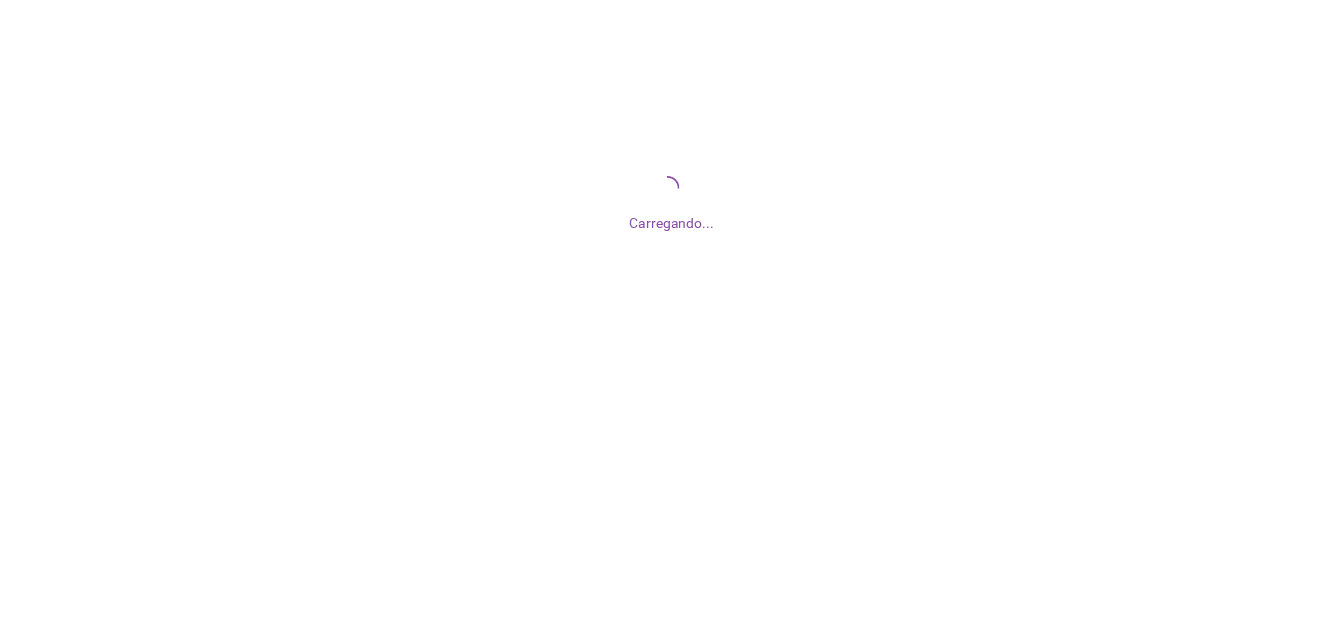 scroll, scrollTop: 0, scrollLeft: 0, axis: both 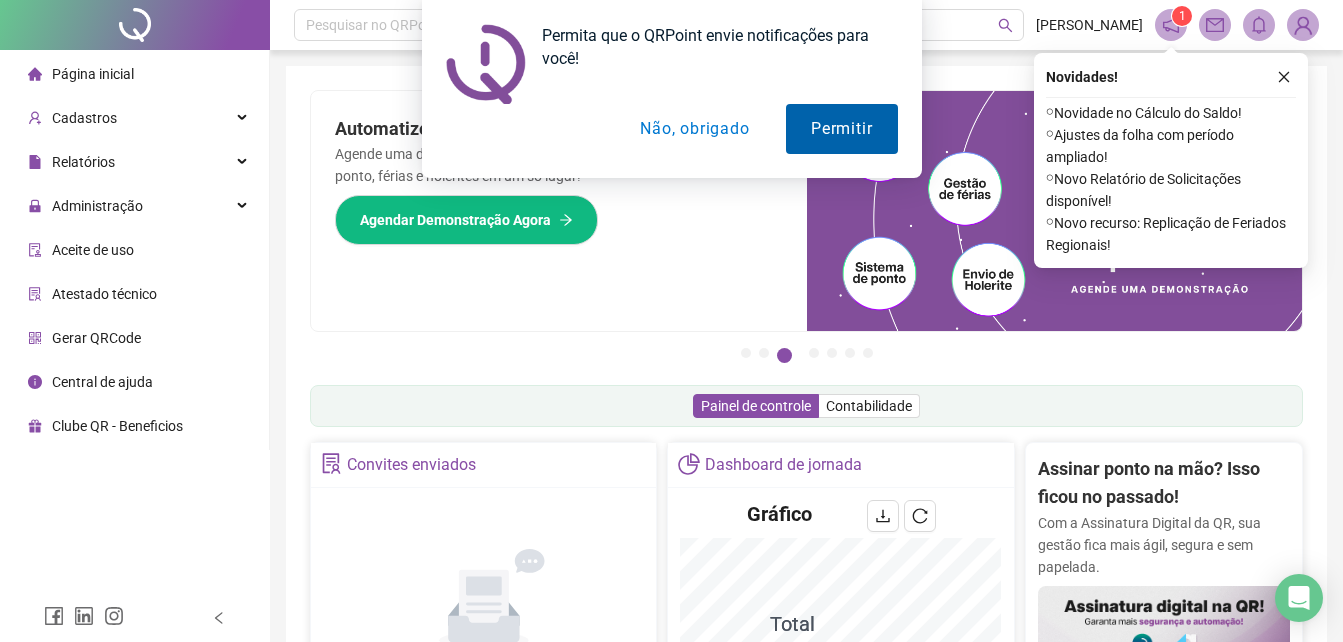 click on "Permitir" at bounding box center [841, 129] 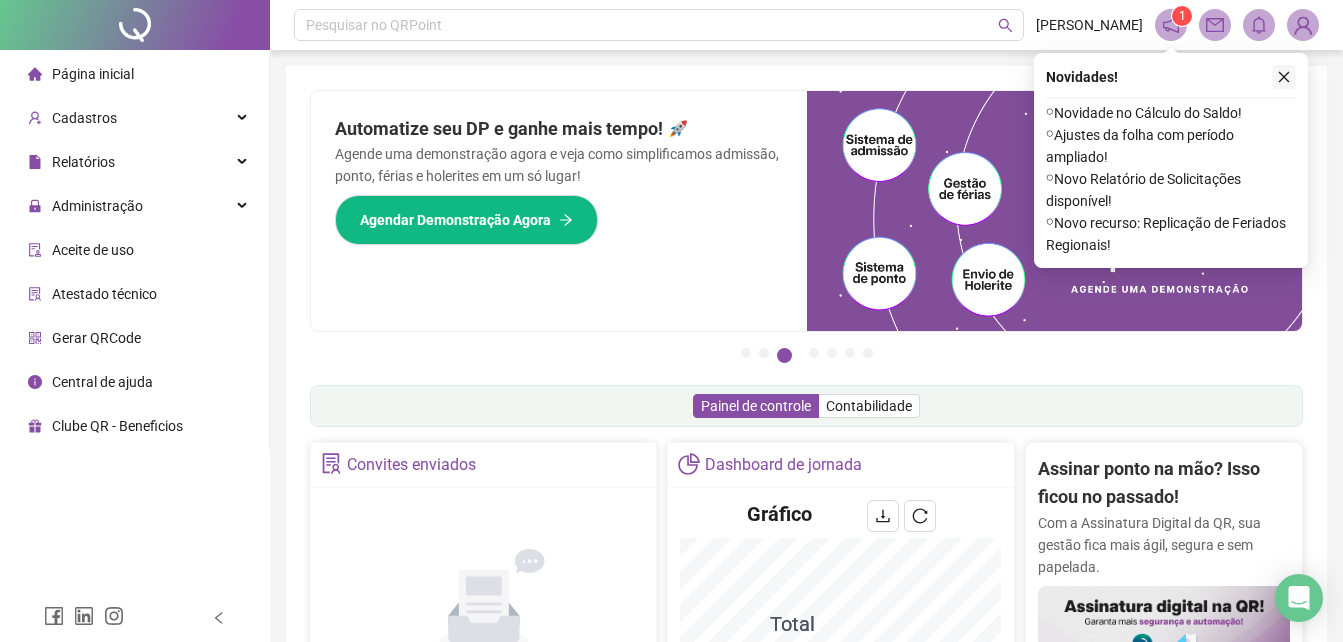 click at bounding box center (1284, 77) 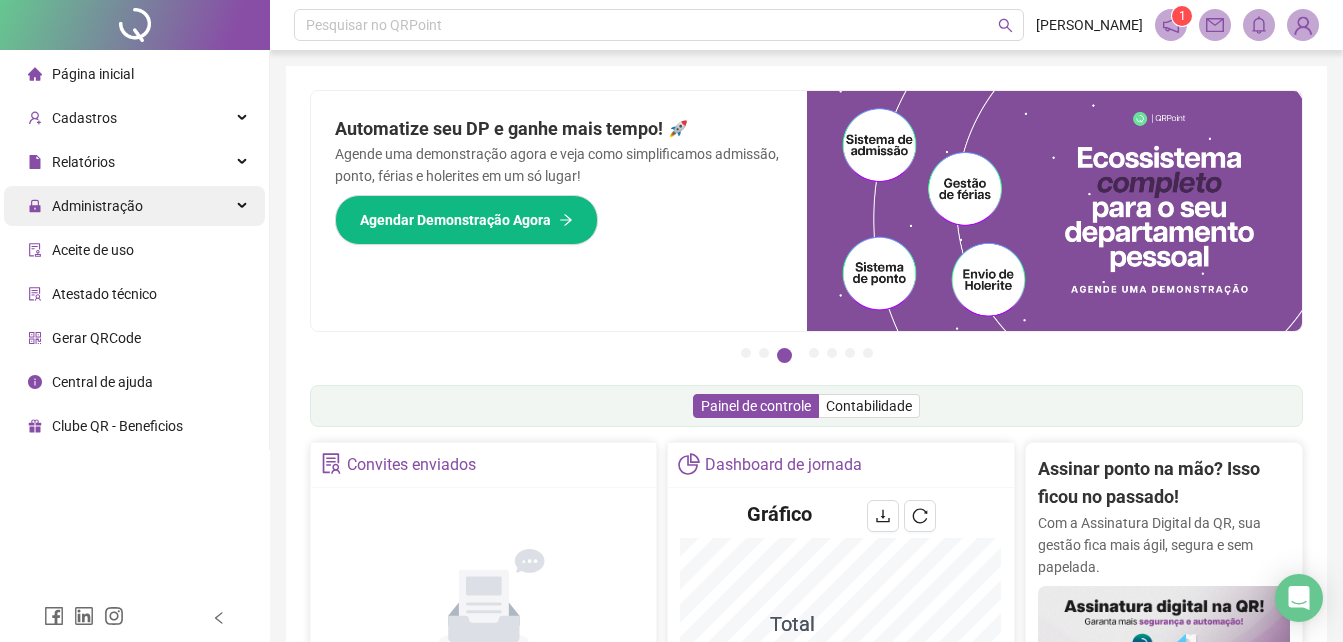 click on "Administração" at bounding box center (97, 206) 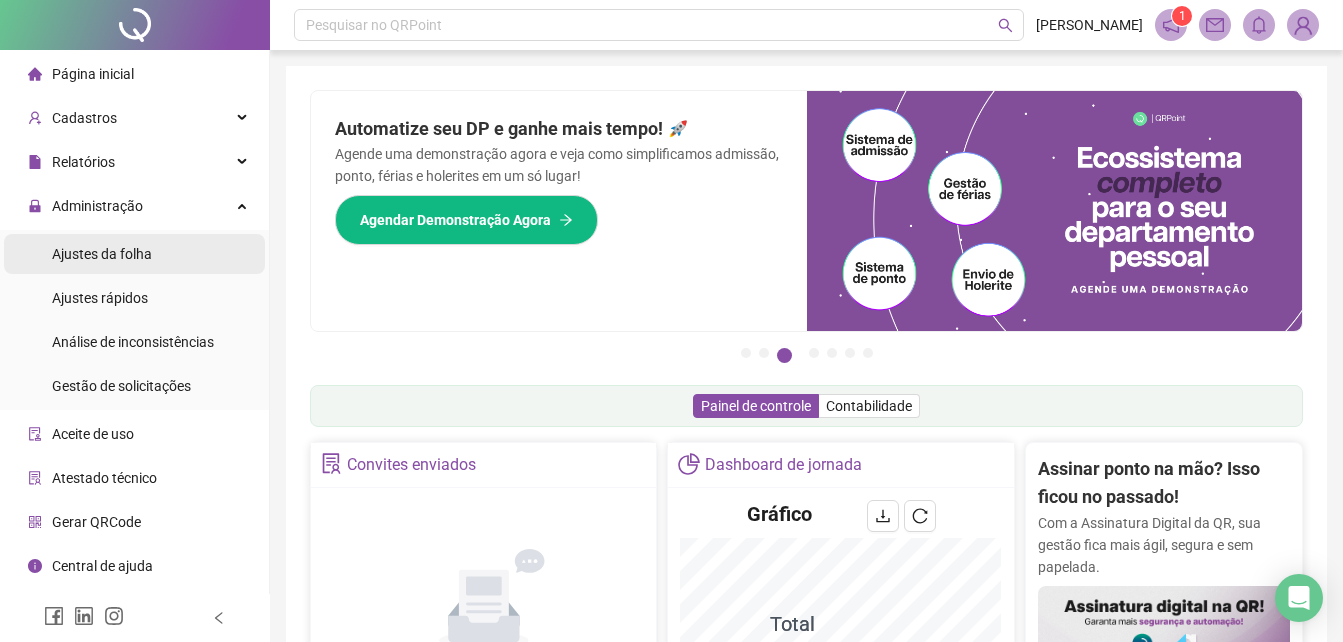 click on "Ajustes da folha" at bounding box center (102, 254) 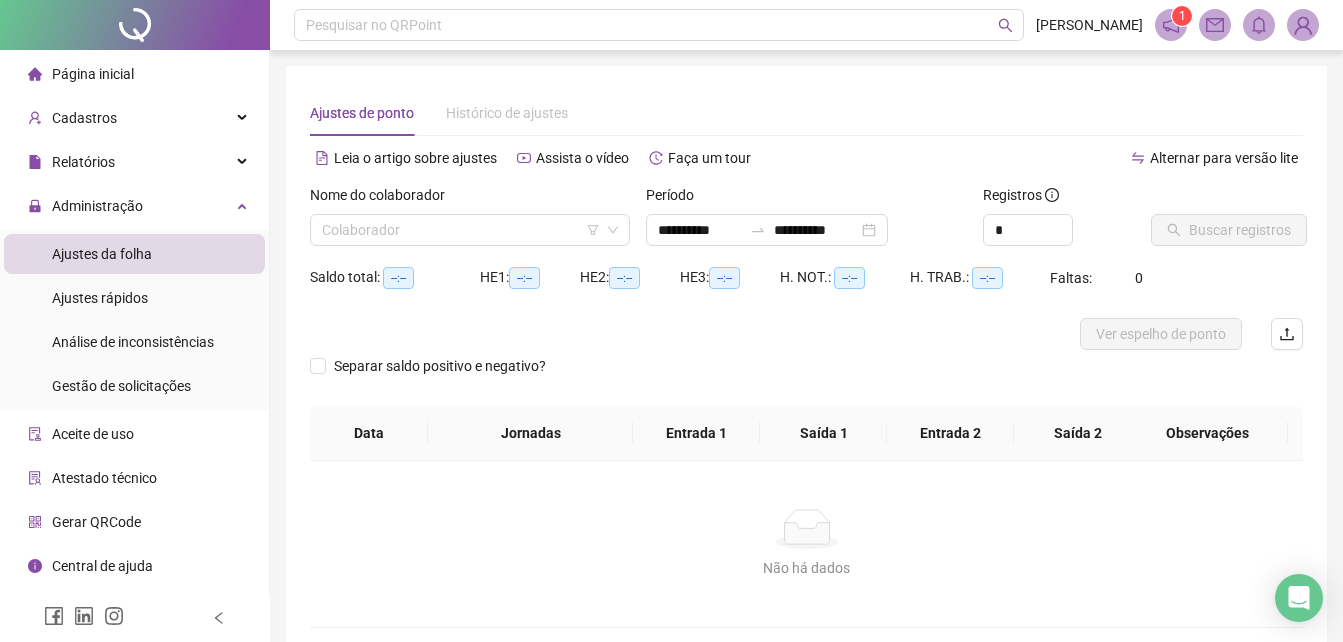 type on "**********" 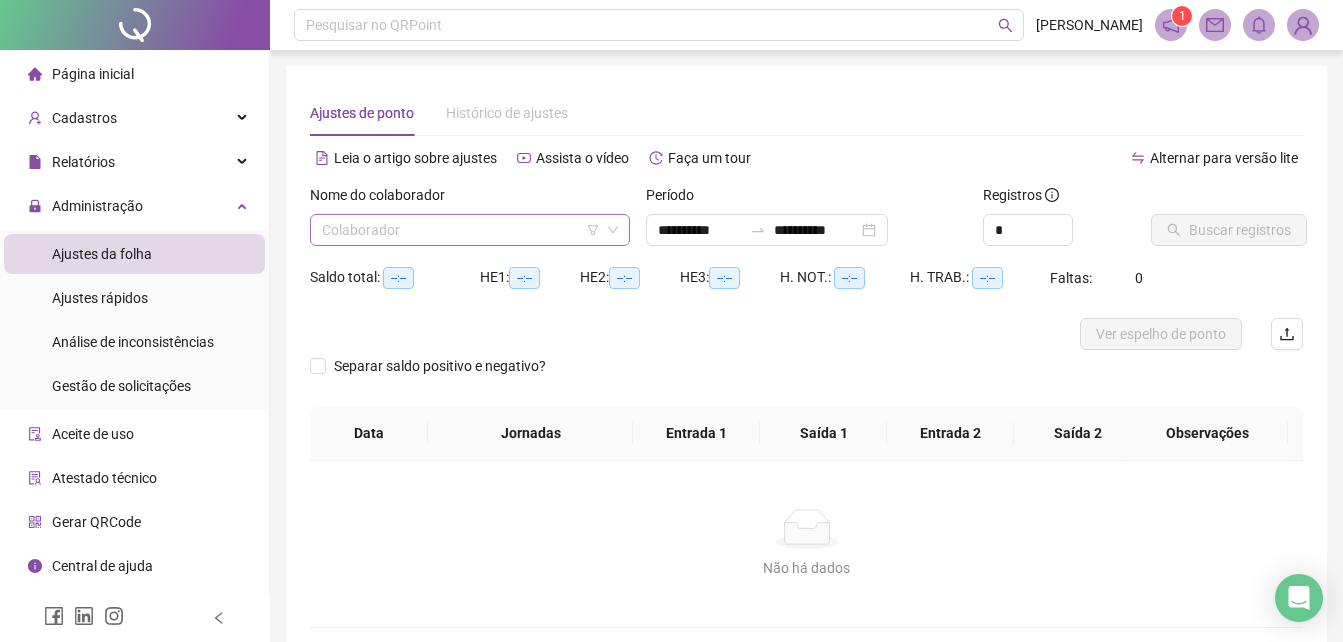 click at bounding box center (464, 230) 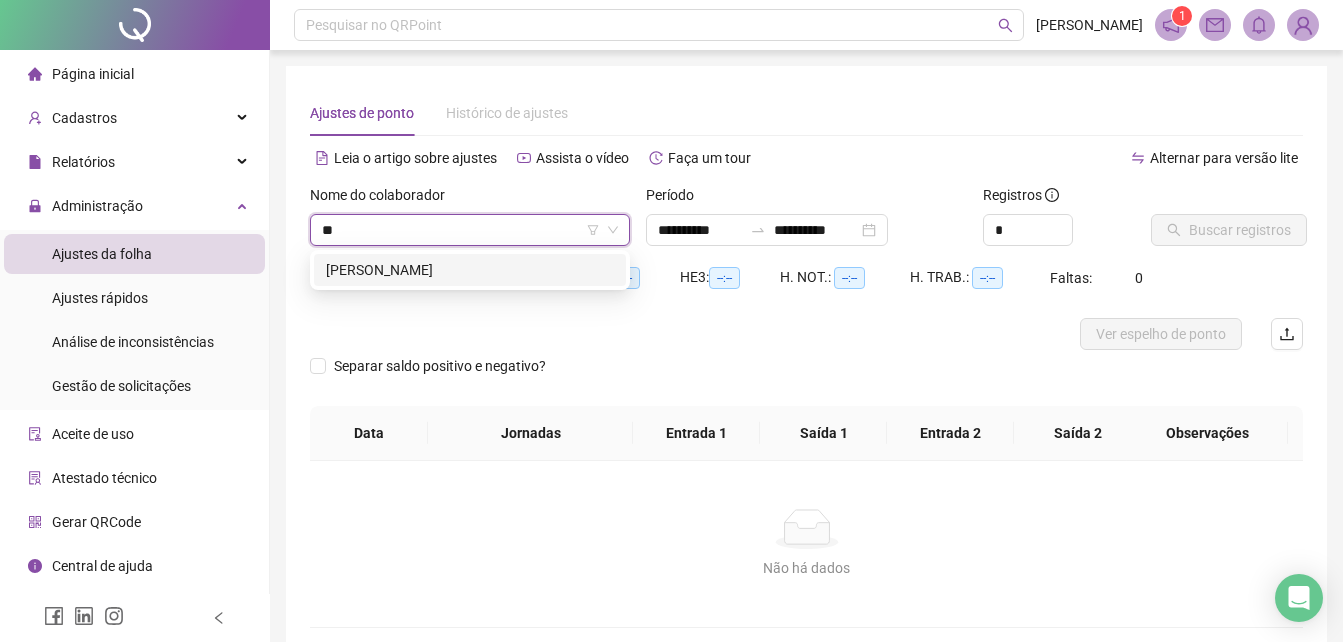type on "***" 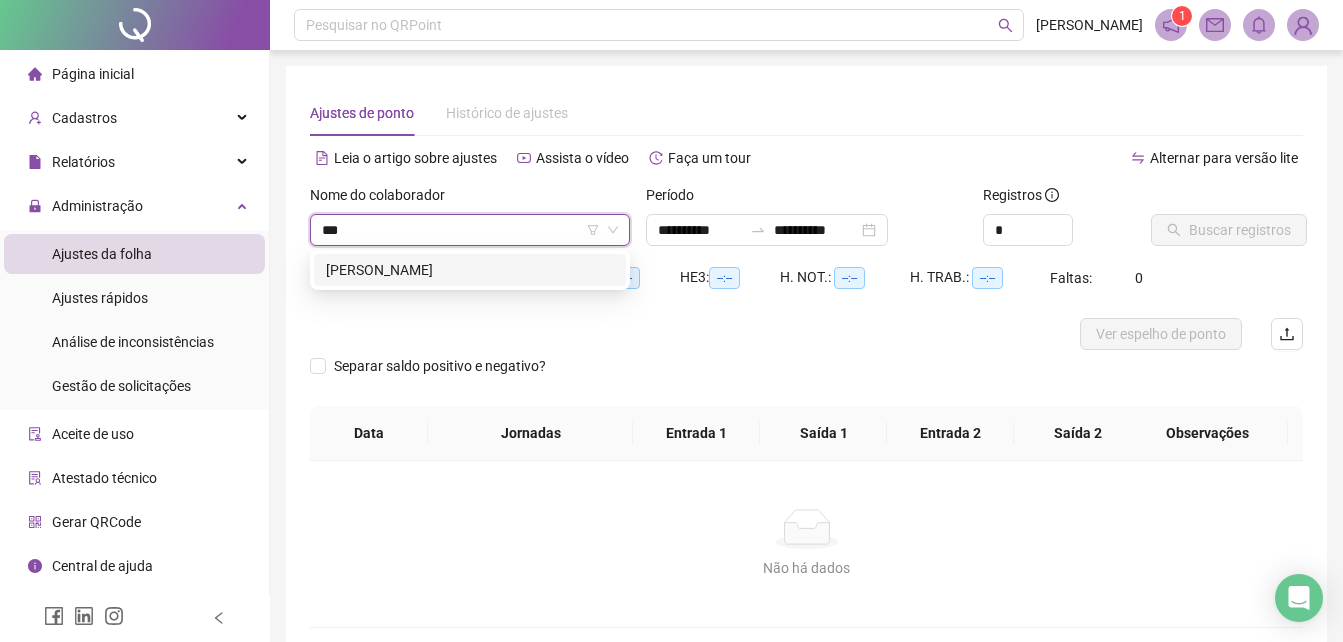 click on "[PERSON_NAME]" at bounding box center [470, 270] 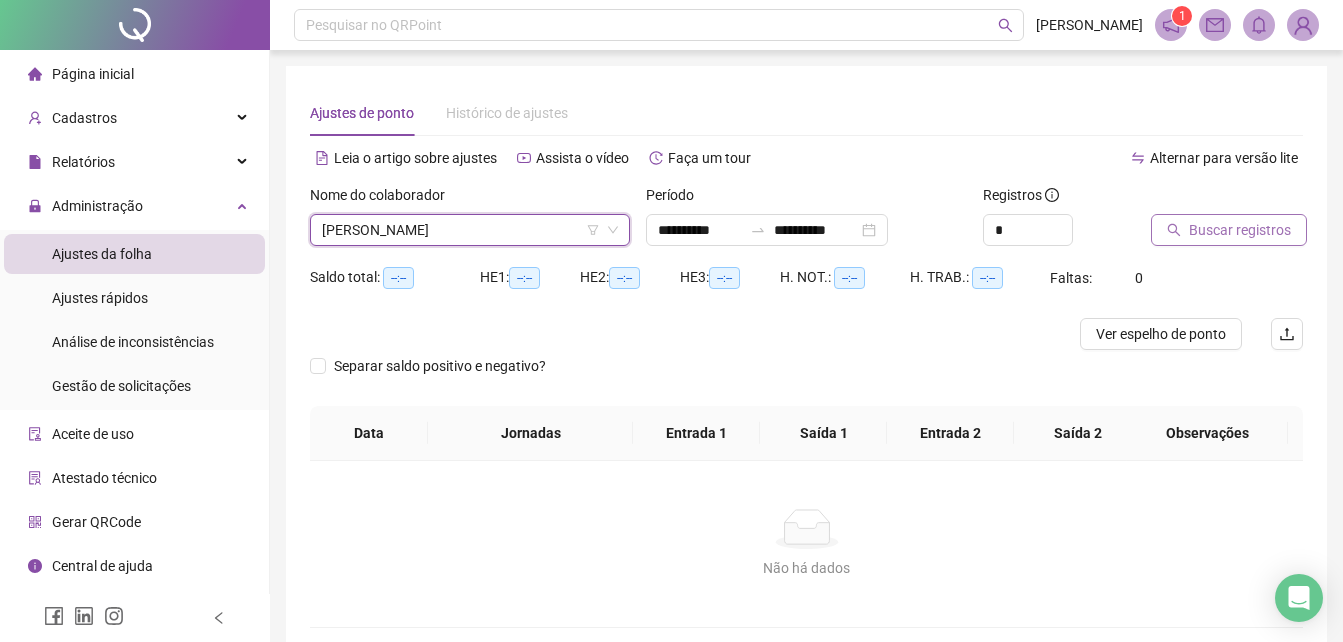 click on "Buscar registros" at bounding box center (1240, 230) 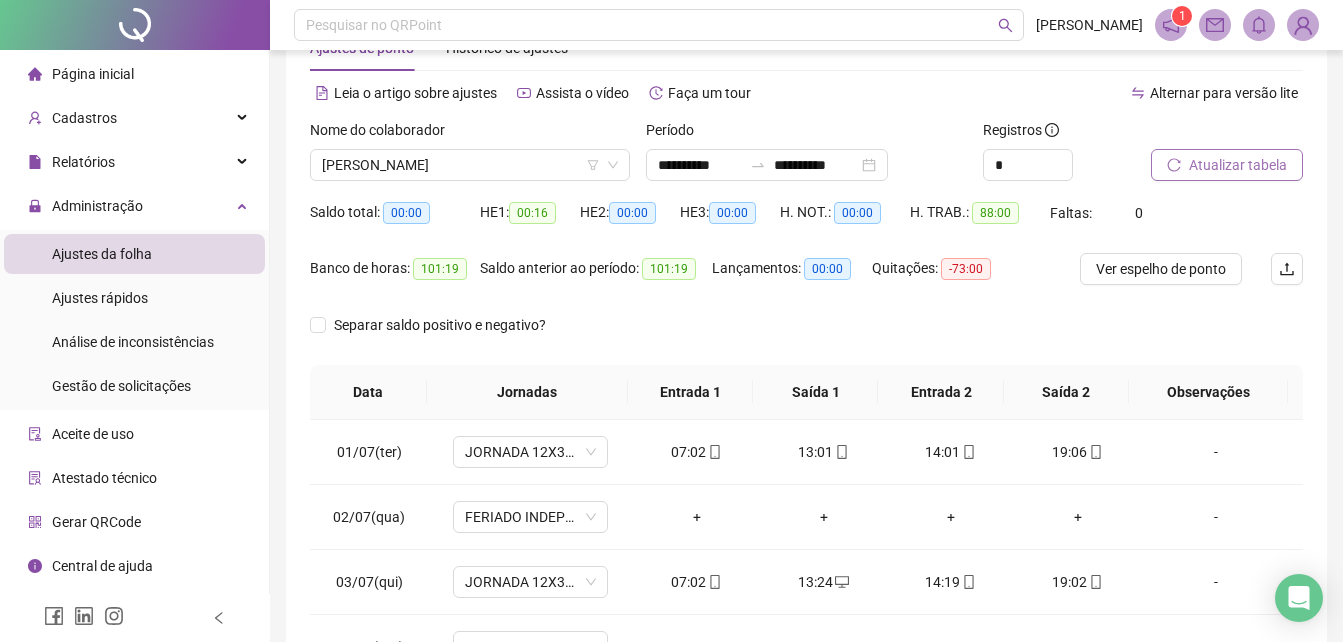 scroll, scrollTop: 100, scrollLeft: 0, axis: vertical 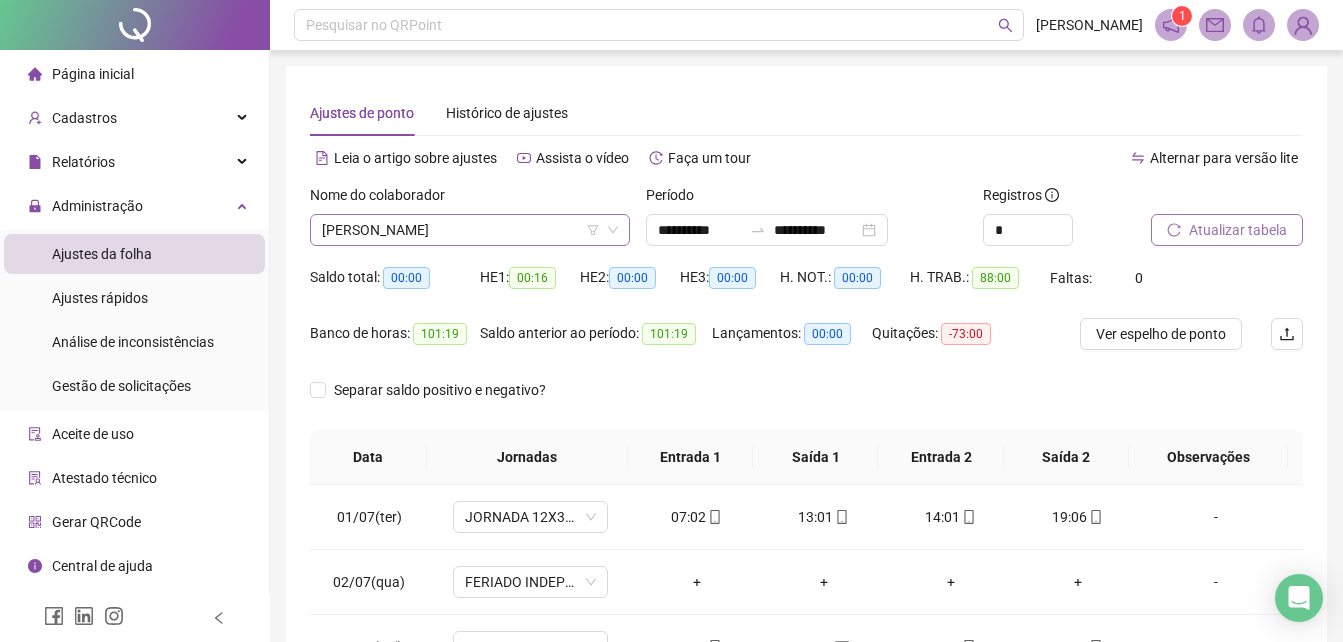 click on "[PERSON_NAME]" at bounding box center [470, 230] 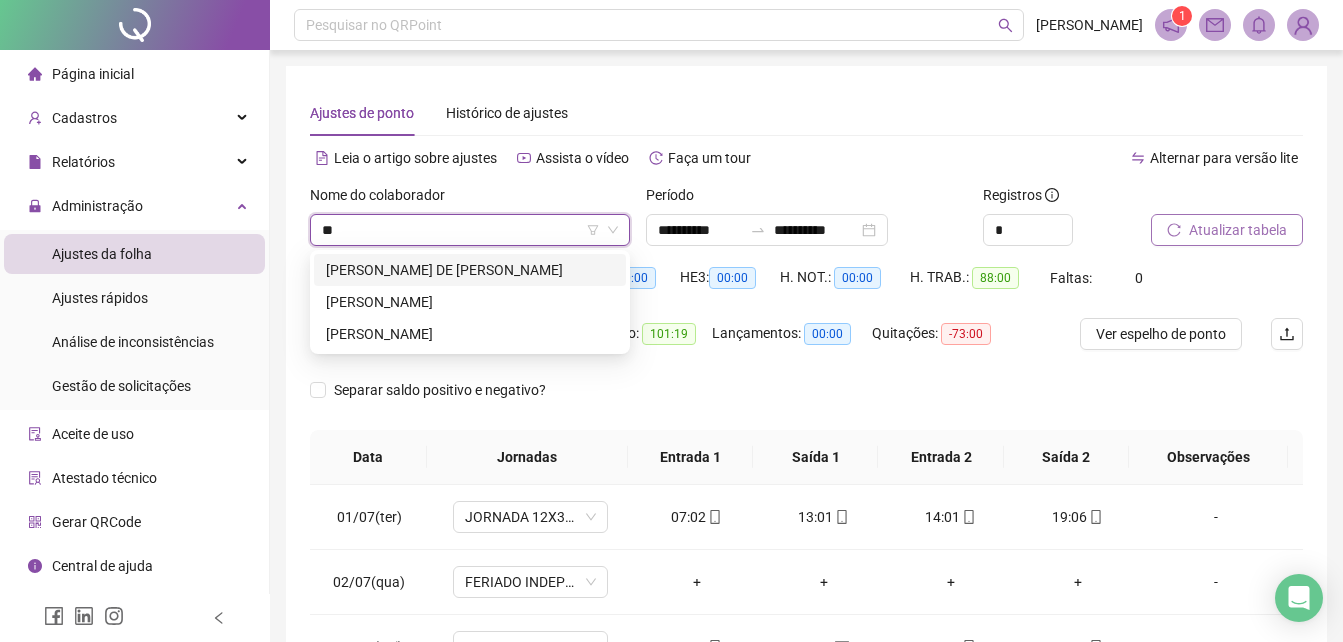 drag, startPoint x: 436, startPoint y: 307, endPoint x: 428, endPoint y: 235, distance: 72.443085 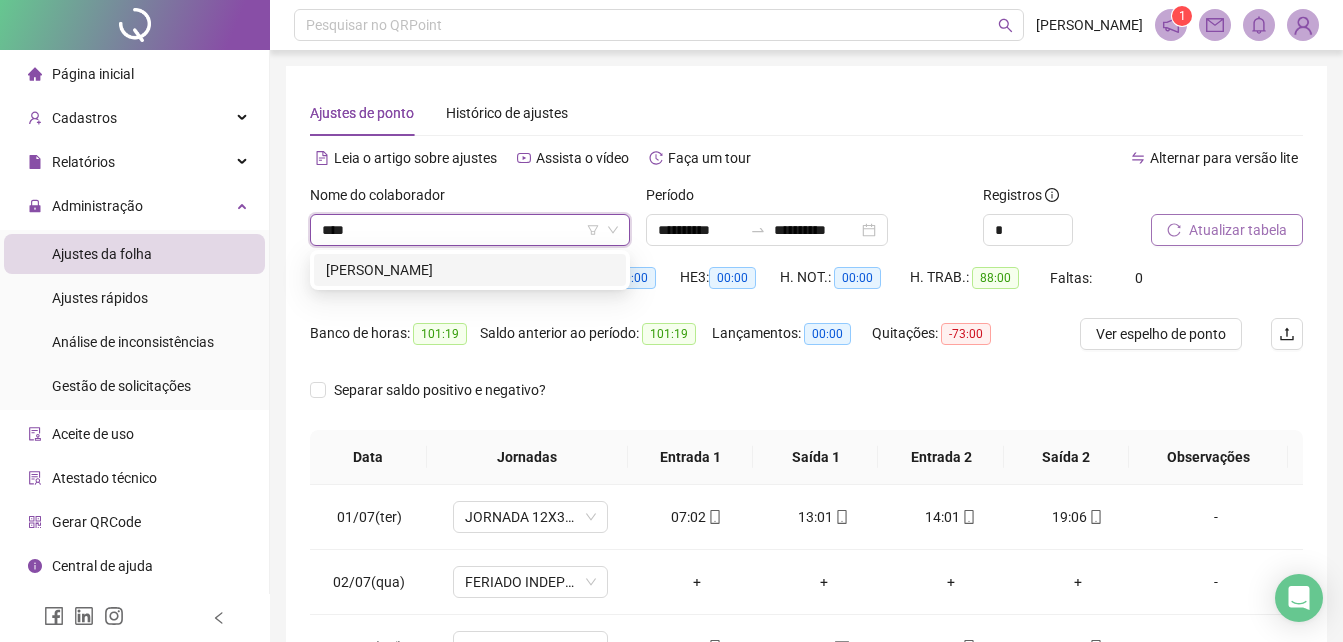 type on "*****" 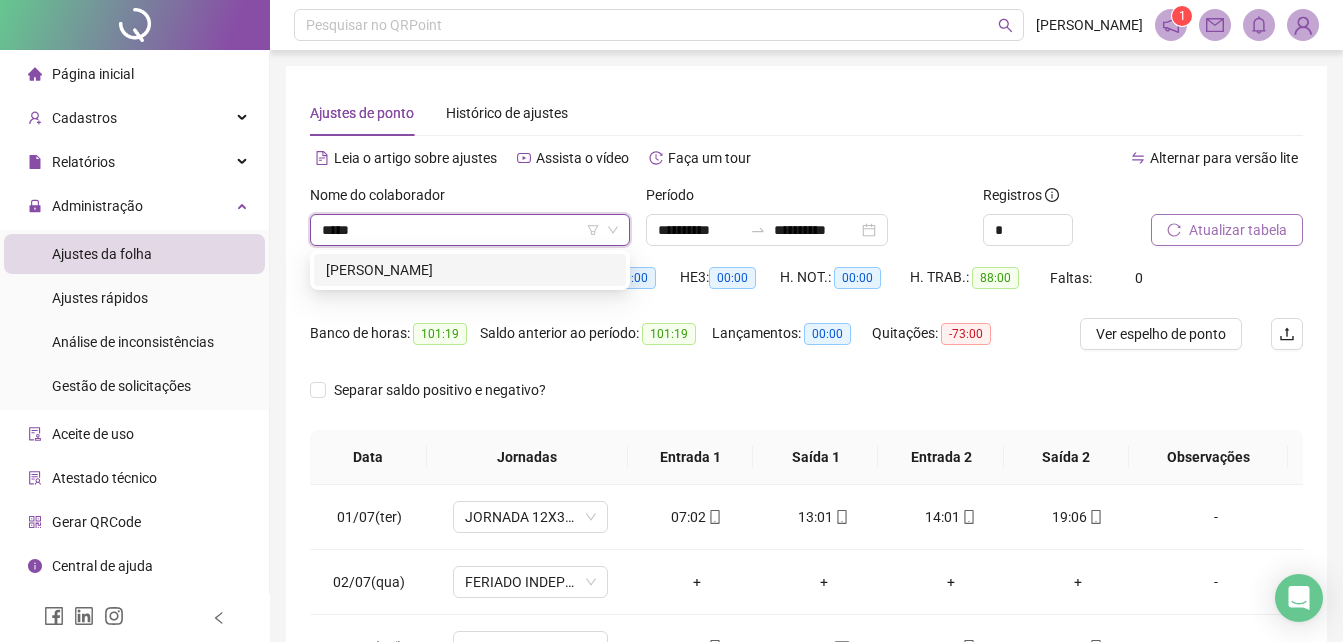 click on "[PERSON_NAME]" at bounding box center (470, 270) 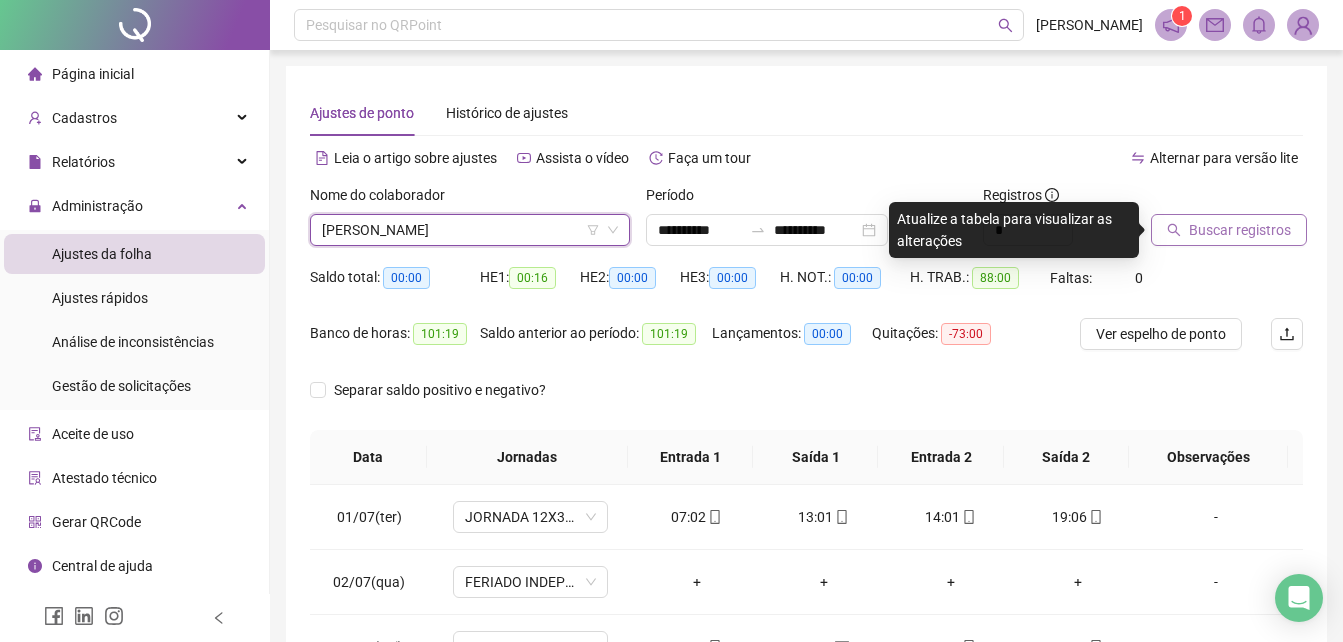 click on "Buscar registros" at bounding box center [1240, 230] 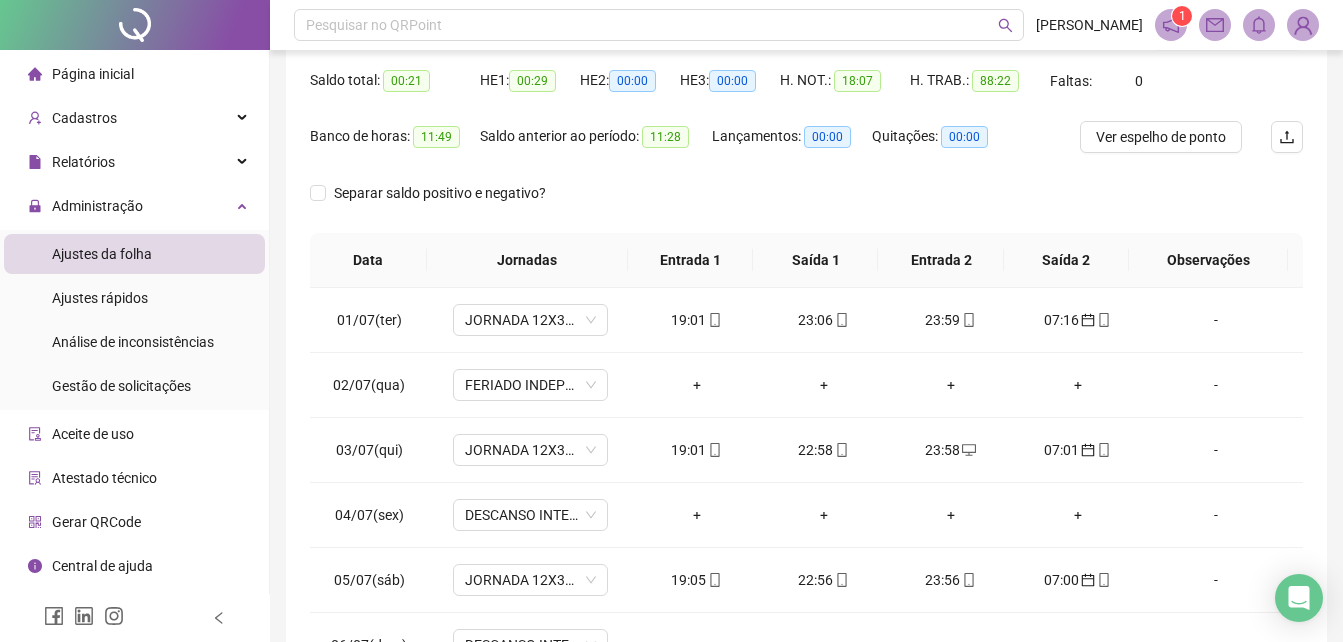scroll, scrollTop: 200, scrollLeft: 0, axis: vertical 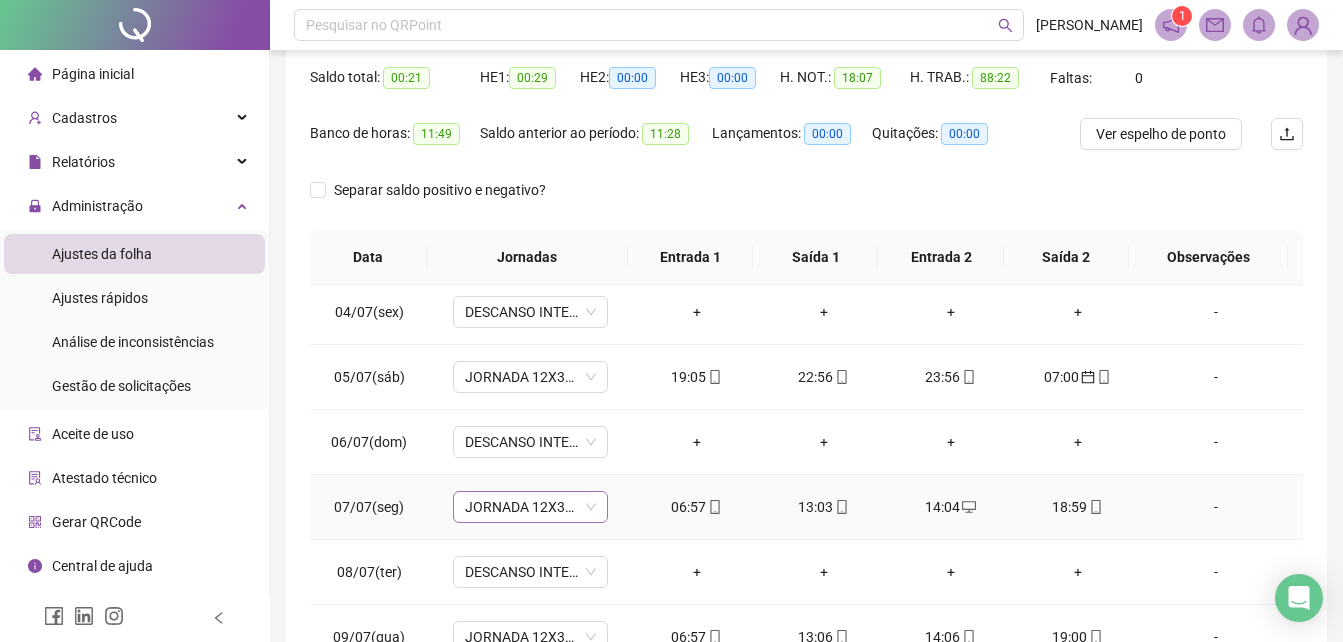 click on "JORNADA 12X36 NOTURNO 1" at bounding box center (530, 507) 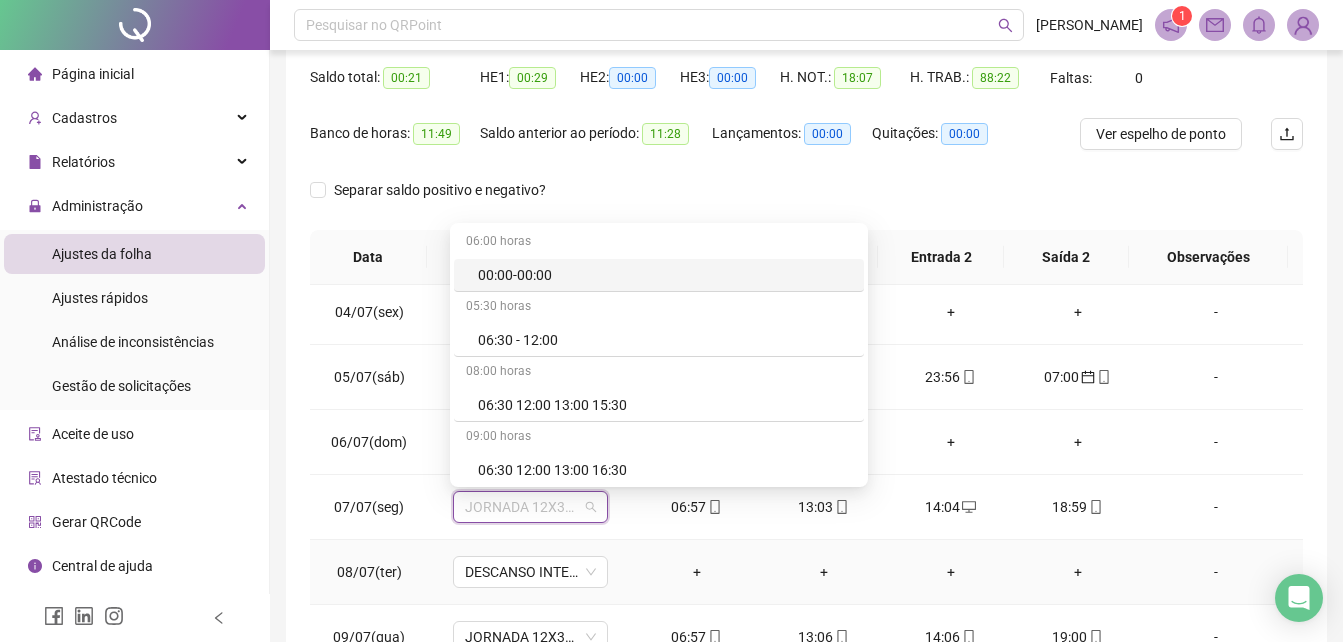 click on "+" at bounding box center [696, 572] 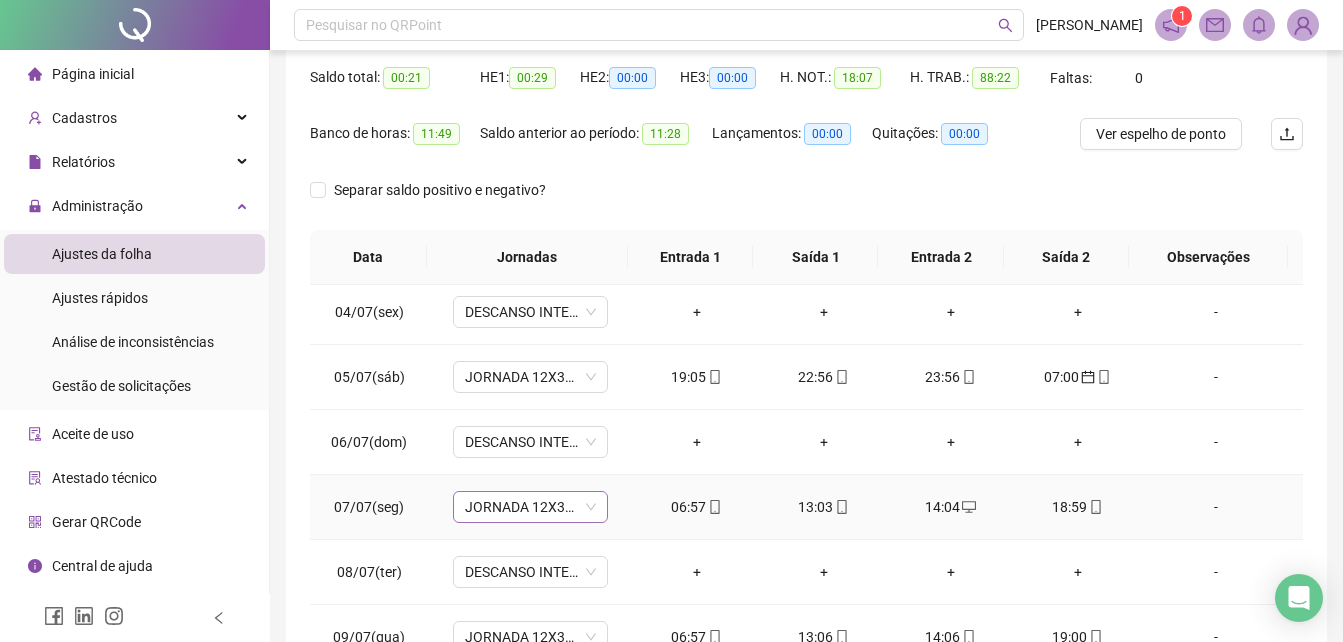 click on "JORNADA 12X36 NOTURNO 1" at bounding box center [530, 507] 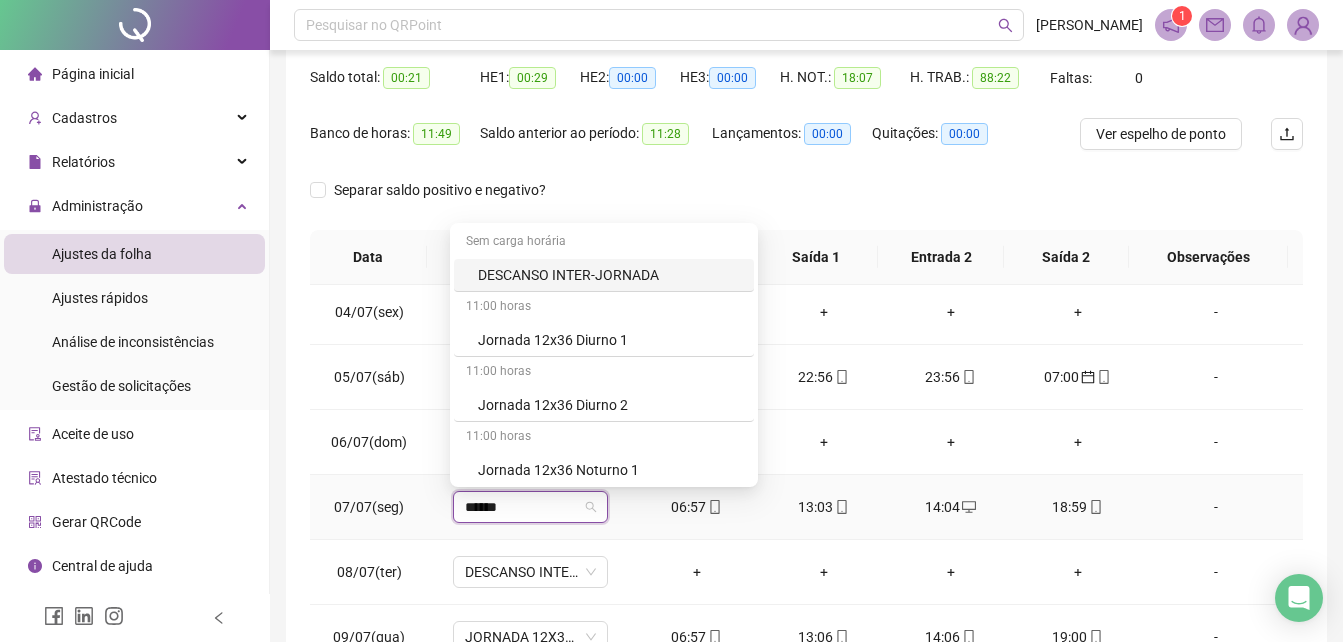 type on "*******" 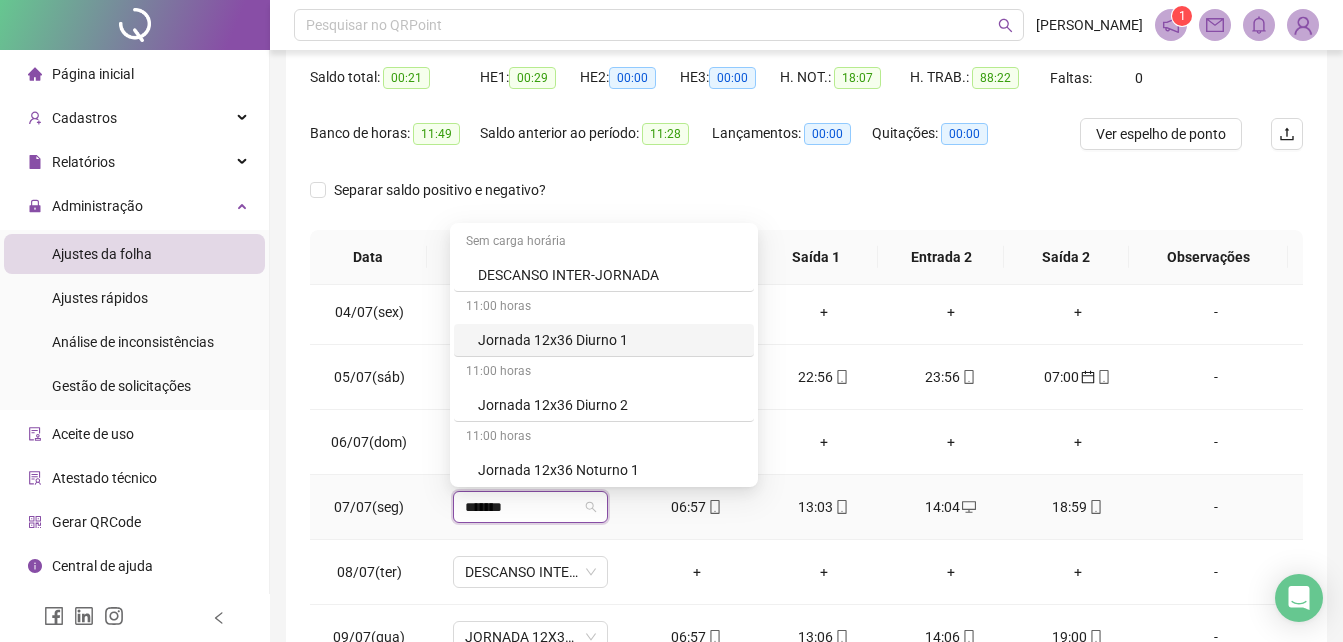 click on "Jornada 12x36 Diurno 1" at bounding box center [610, 340] 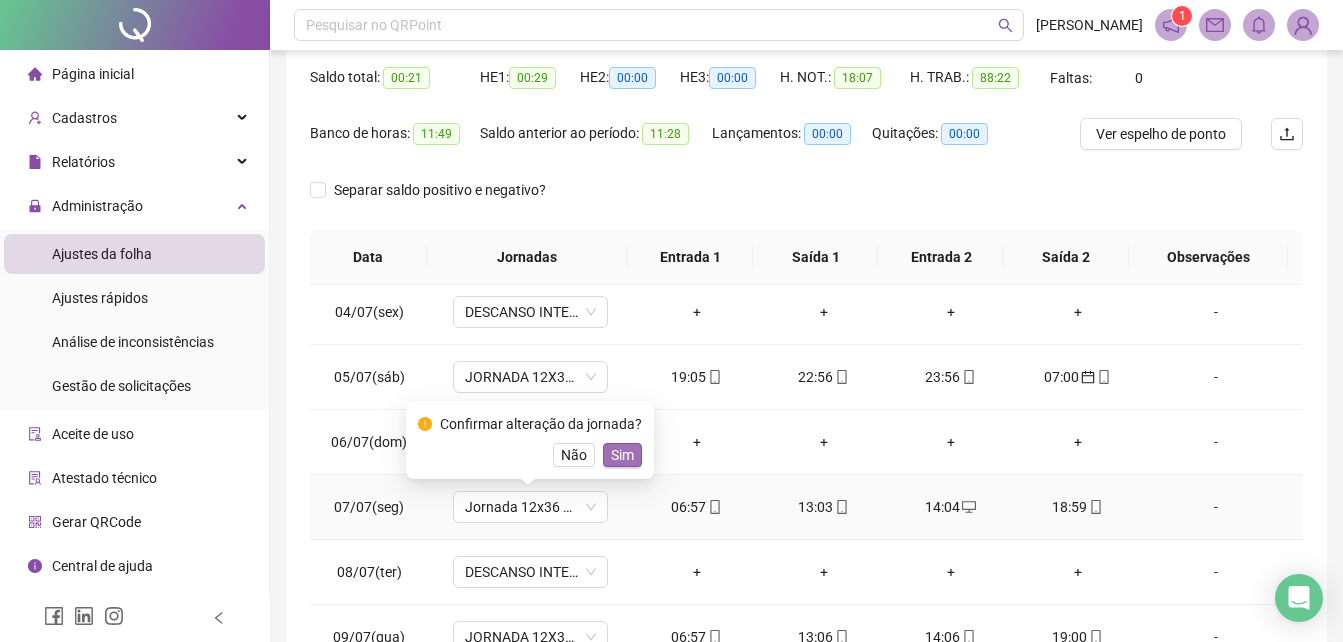 click on "Sim" at bounding box center (622, 455) 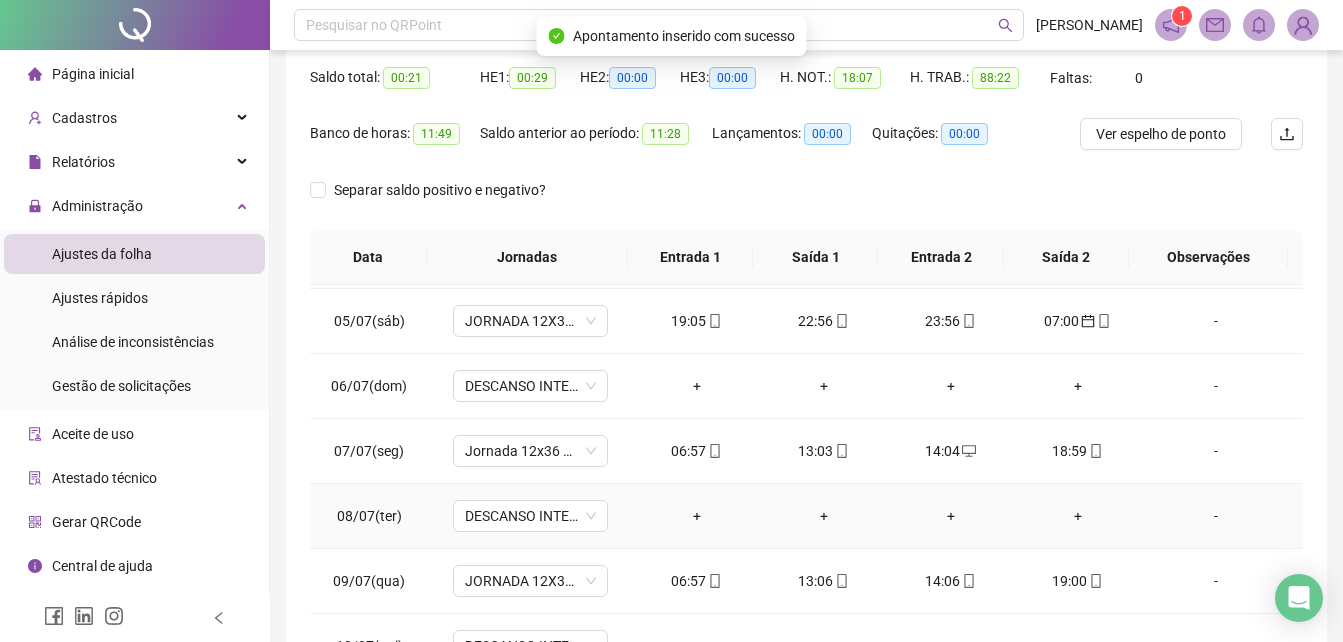 scroll, scrollTop: 300, scrollLeft: 0, axis: vertical 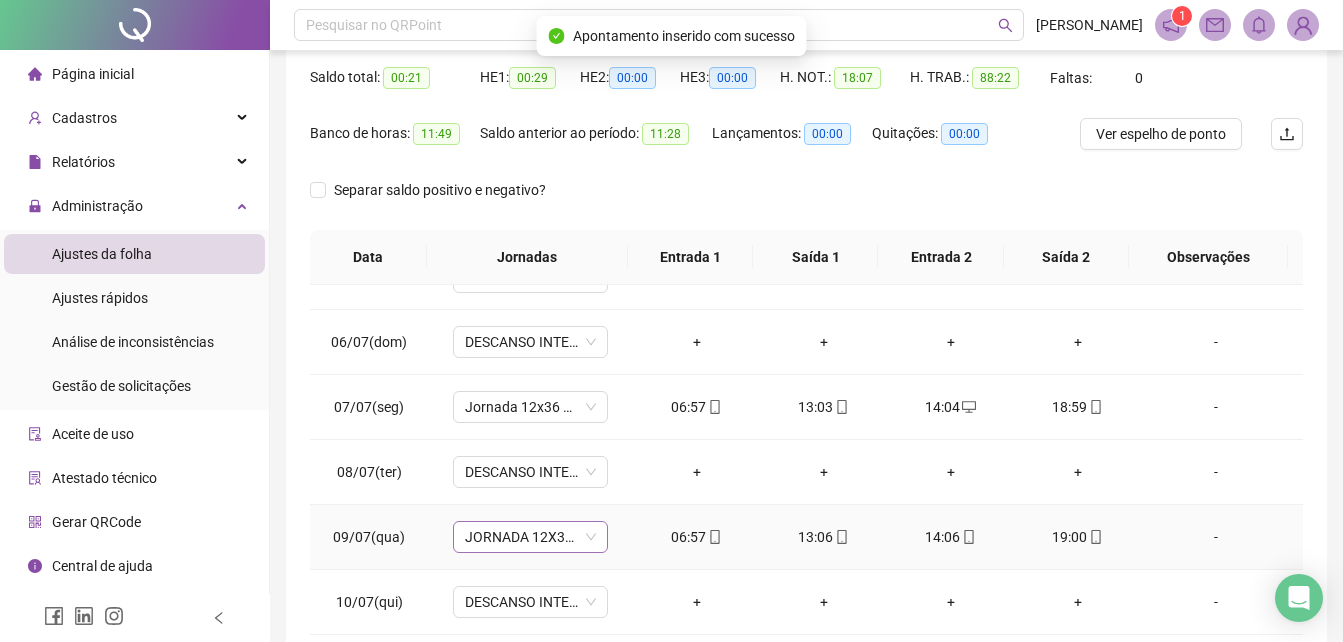 click on "JORNADA 12X36 NOTURNO 1" at bounding box center [530, 537] 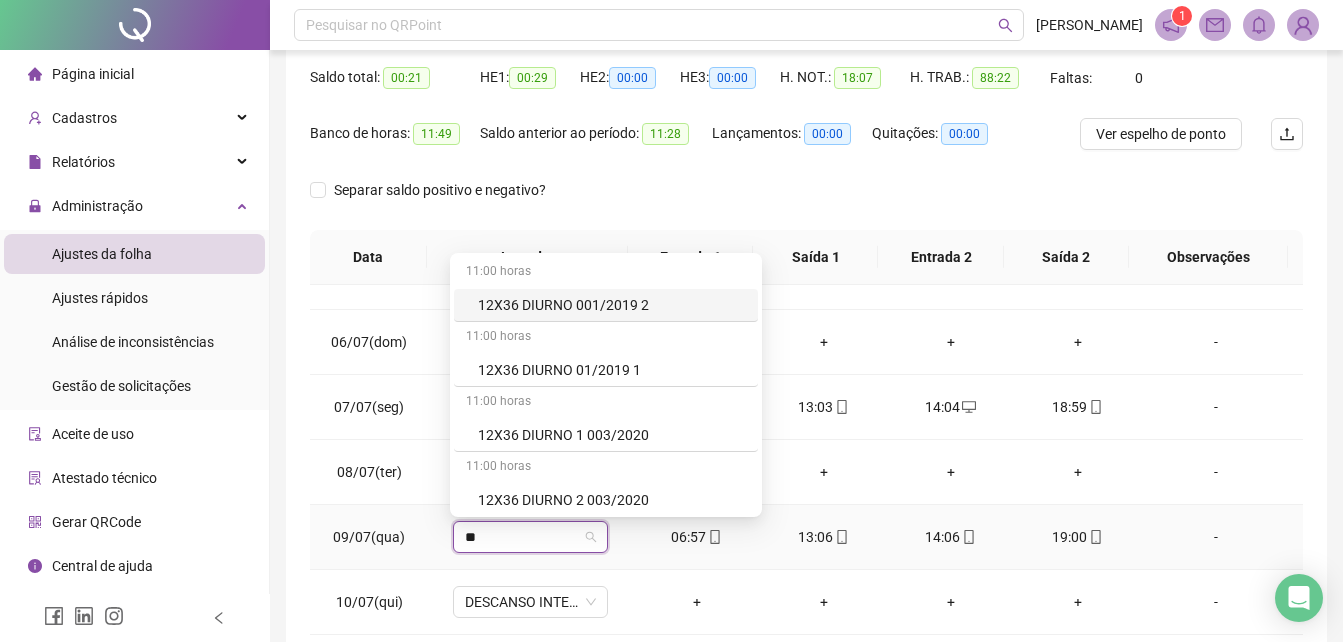 type on "*" 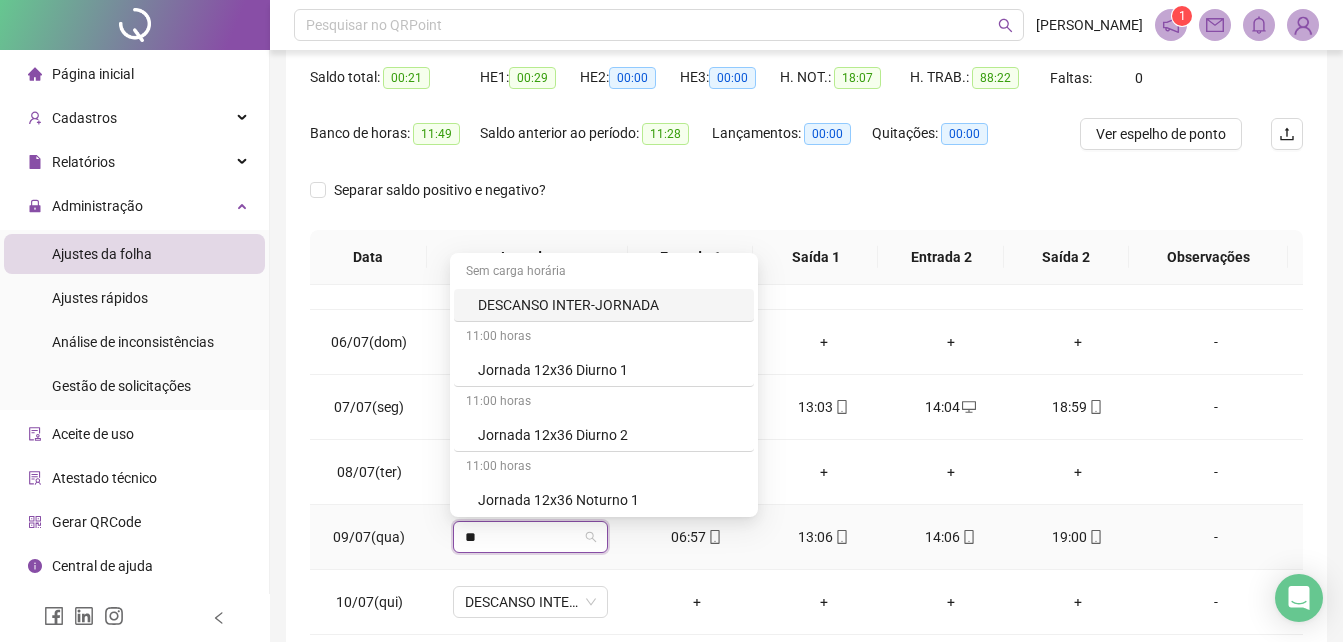 type on "***" 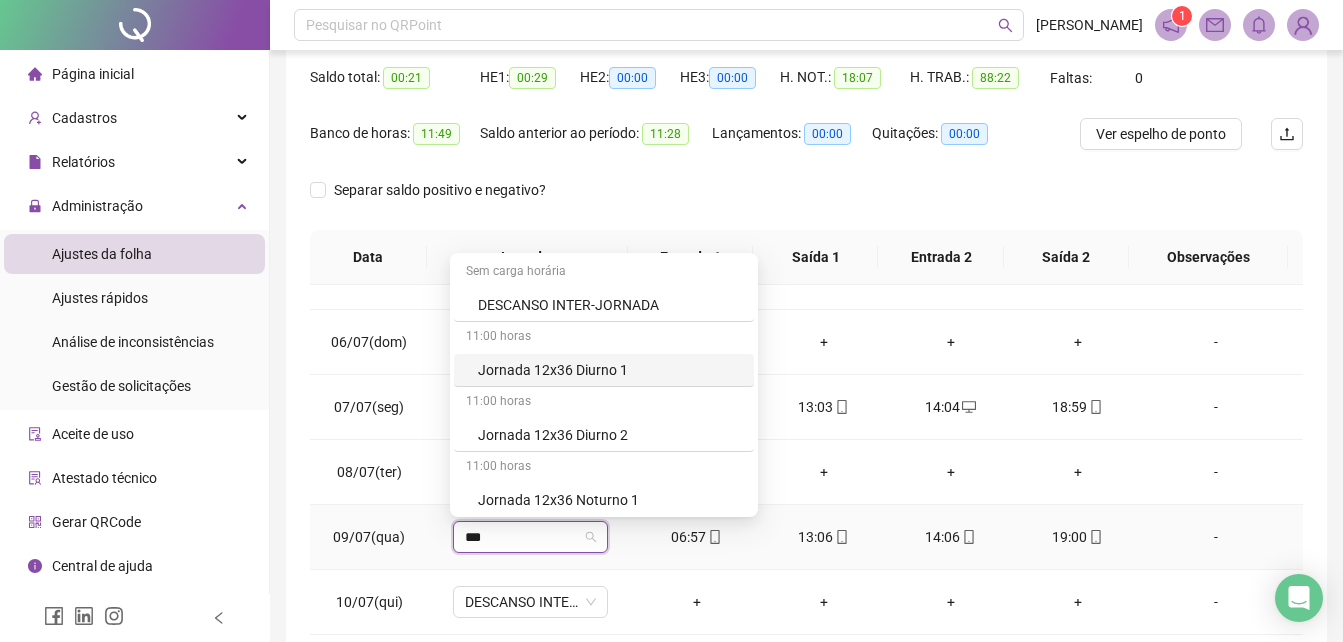 click on "Jornada 12x36 Diurno 1" at bounding box center (610, 370) 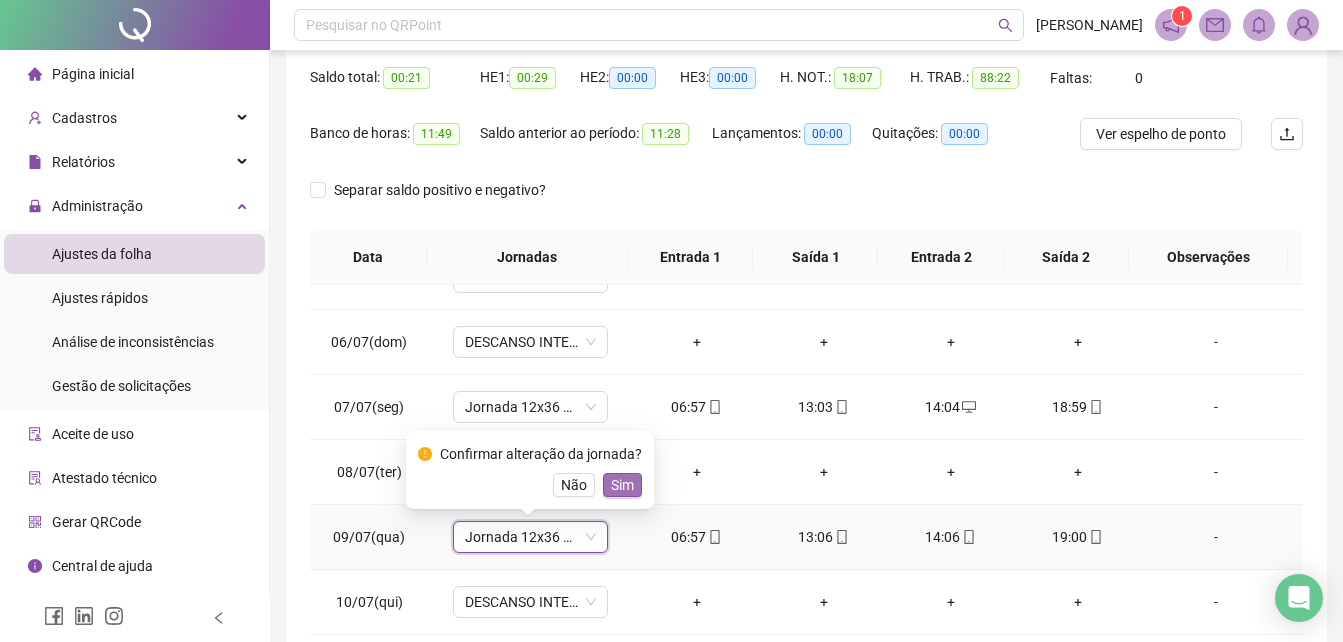 click on "Sim" at bounding box center [622, 485] 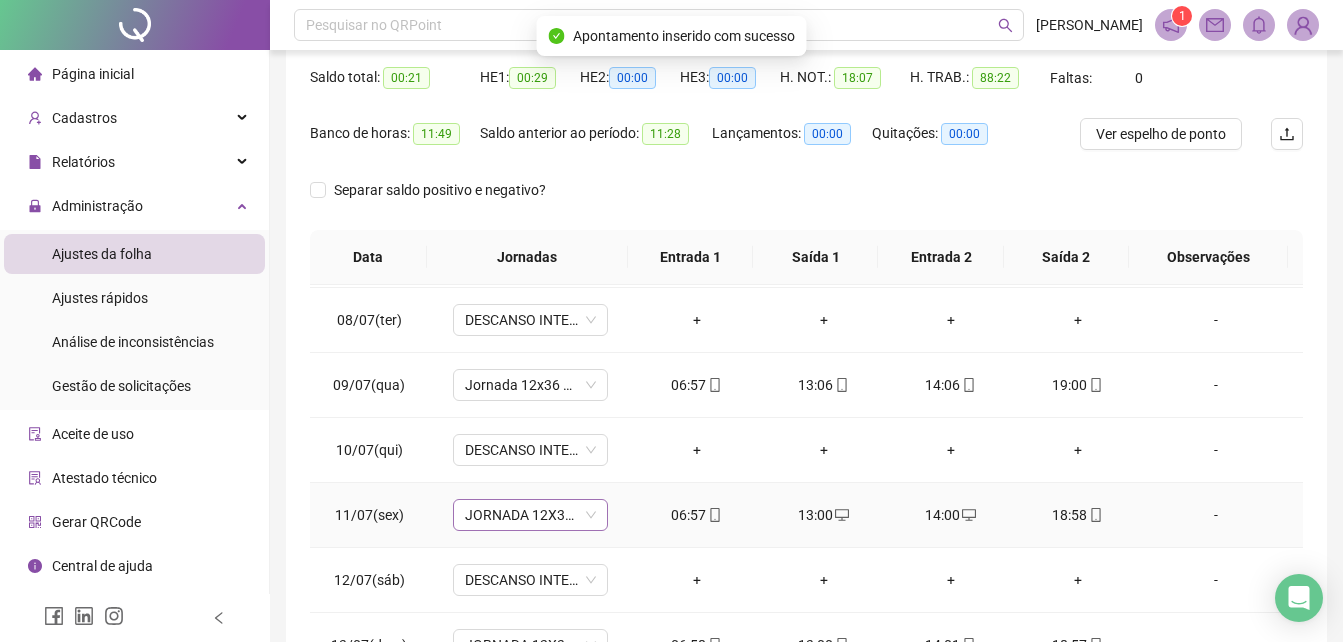 scroll, scrollTop: 500, scrollLeft: 0, axis: vertical 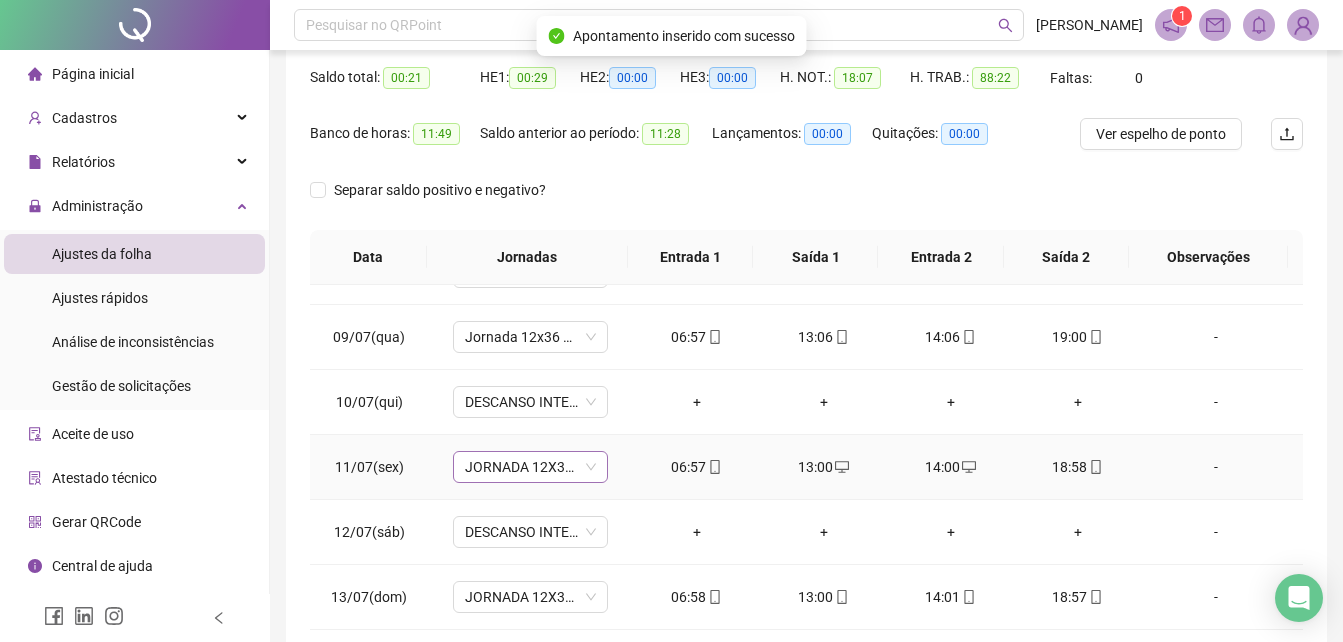 click on "JORNADA 12X36 NOTURNO 1" at bounding box center (530, 467) 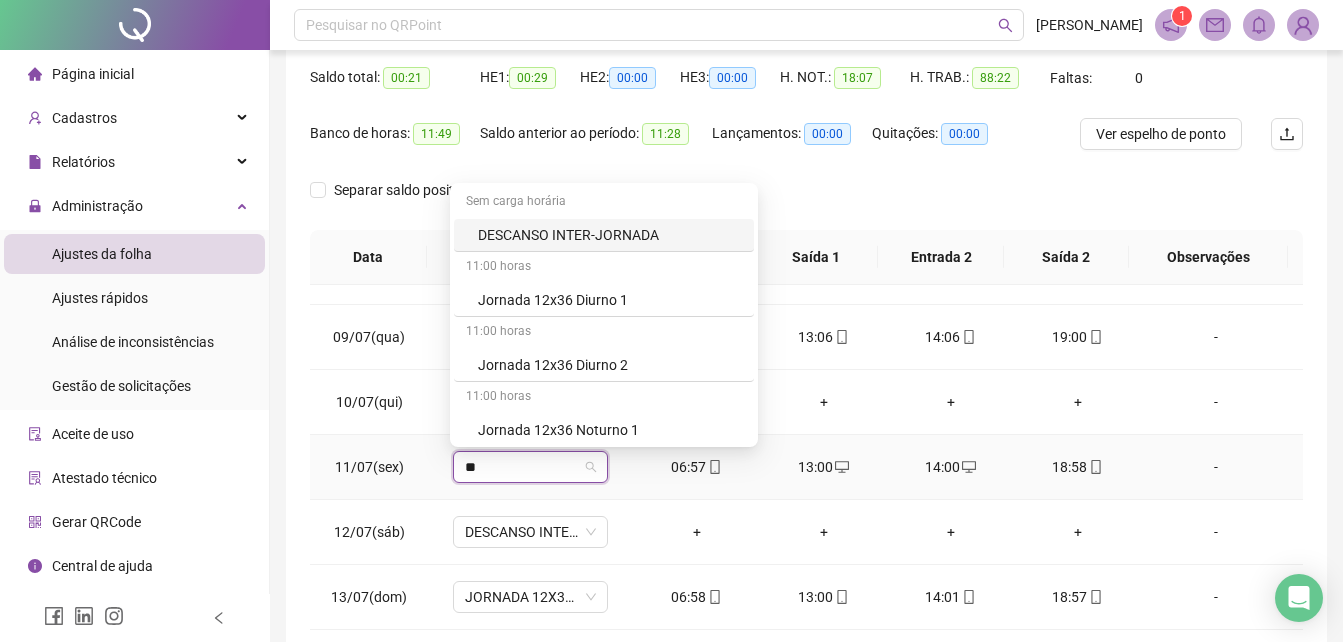 type on "***" 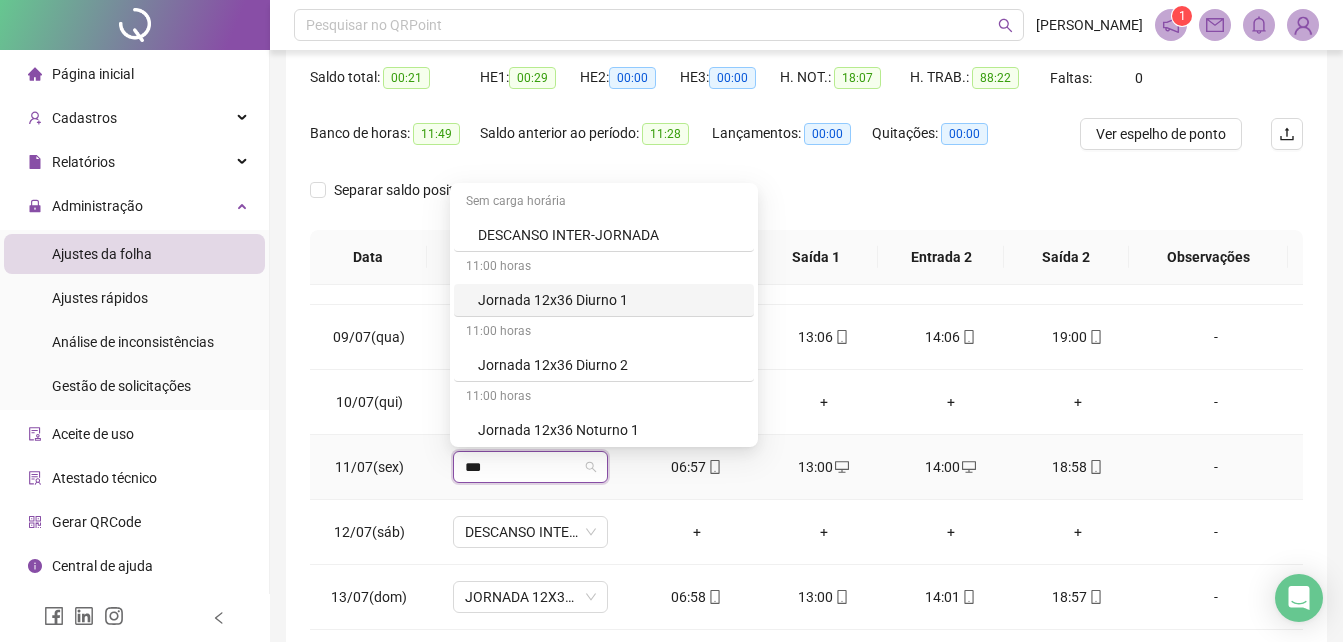 click on "Jornada 12x36 Diurno 1" at bounding box center [604, 300] 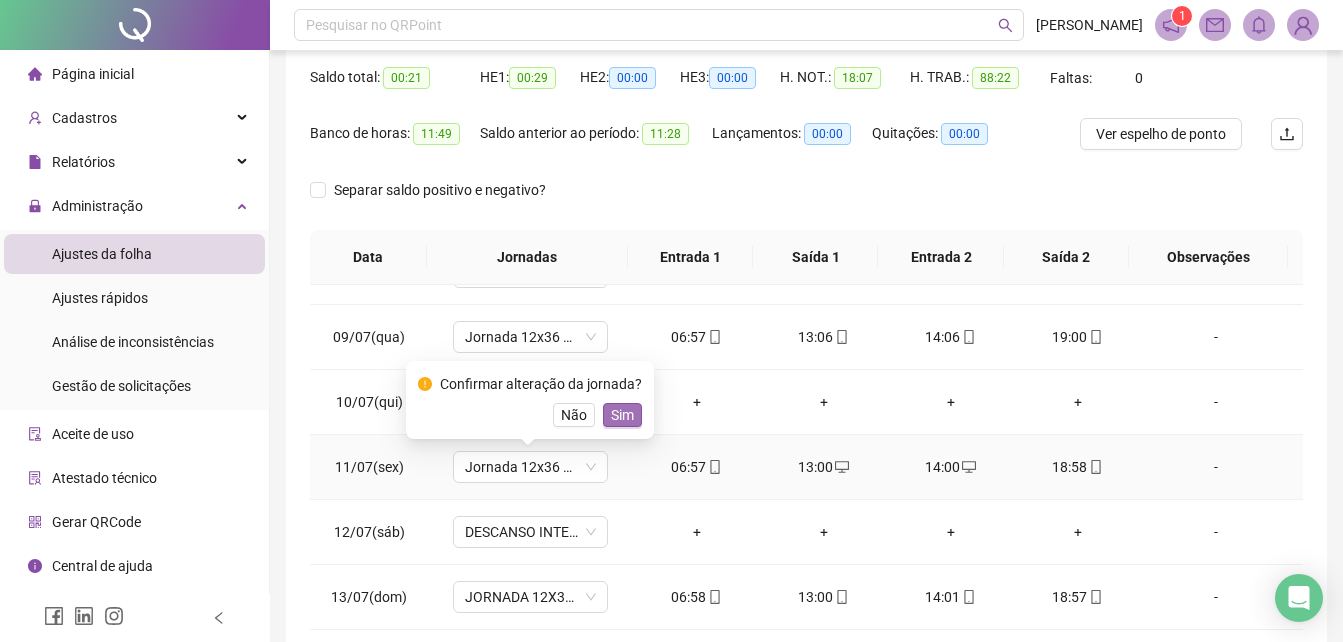 click on "Sim" at bounding box center [622, 415] 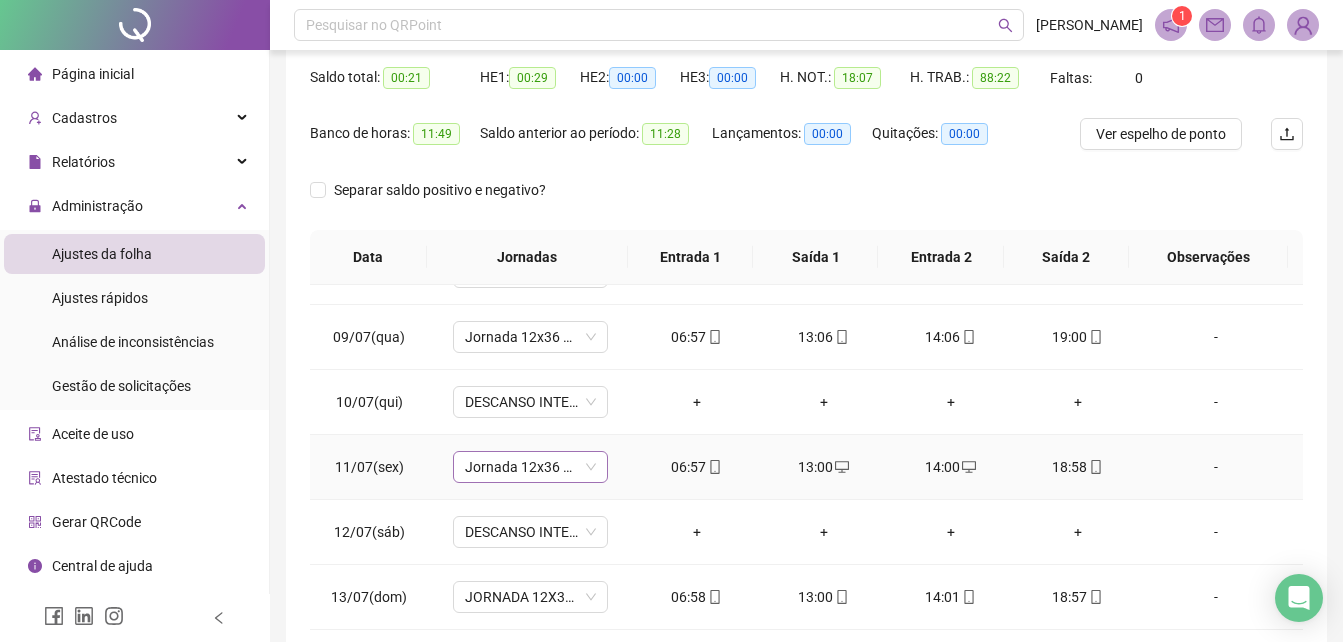 scroll, scrollTop: 600, scrollLeft: 0, axis: vertical 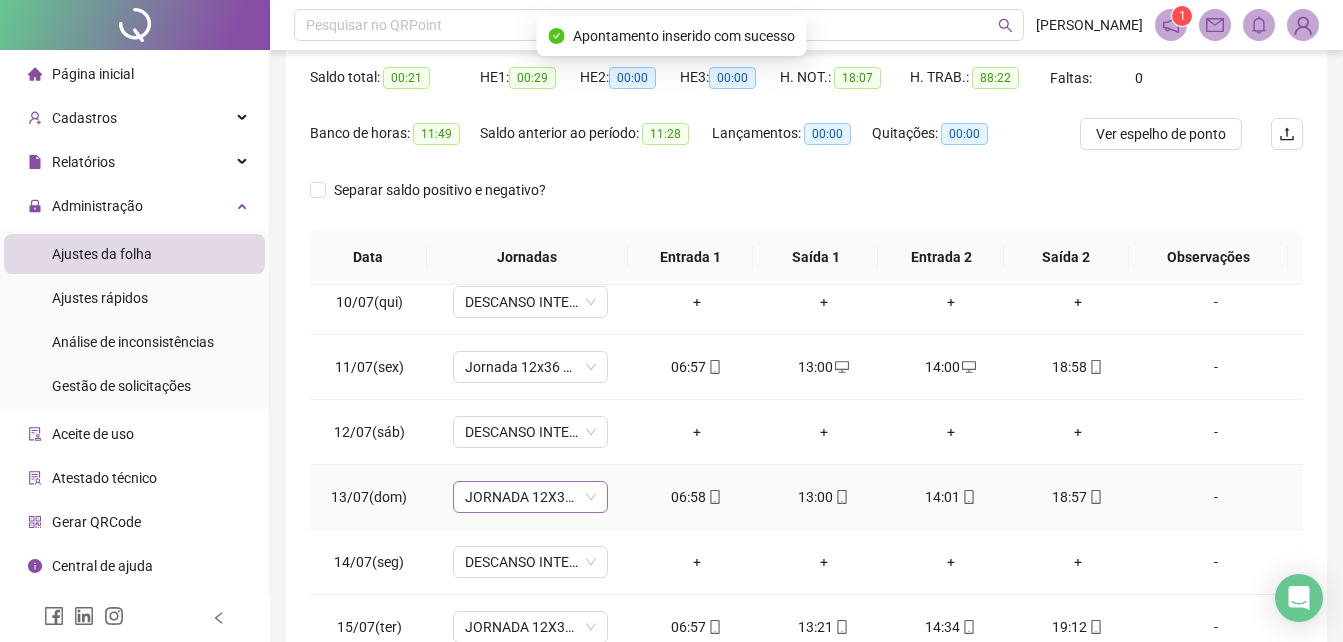click on "JORNADA 12X36 NOTURNO 1" at bounding box center [530, 497] 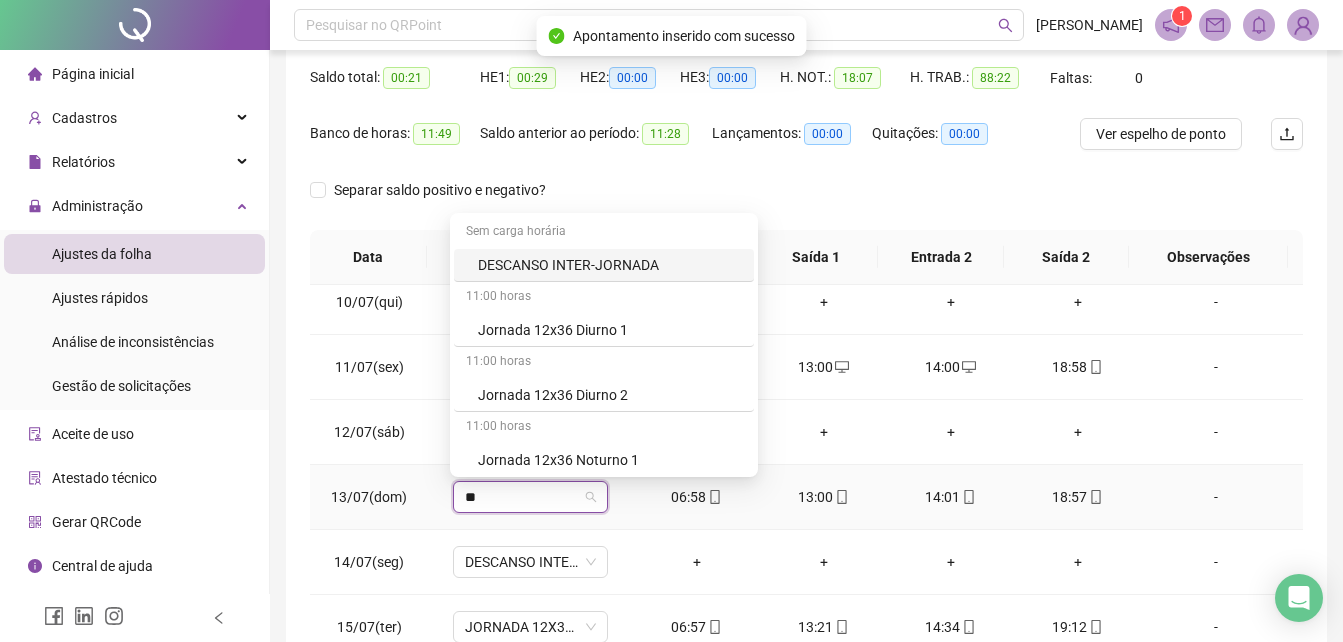 type on "***" 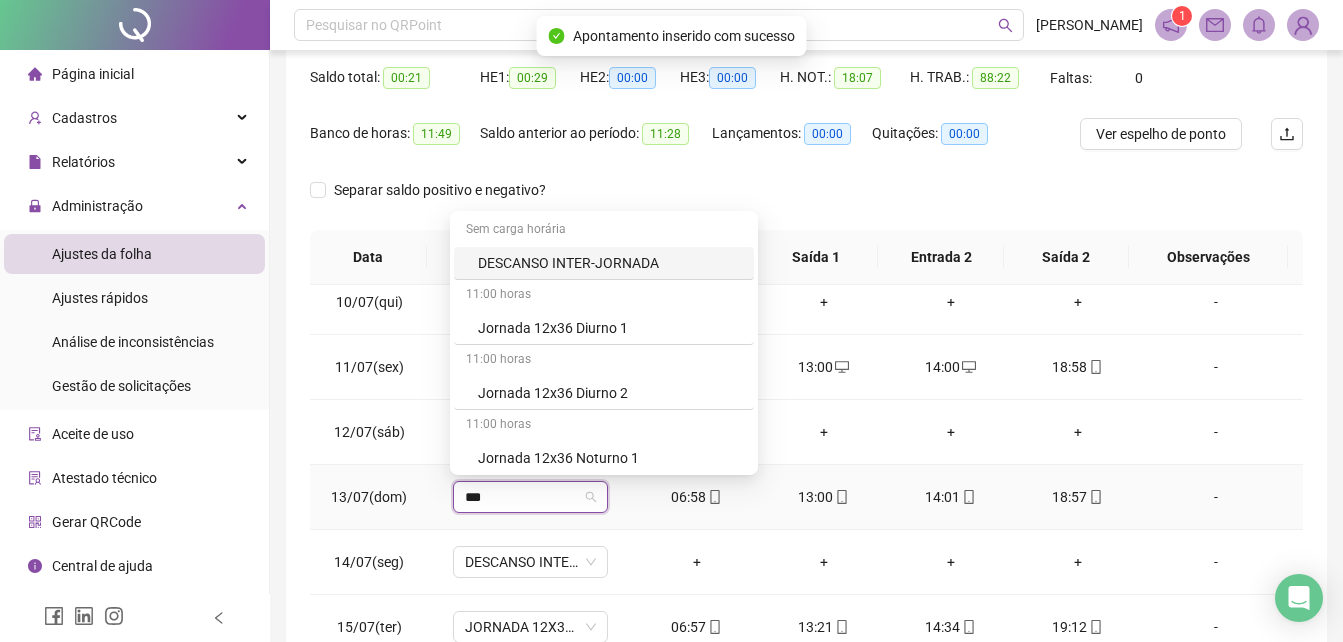 scroll, scrollTop: 613, scrollLeft: 0, axis: vertical 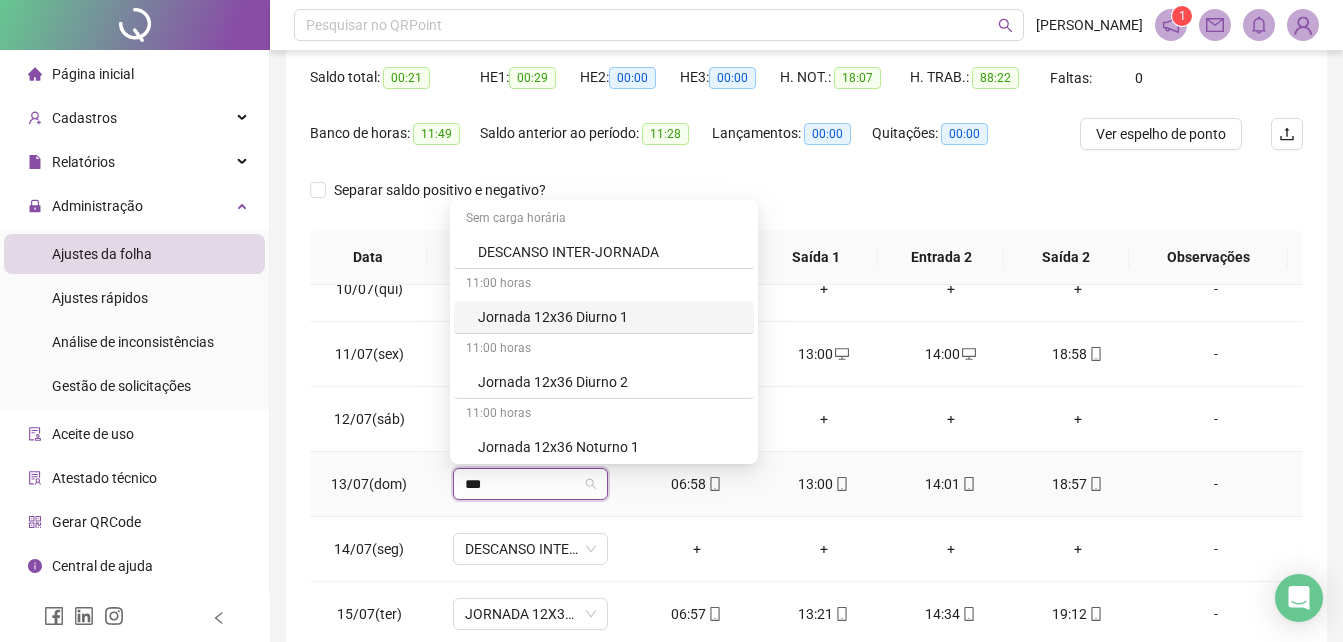 click on "Jornada 12x36 Diurno 1" at bounding box center [610, 317] 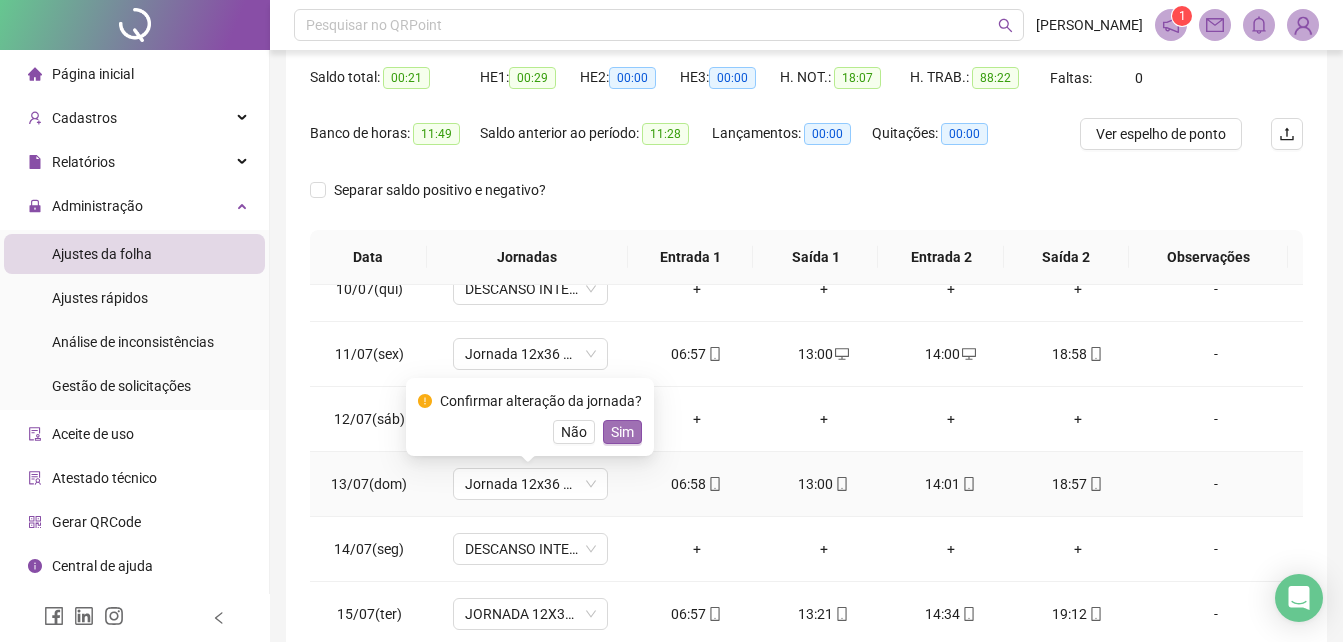 click on "Sim" at bounding box center [622, 432] 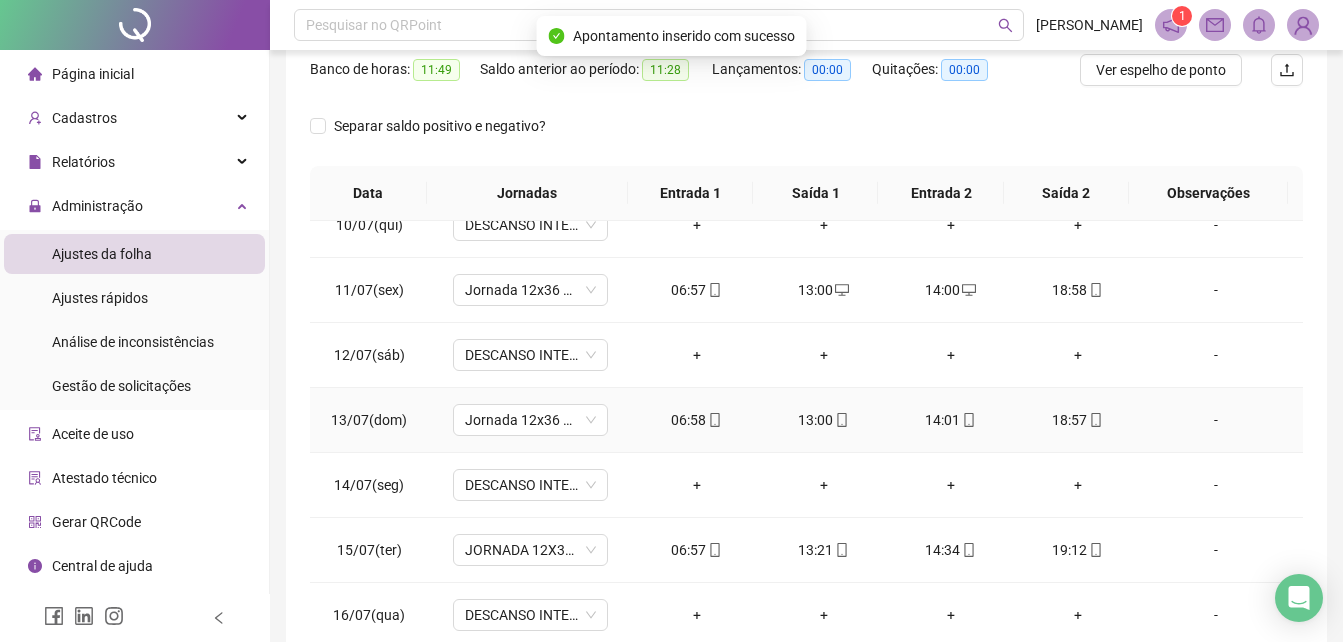 scroll, scrollTop: 300, scrollLeft: 0, axis: vertical 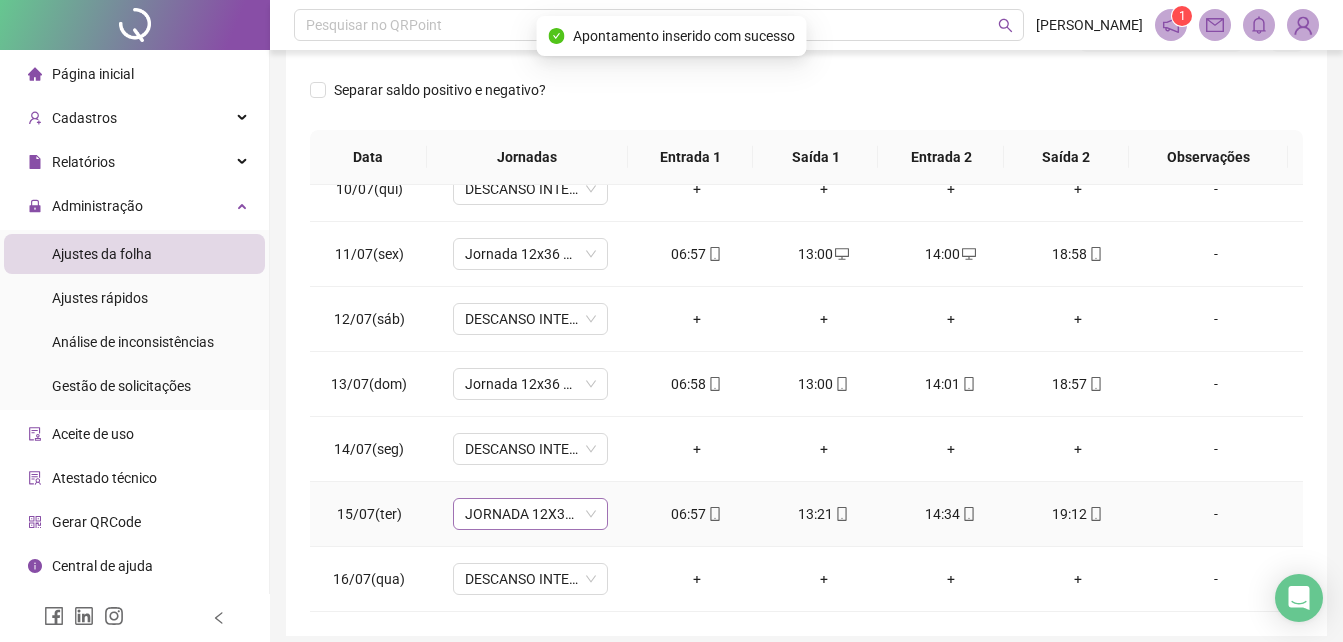 click on "JORNADA 12X36 NOTURNO 1" at bounding box center [530, 514] 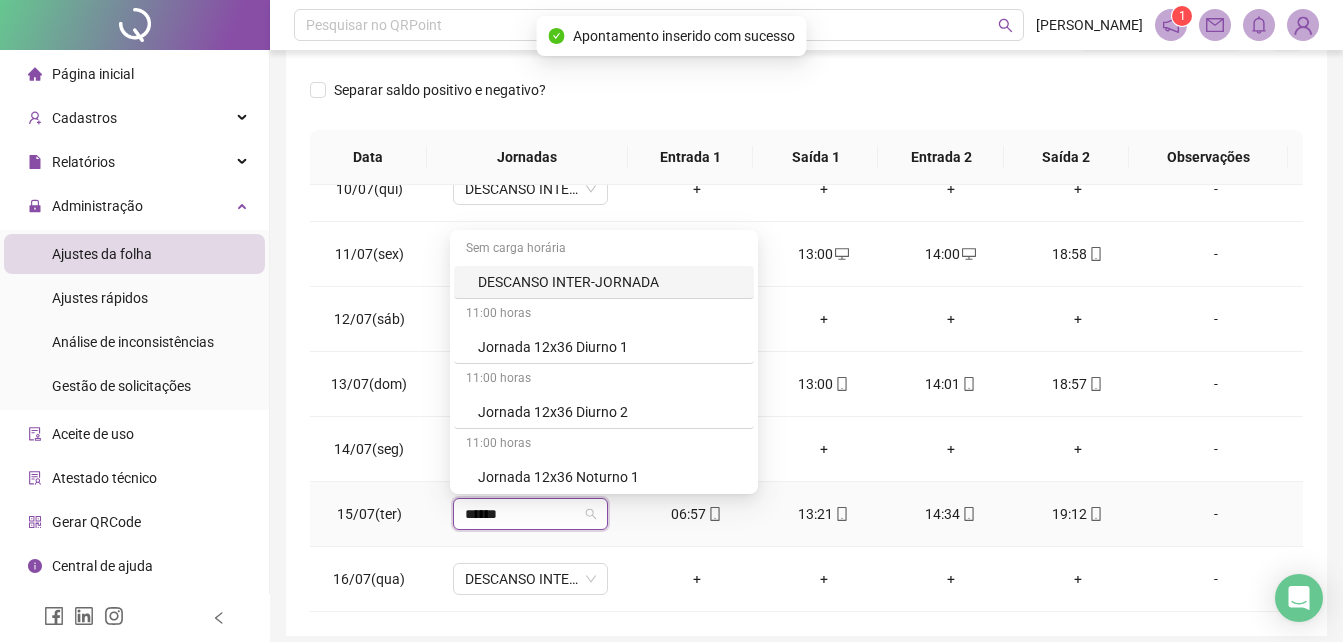 type on "*******" 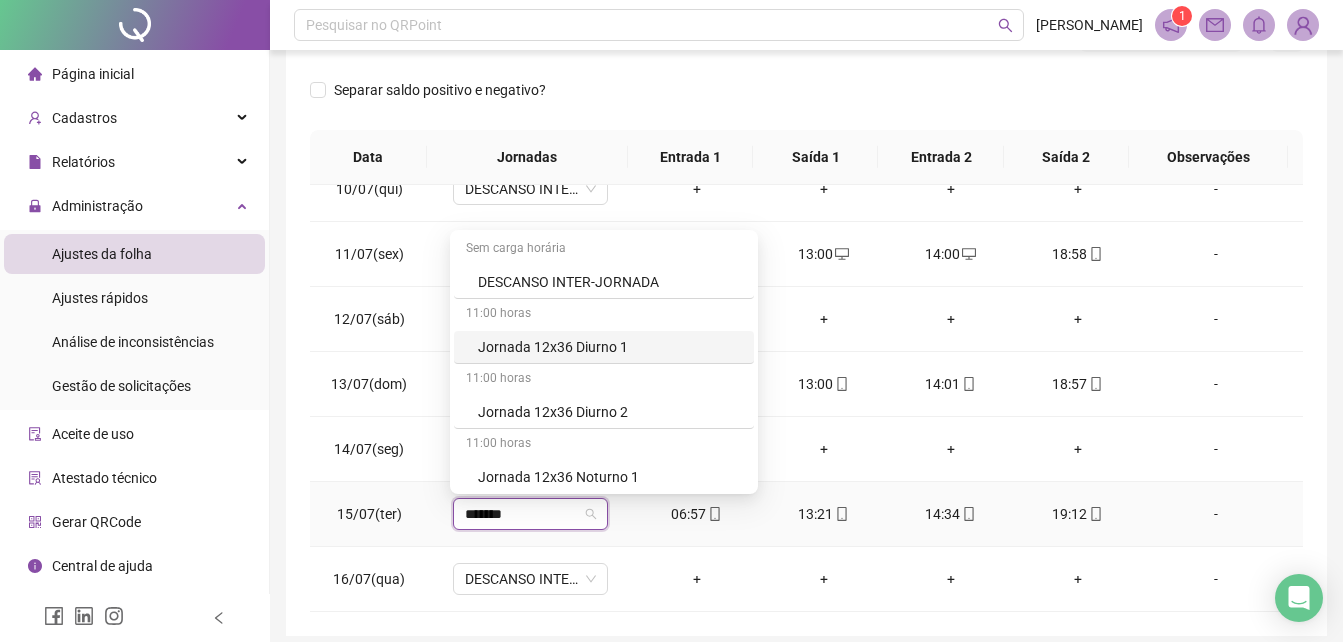 click on "Jornada 12x36 Diurno 1" at bounding box center [610, 347] 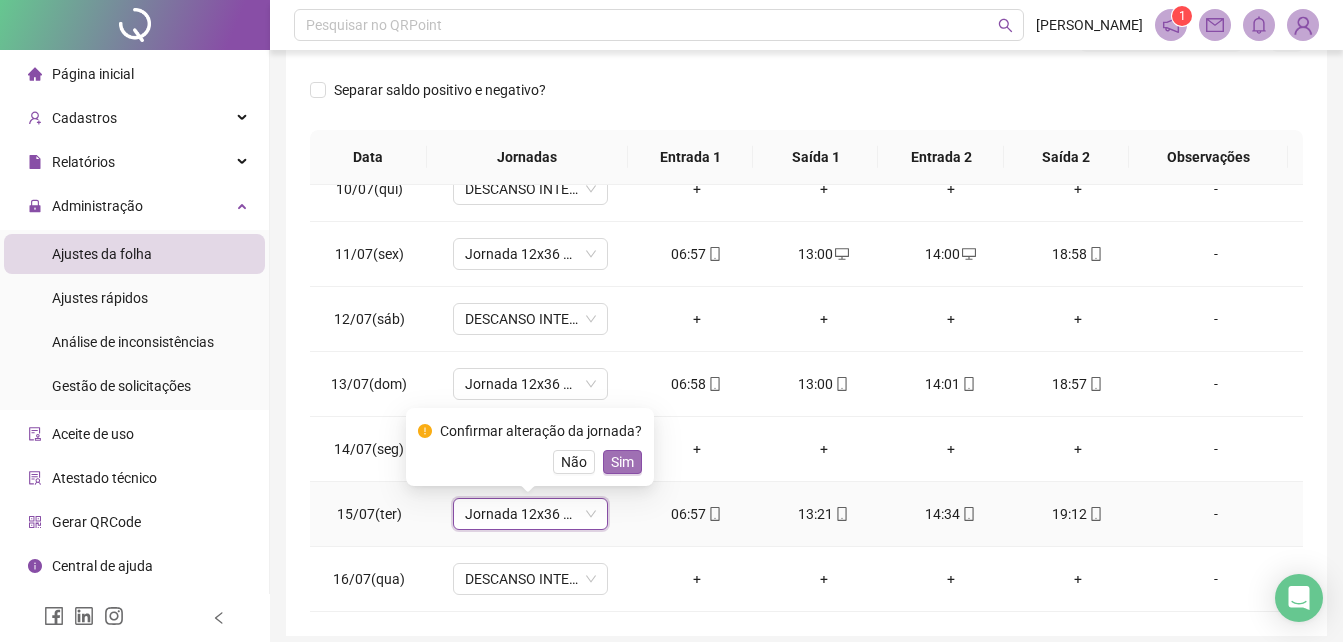 click on "Sim" at bounding box center [622, 462] 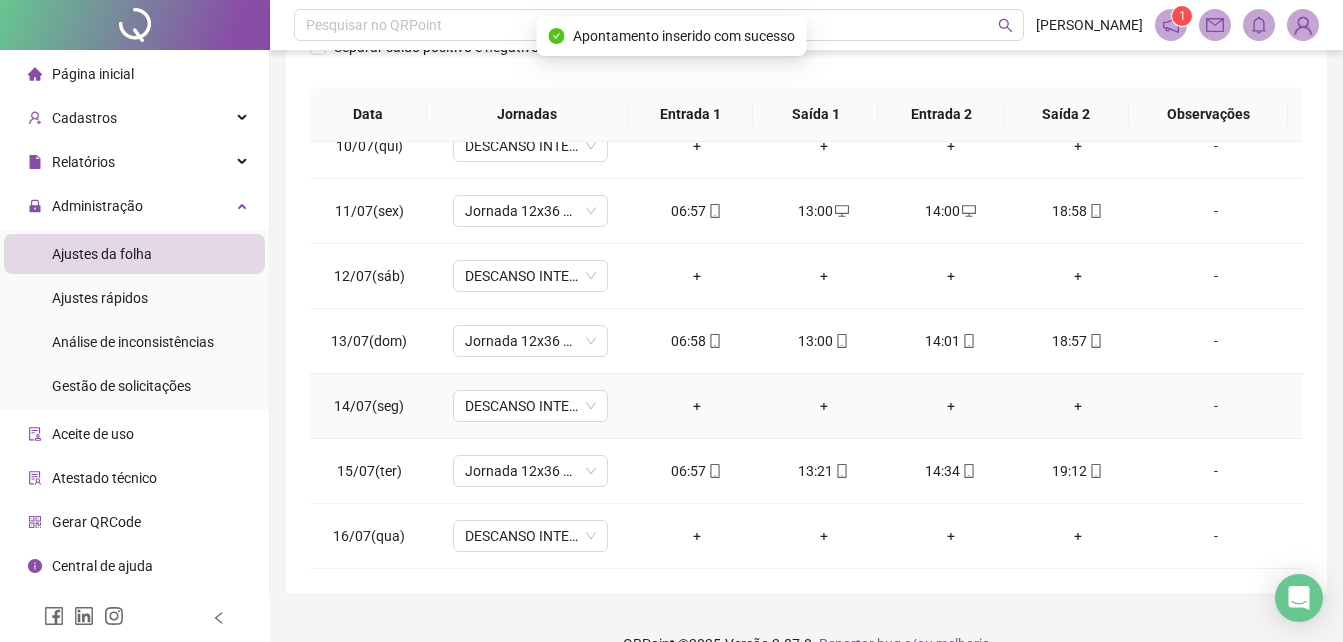 scroll, scrollTop: 380, scrollLeft: 0, axis: vertical 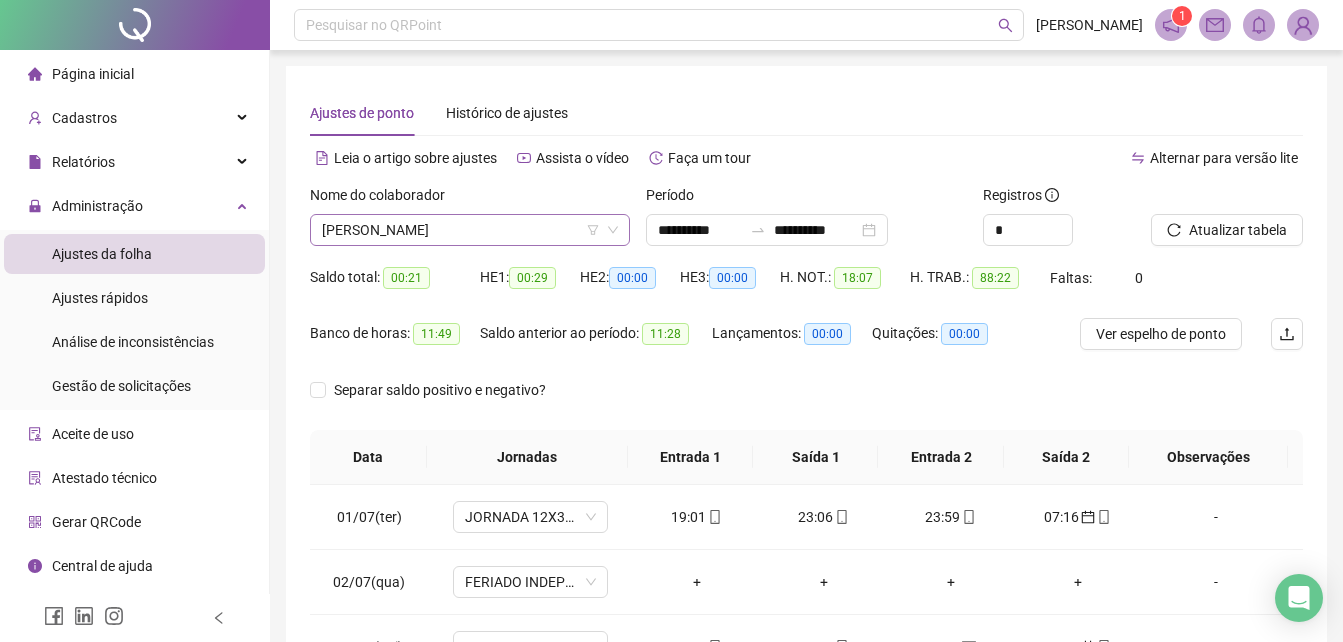 click on "[PERSON_NAME]" at bounding box center [470, 230] 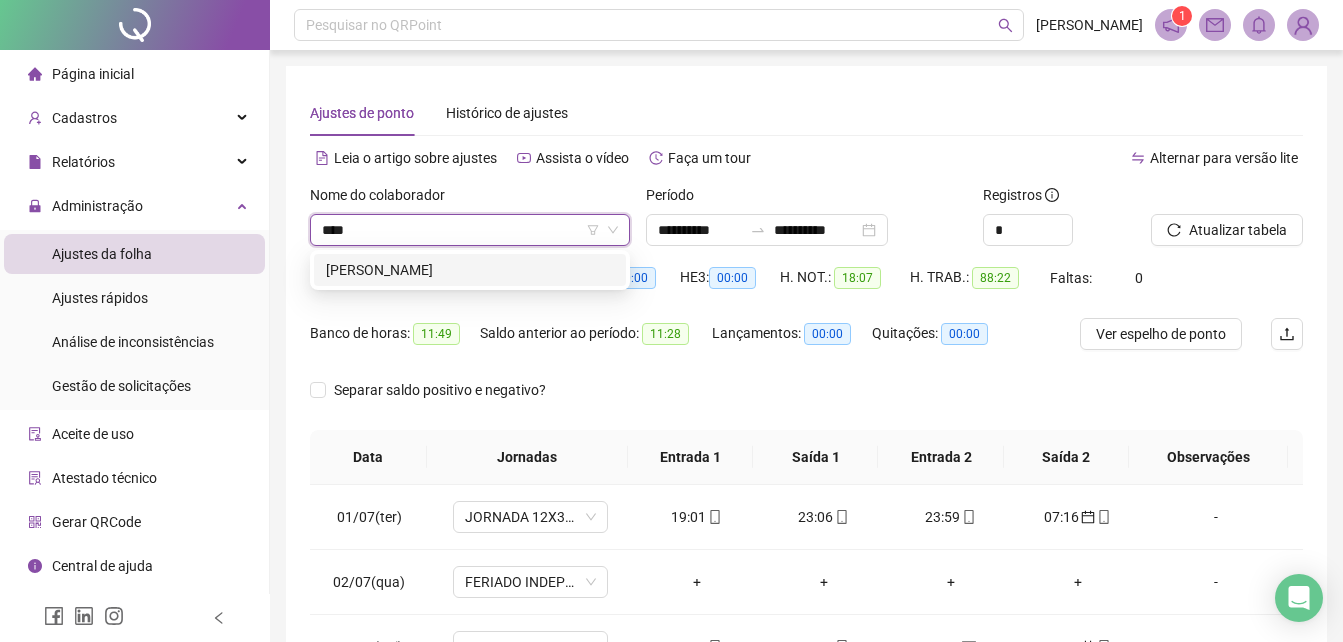 type on "*****" 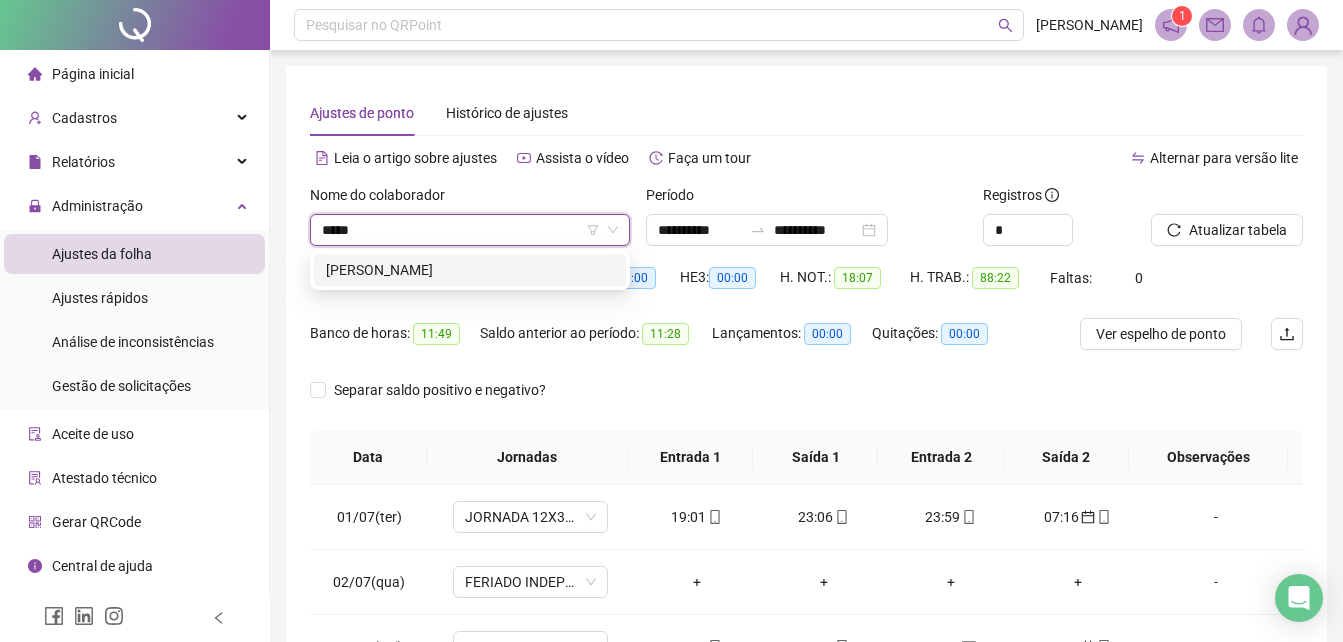 click on "[PERSON_NAME]" at bounding box center (470, 270) 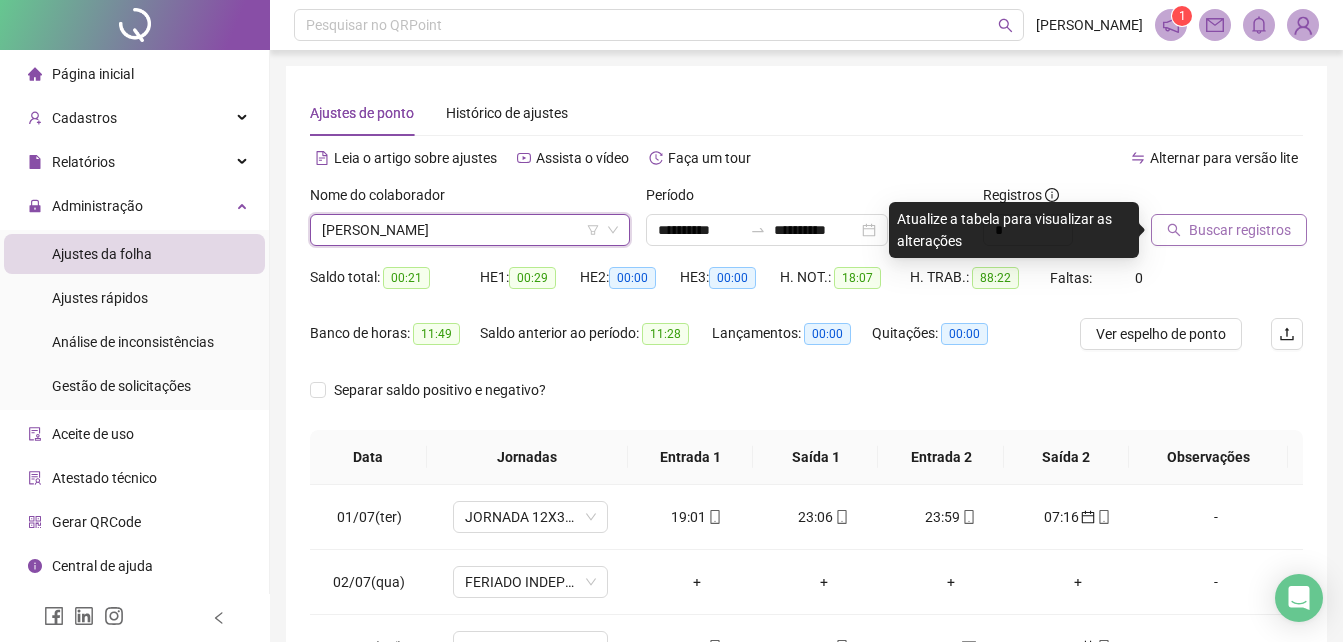 click on "Buscar registros" at bounding box center [1240, 230] 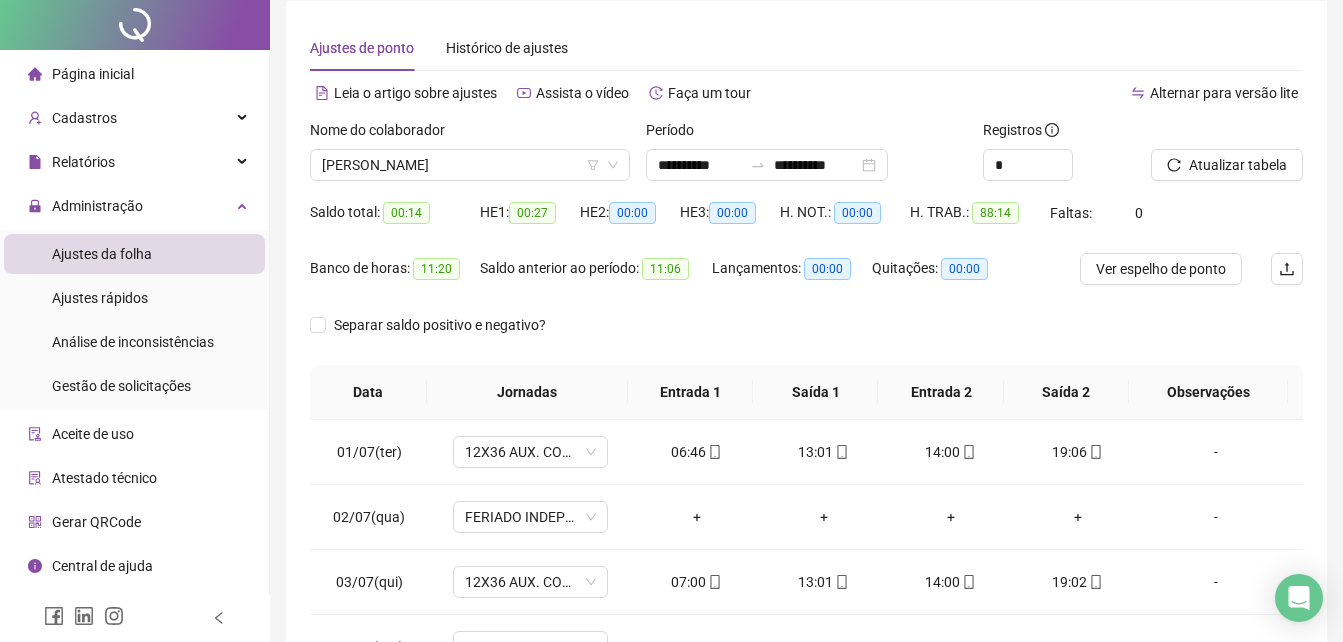 scroll, scrollTop: 100, scrollLeft: 0, axis: vertical 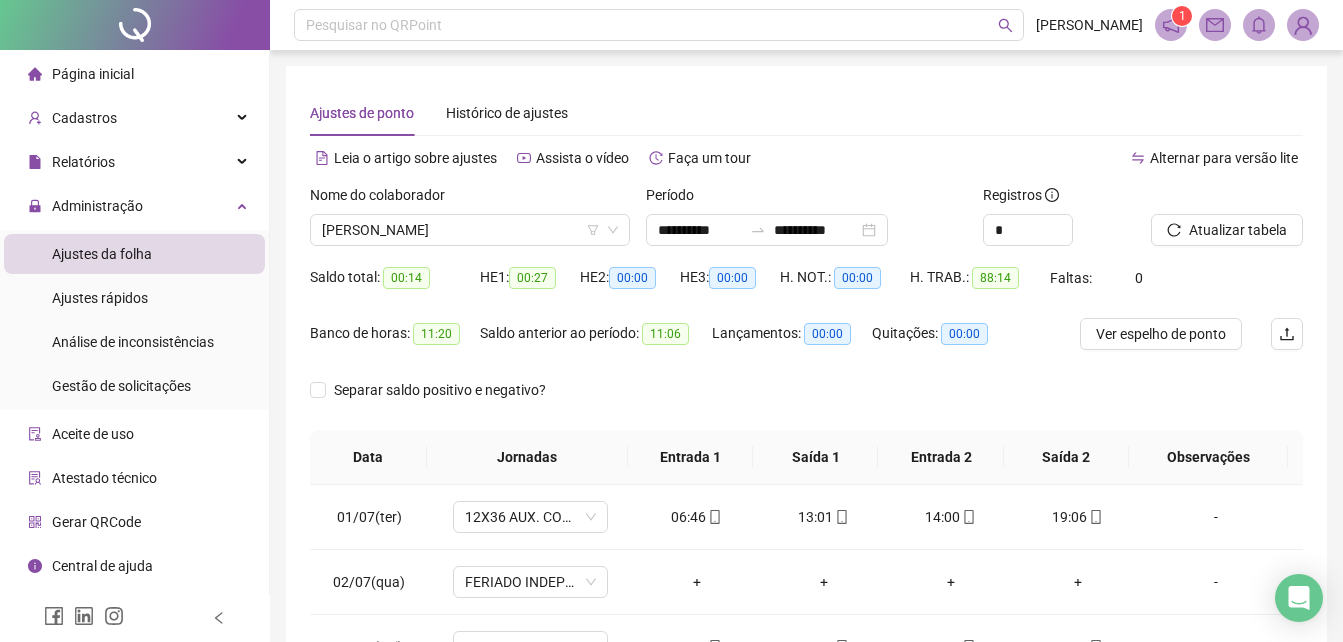 click on "Nome do colaborador [PERSON_NAME]" at bounding box center (470, 223) 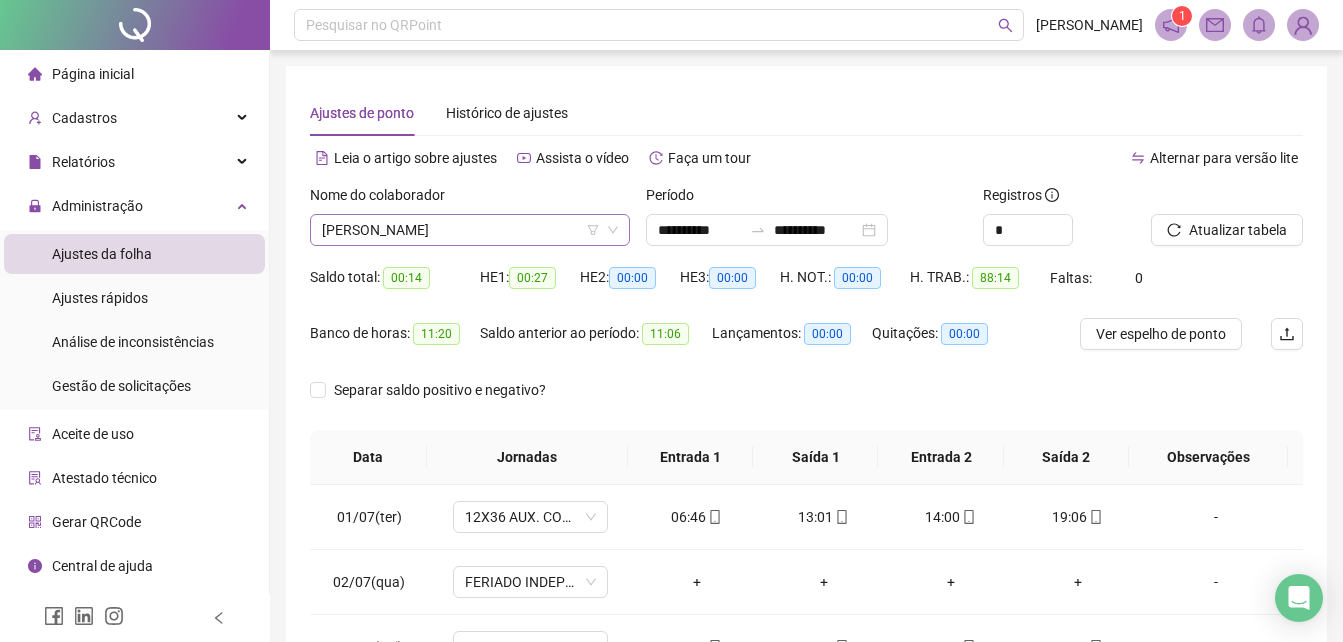 click on "[PERSON_NAME]" at bounding box center [470, 230] 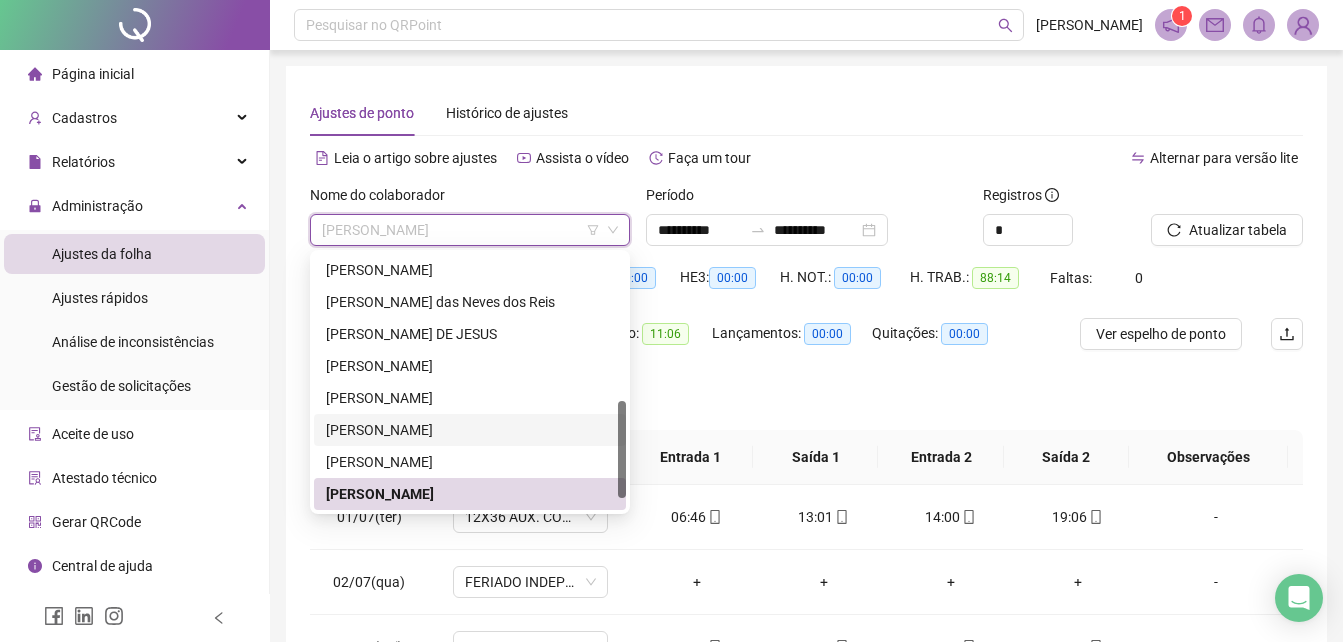 click on "[PERSON_NAME]" at bounding box center [470, 430] 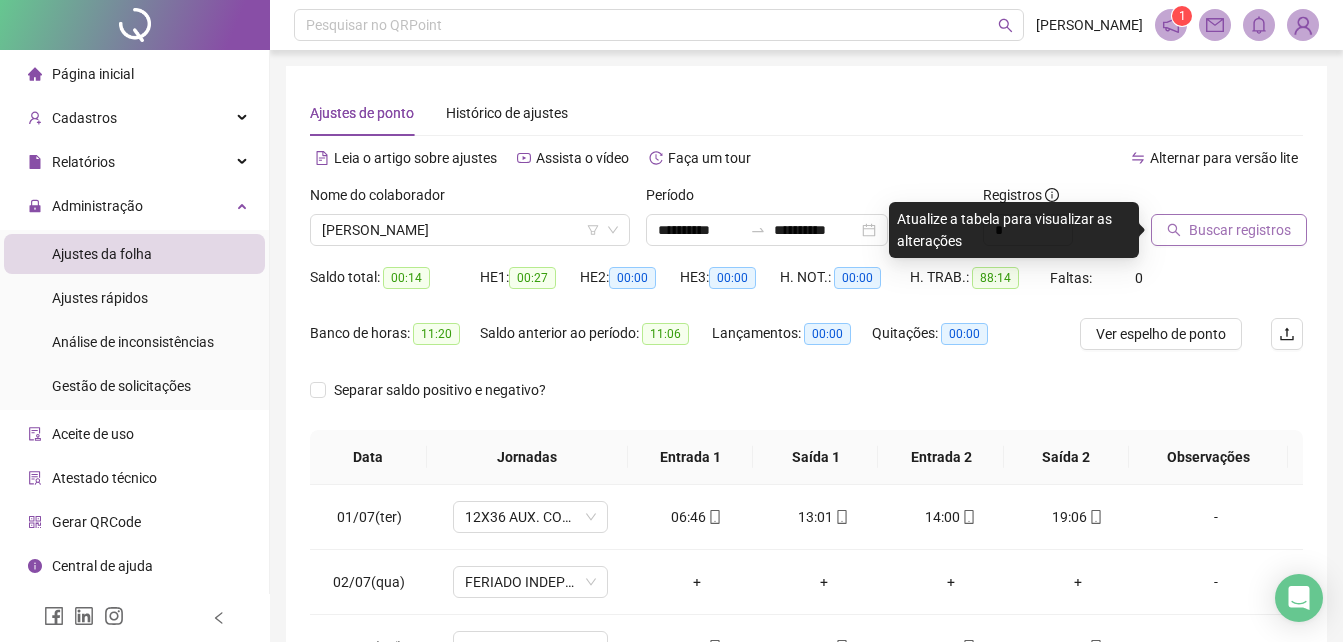 click on "Buscar registros" at bounding box center (1240, 230) 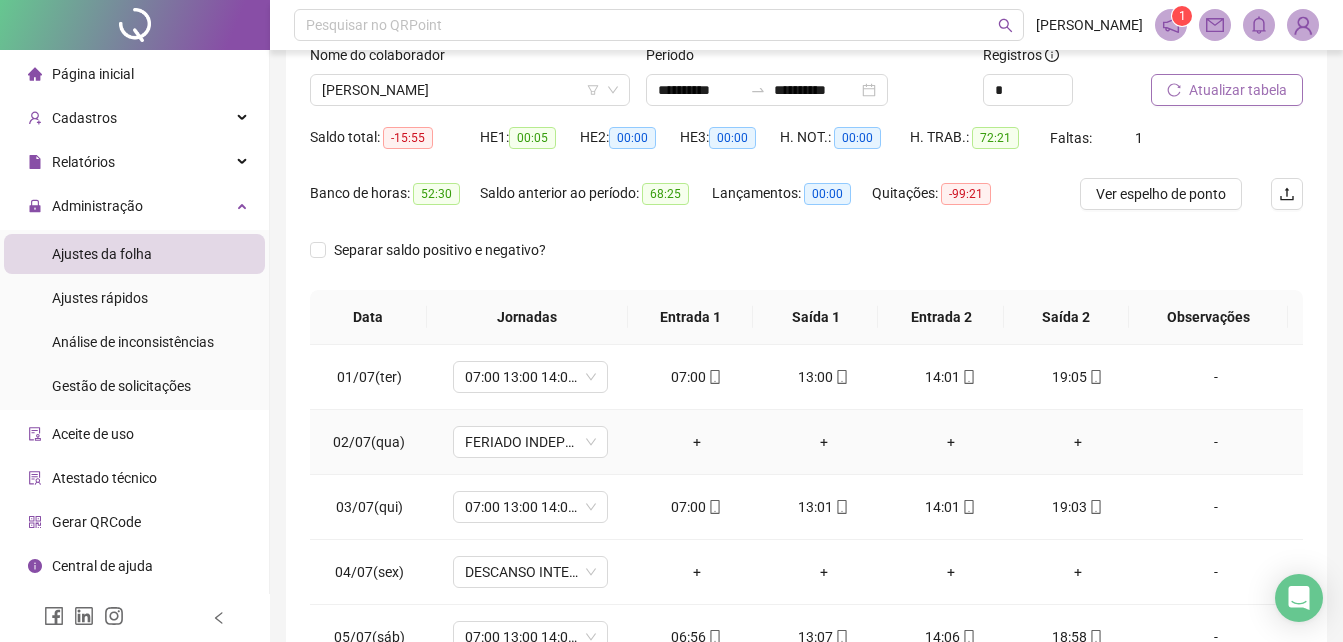 scroll, scrollTop: 200, scrollLeft: 0, axis: vertical 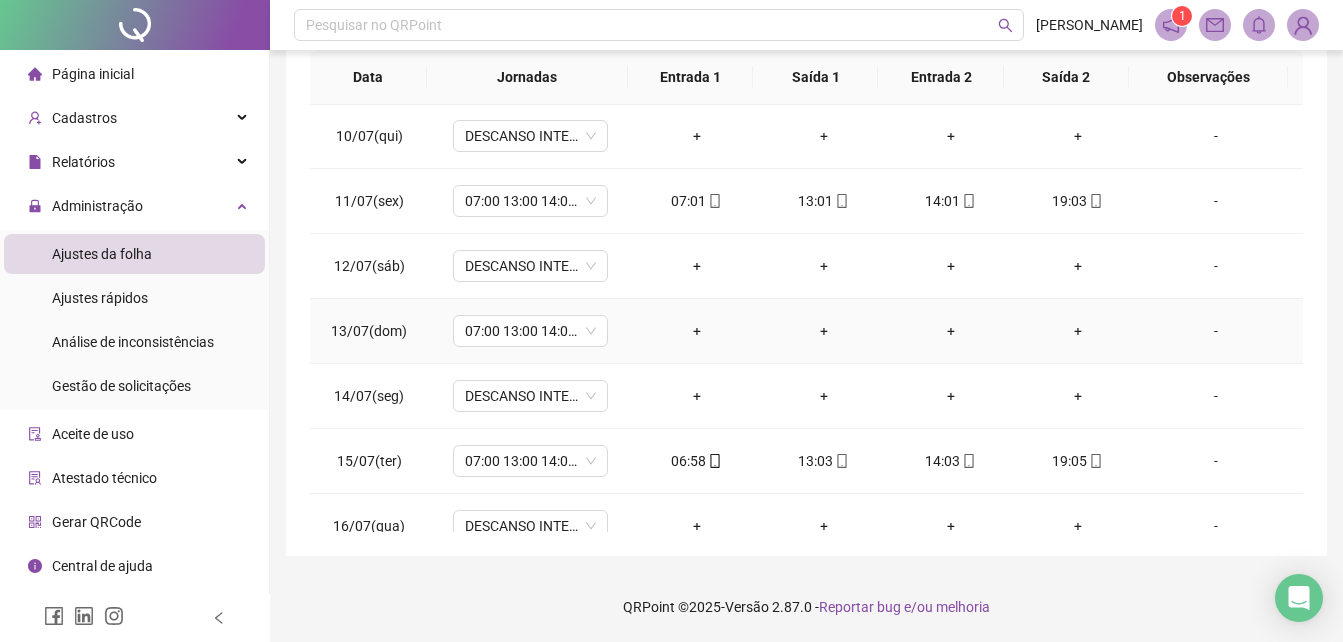 click on "-" at bounding box center (1216, 331) 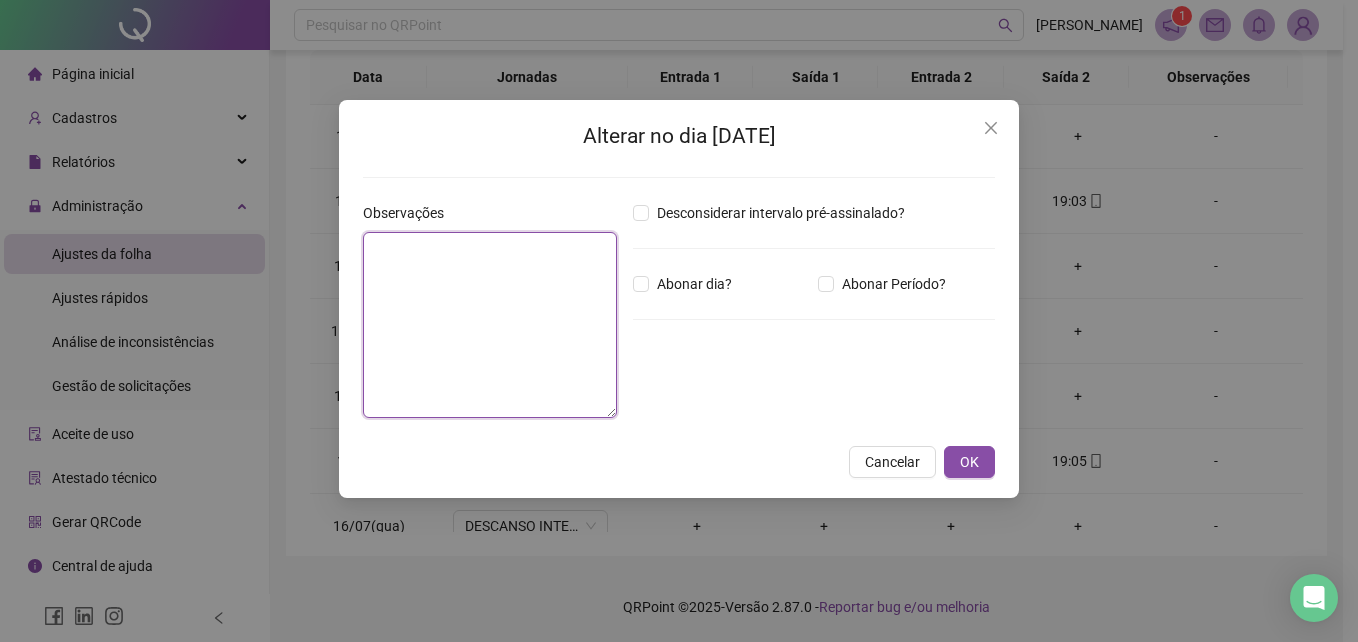 click at bounding box center (490, 325) 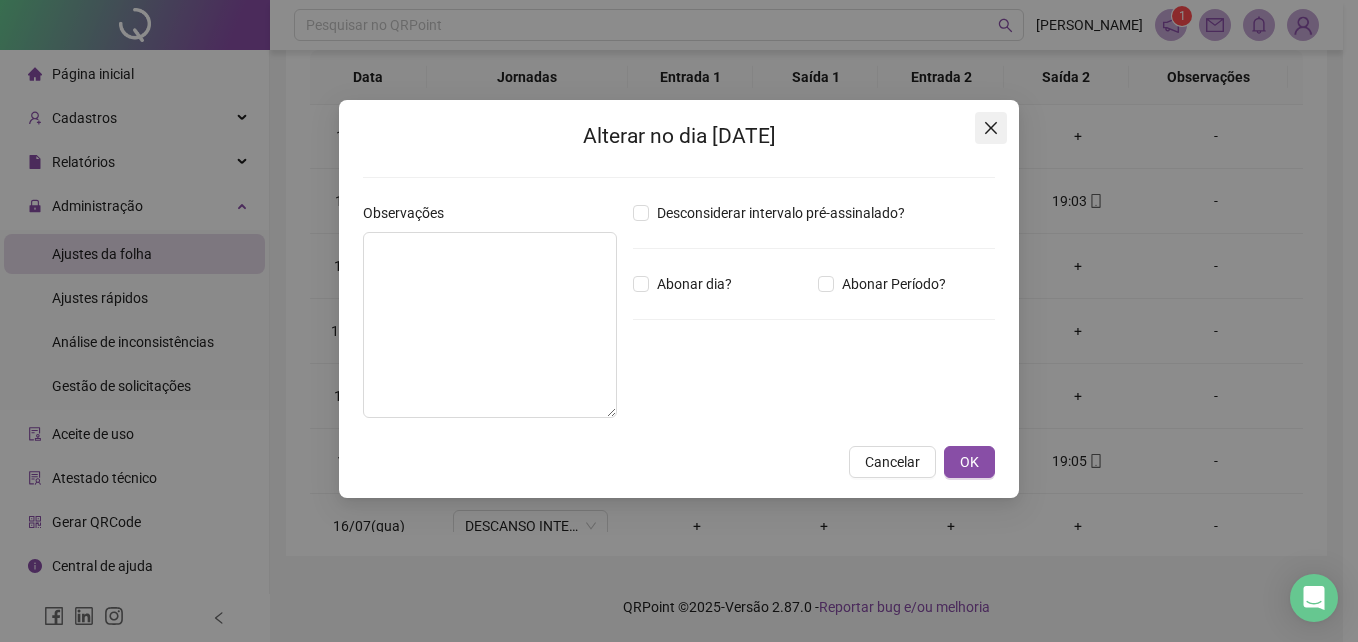 click at bounding box center [991, 128] 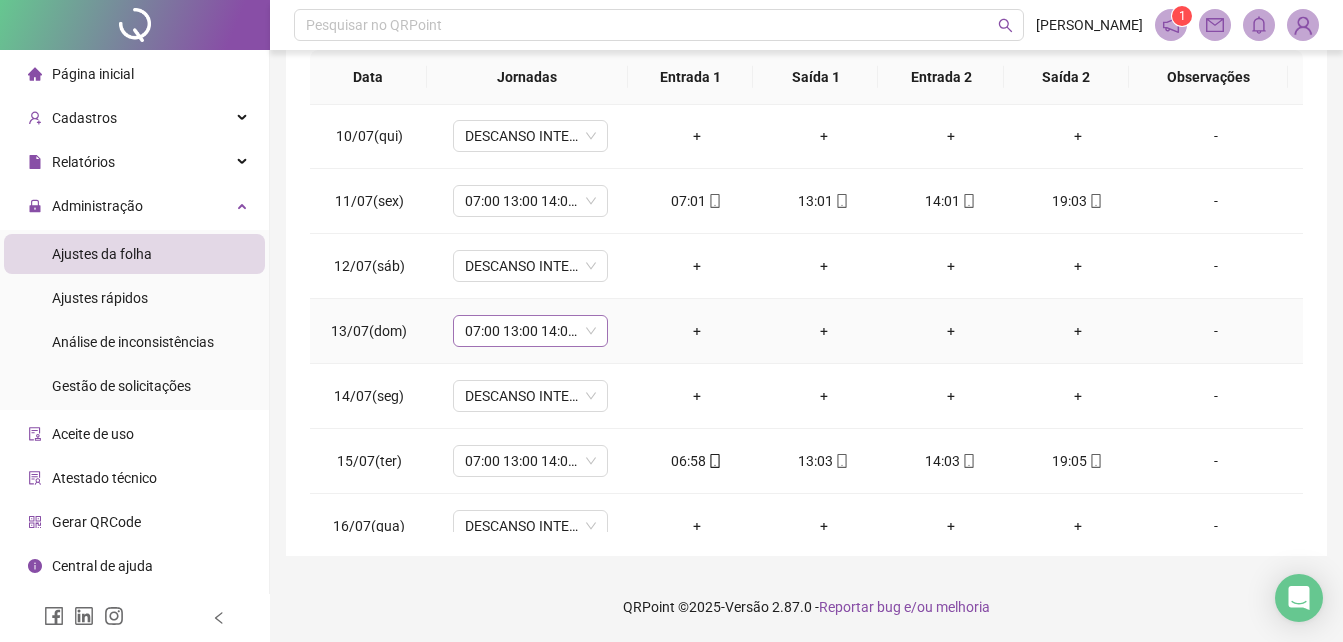 click on "07:00 13:00 14:00 19:00  12X36" at bounding box center [530, 331] 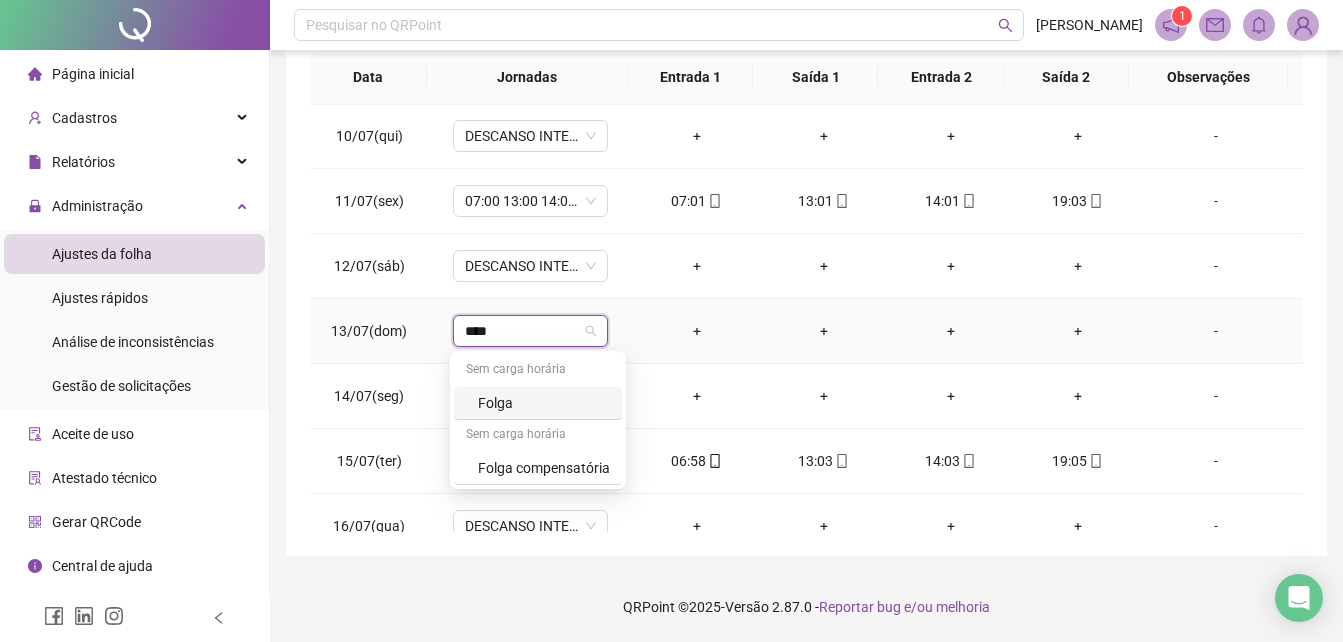 type on "*****" 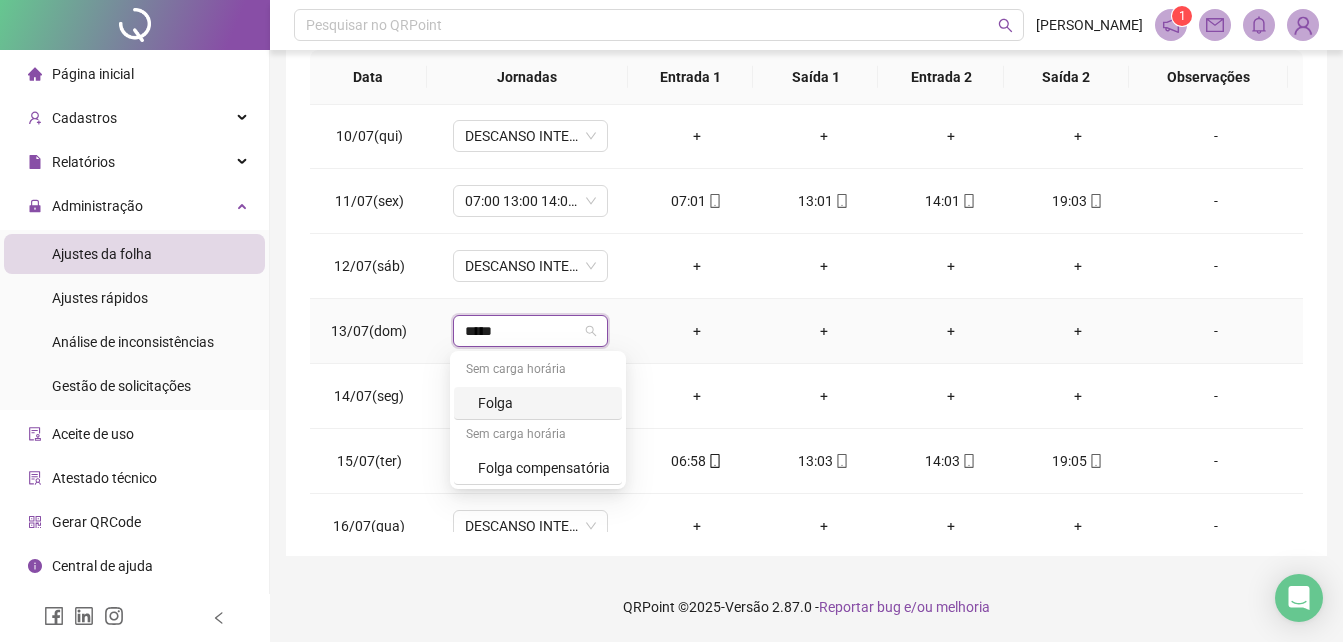 click on "Folga" at bounding box center (544, 403) 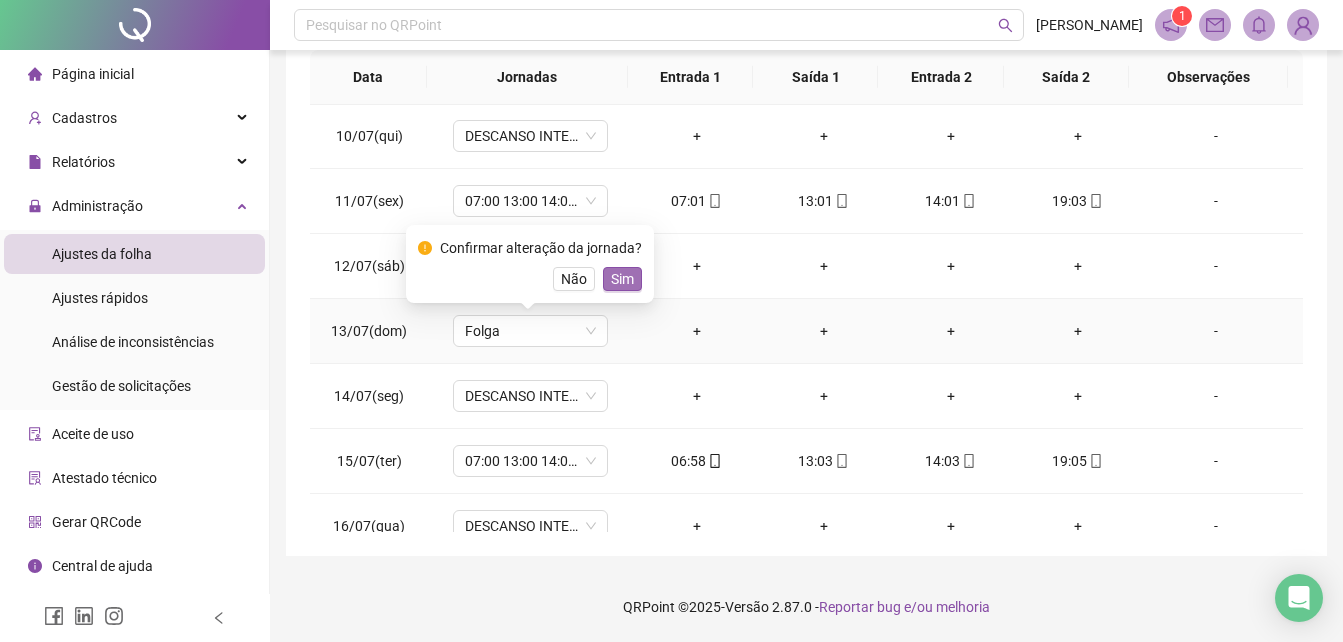click on "Sim" at bounding box center (622, 279) 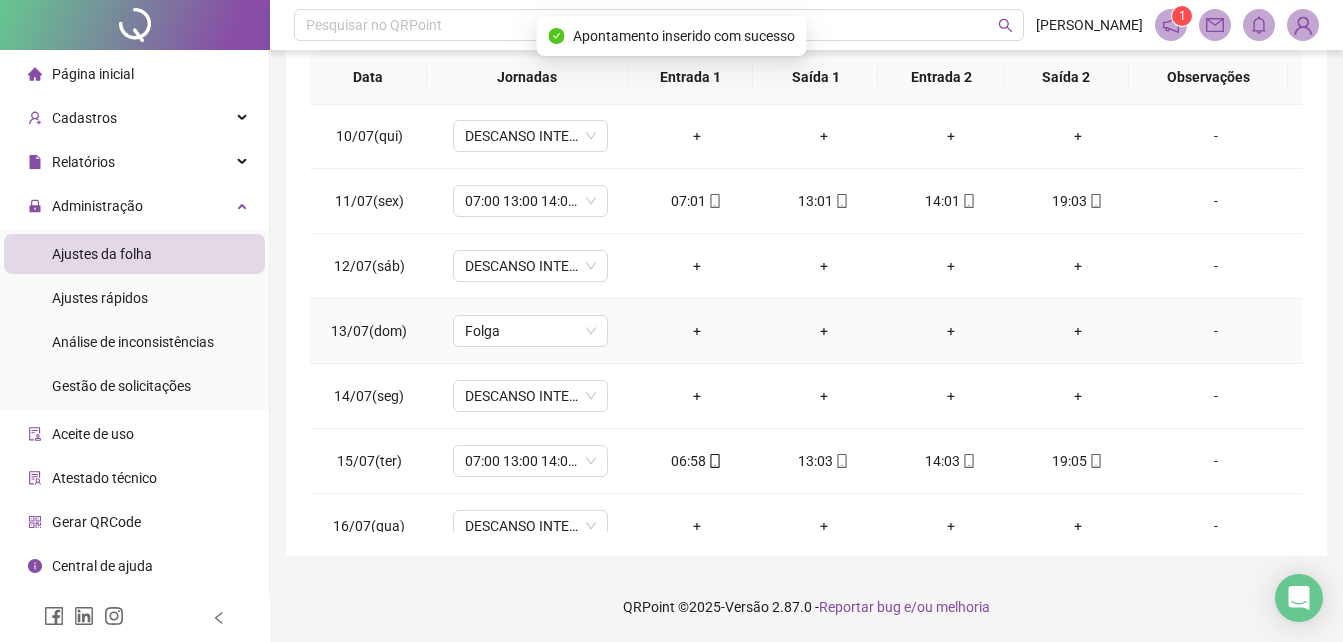 click on "-" at bounding box center (1216, 331) 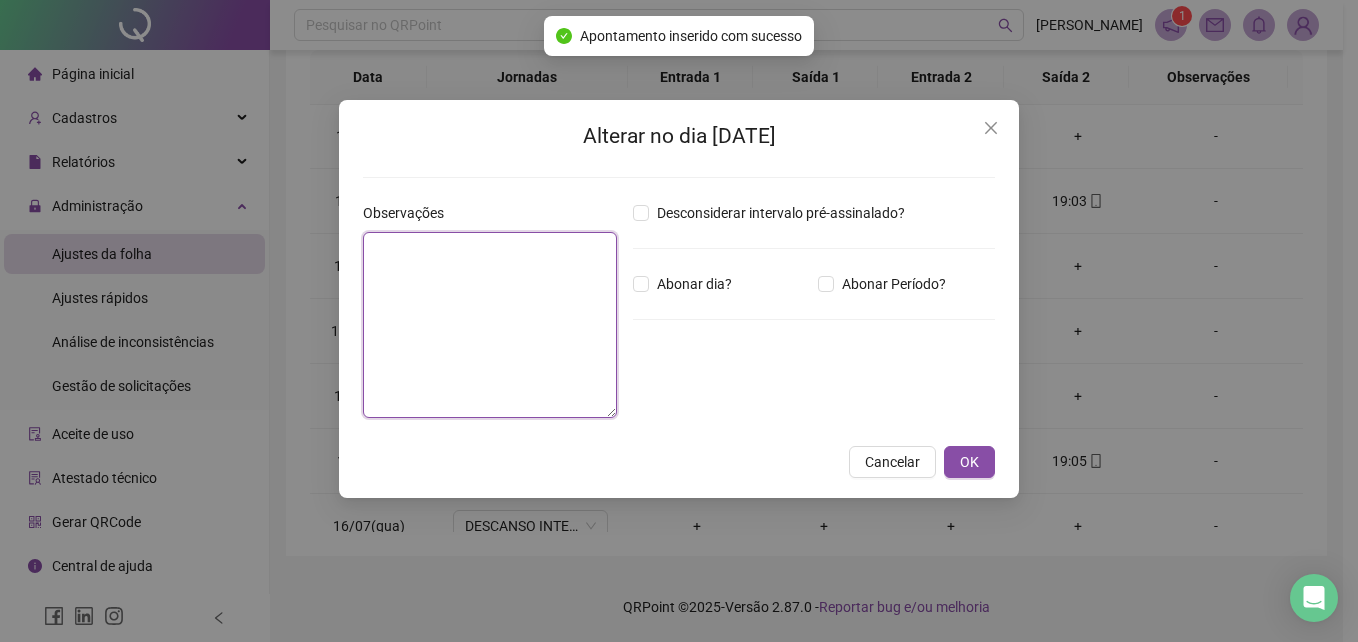 click at bounding box center [490, 325] 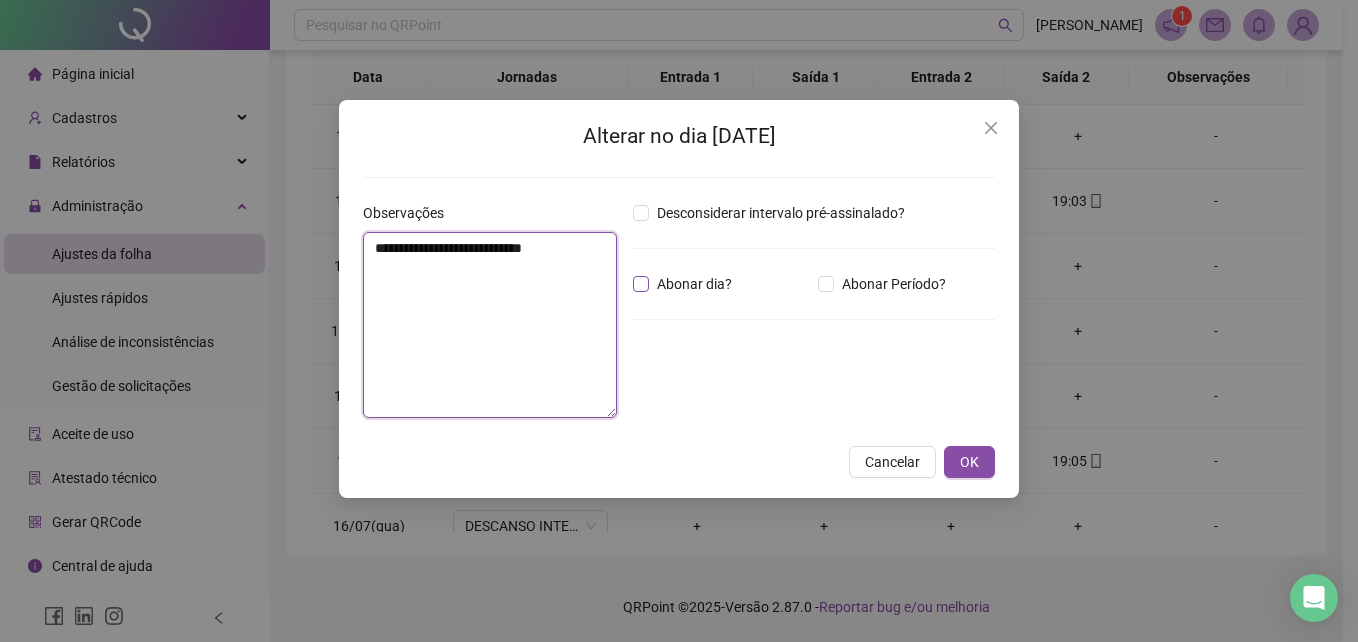 type on "**********" 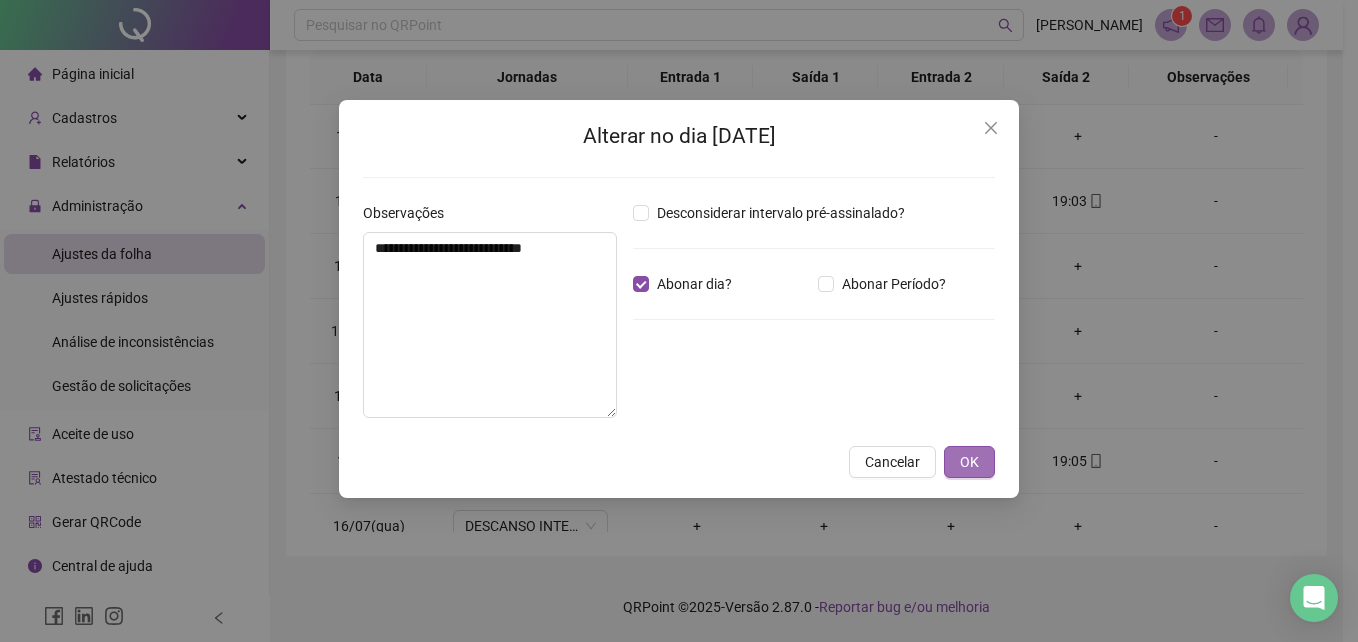 click on "OK" at bounding box center [969, 462] 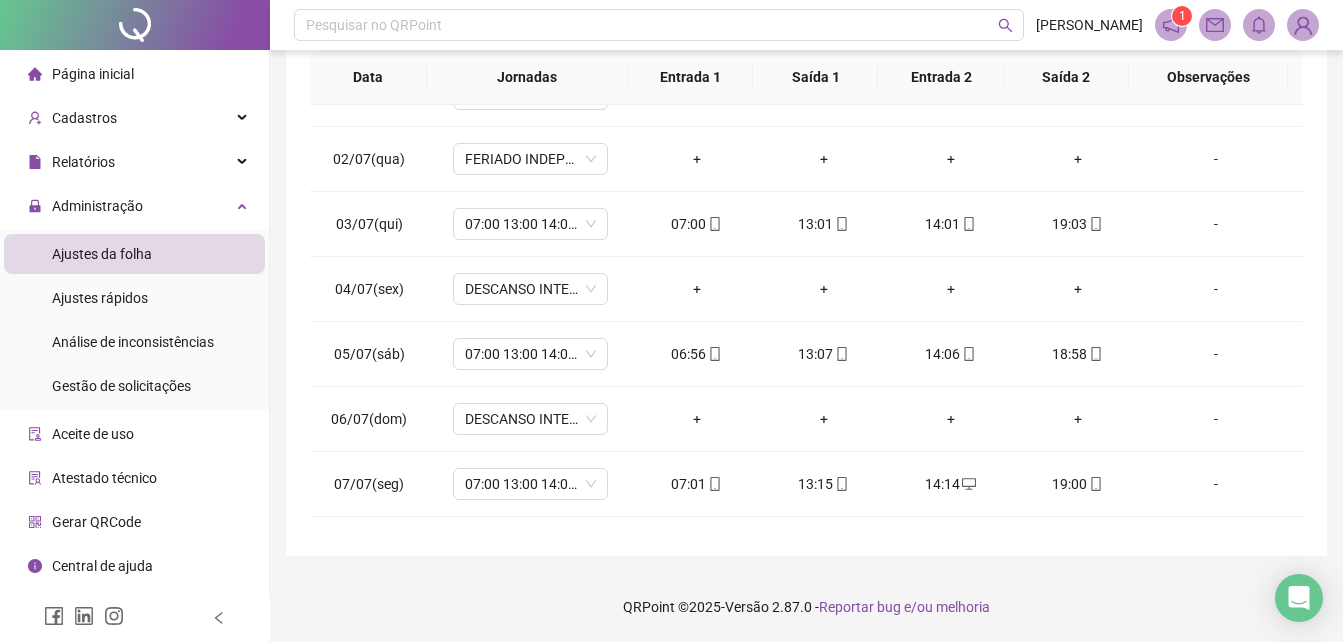 scroll, scrollTop: 0, scrollLeft: 0, axis: both 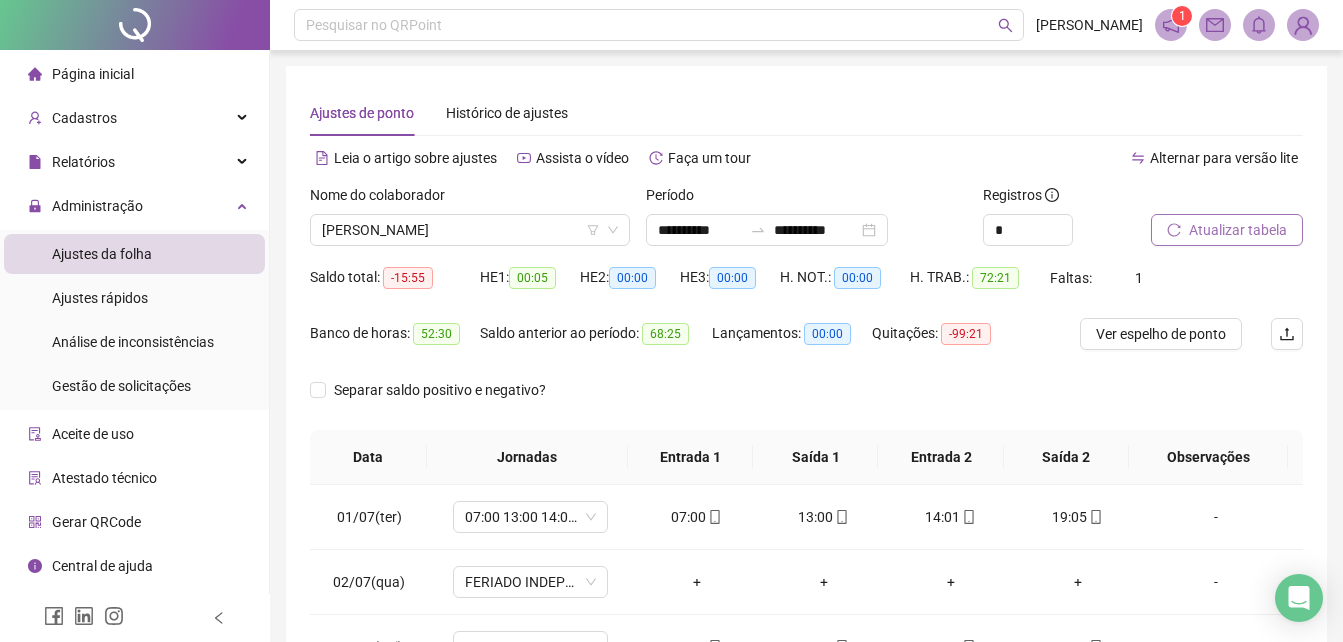 click 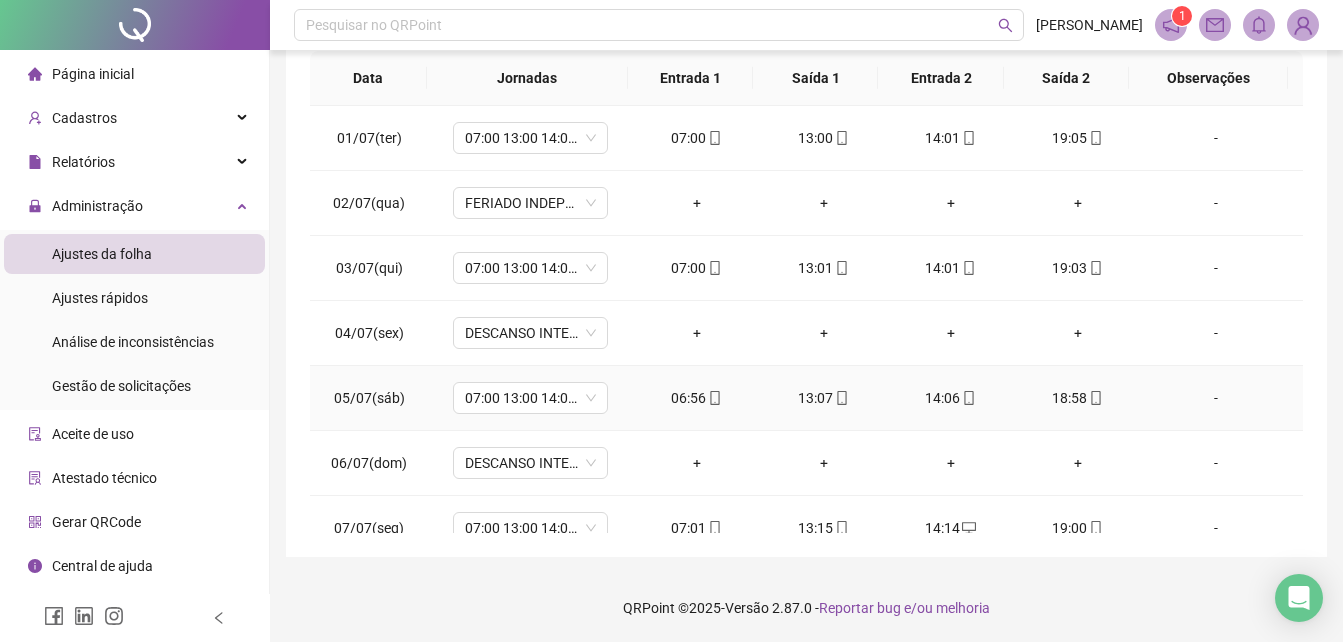 scroll, scrollTop: 380, scrollLeft: 0, axis: vertical 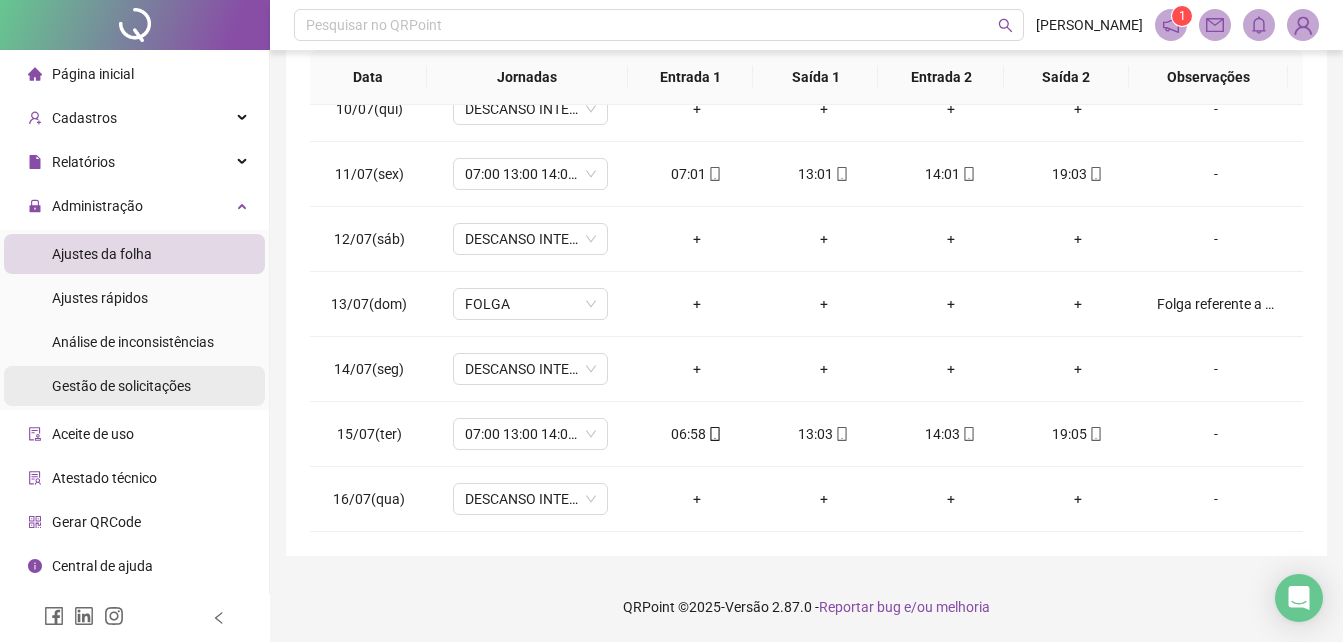 click on "Gestão de solicitações" at bounding box center [121, 386] 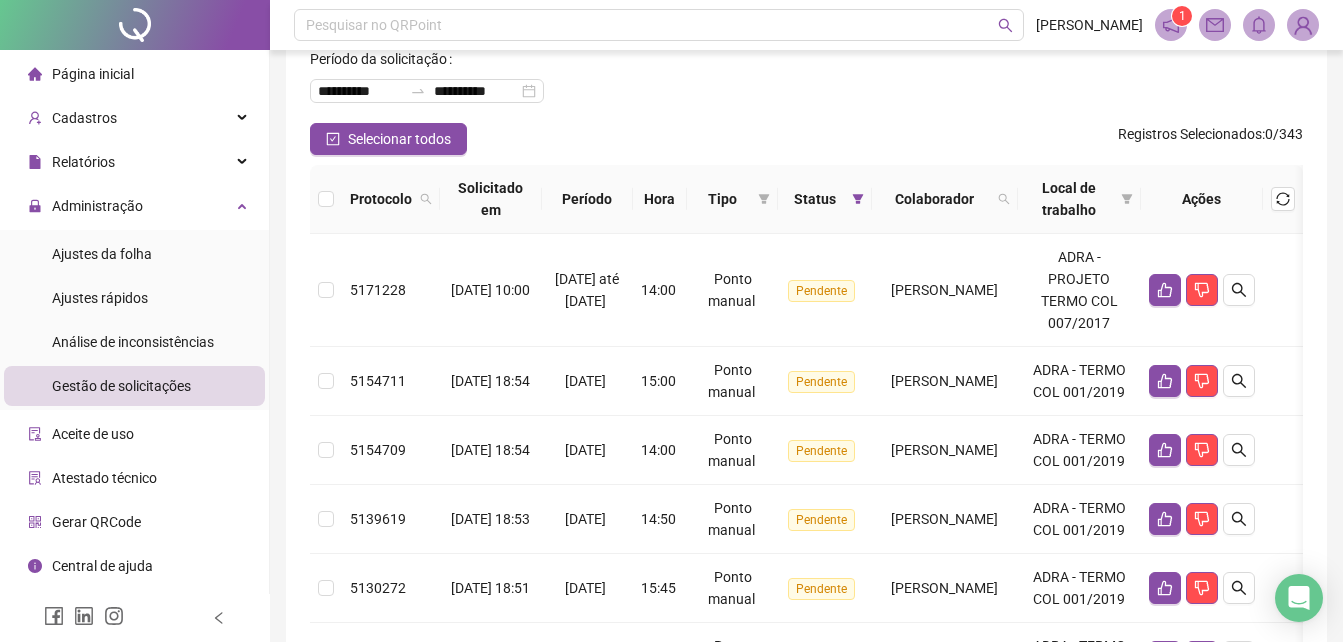 scroll, scrollTop: 200, scrollLeft: 0, axis: vertical 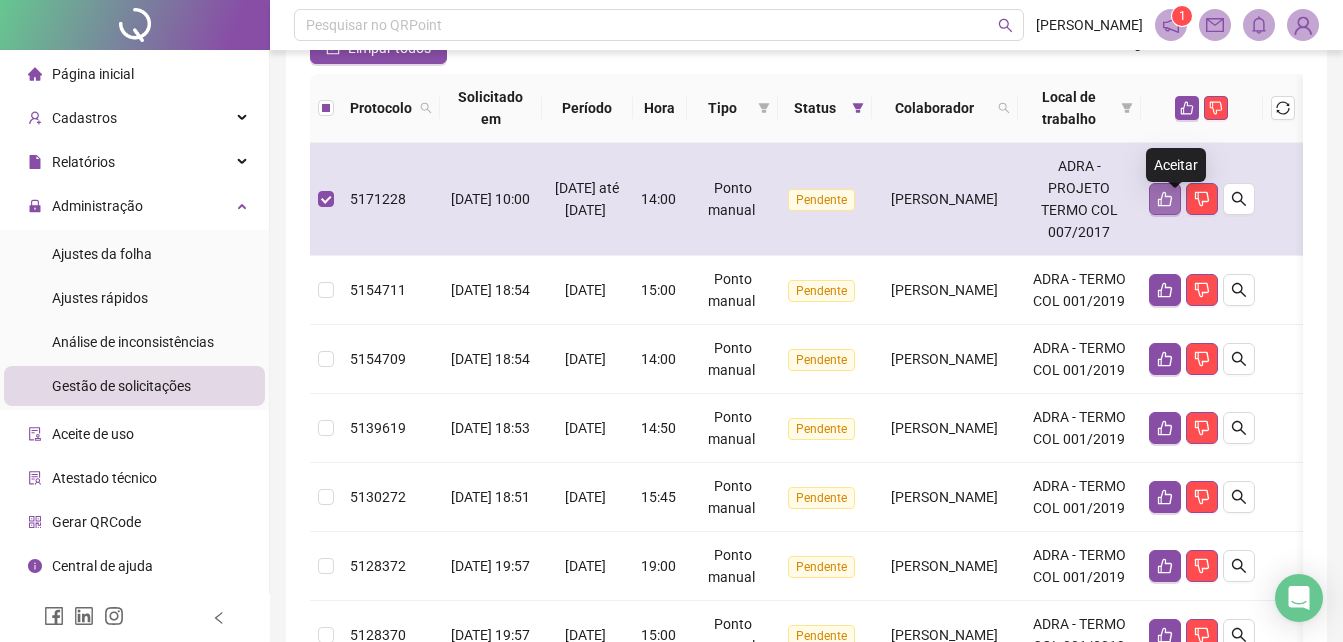click at bounding box center (1165, 199) 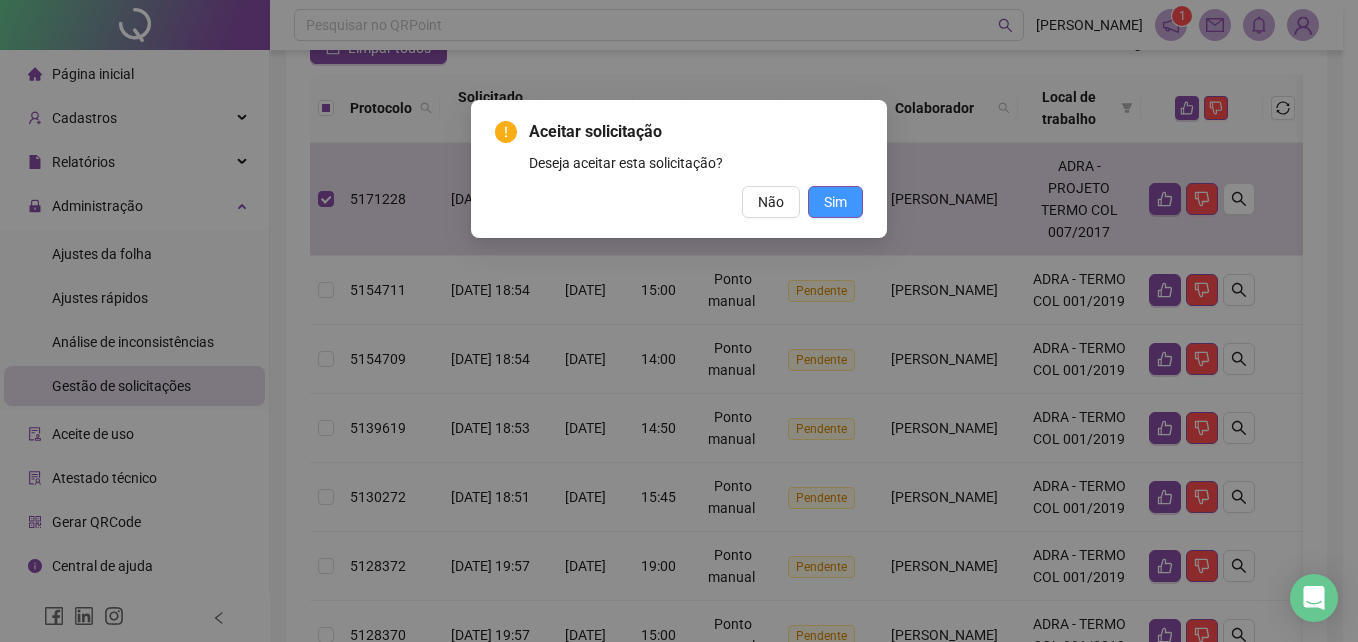 click on "Sim" at bounding box center [835, 202] 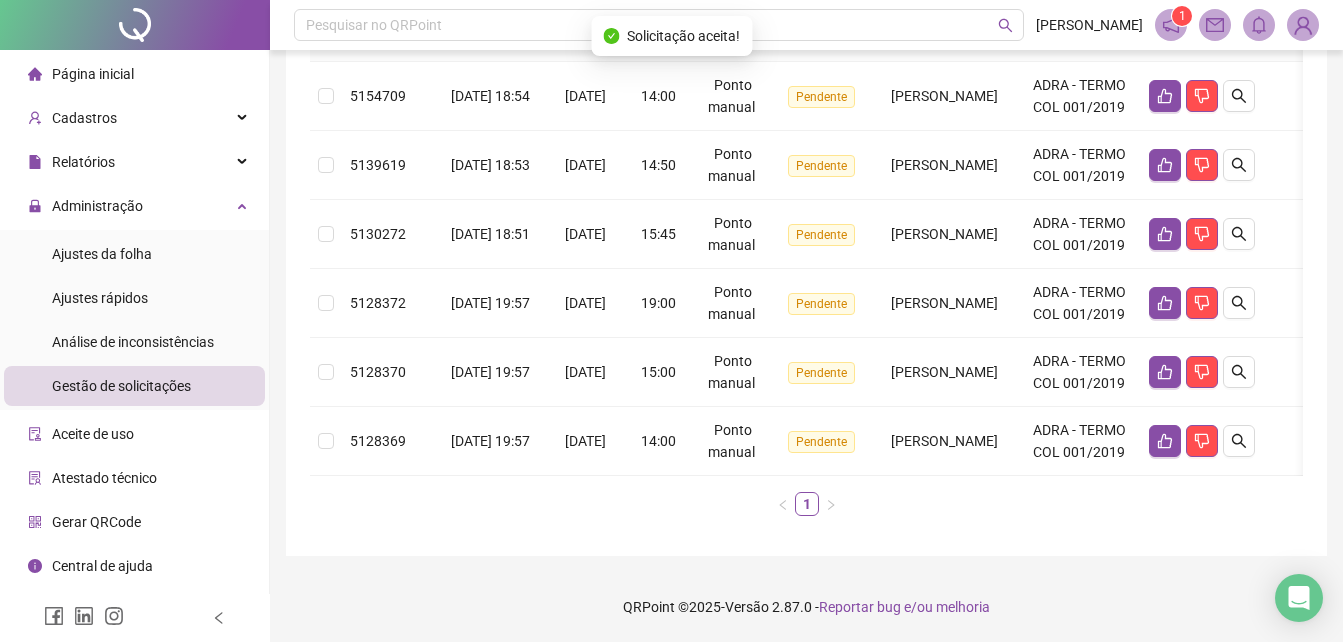 scroll, scrollTop: 0, scrollLeft: 0, axis: both 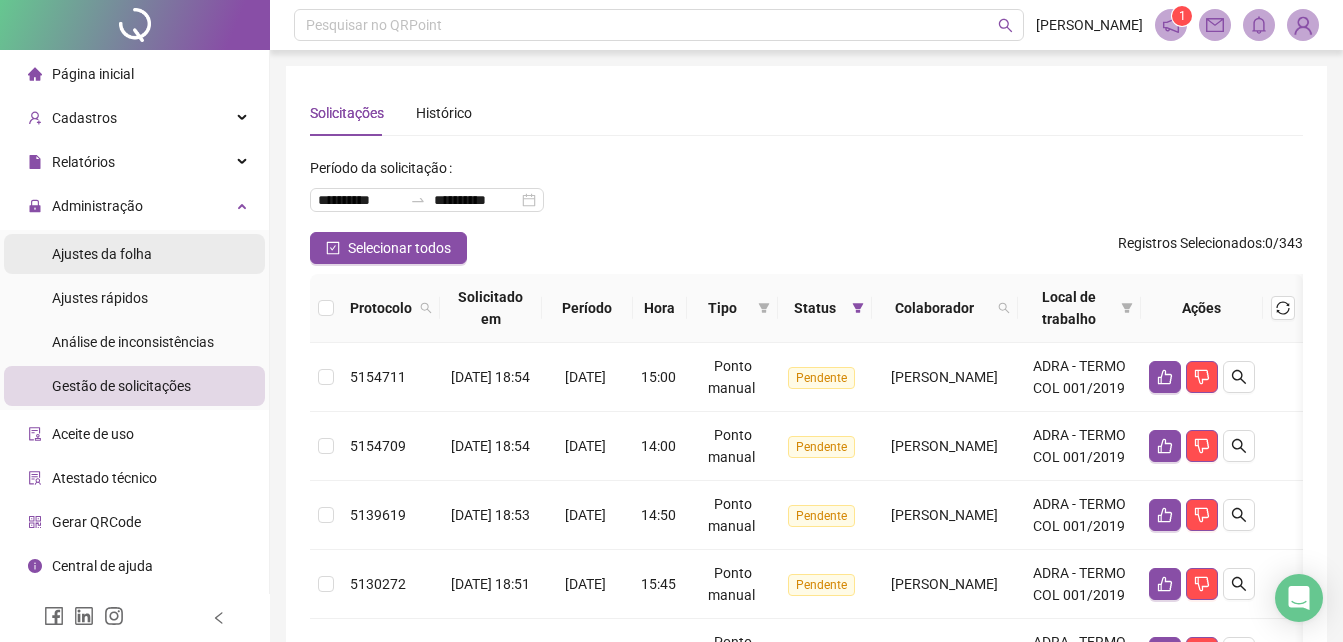 click on "Ajustes da folha" at bounding box center [102, 254] 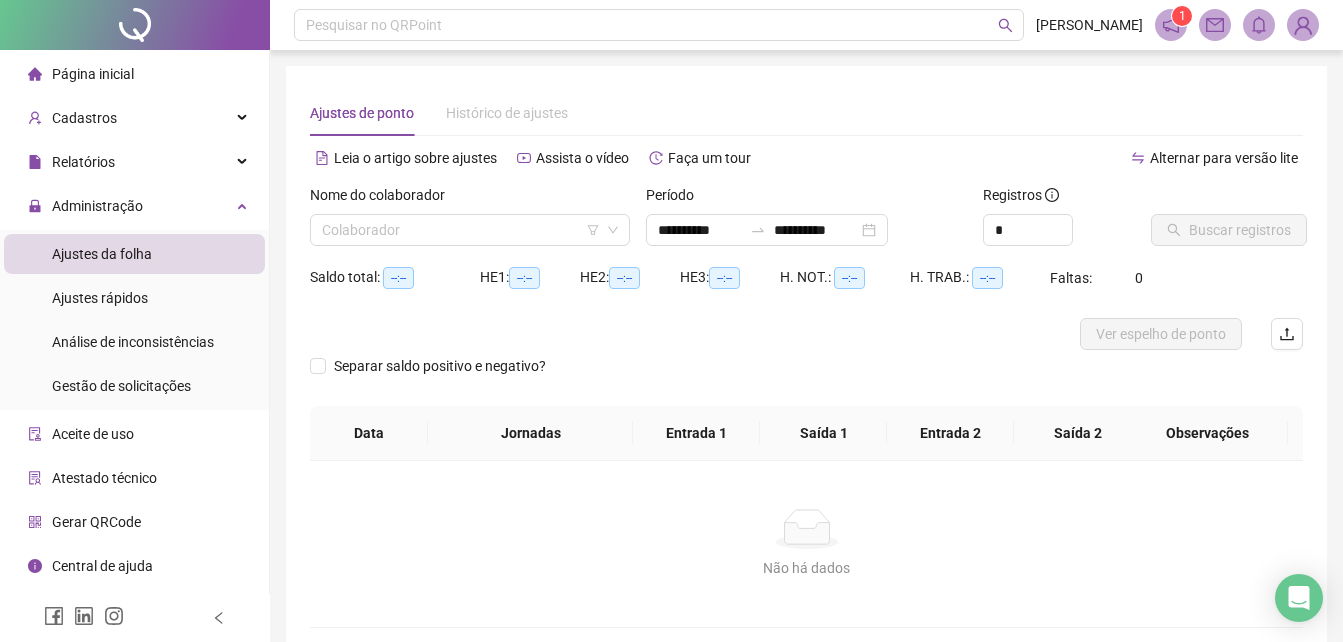 type on "**********" 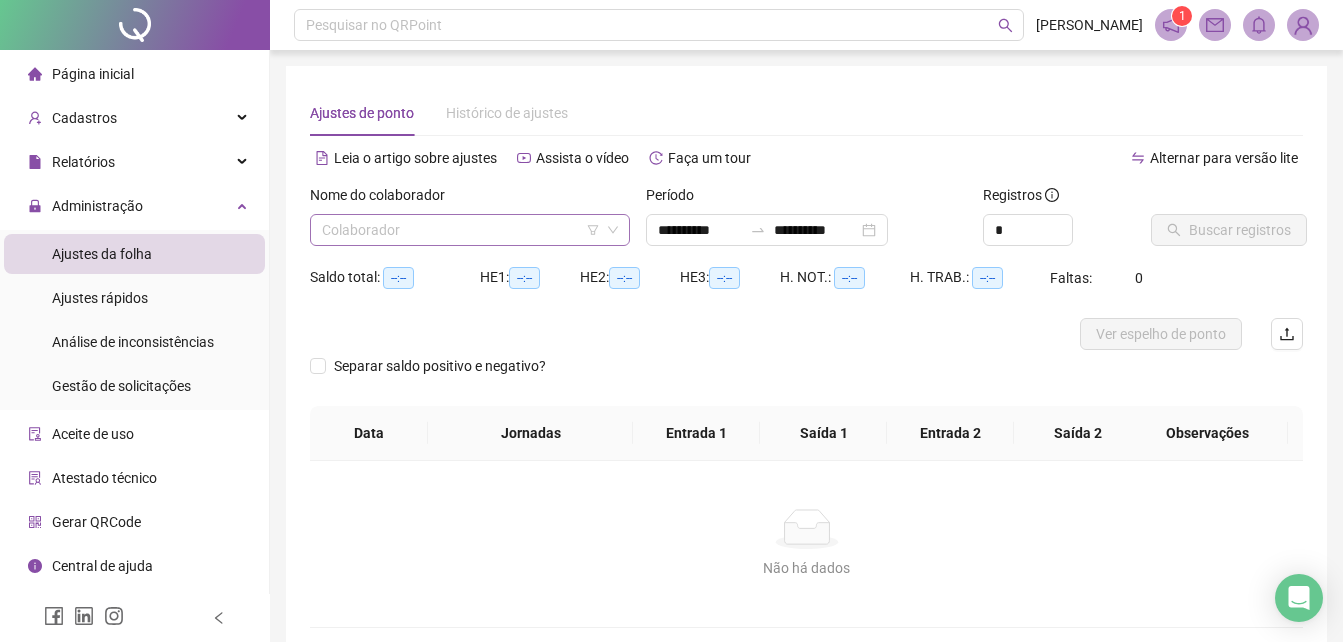 click at bounding box center [464, 230] 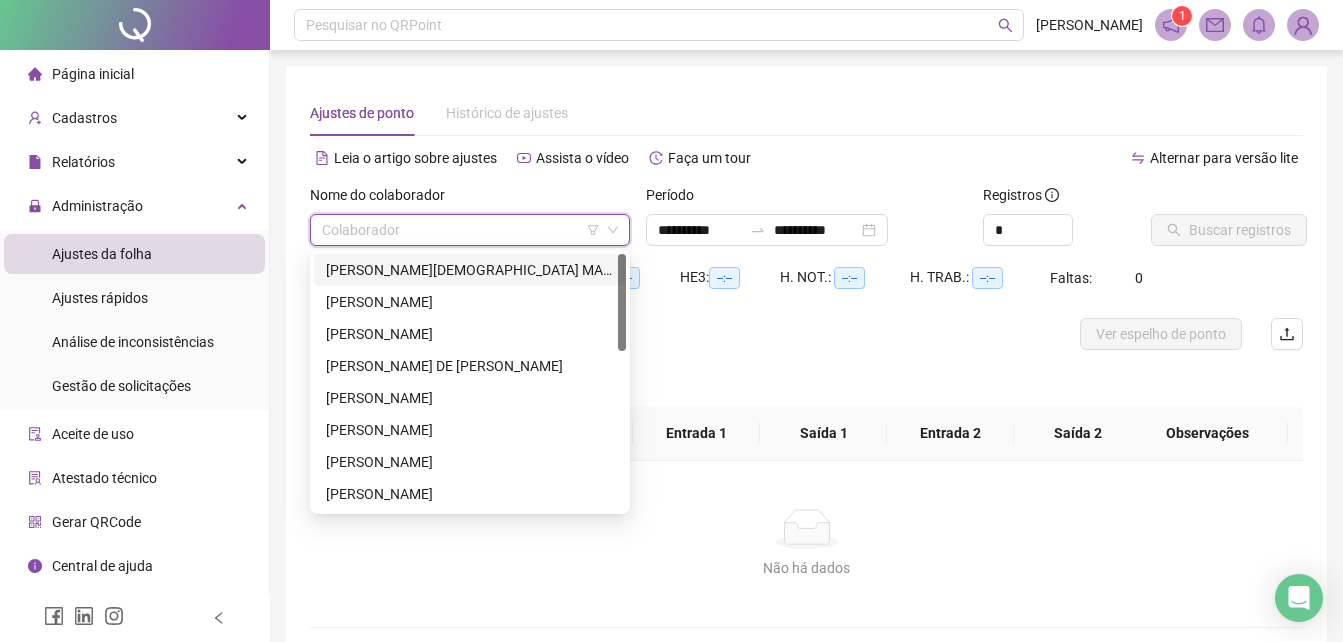 click at bounding box center (464, 230) 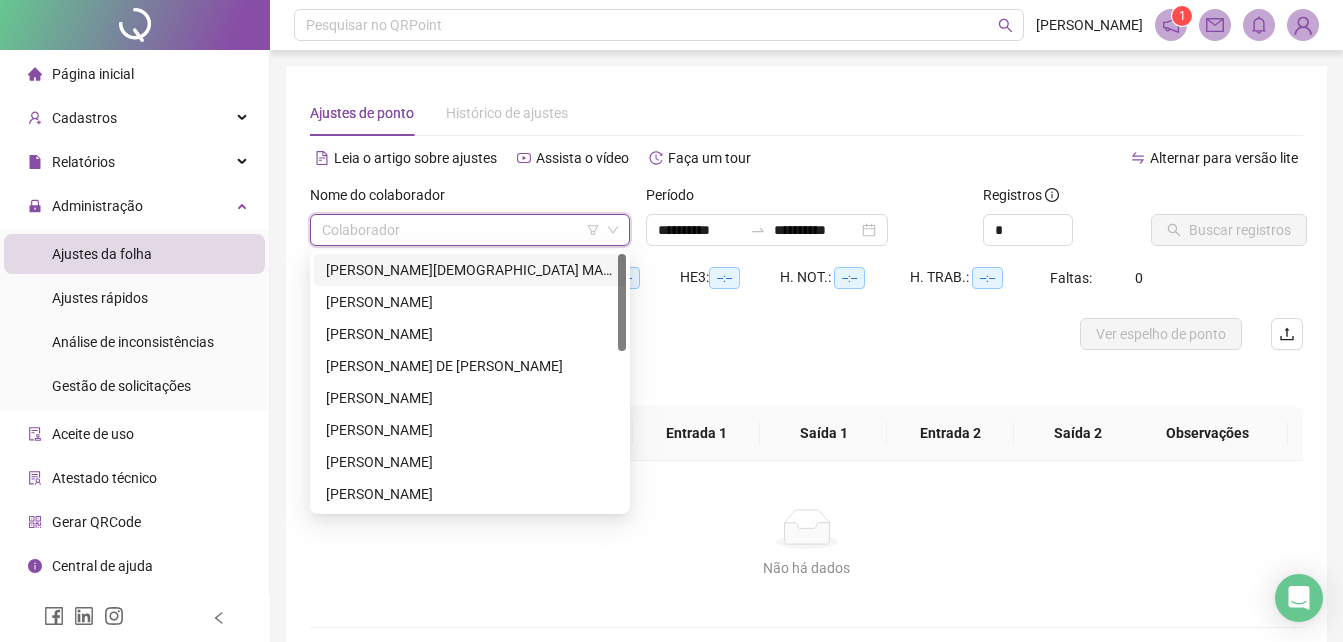 click at bounding box center (464, 230) 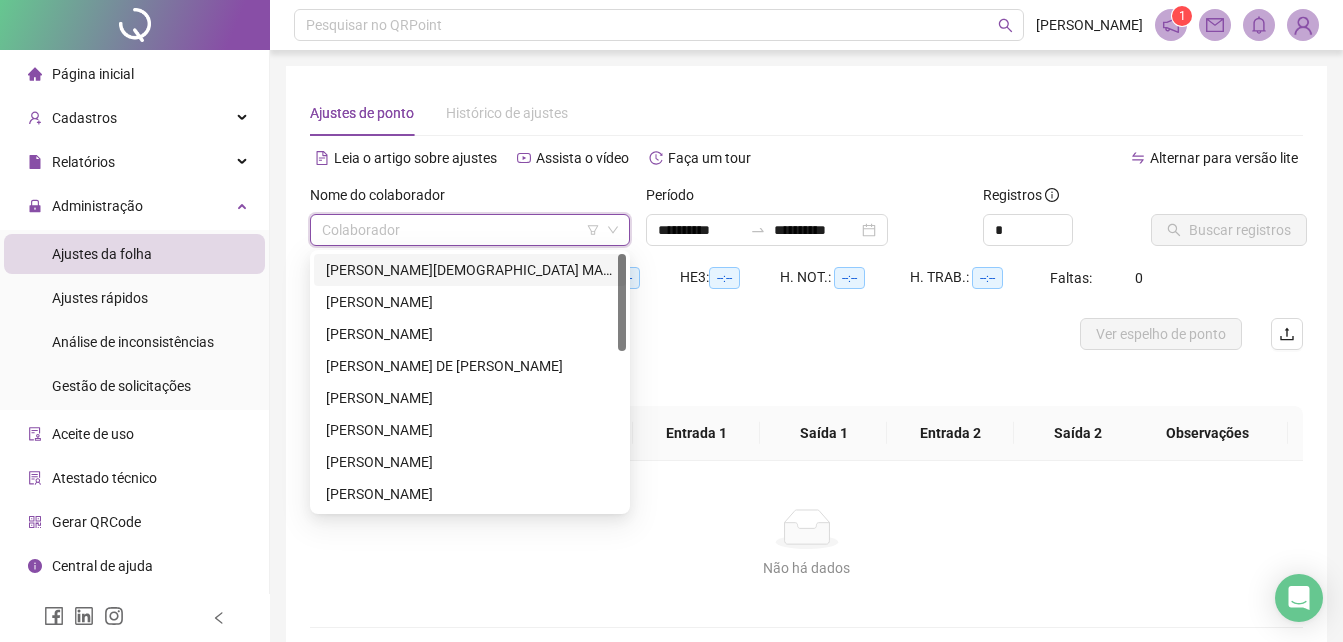 click at bounding box center (464, 230) 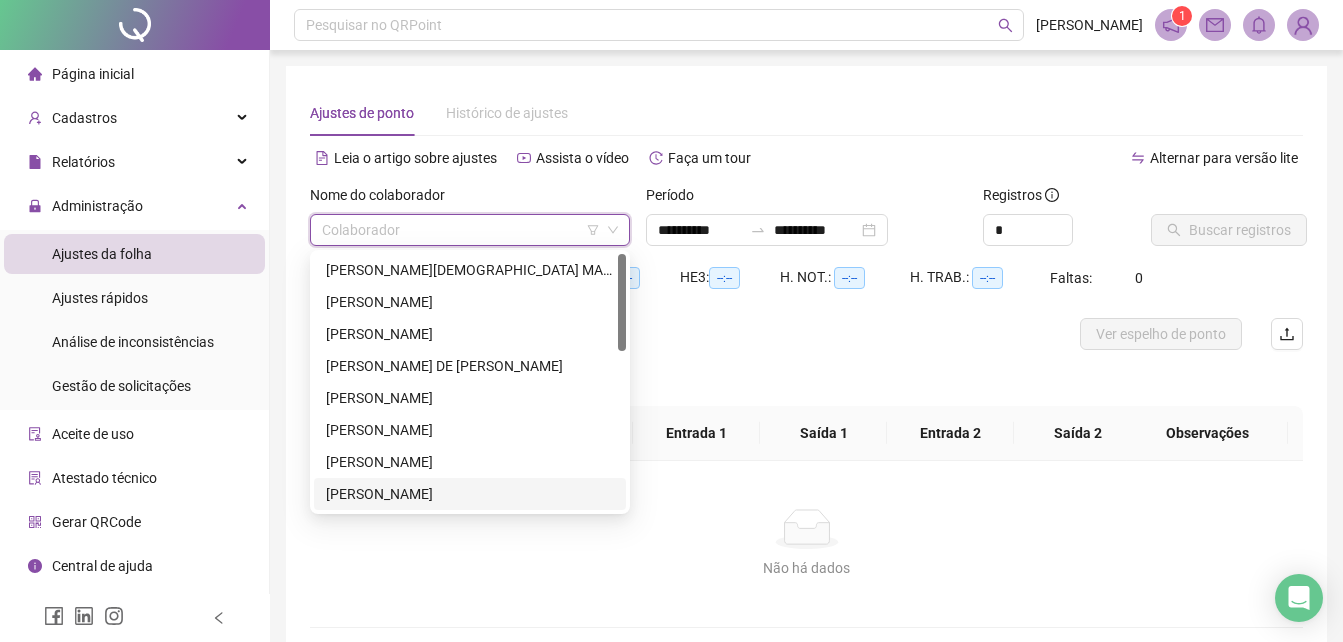 click on "[PERSON_NAME]" at bounding box center (470, 494) 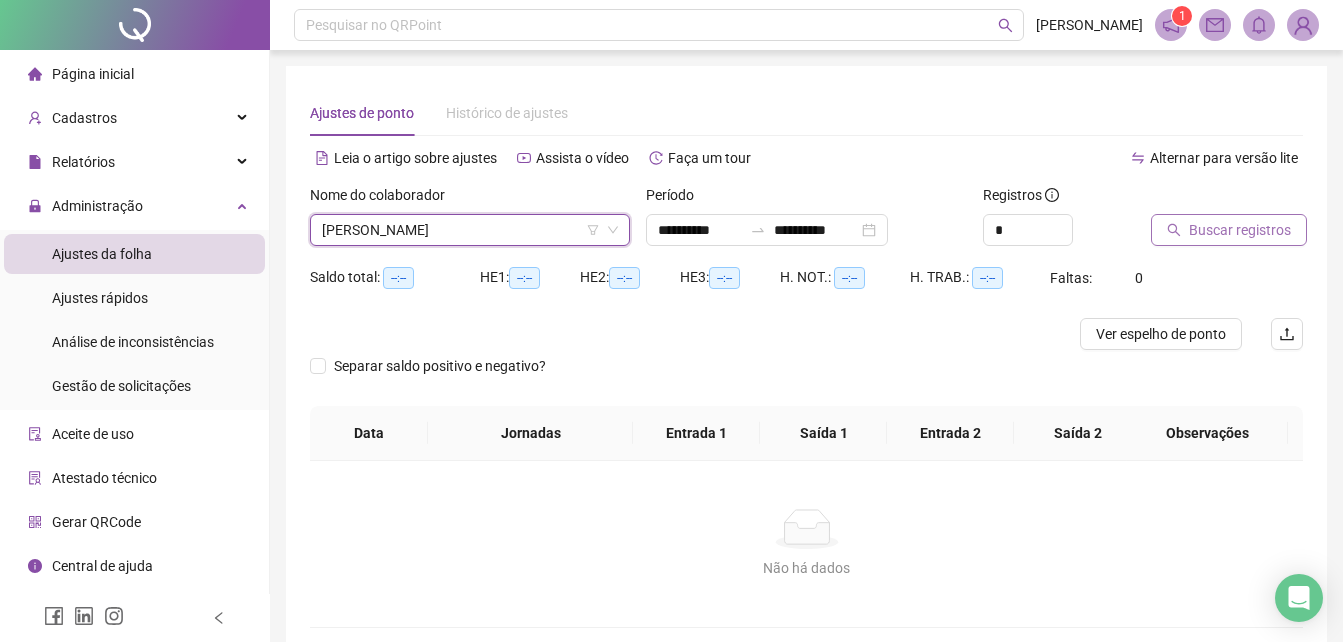 click on "Buscar registros" at bounding box center [1240, 230] 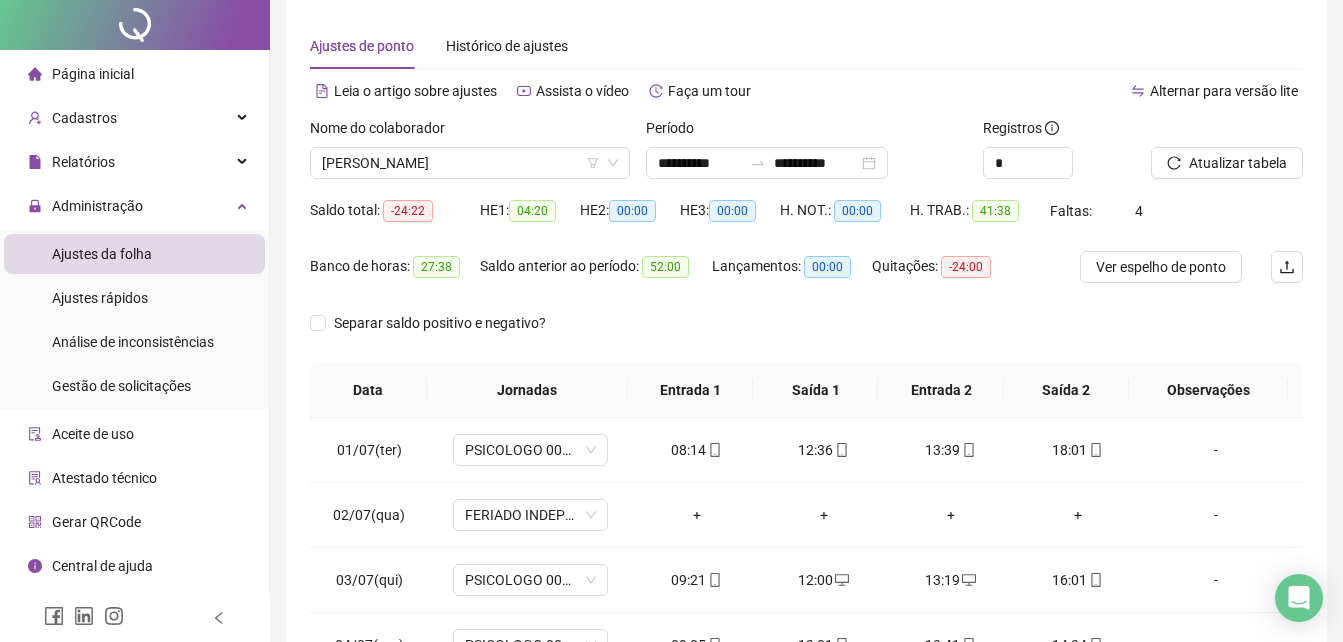 scroll, scrollTop: 100, scrollLeft: 0, axis: vertical 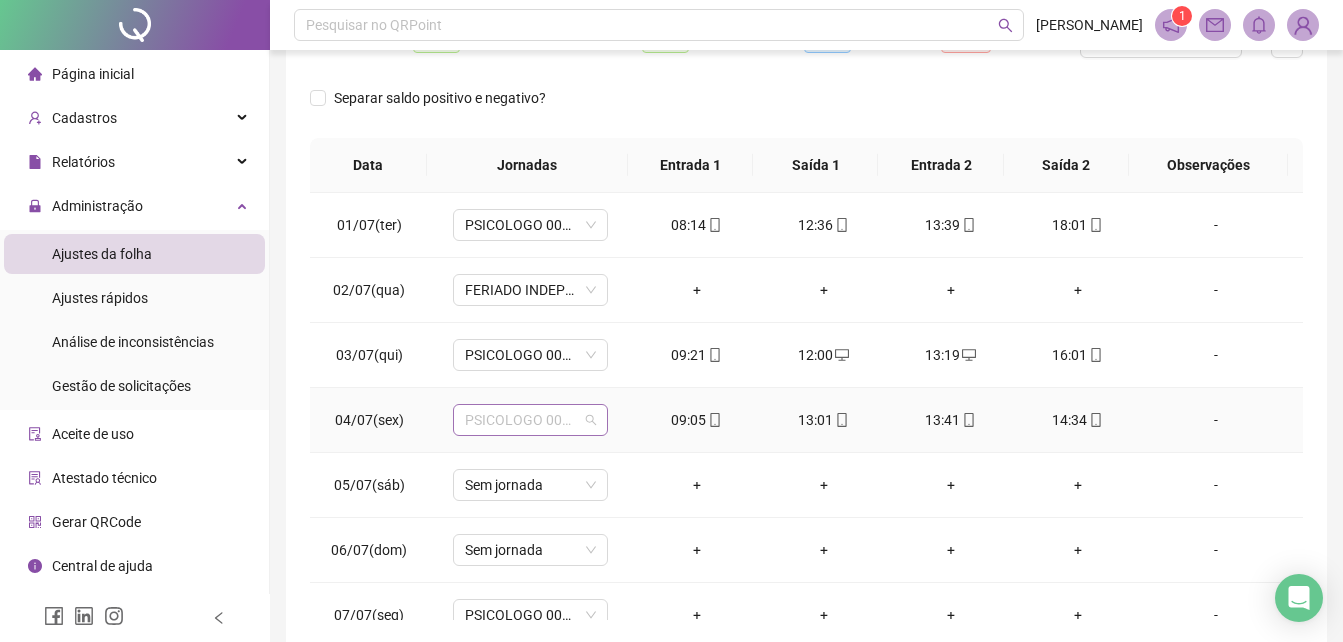 click on "PSICOLOGO 007/2017" at bounding box center (530, 420) 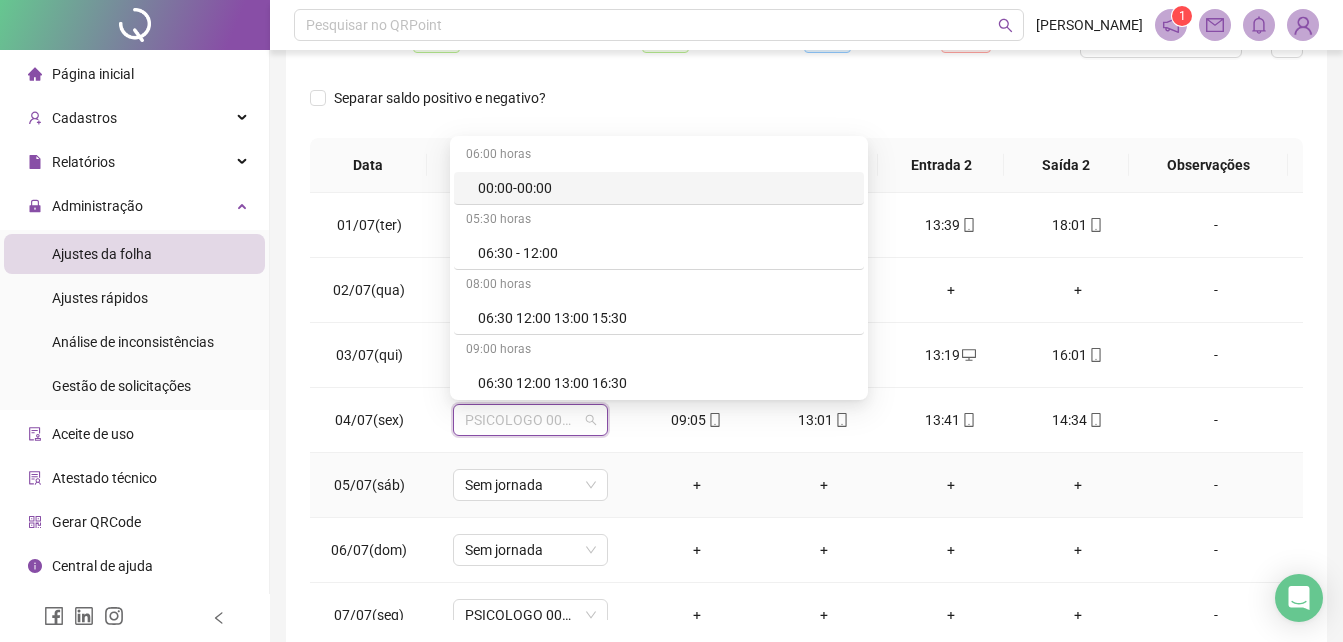 click on "+" at bounding box center (696, 485) 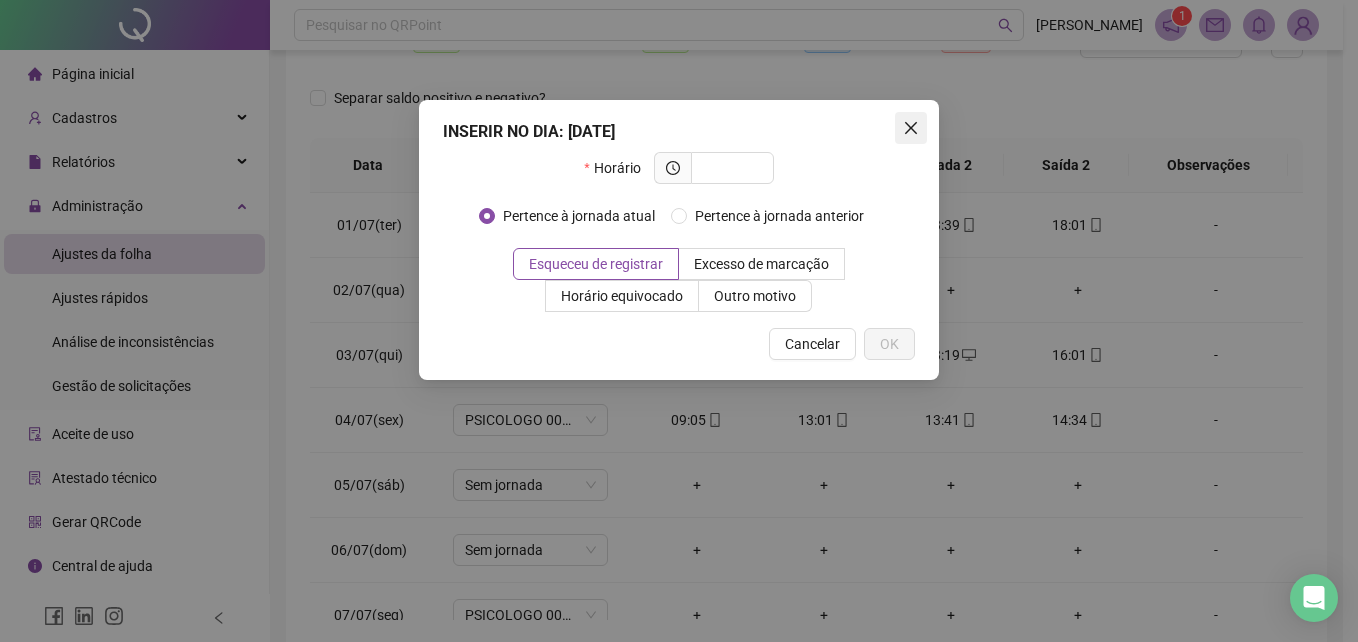 click at bounding box center [911, 128] 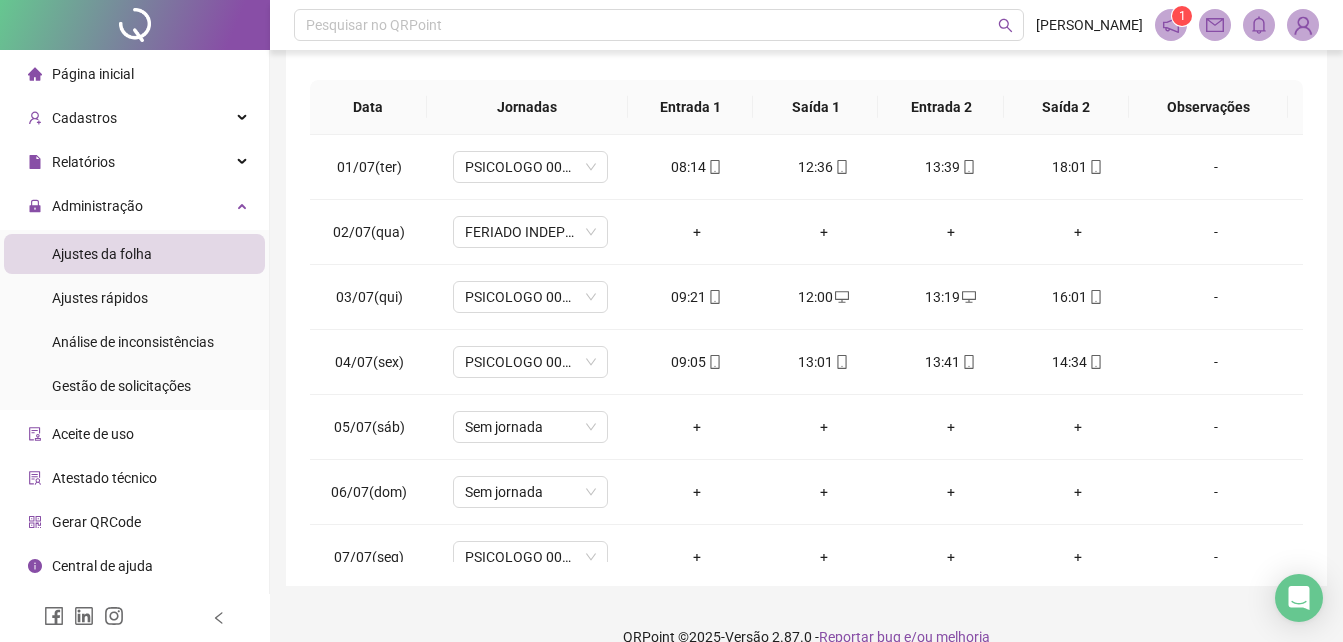 scroll, scrollTop: 380, scrollLeft: 0, axis: vertical 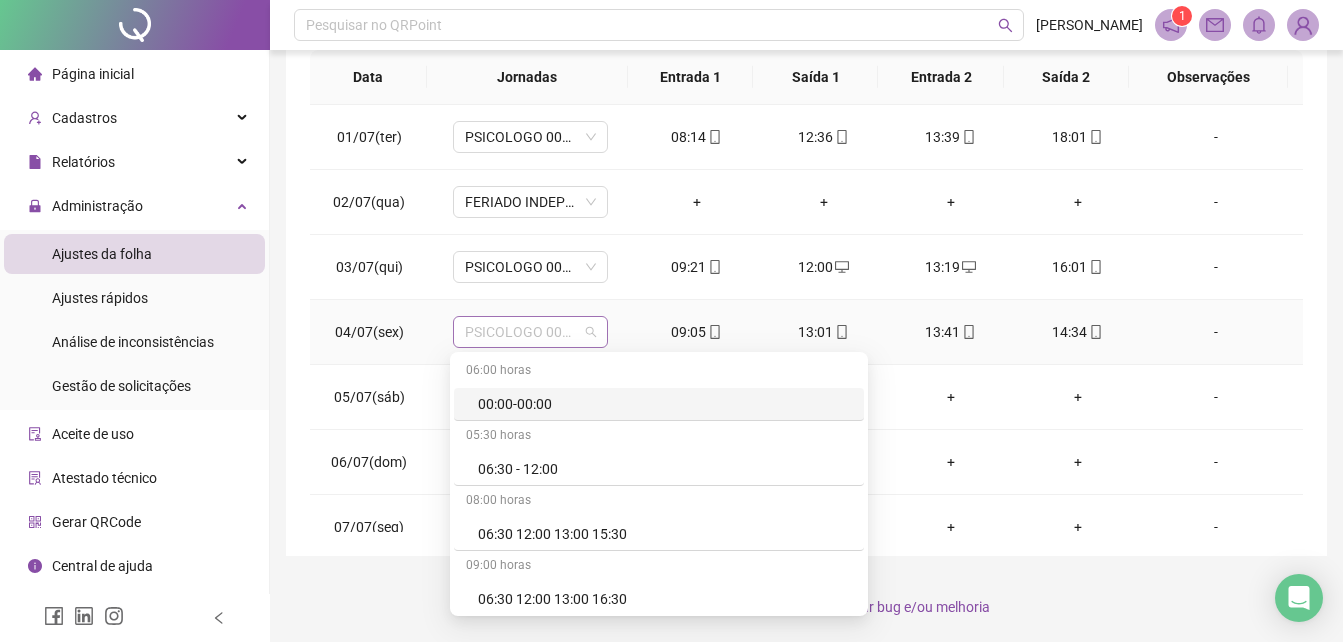 click on "PSICOLOGO 007/2017" at bounding box center [530, 332] 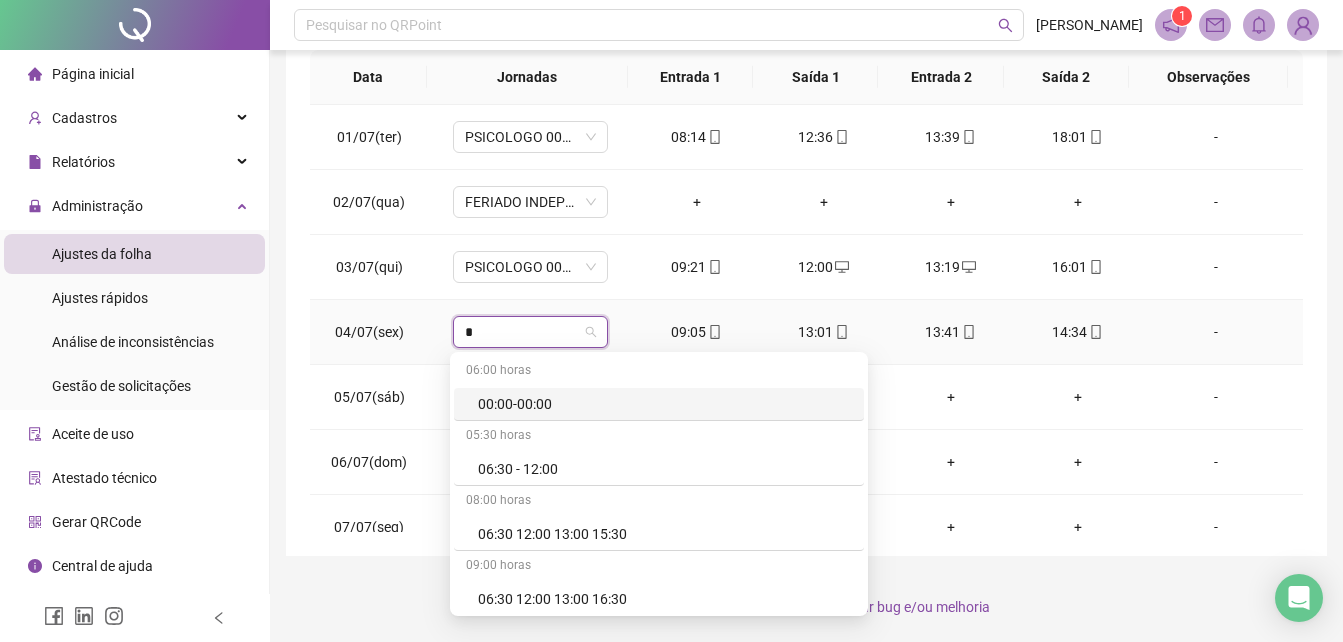 type on "**" 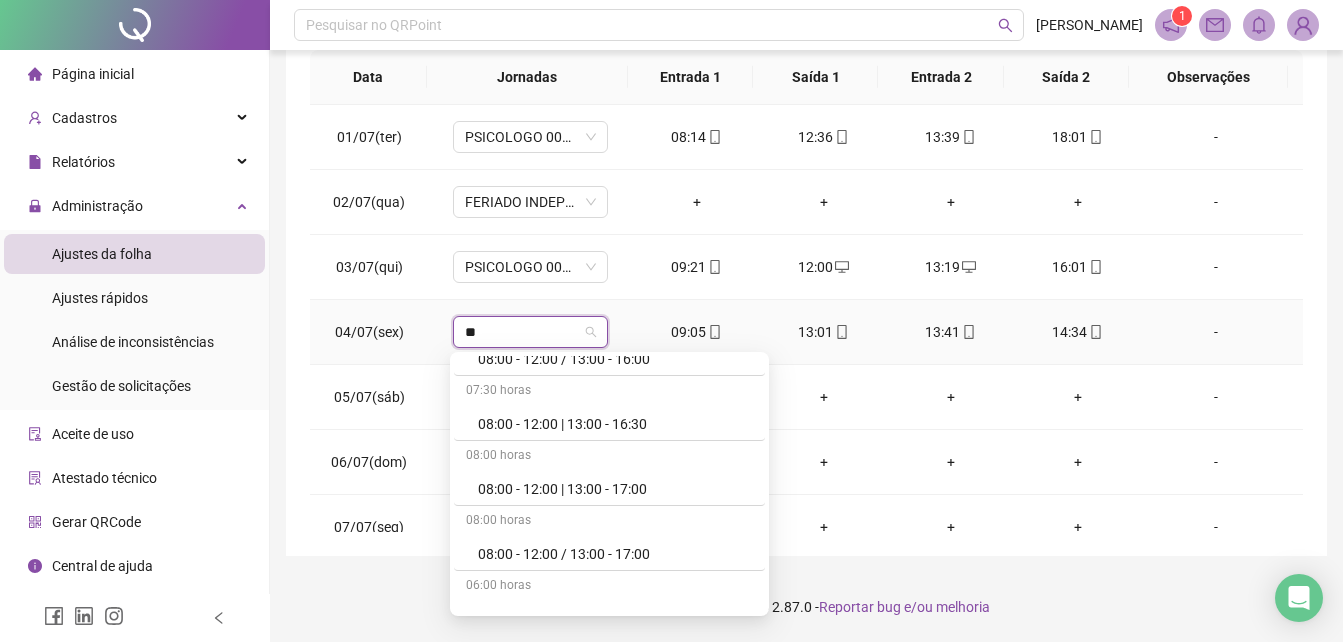 scroll, scrollTop: 600, scrollLeft: 0, axis: vertical 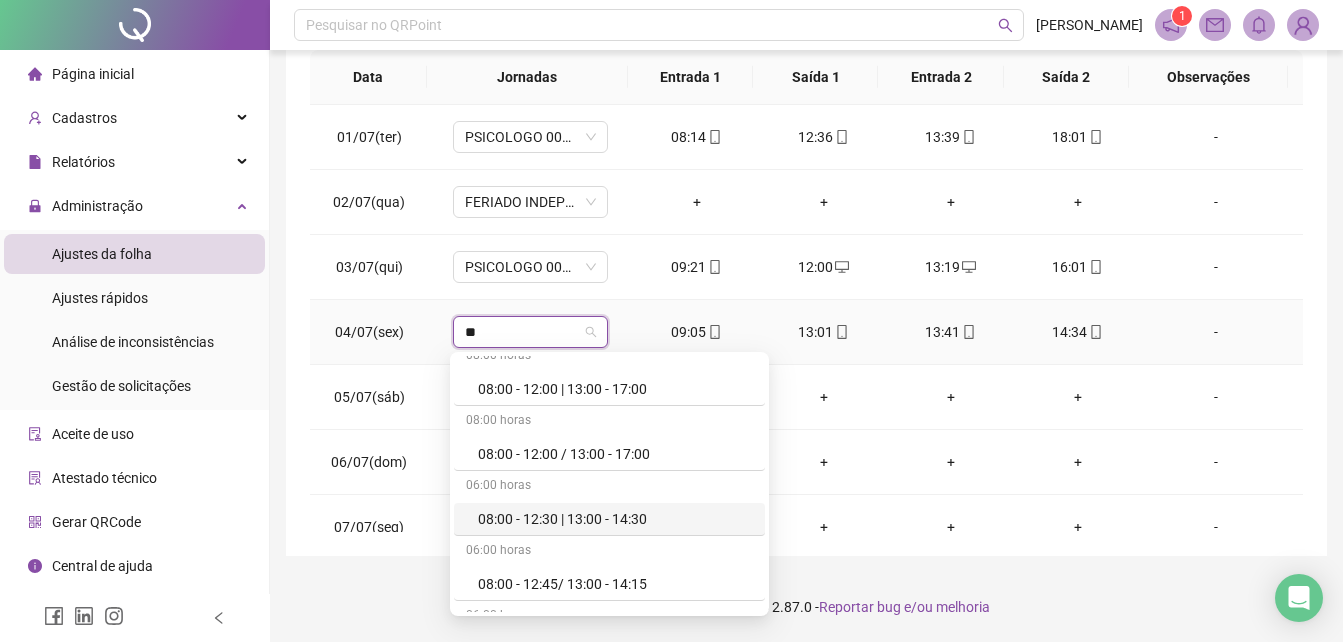 click on "08:00 - 12:30 | 13:00 - 14:30" at bounding box center [615, 519] 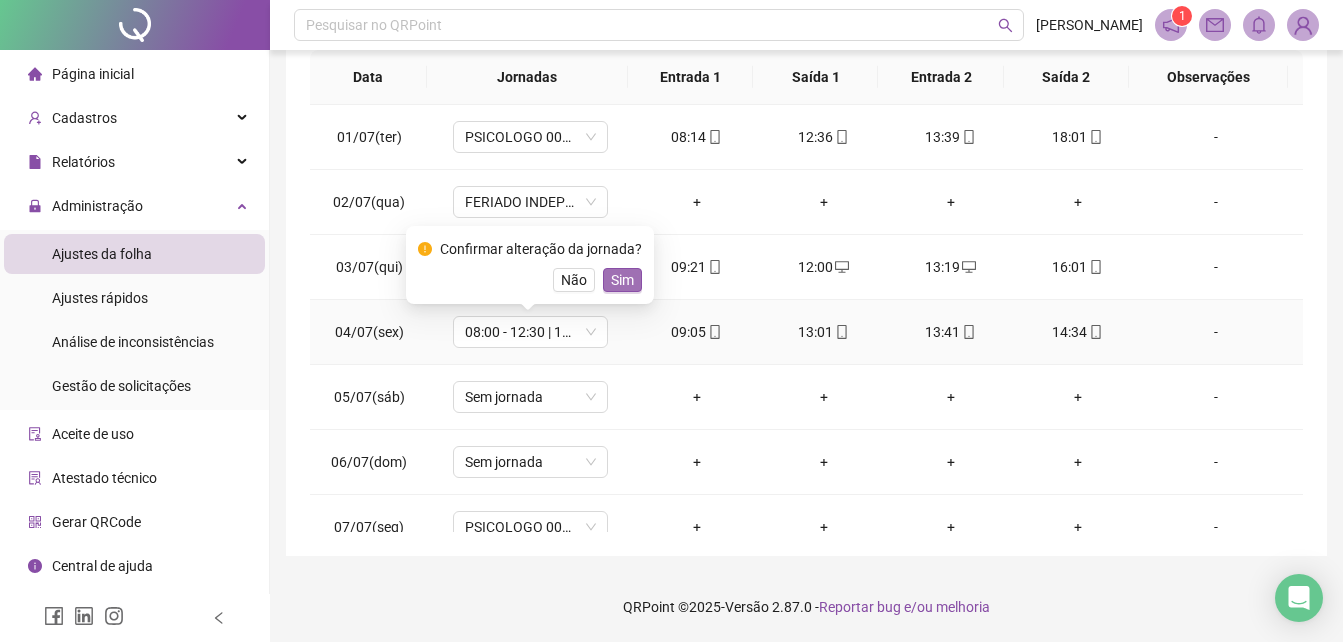 click on "Sim" at bounding box center (622, 280) 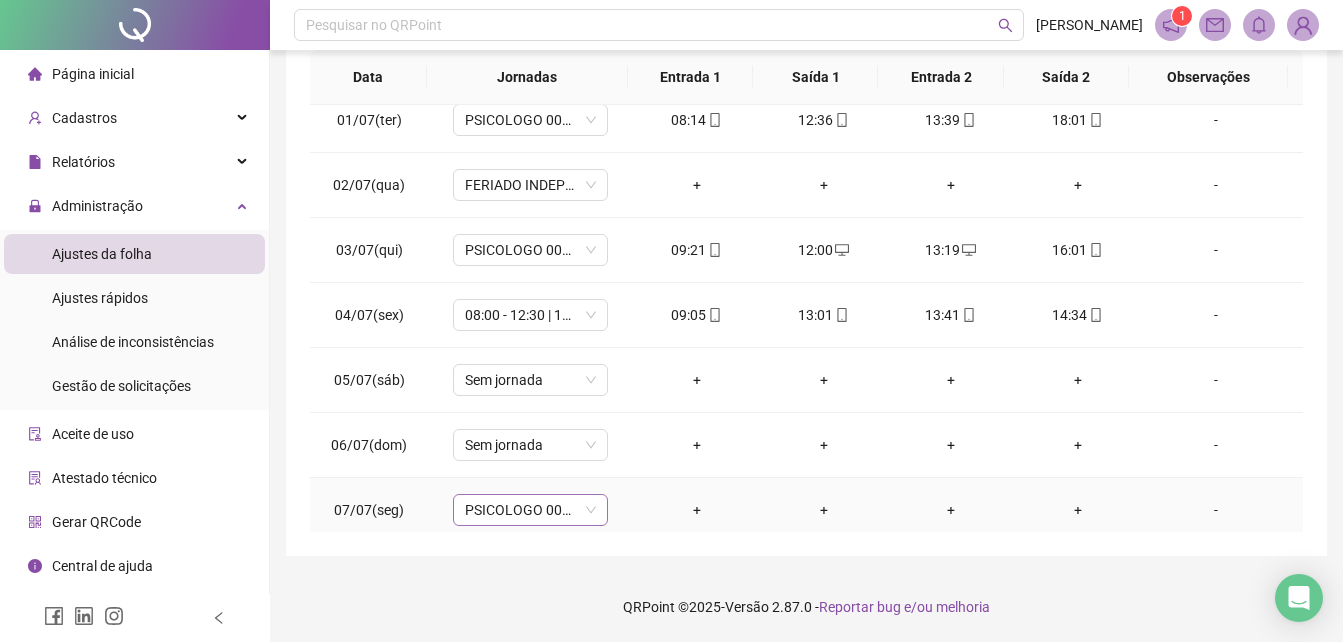 scroll, scrollTop: 0, scrollLeft: 0, axis: both 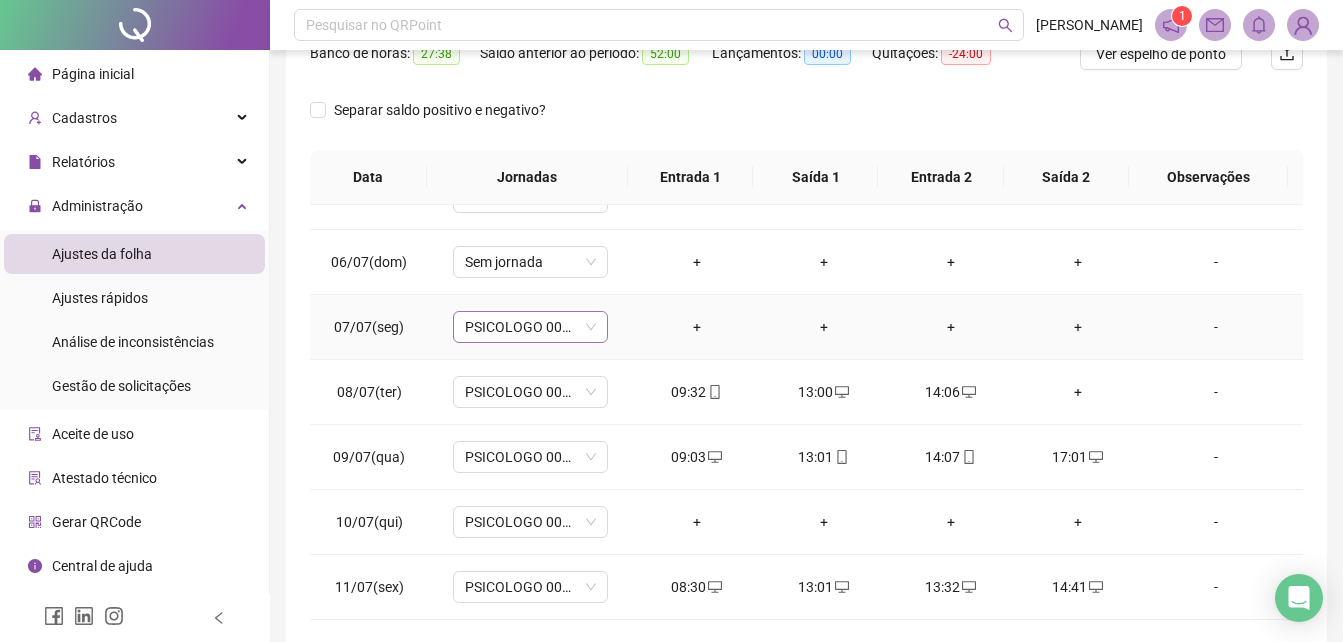 click on "PSICOLOGO 007/2017" at bounding box center [530, 327] 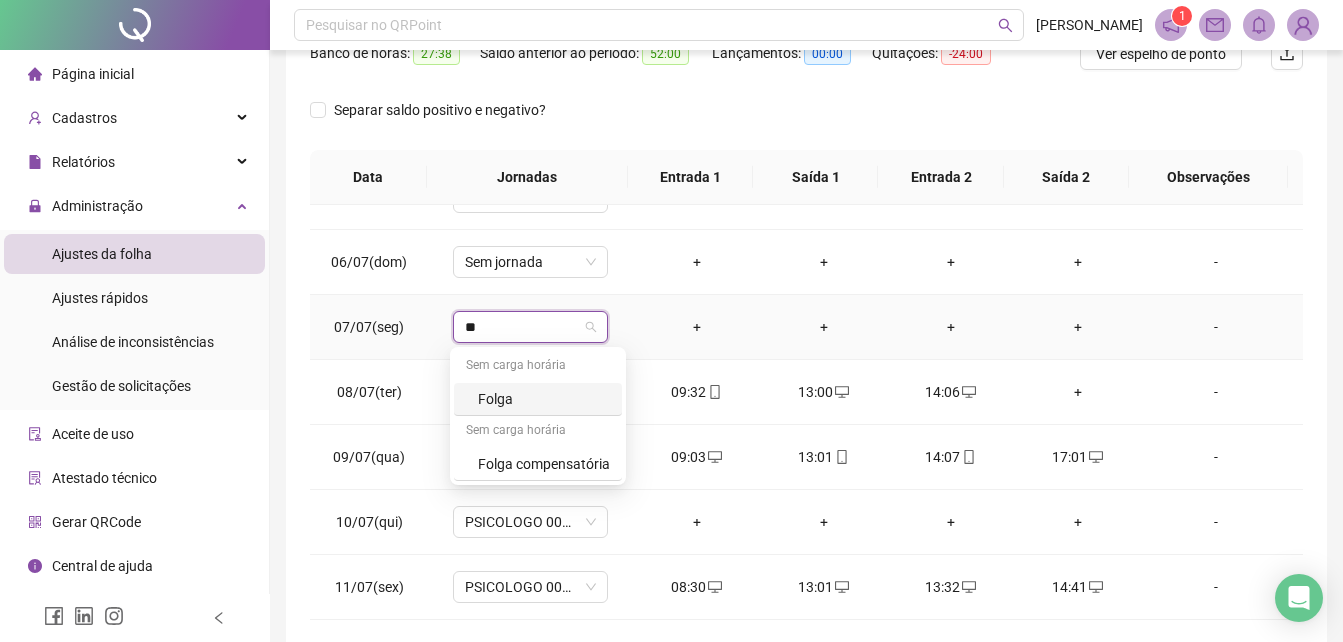 type on "*" 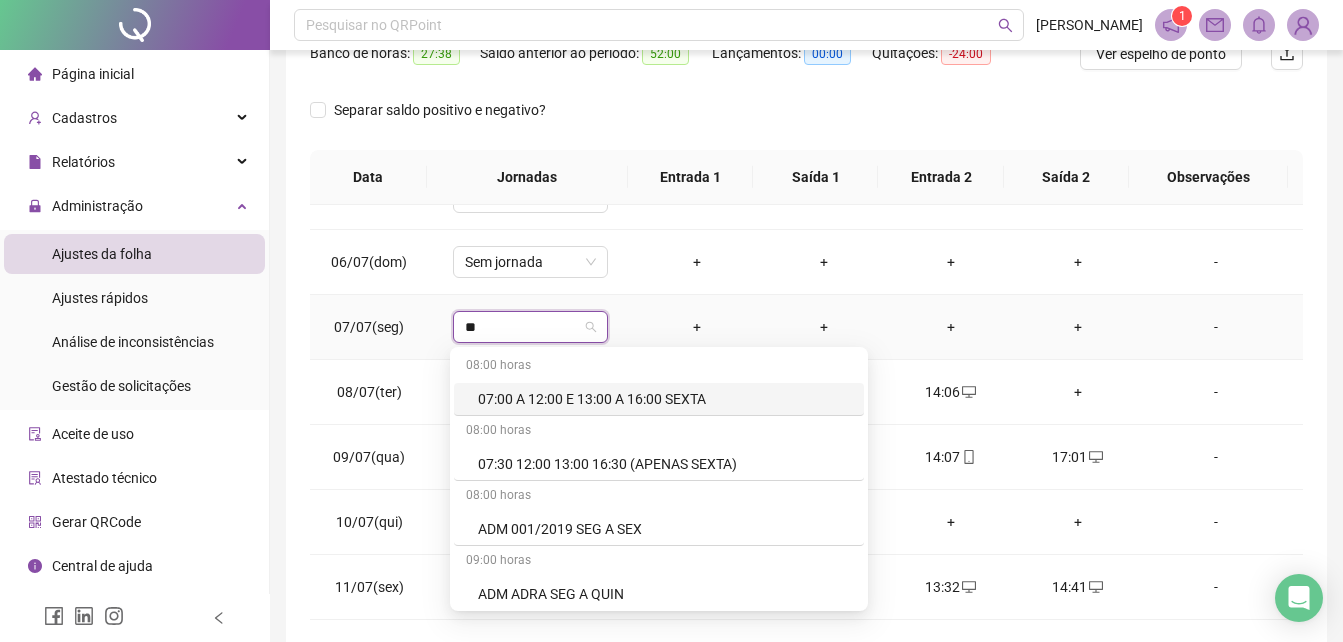 type on "*" 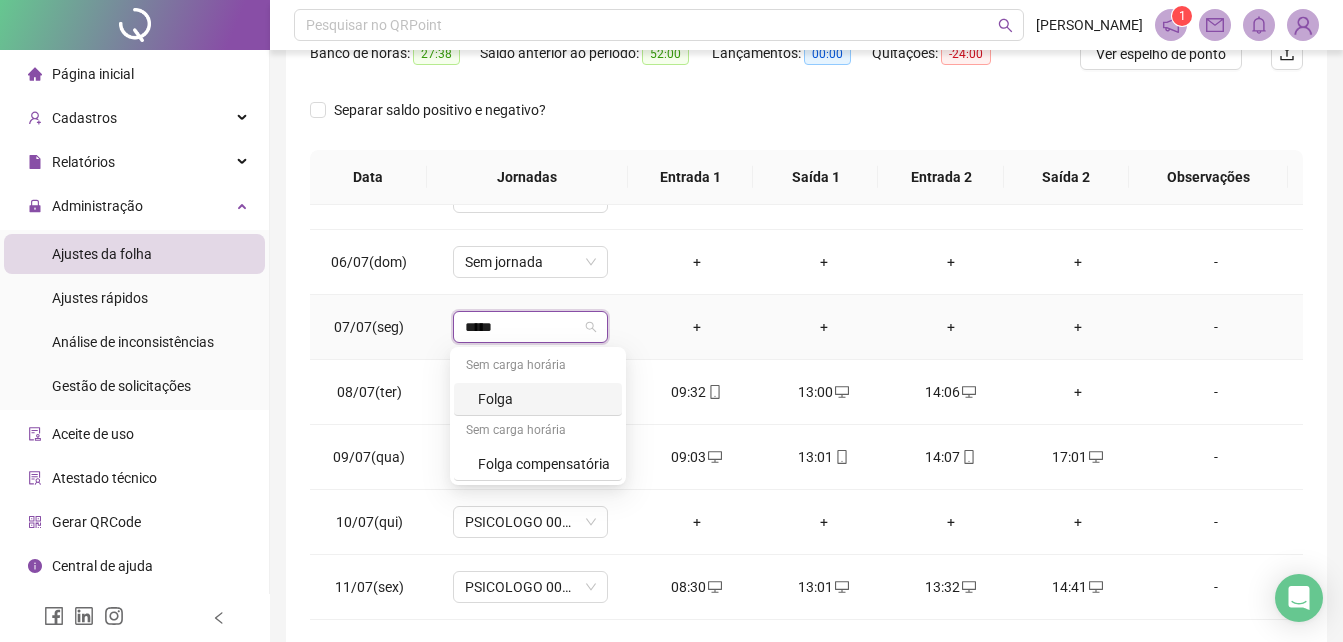 type on "*****" 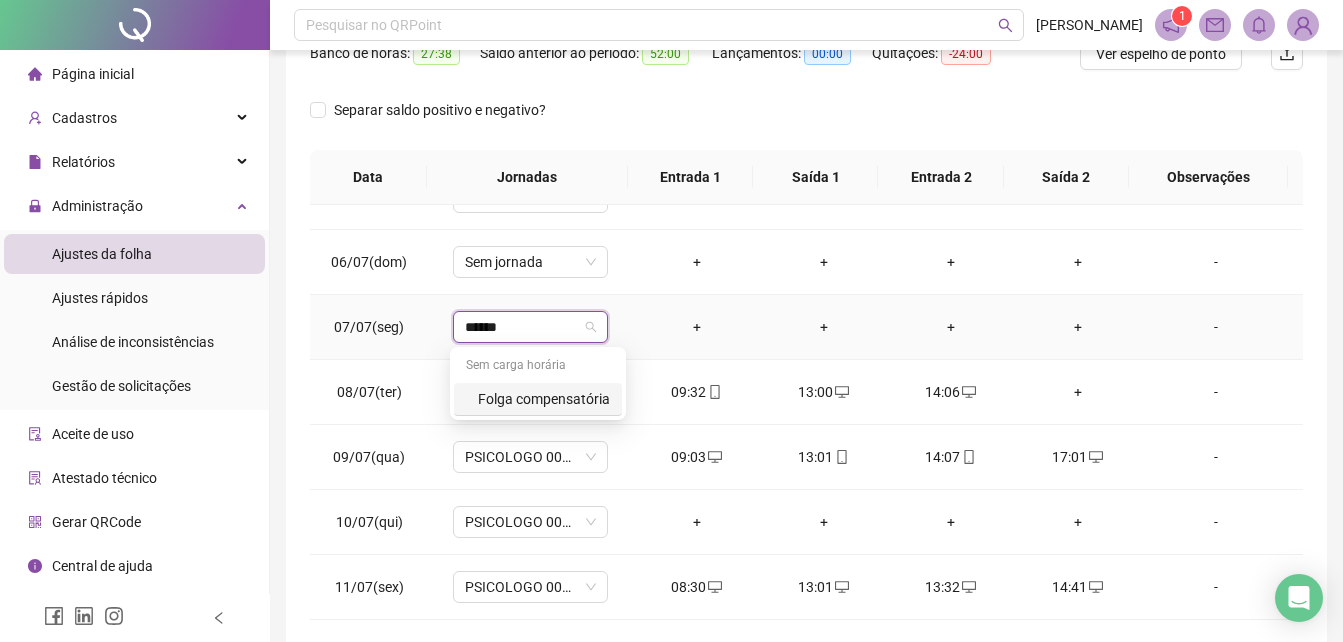 type 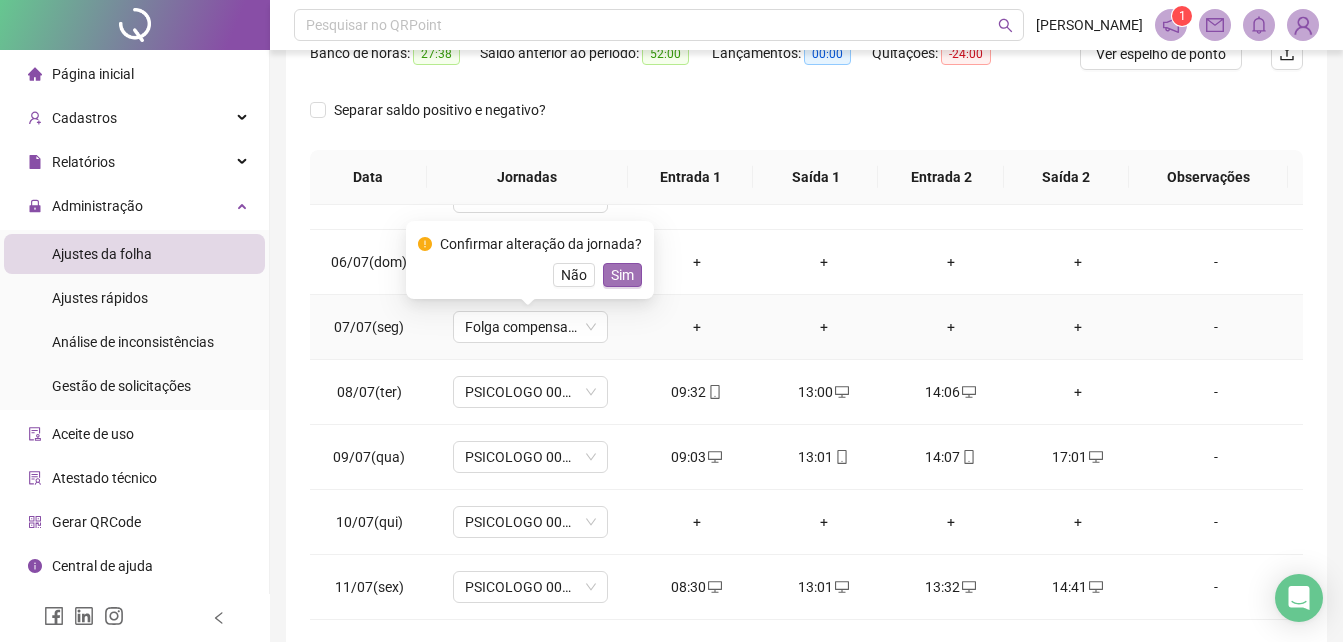 click on "Sim" at bounding box center (622, 275) 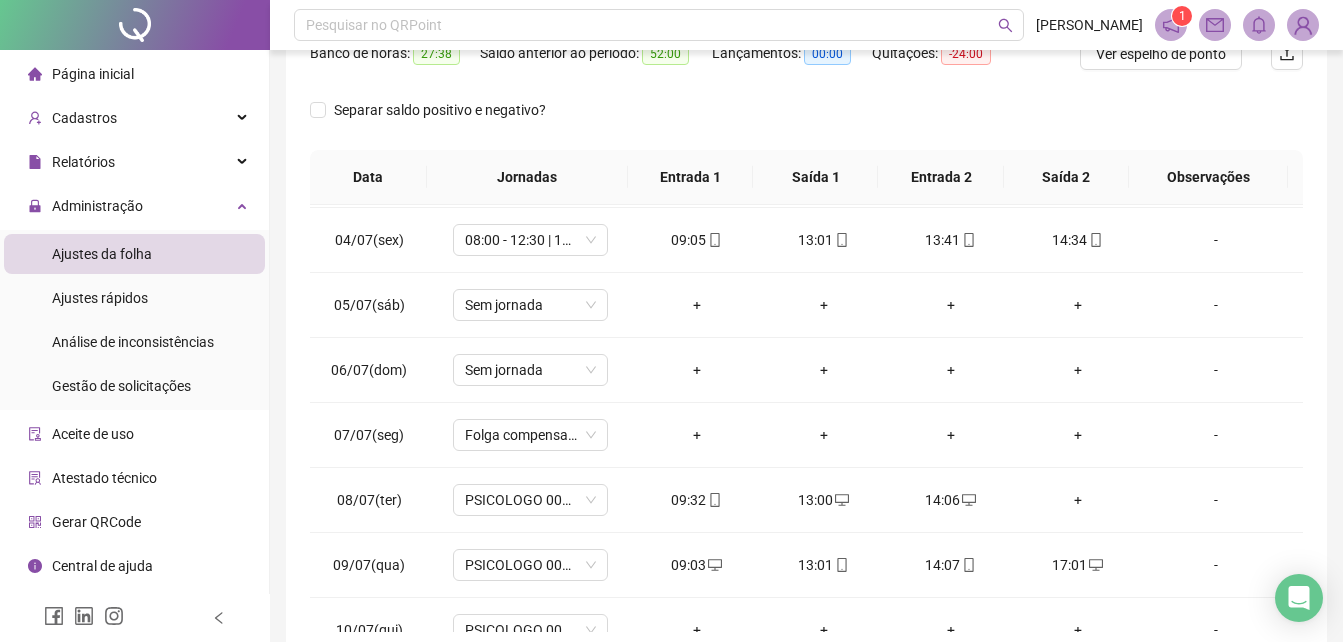 scroll, scrollTop: 0, scrollLeft: 0, axis: both 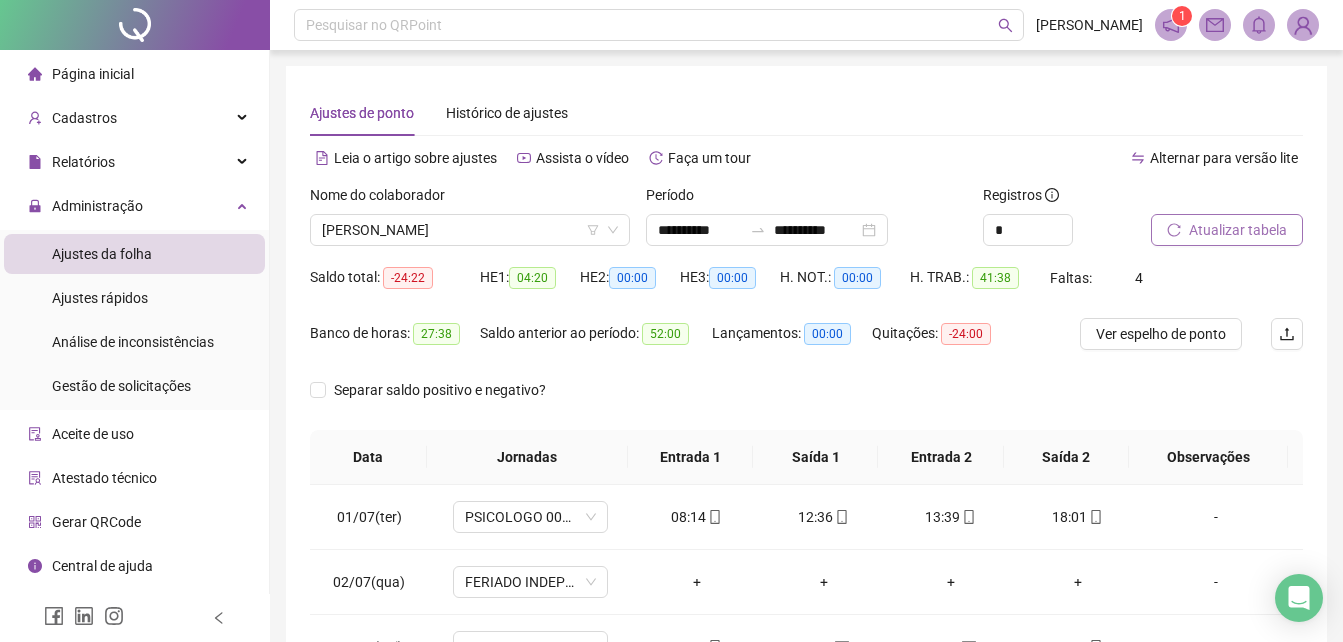 click 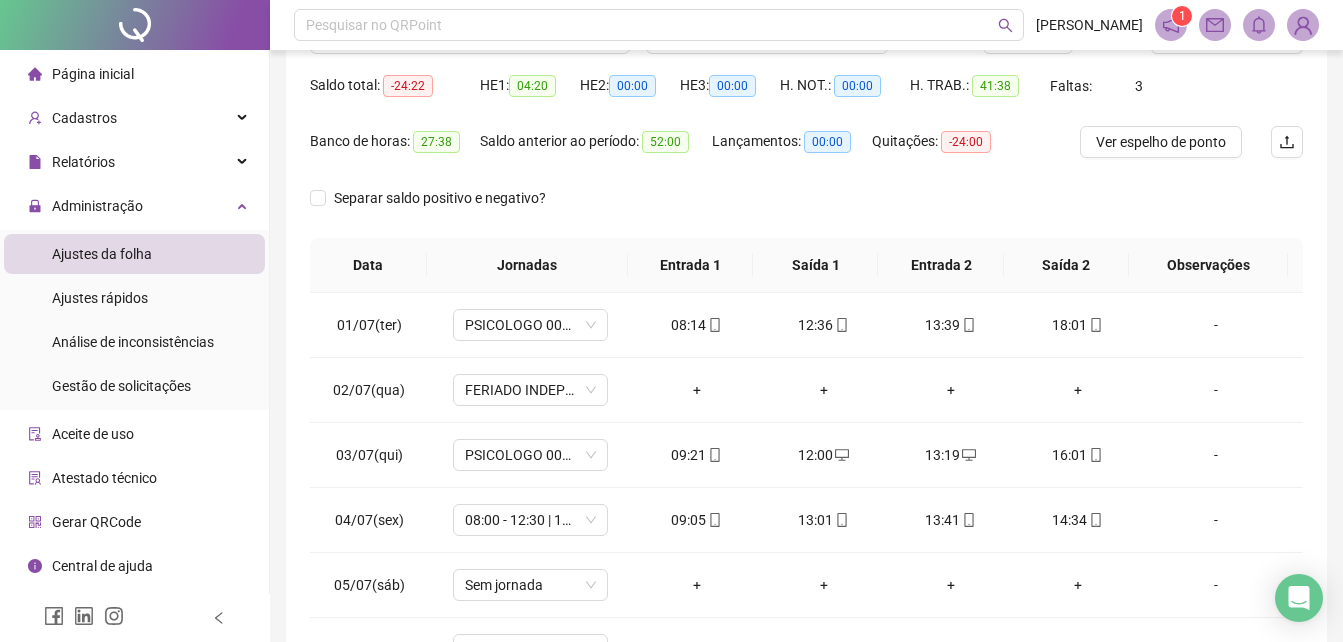 scroll, scrollTop: 200, scrollLeft: 0, axis: vertical 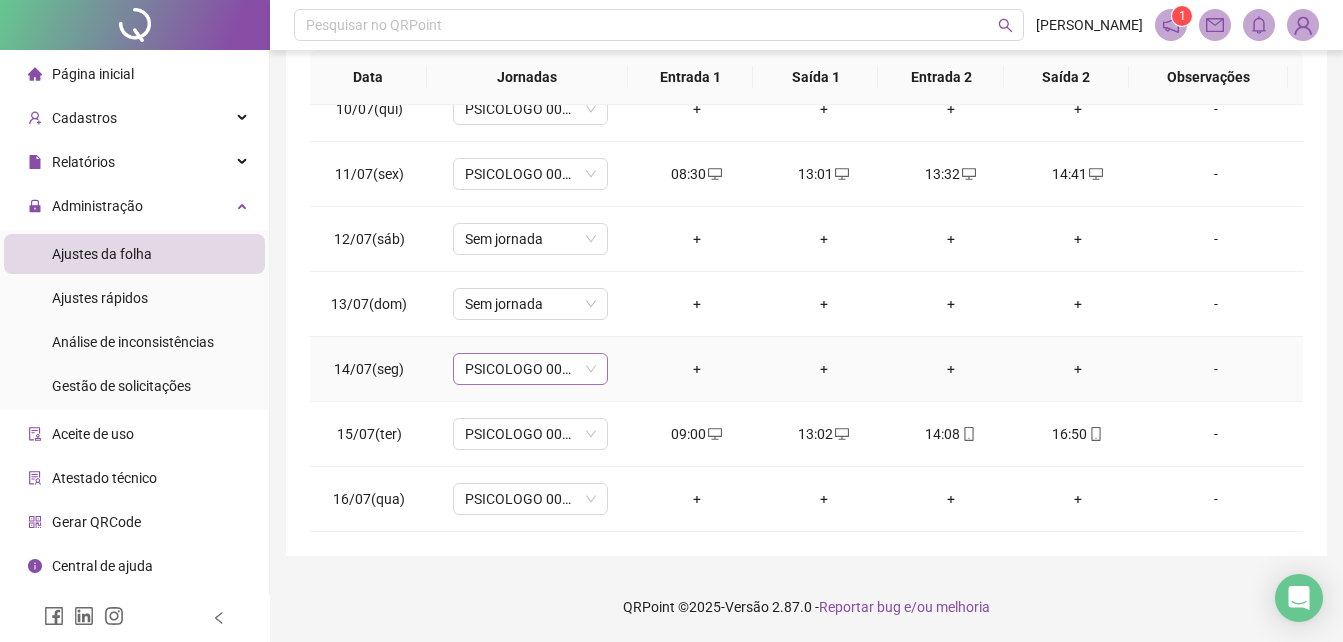 click on "PSICOLOGO 007/2017" at bounding box center (530, 369) 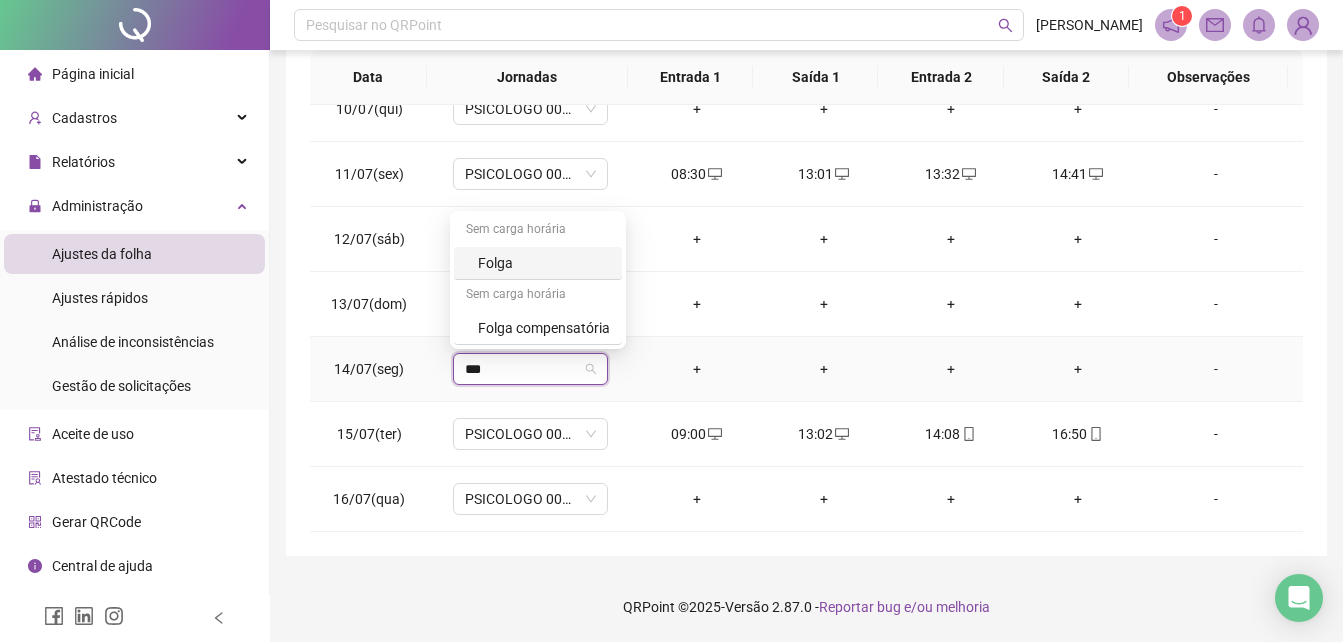 type on "****" 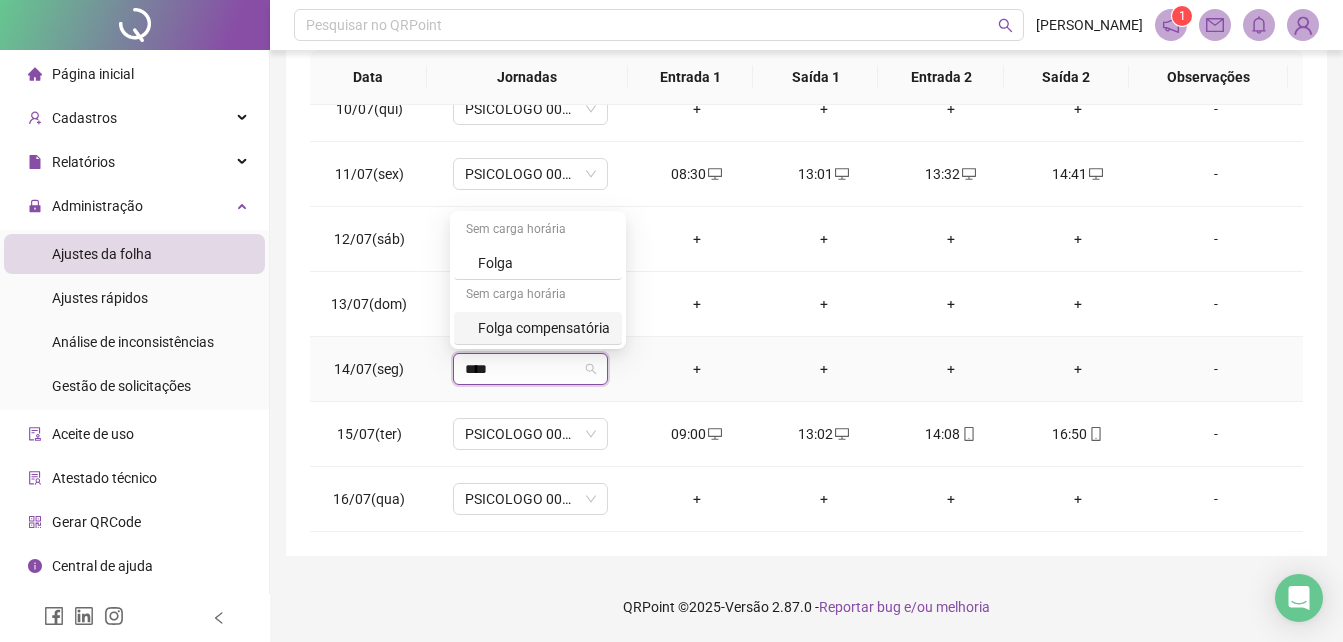 click on "Folga compensatória" at bounding box center (544, 328) 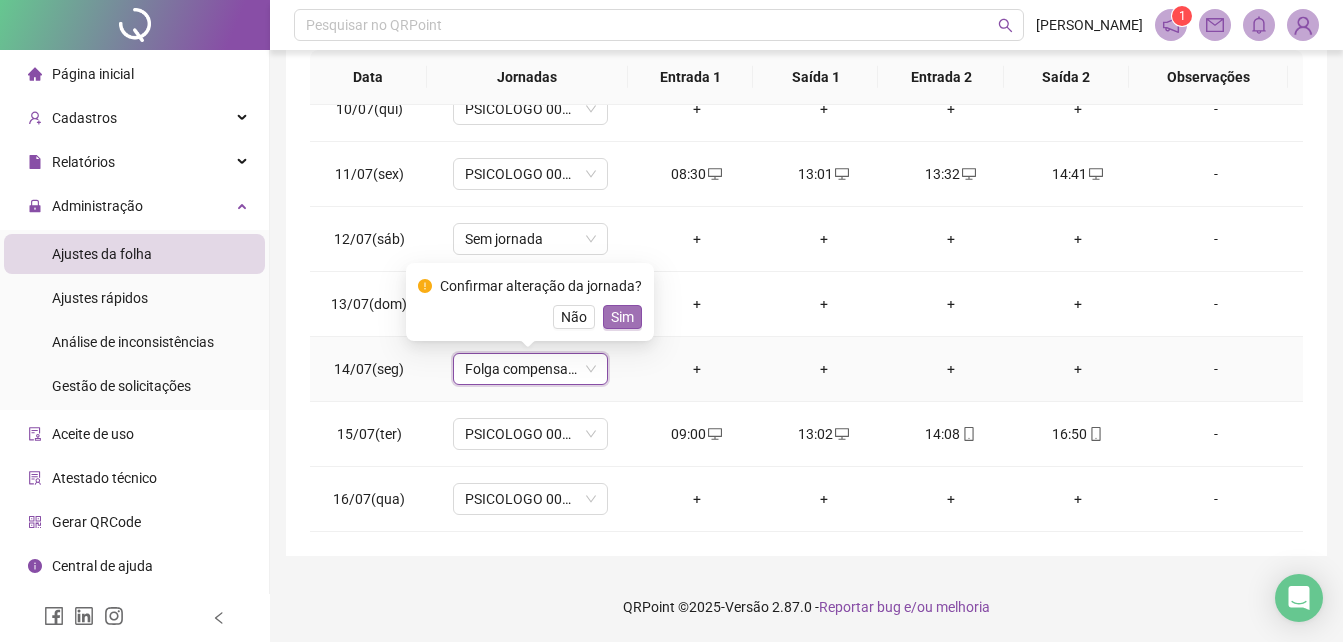 click on "Sim" at bounding box center [622, 317] 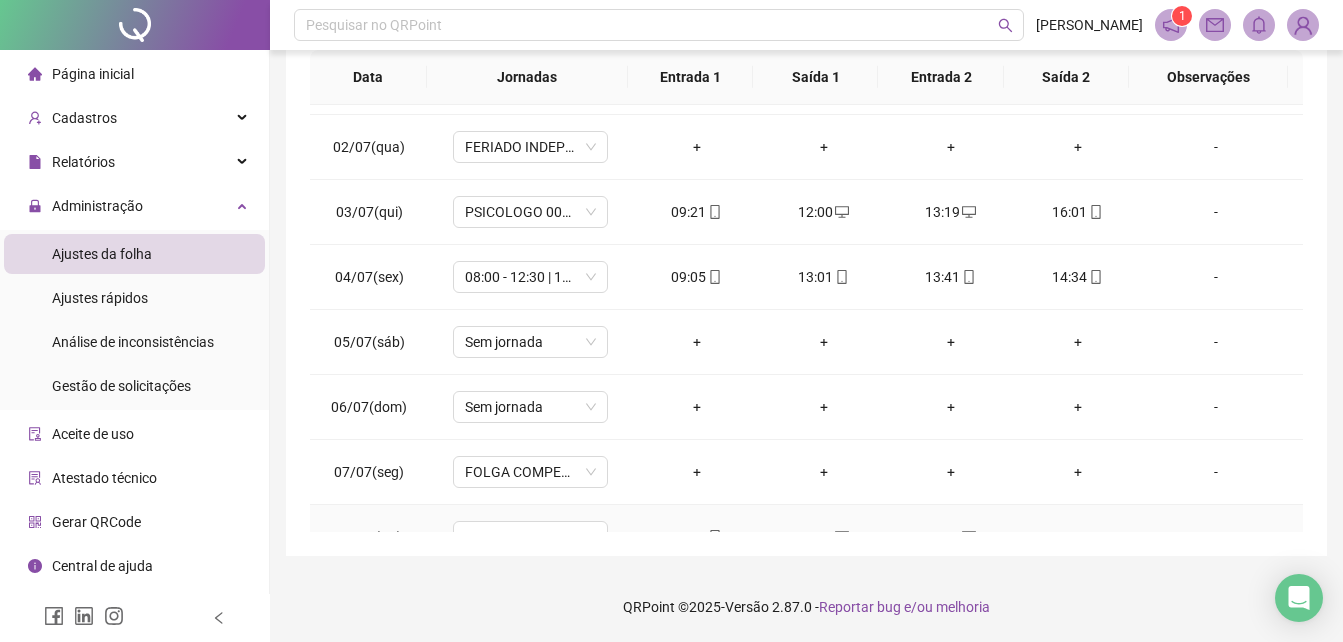 scroll, scrollTop: 0, scrollLeft: 0, axis: both 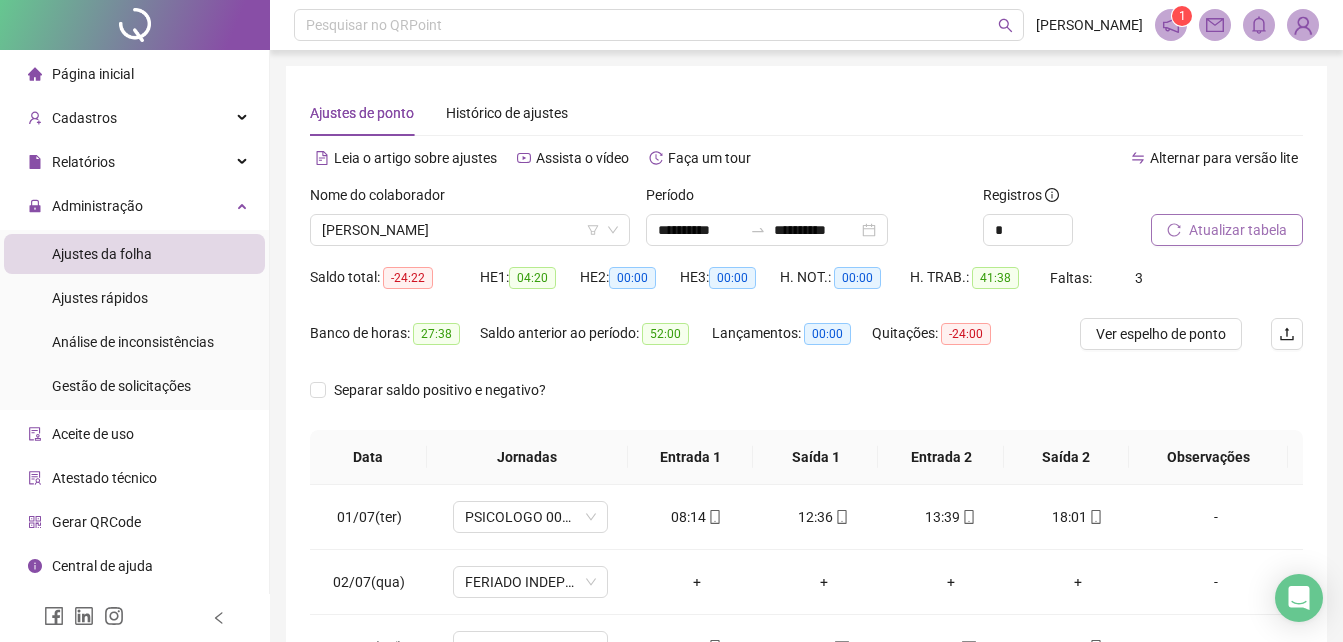 click on "Atualizar tabela" at bounding box center (1227, 230) 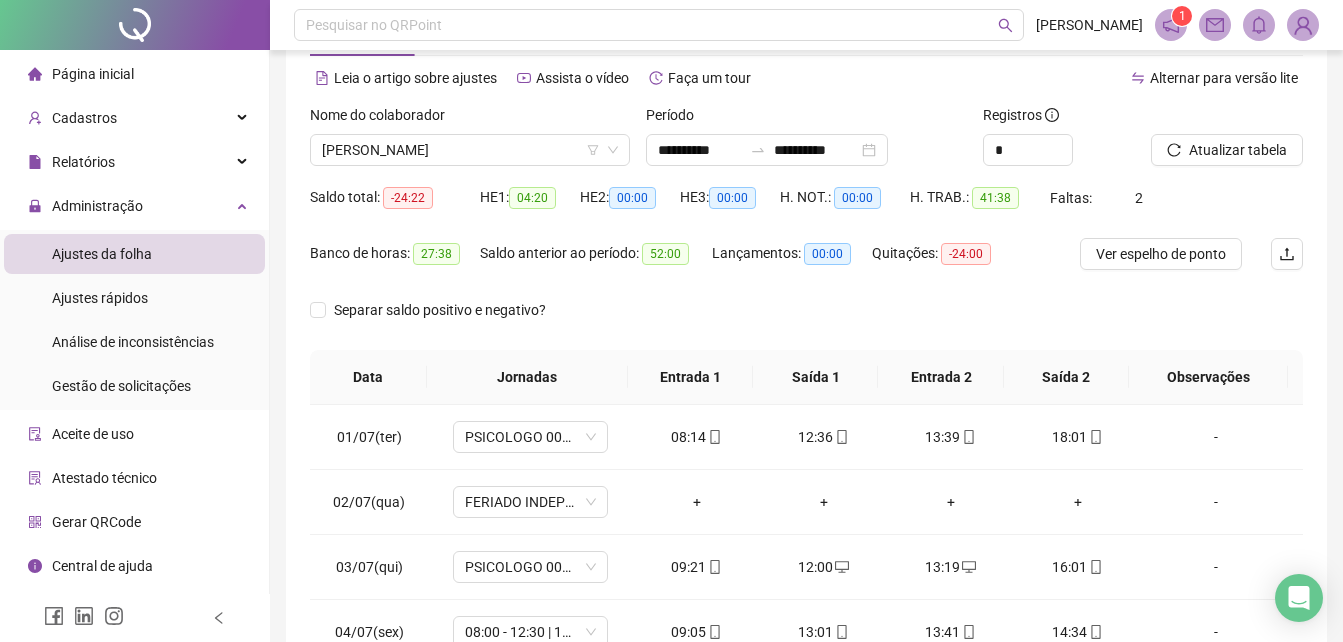 scroll, scrollTop: 200, scrollLeft: 0, axis: vertical 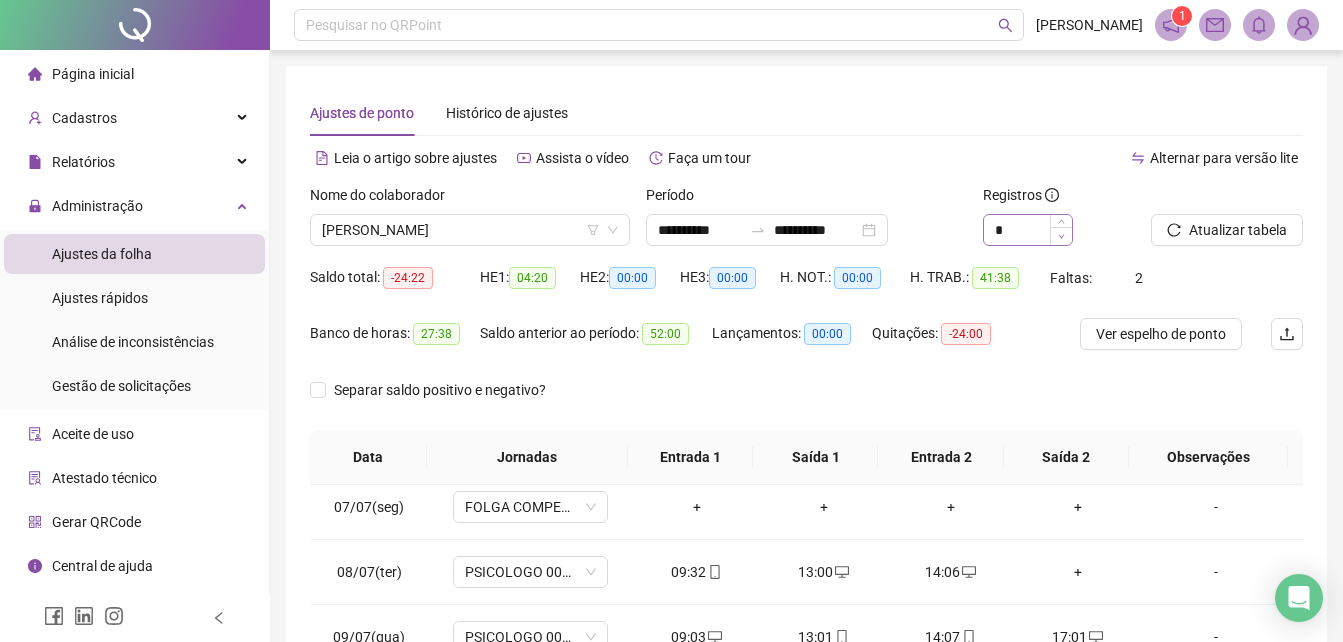 click at bounding box center (1061, 236) 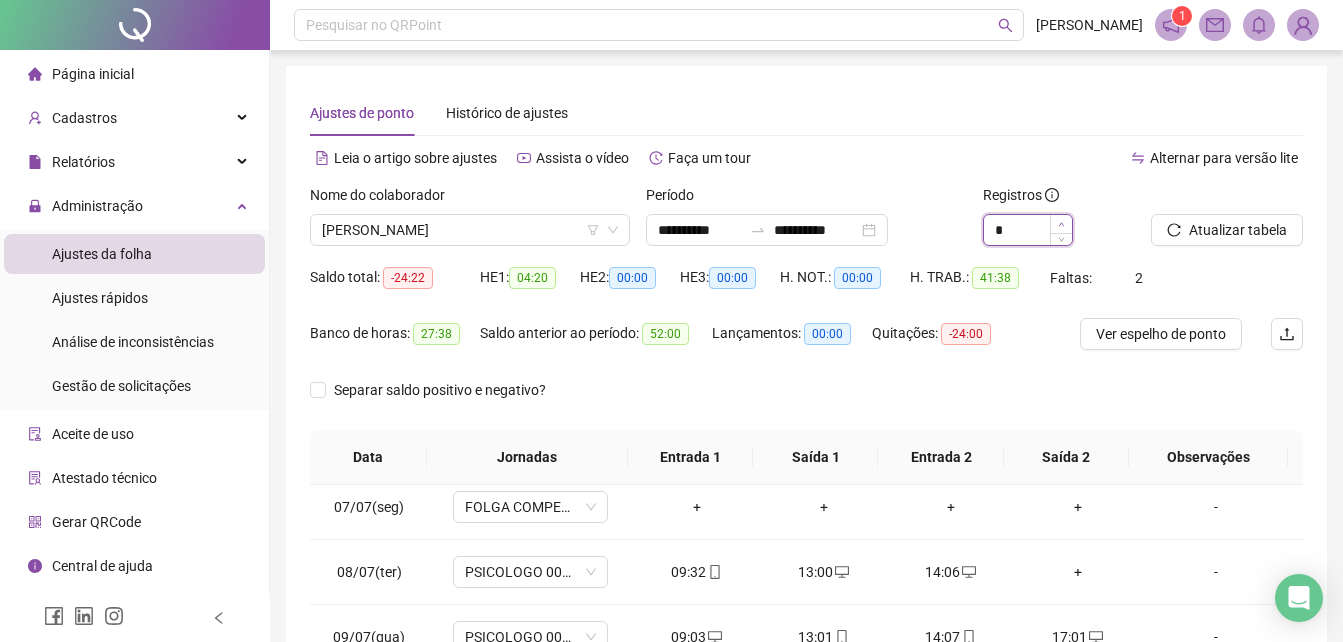 click 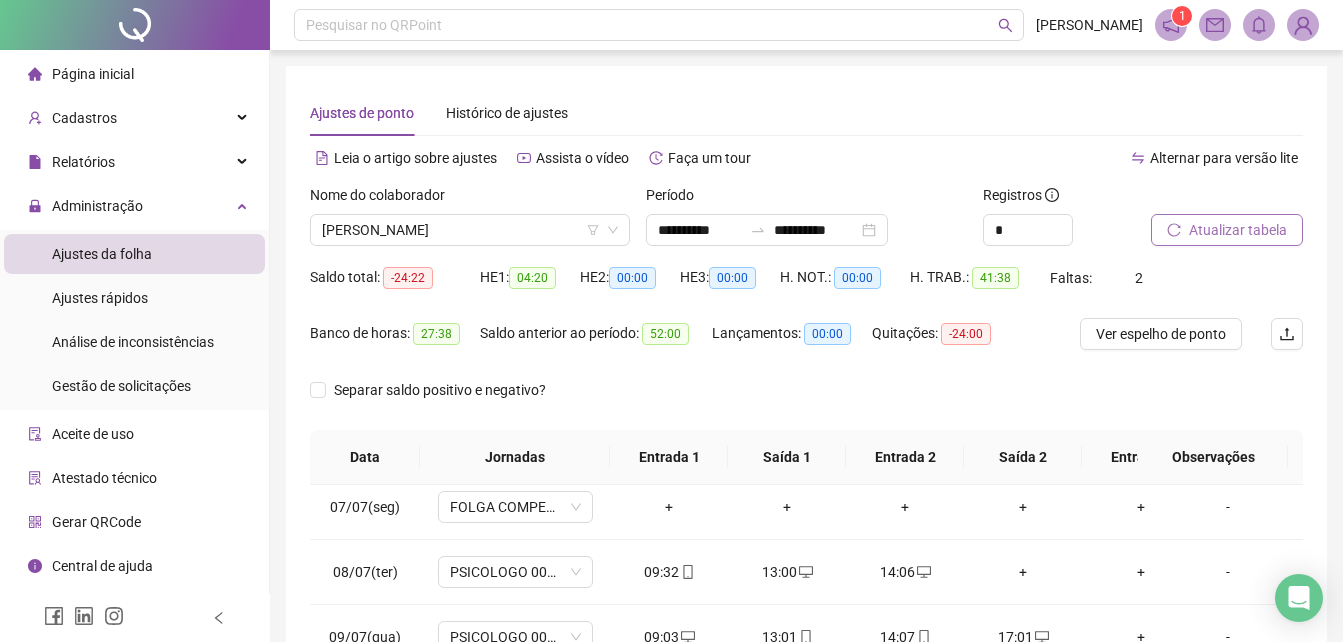 click on "Atualizar tabela" at bounding box center [1238, 230] 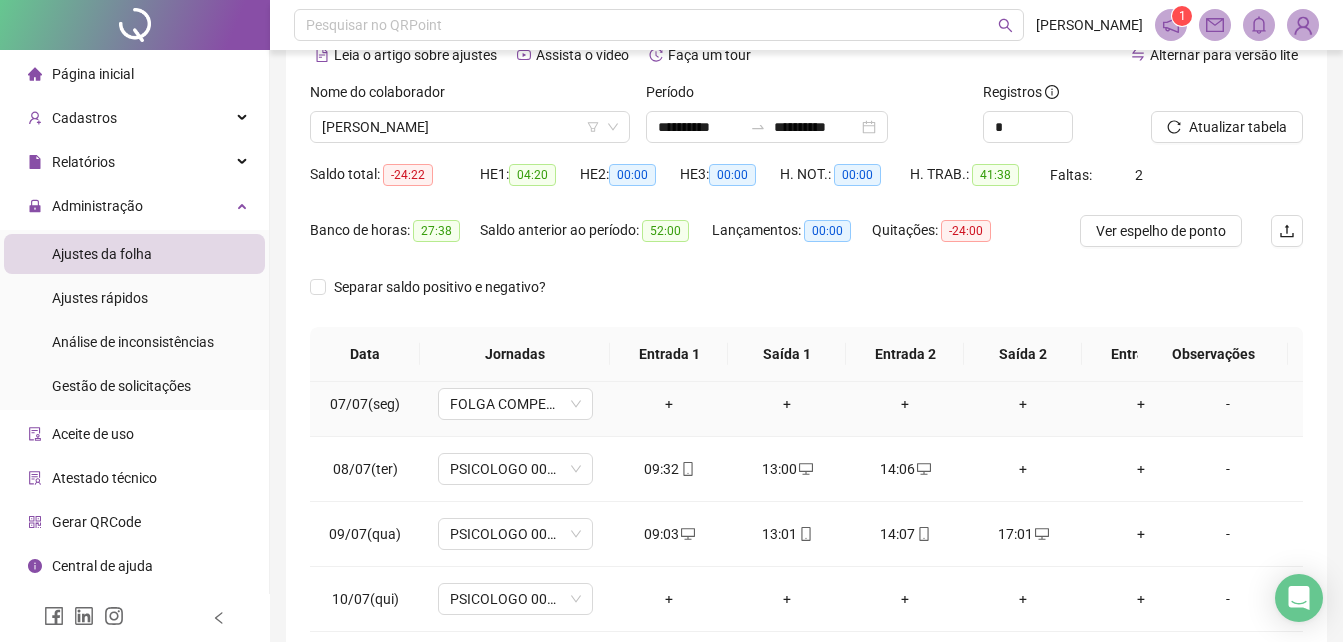 scroll, scrollTop: 300, scrollLeft: 0, axis: vertical 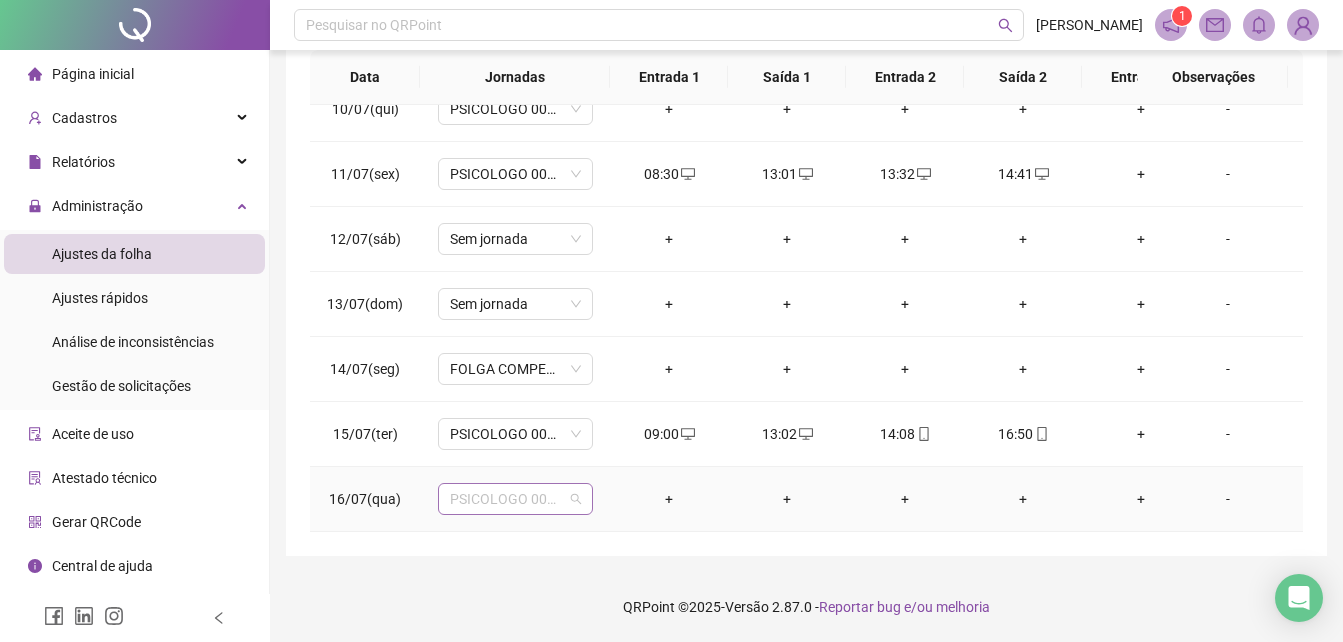 click on "PSICOLOGO 007/2017" at bounding box center [515, 499] 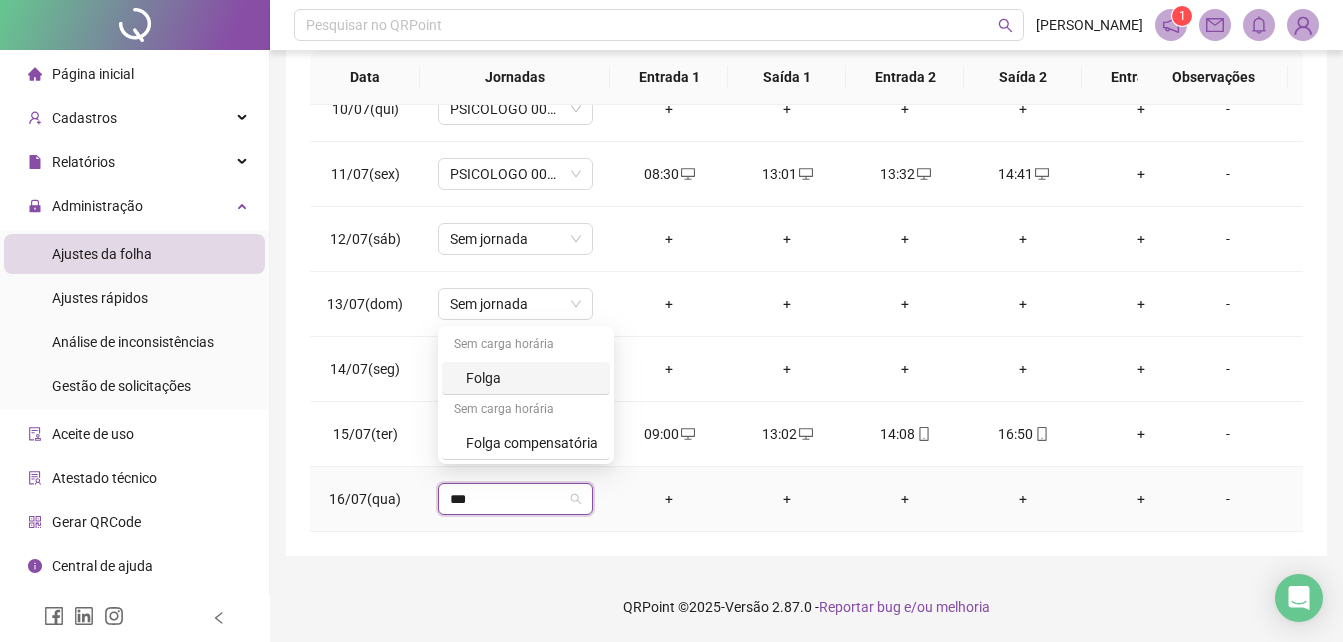 type on "****" 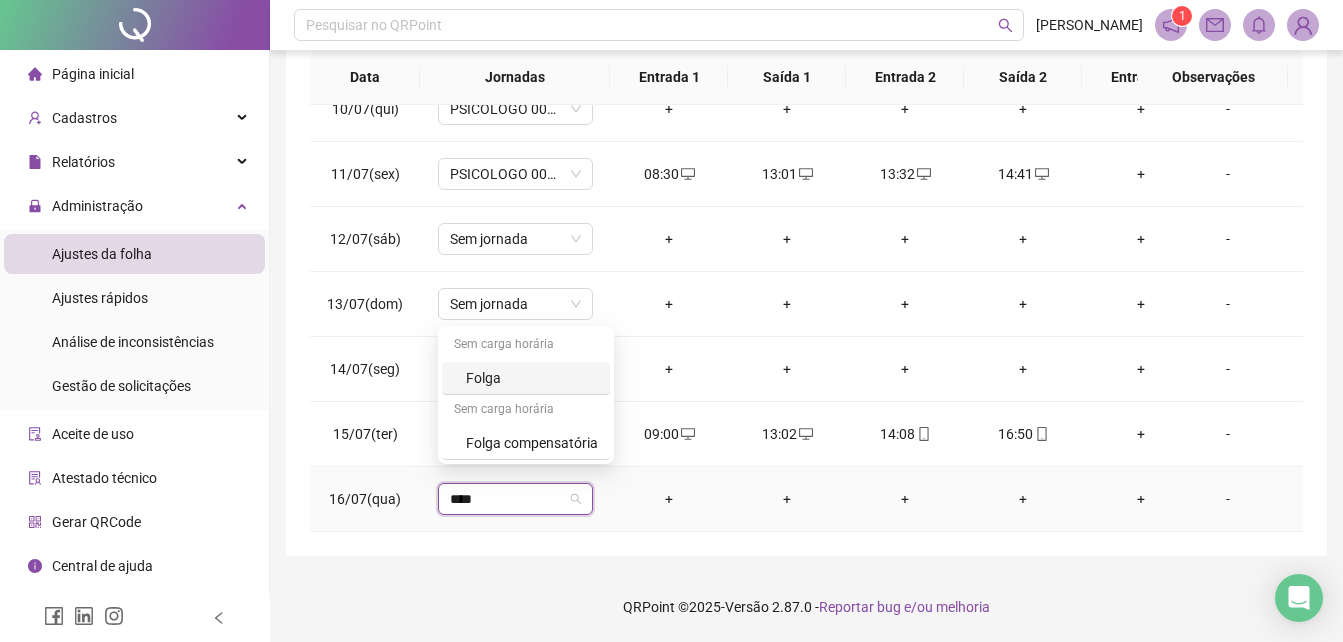 click on "Folga" at bounding box center (532, 378) 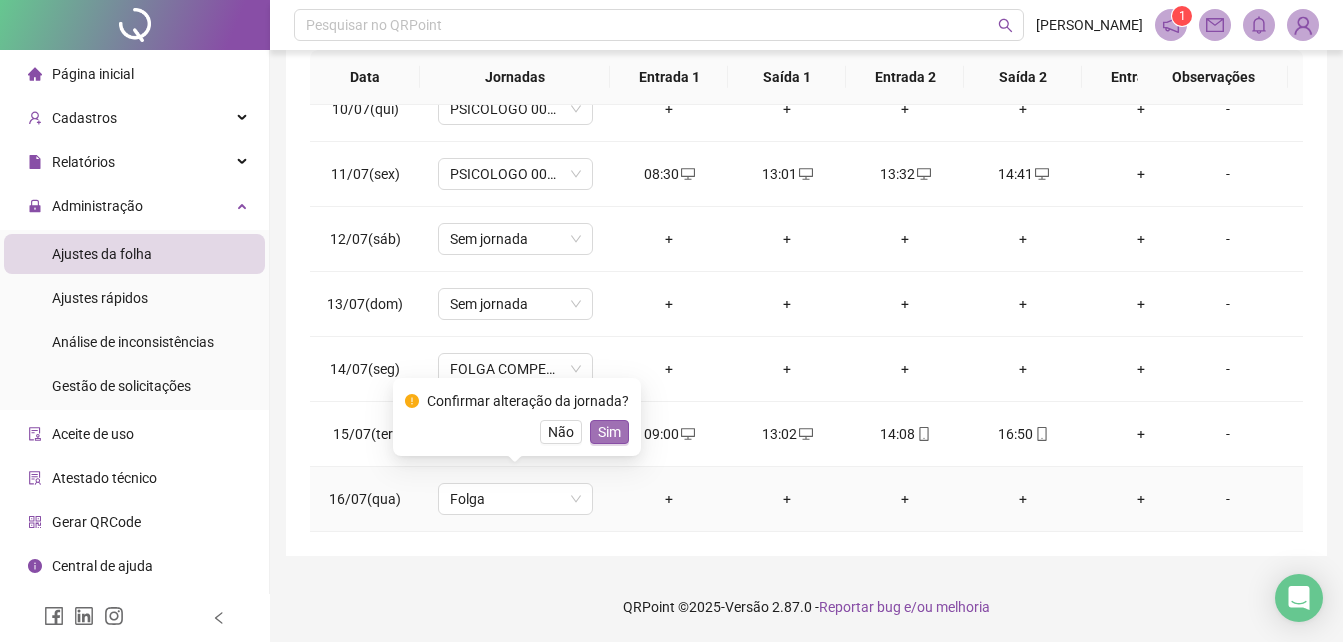 click on "Sim" at bounding box center (609, 432) 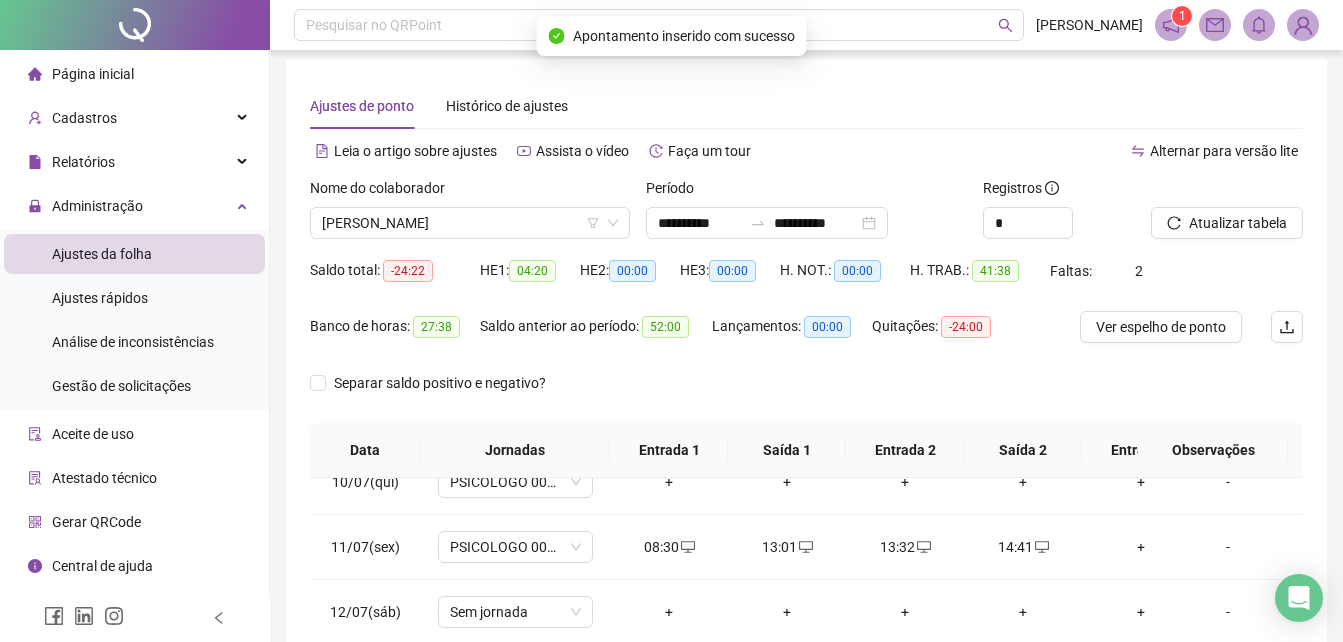 scroll, scrollTop: 0, scrollLeft: 0, axis: both 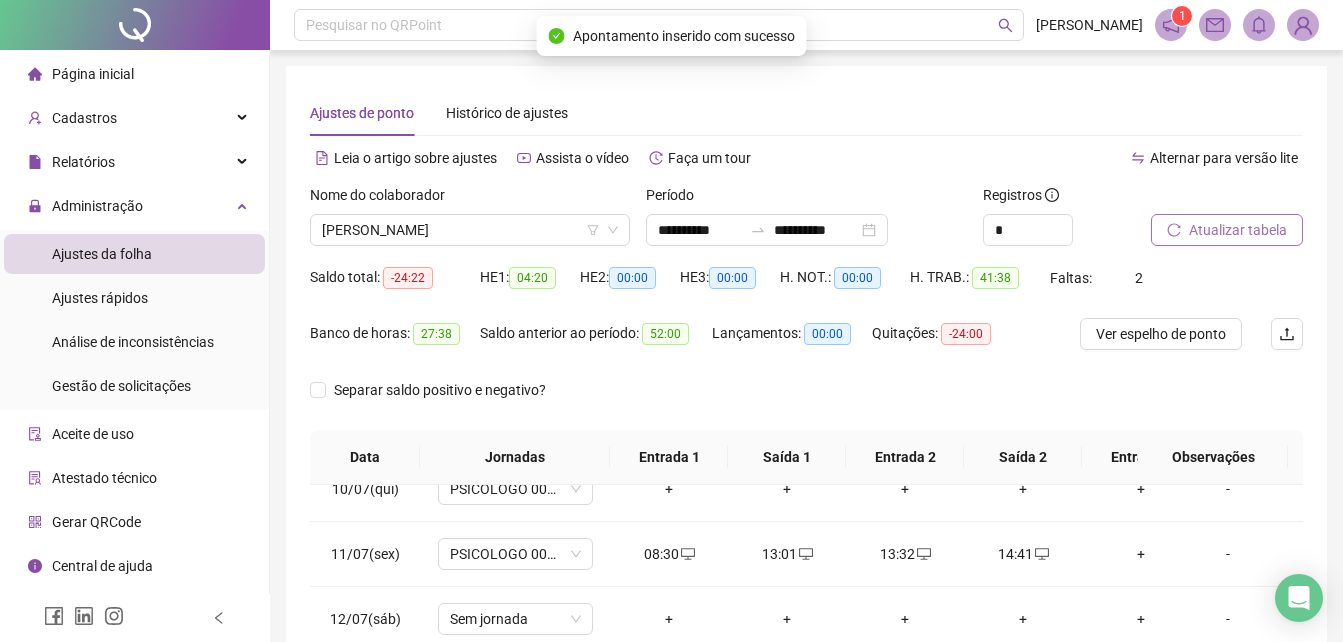 click on "Atualizar tabela" at bounding box center [1238, 230] 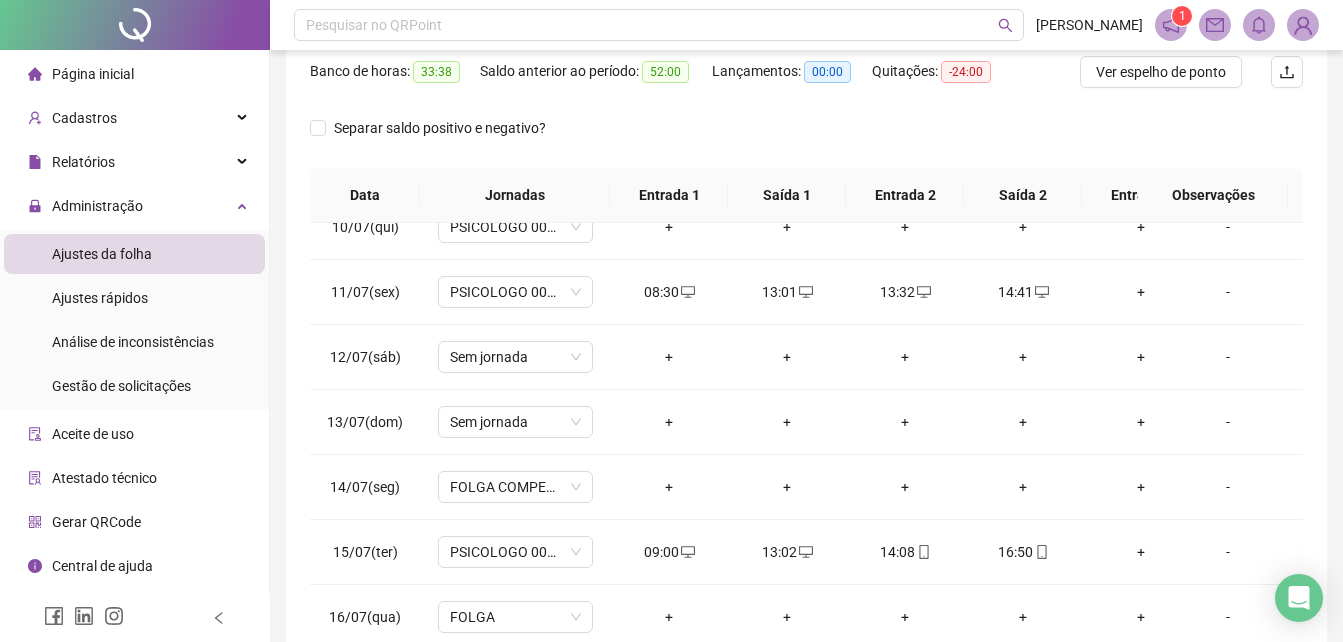 scroll, scrollTop: 380, scrollLeft: 0, axis: vertical 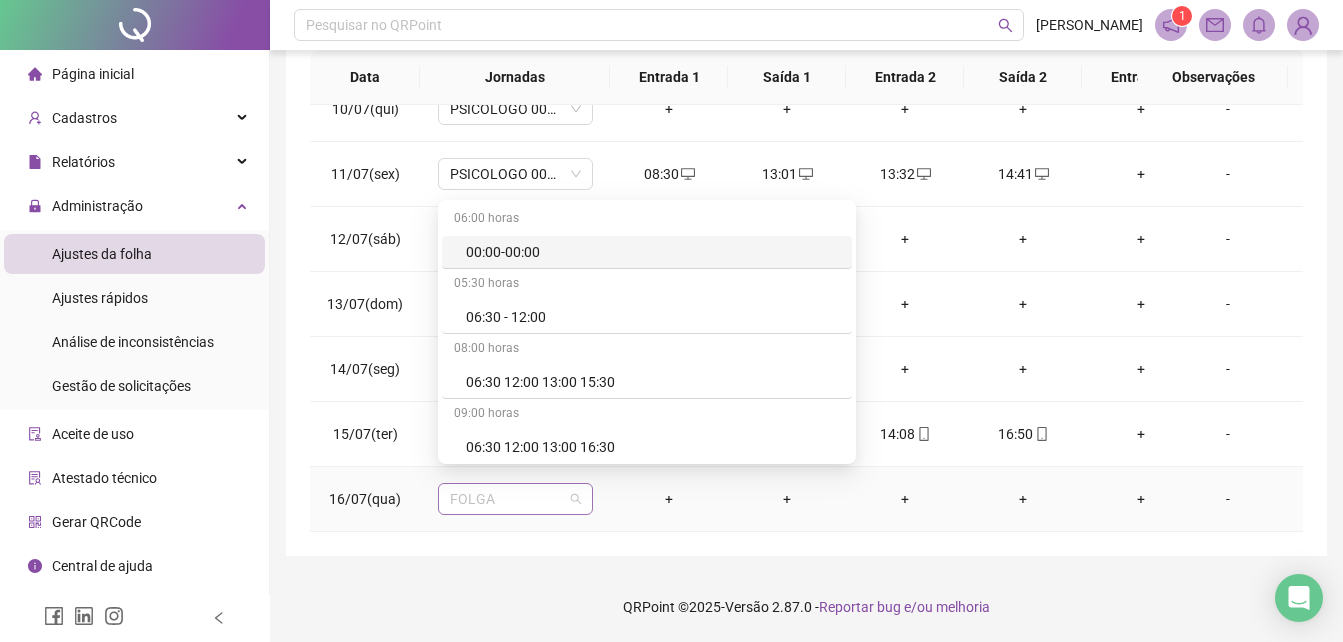 click on "FOLGA" at bounding box center [515, 499] 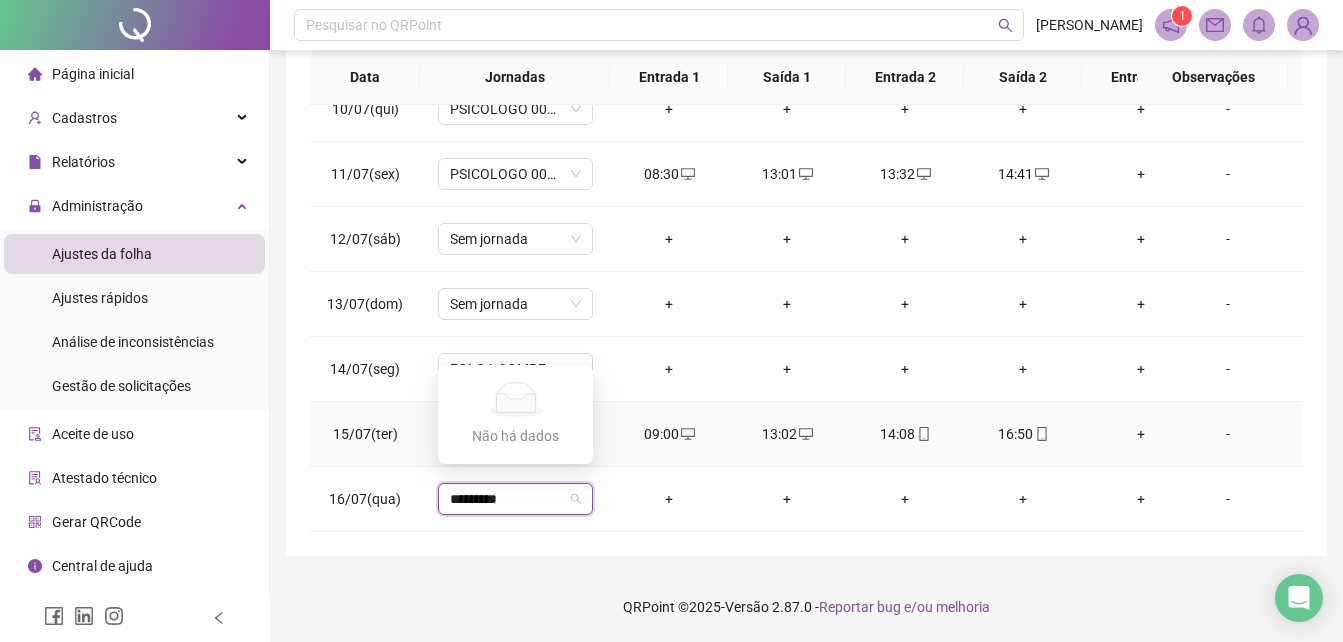type on "********" 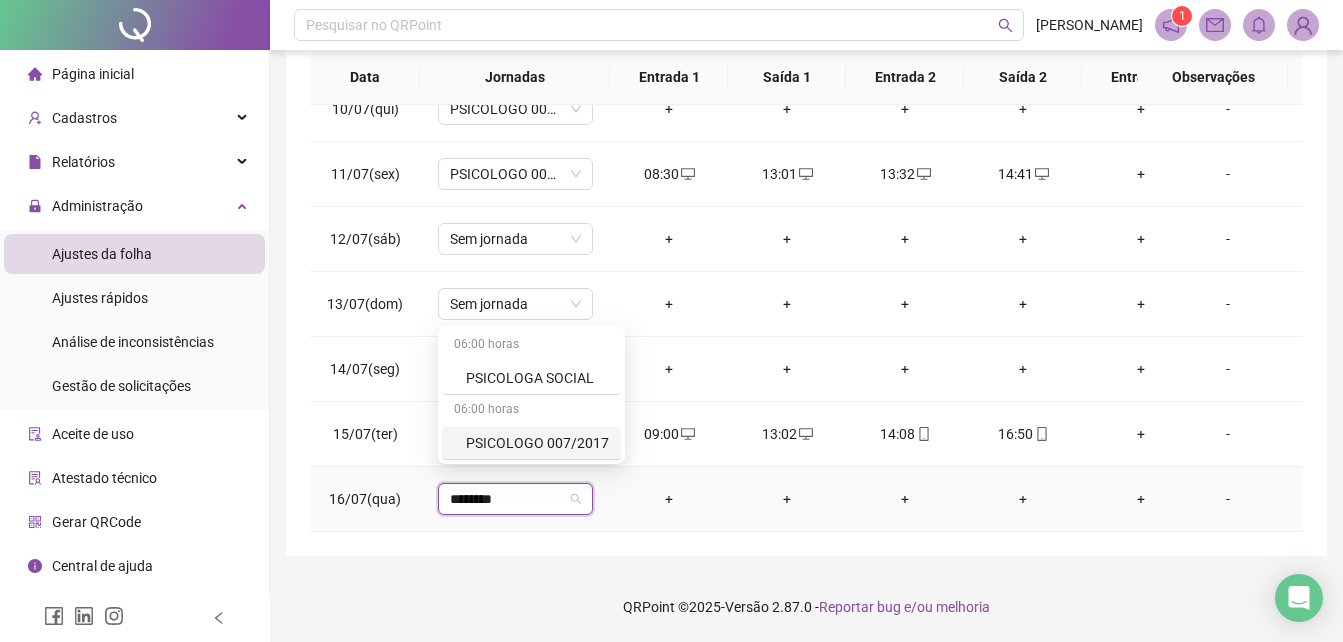 click on "PSICOLOGO 007/2017" at bounding box center [537, 443] 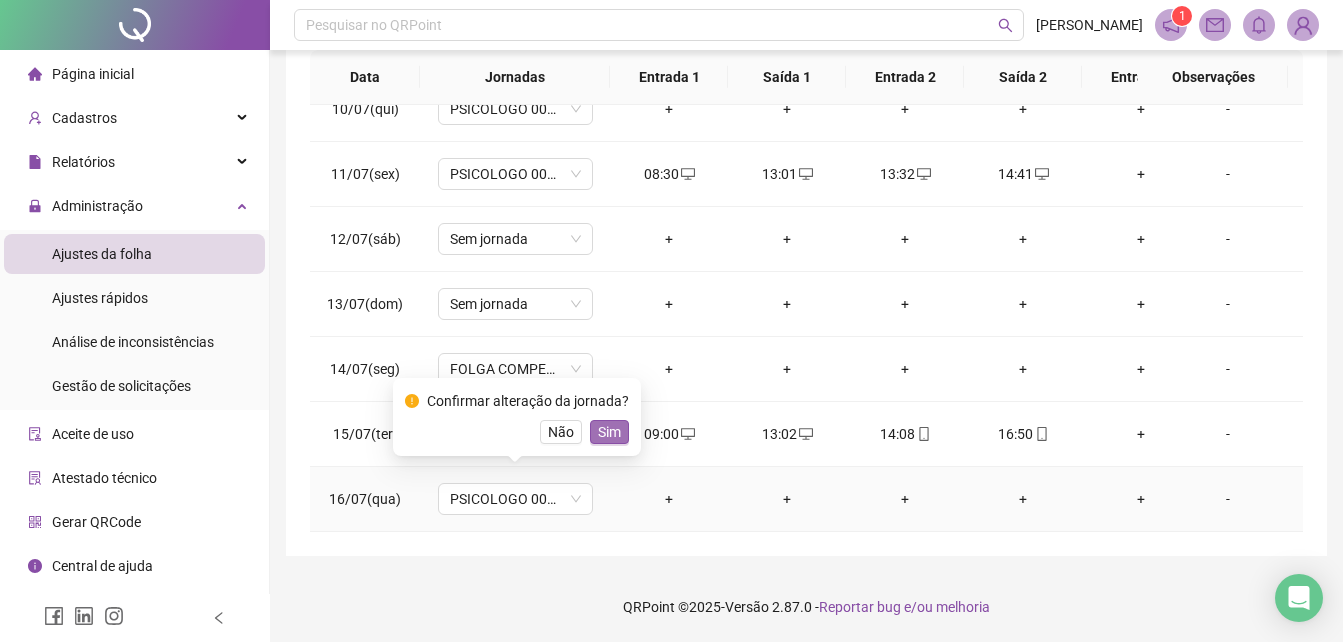click on "Sim" at bounding box center (609, 432) 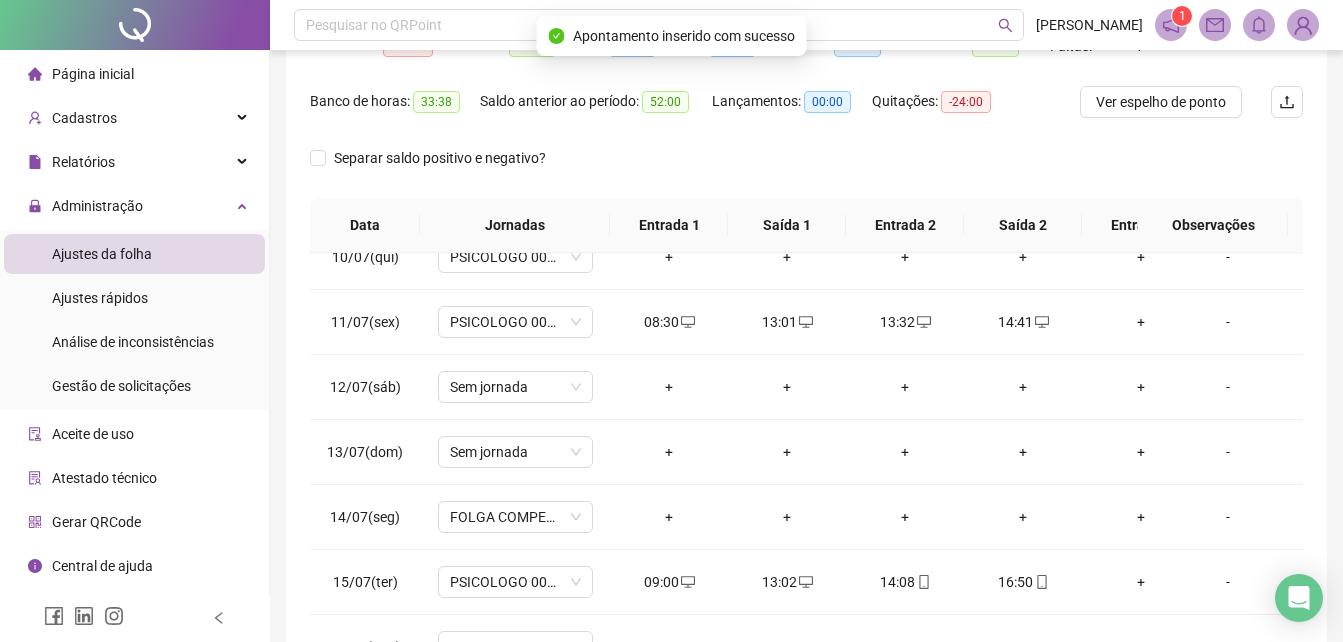 scroll, scrollTop: 0, scrollLeft: 0, axis: both 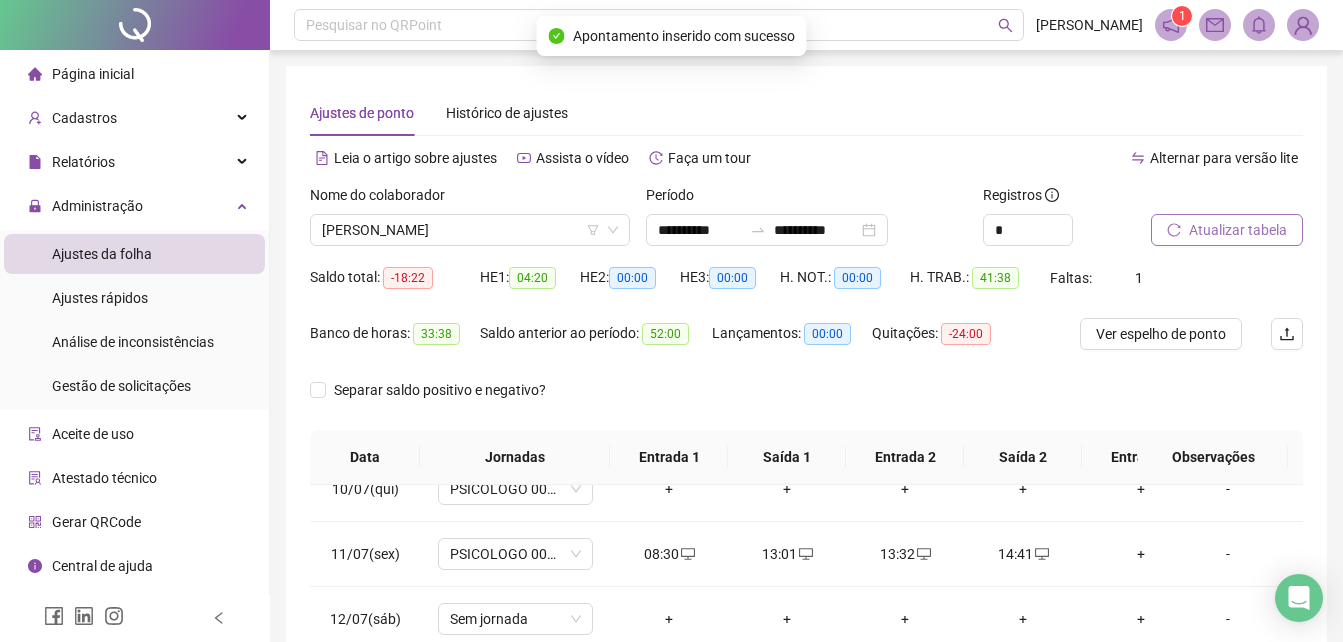 click on "Atualizar tabela" at bounding box center [1238, 230] 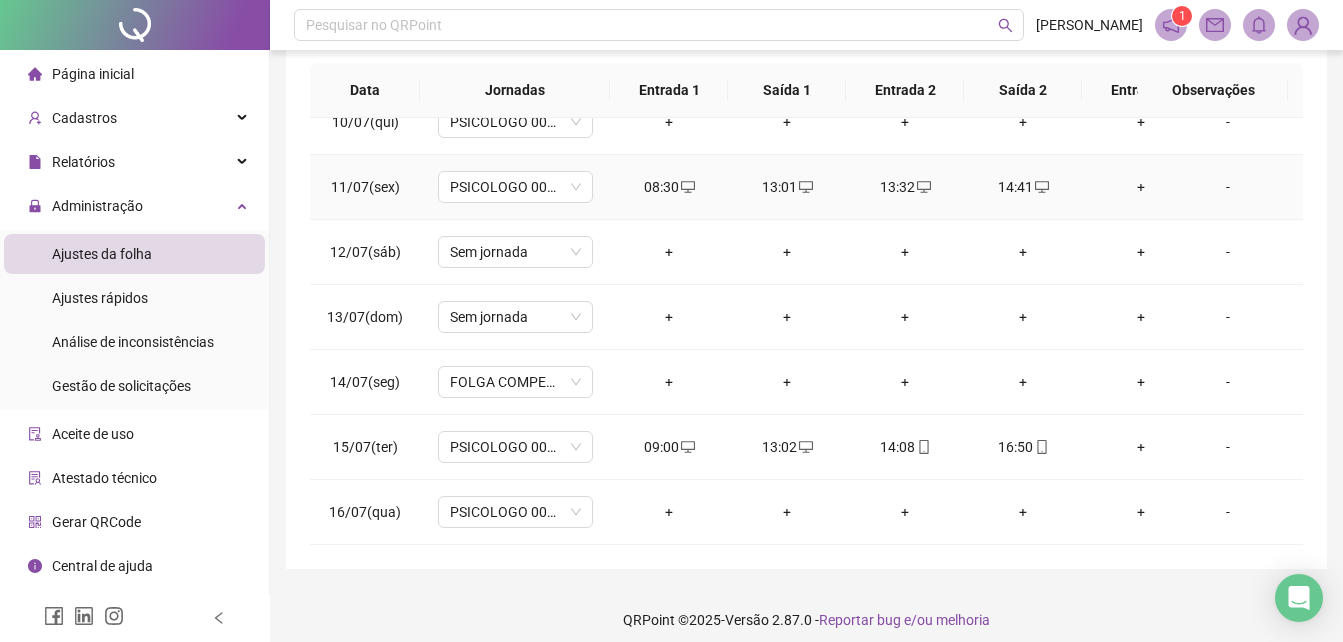 scroll, scrollTop: 380, scrollLeft: 0, axis: vertical 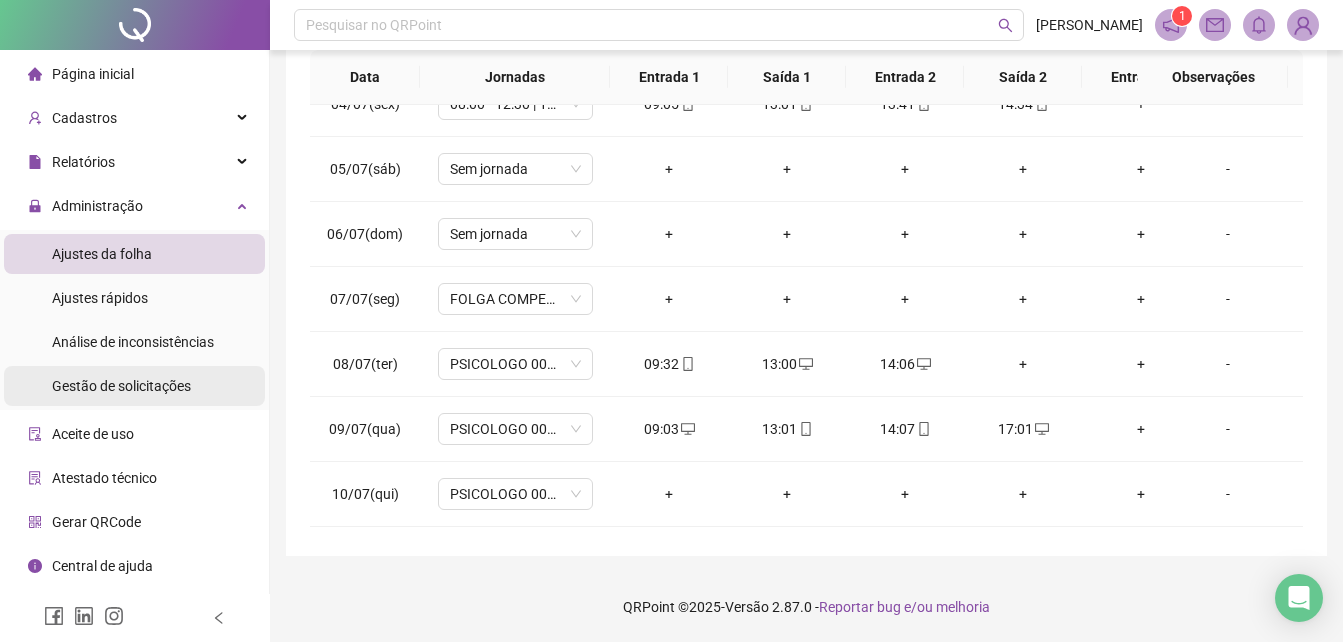 click on "Gestão de solicitações" at bounding box center [121, 386] 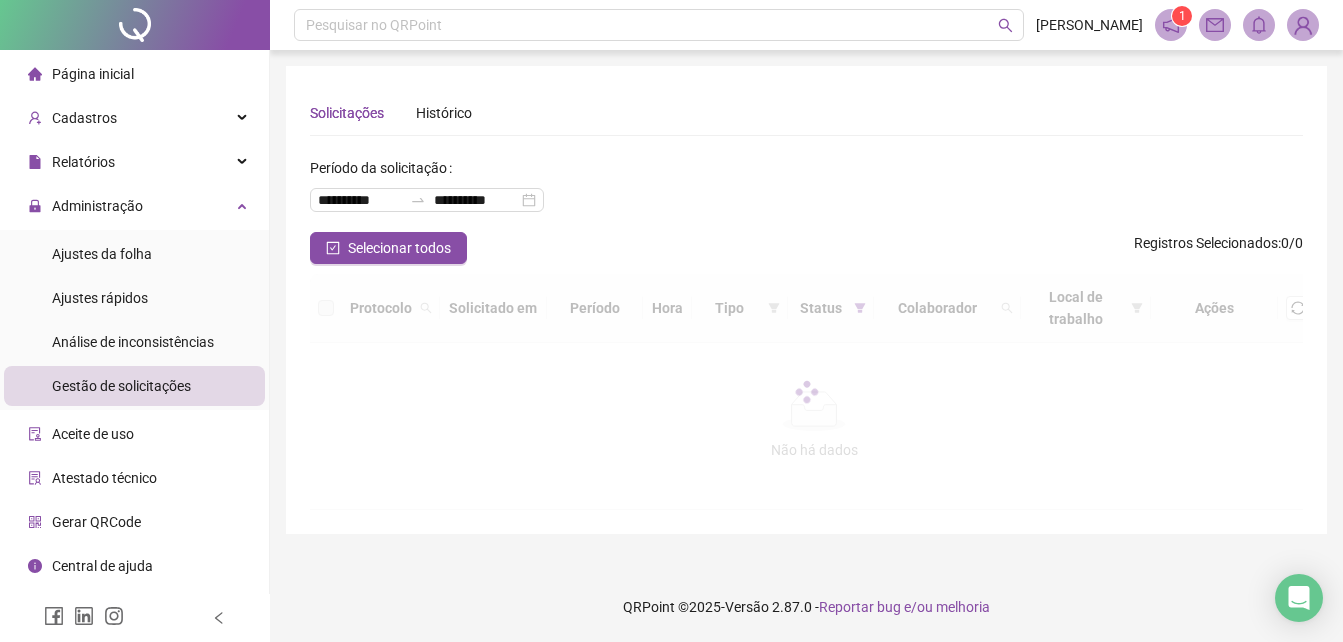scroll, scrollTop: 0, scrollLeft: 0, axis: both 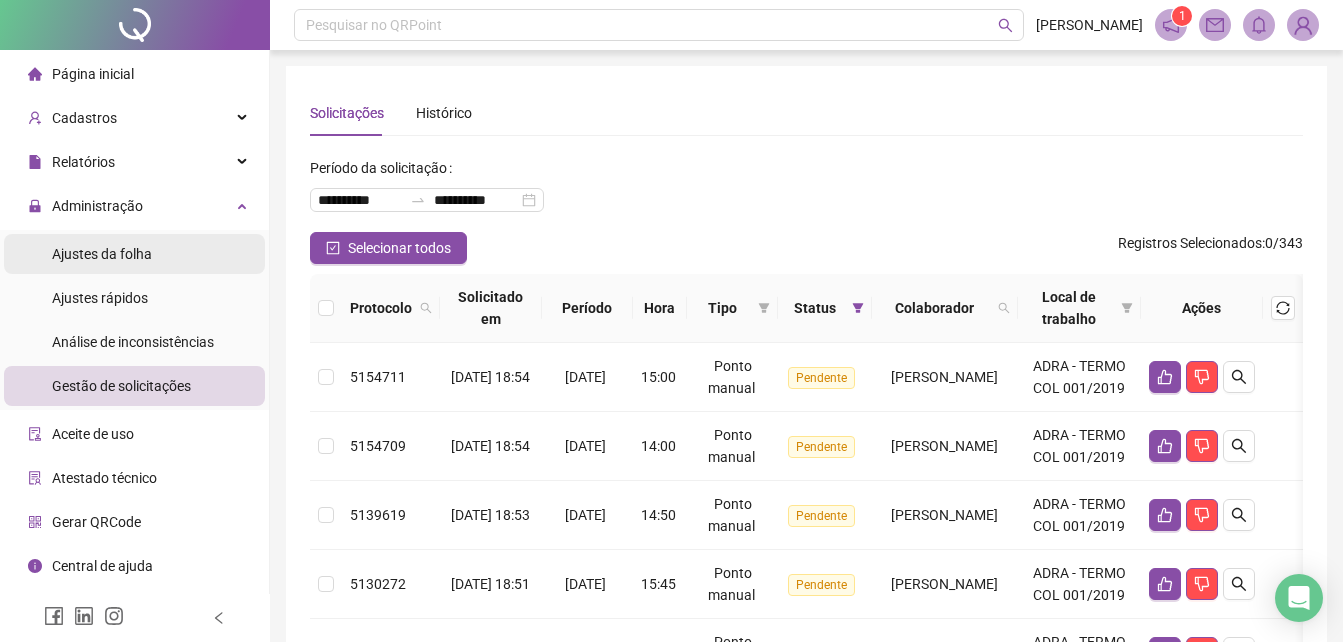 click on "Ajustes da folha" at bounding box center [102, 254] 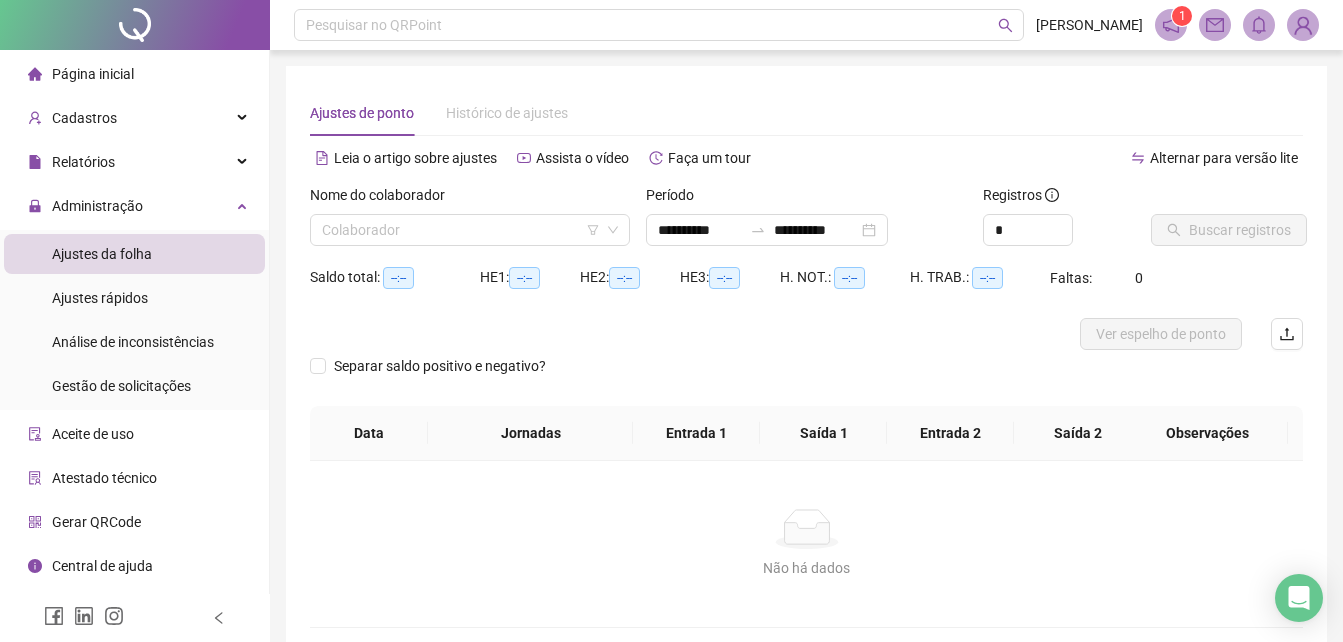 type on "**********" 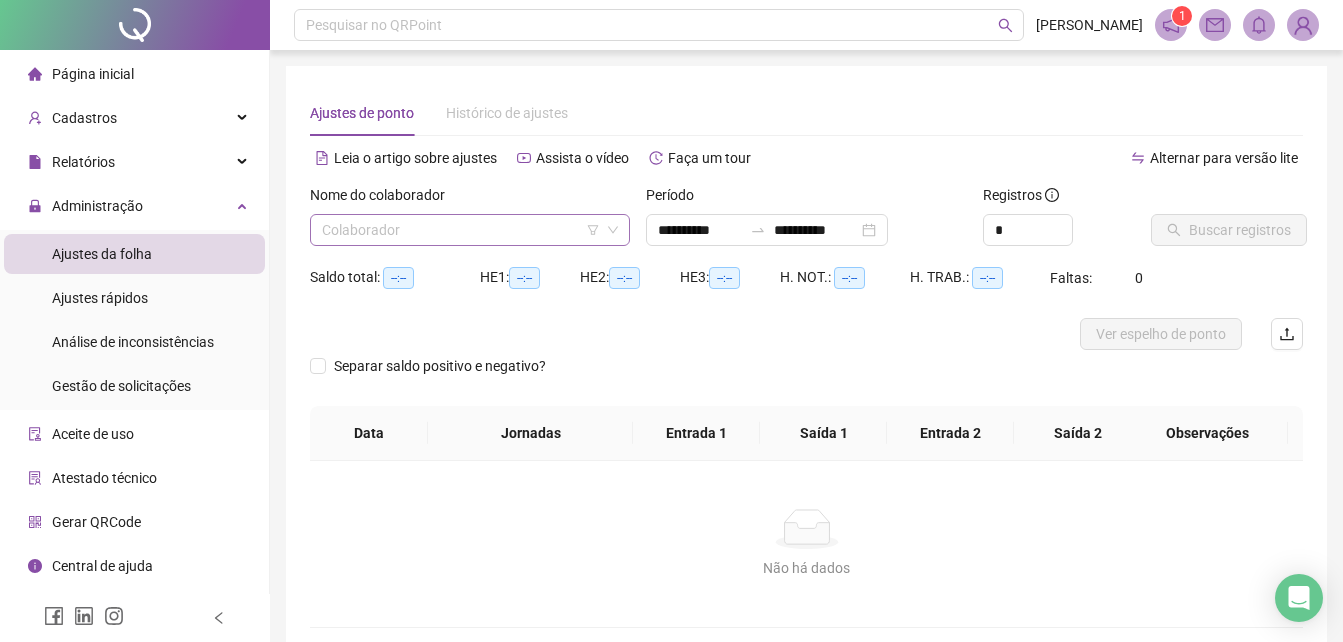 click at bounding box center [464, 230] 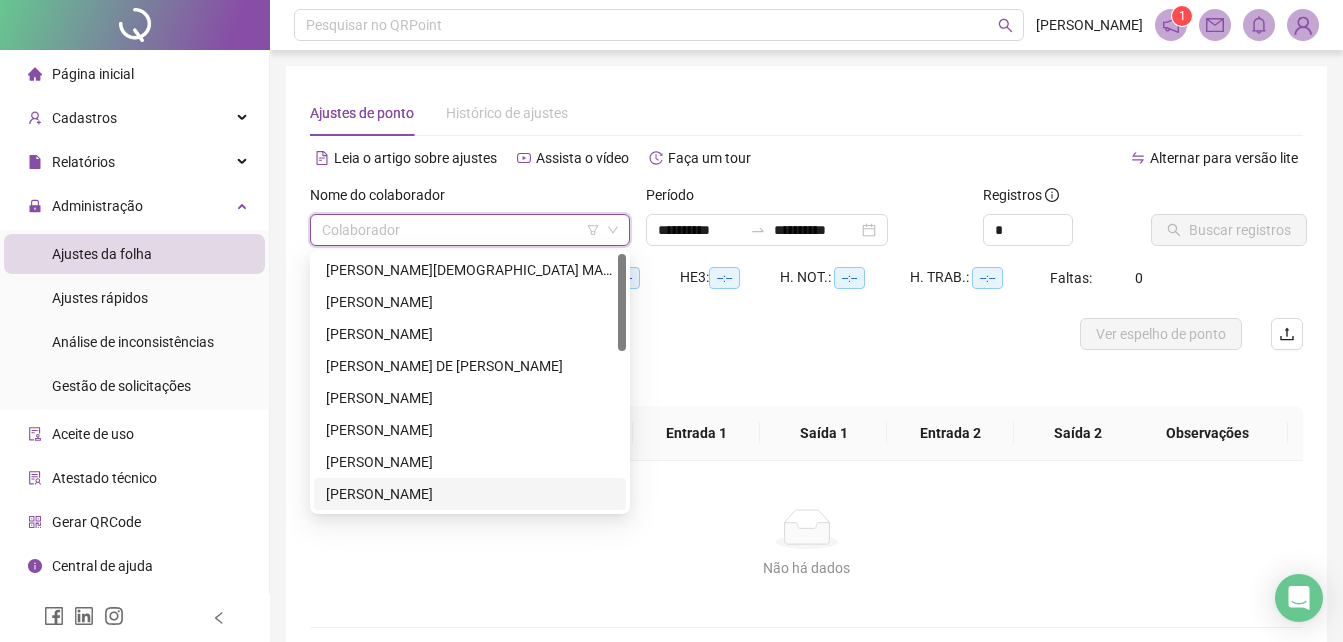 click on "[PERSON_NAME]" at bounding box center (470, 494) 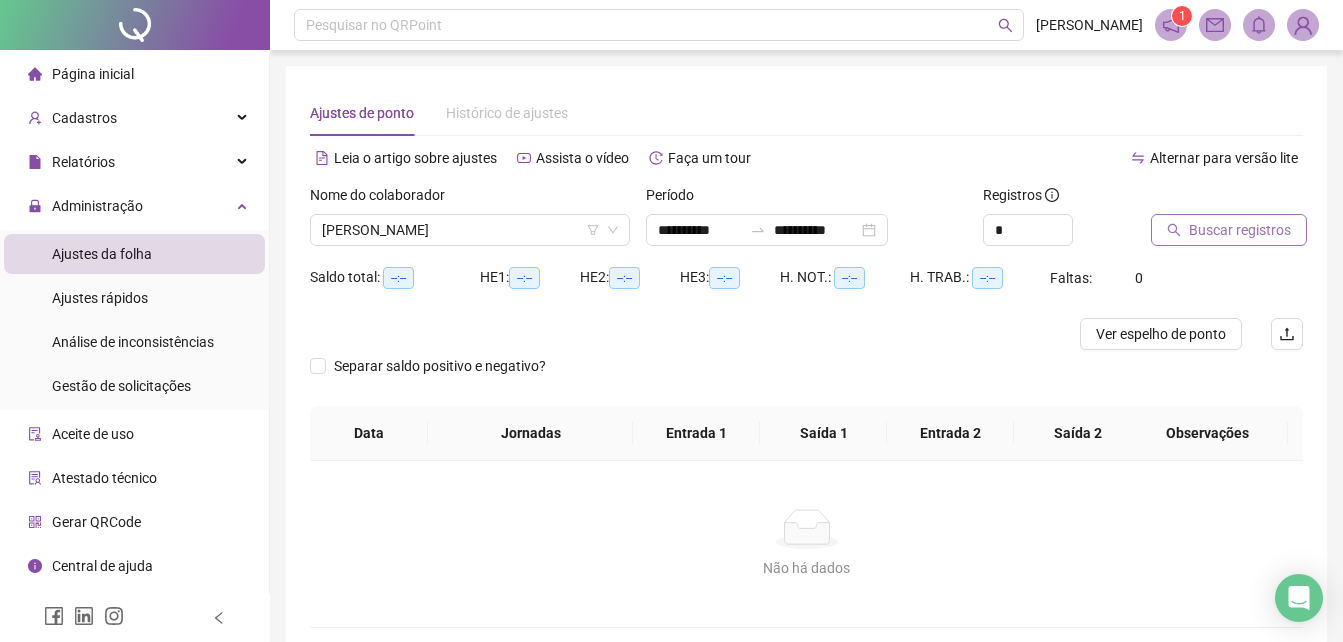 click on "Buscar registros" at bounding box center (1240, 230) 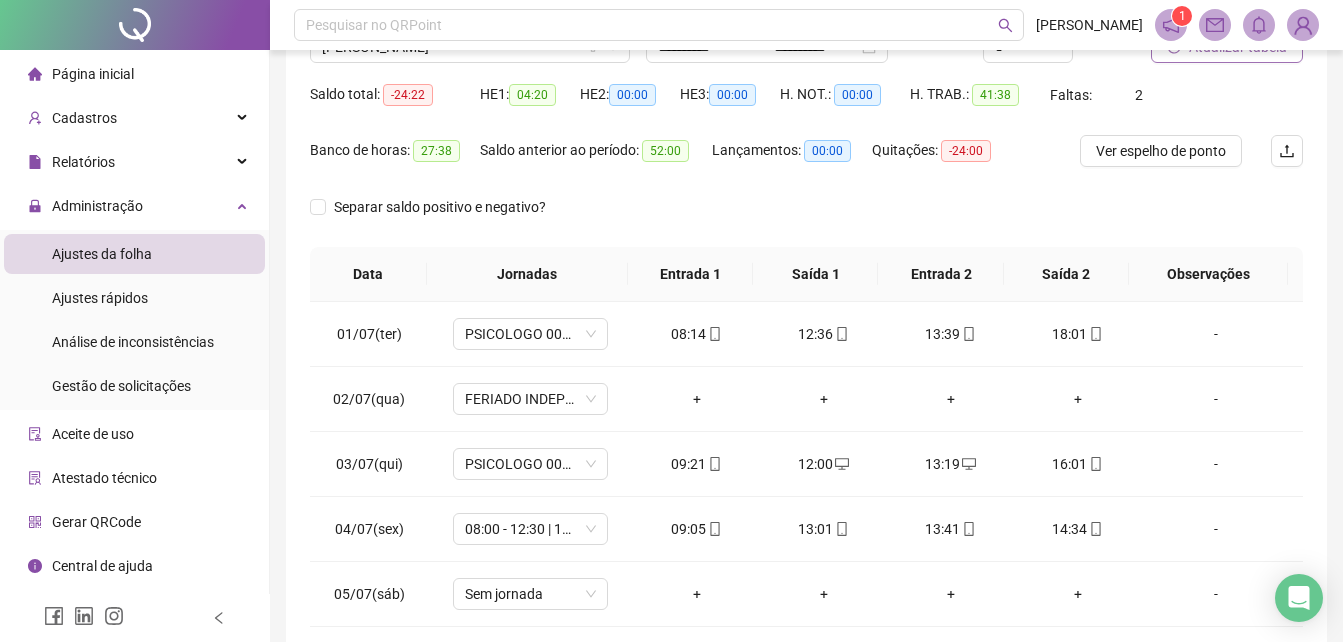 scroll, scrollTop: 200, scrollLeft: 0, axis: vertical 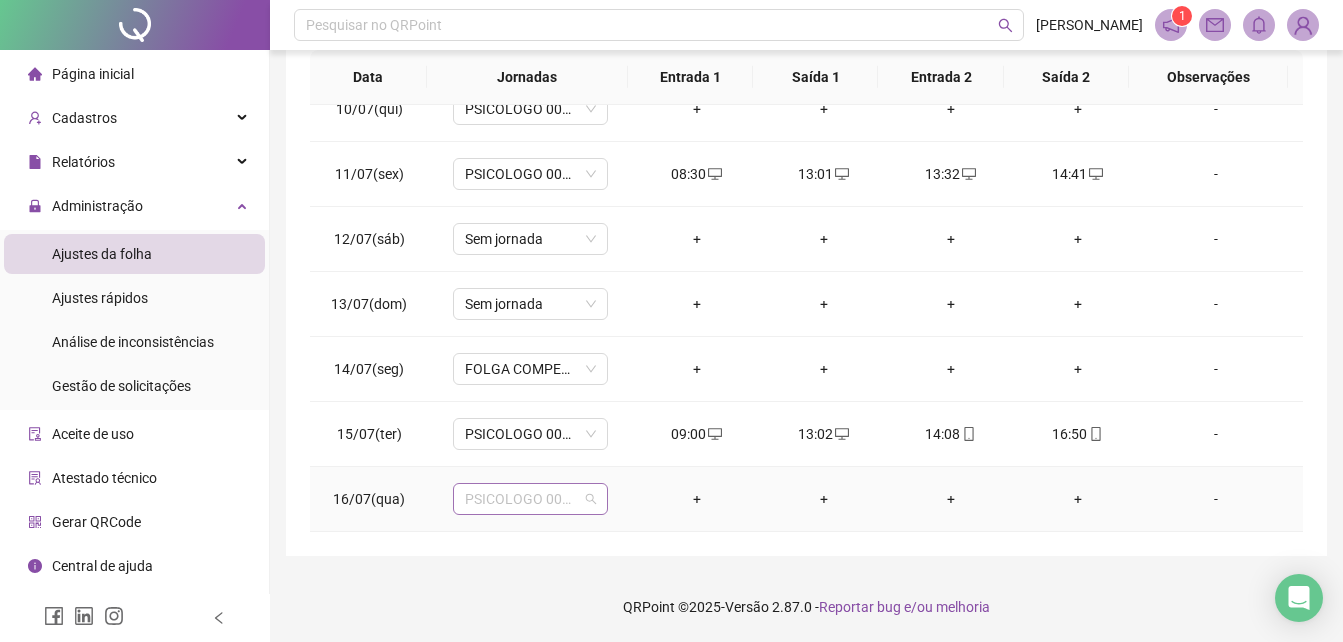 click on "PSICOLOGO 007/2017" at bounding box center [530, 499] 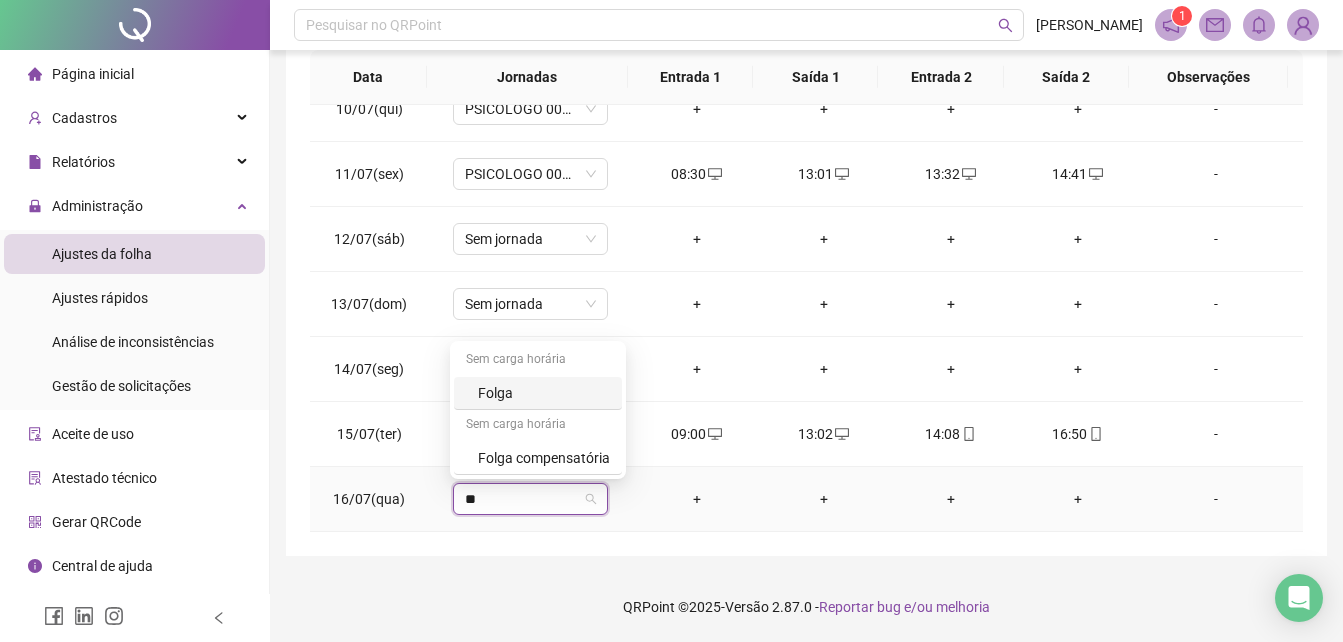 type on "***" 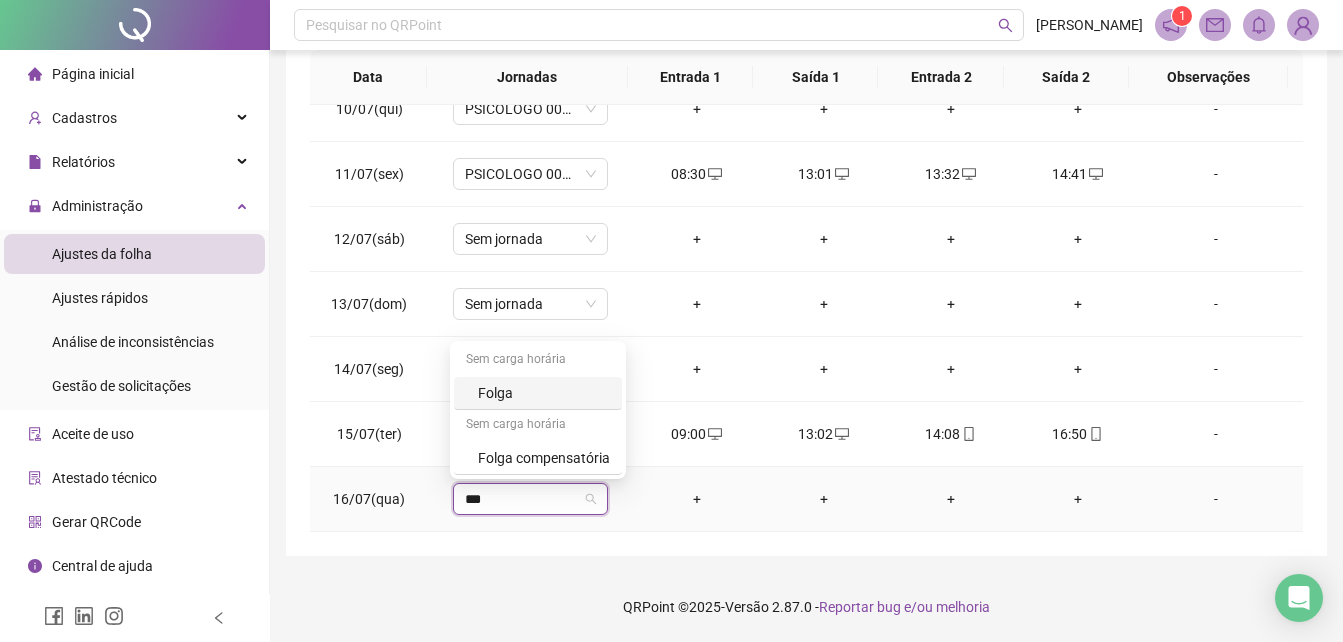 click on "Folga" at bounding box center (544, 393) 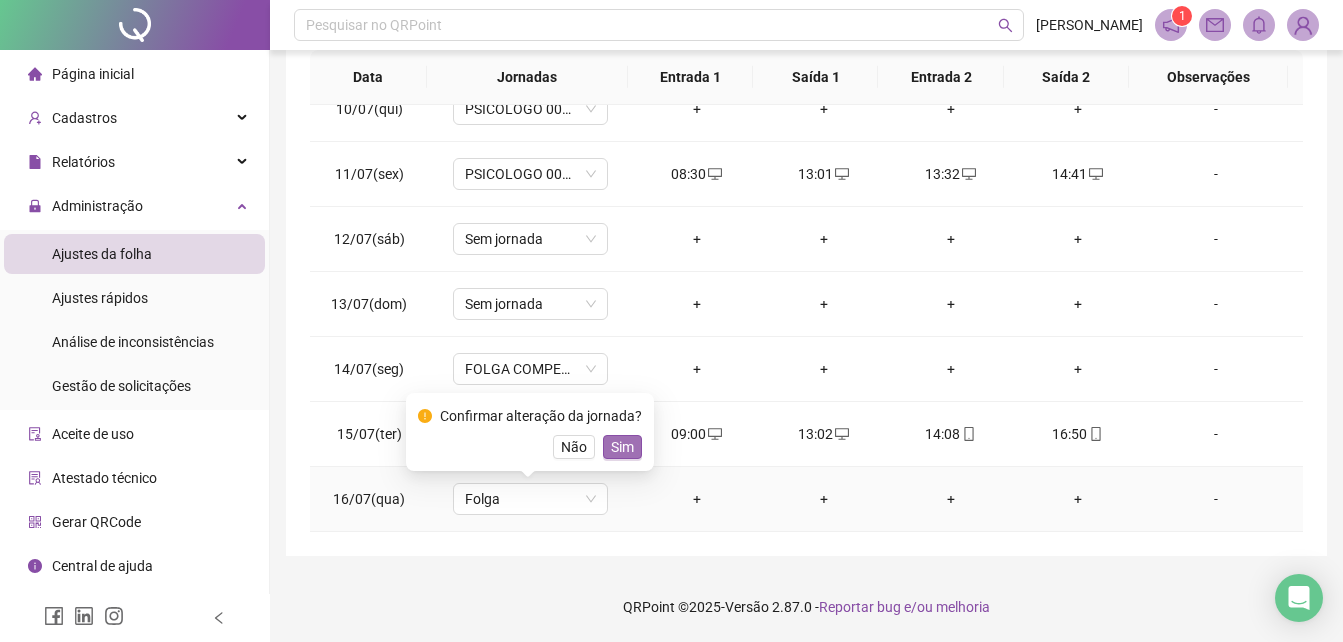 click on "Sim" at bounding box center (622, 447) 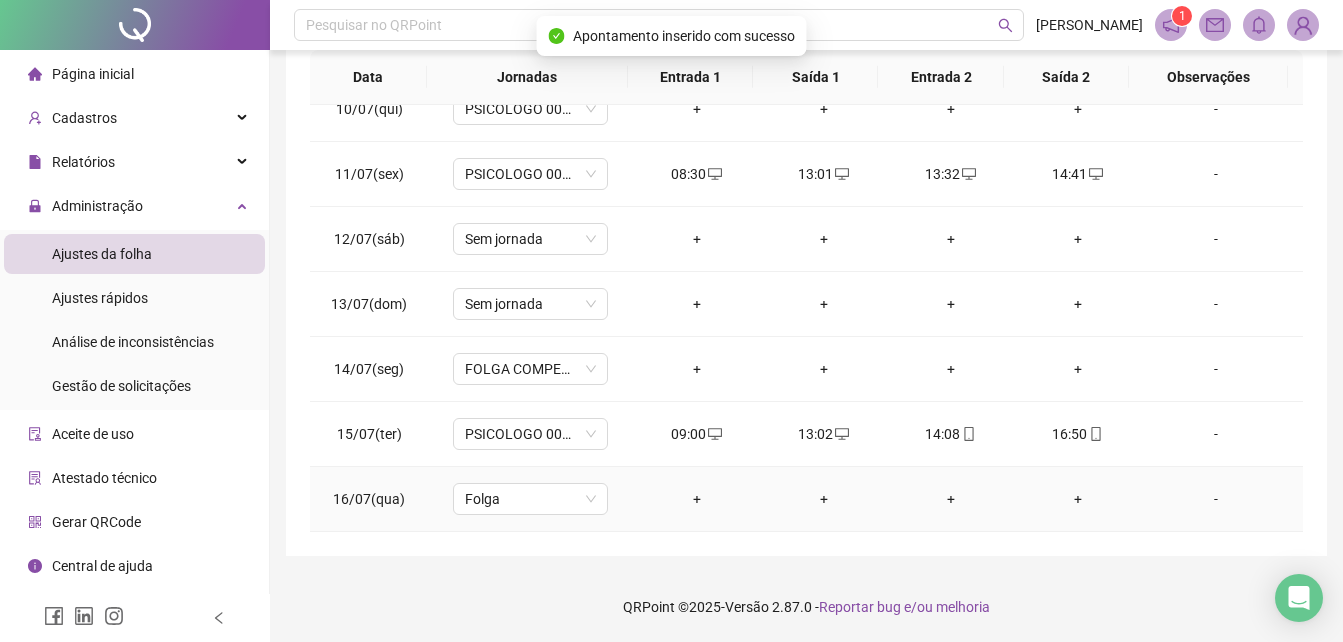 click on "-" at bounding box center (1216, 499) 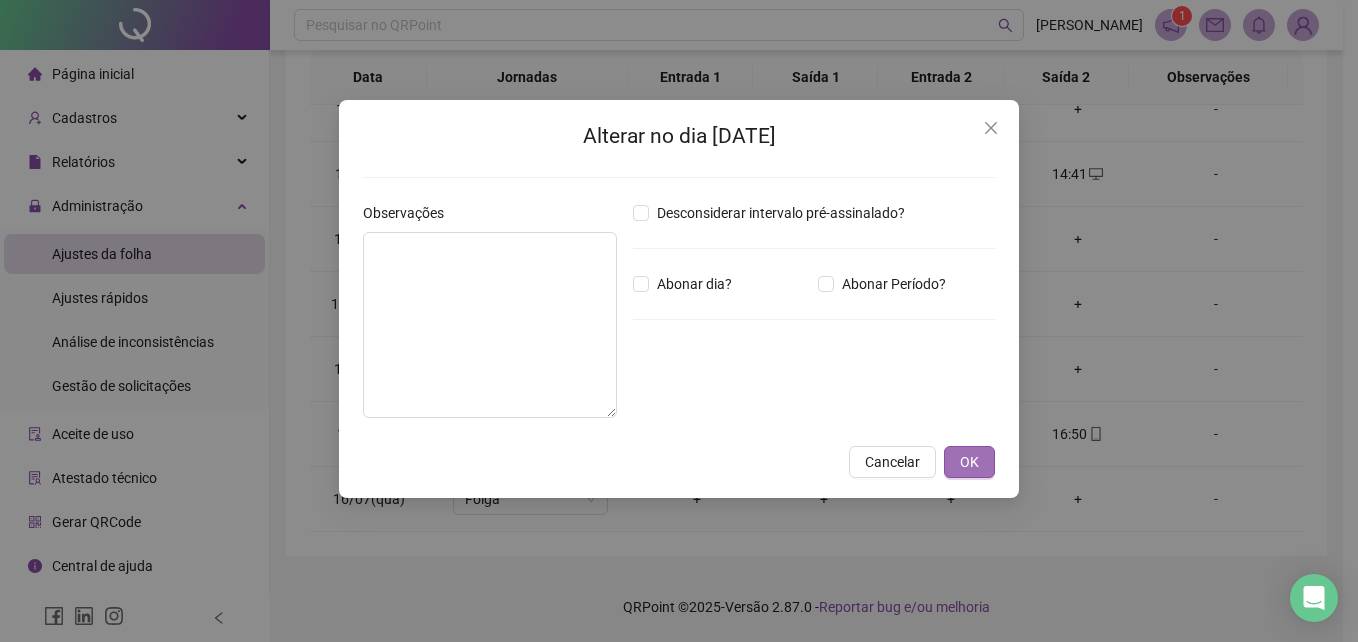 click on "OK" at bounding box center [969, 462] 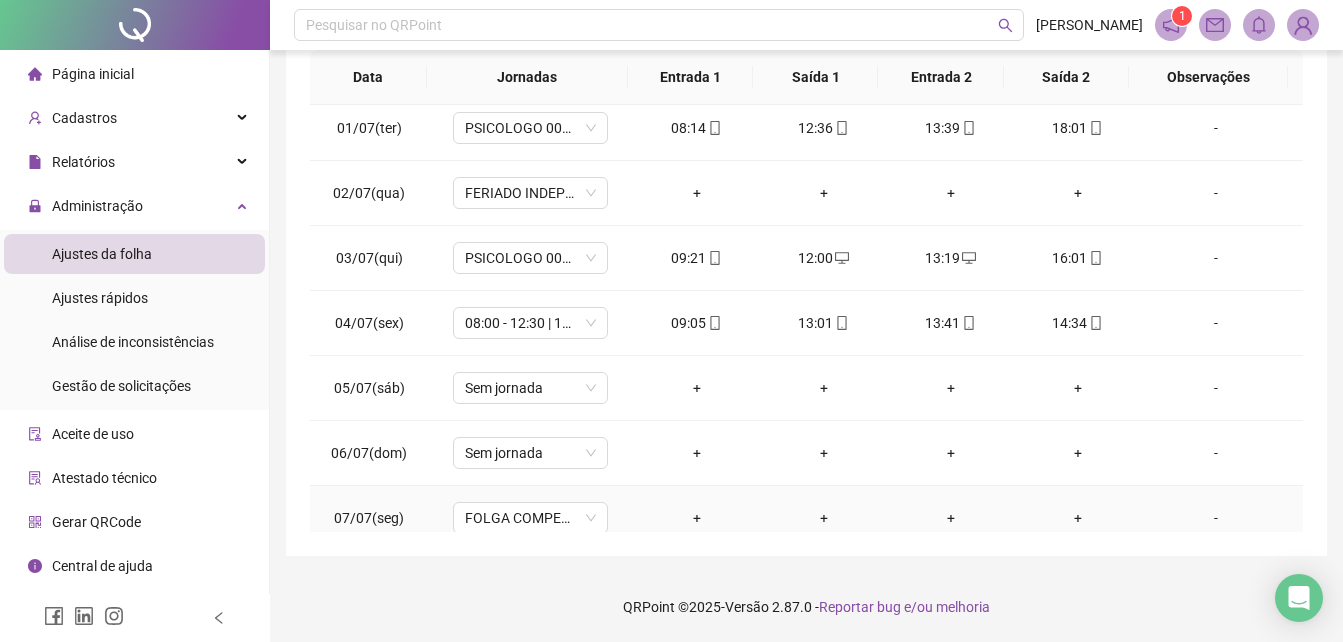 scroll, scrollTop: 0, scrollLeft: 0, axis: both 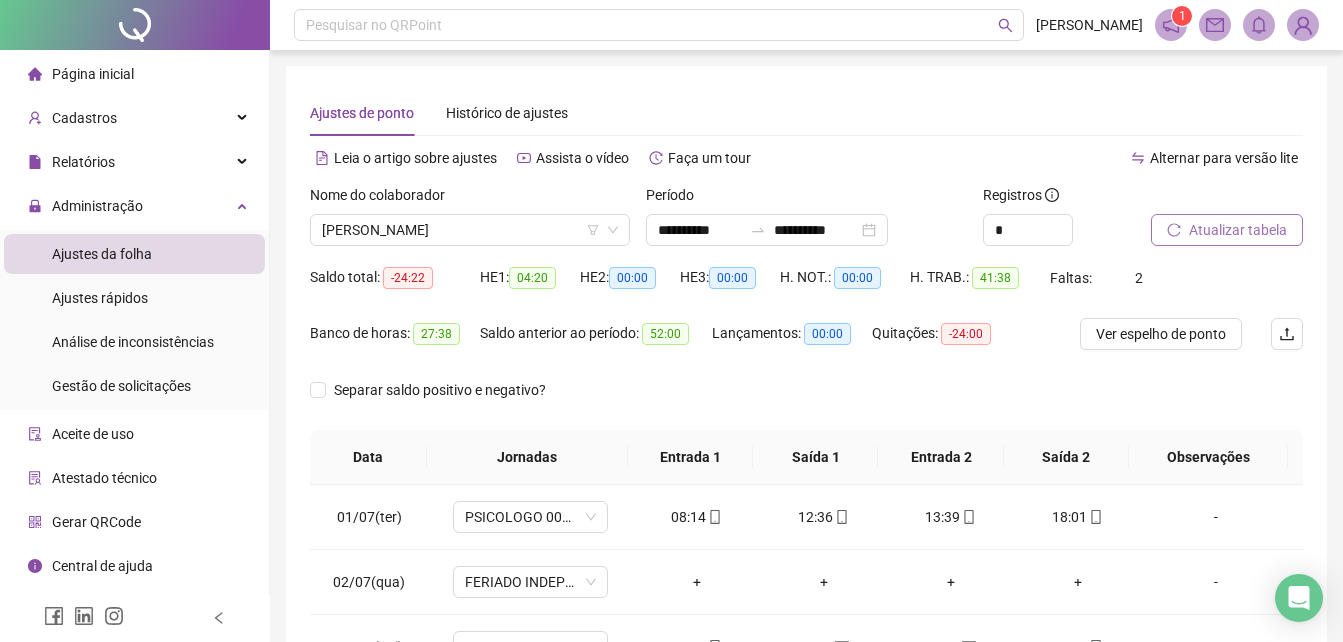 click on "Atualizar tabela" at bounding box center [1227, 223] 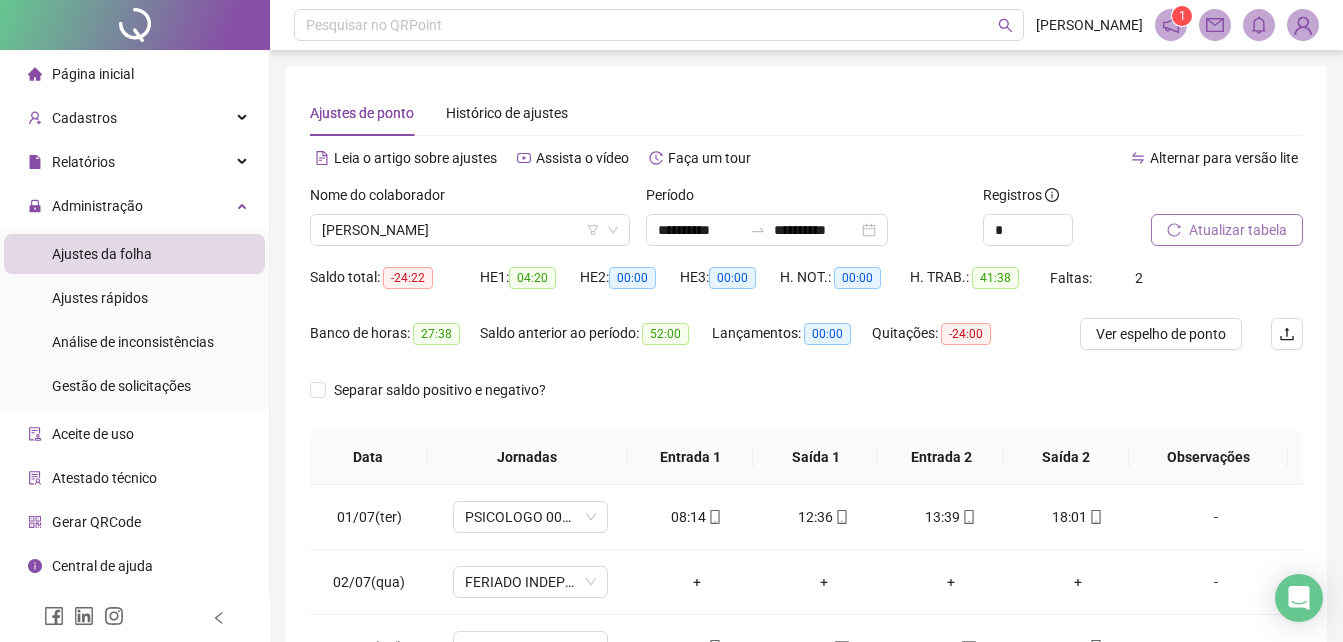 click on "Atualizar tabela" at bounding box center (1238, 230) 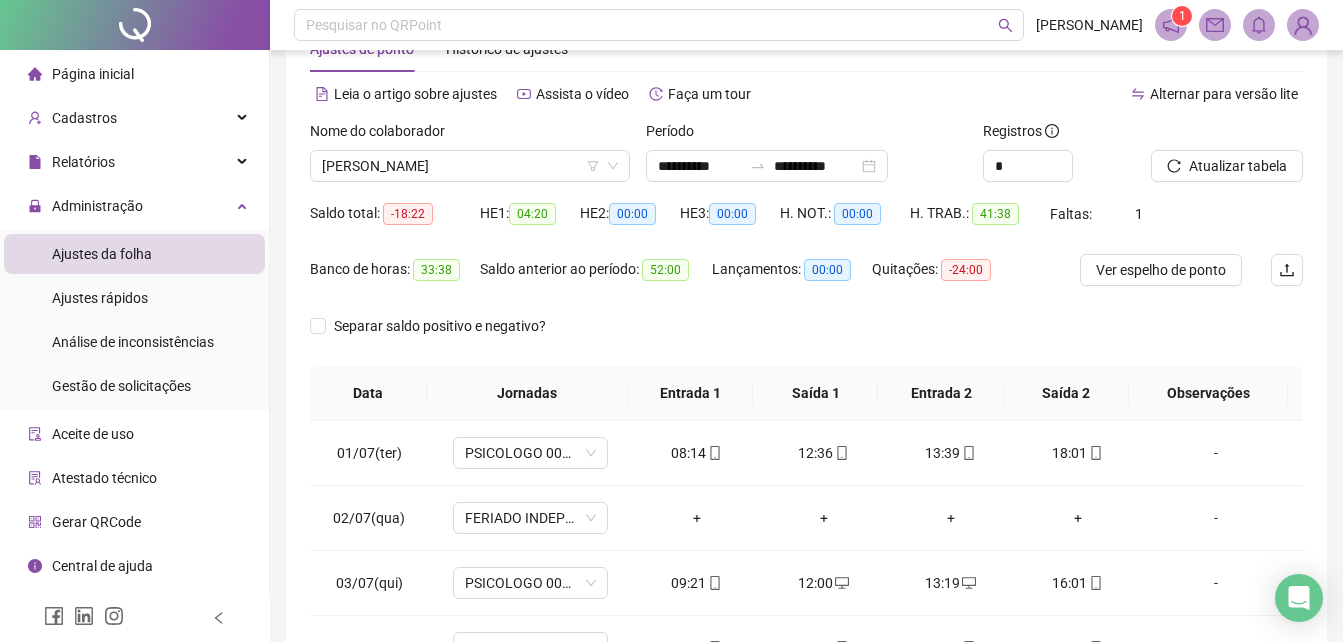 scroll, scrollTop: 100, scrollLeft: 0, axis: vertical 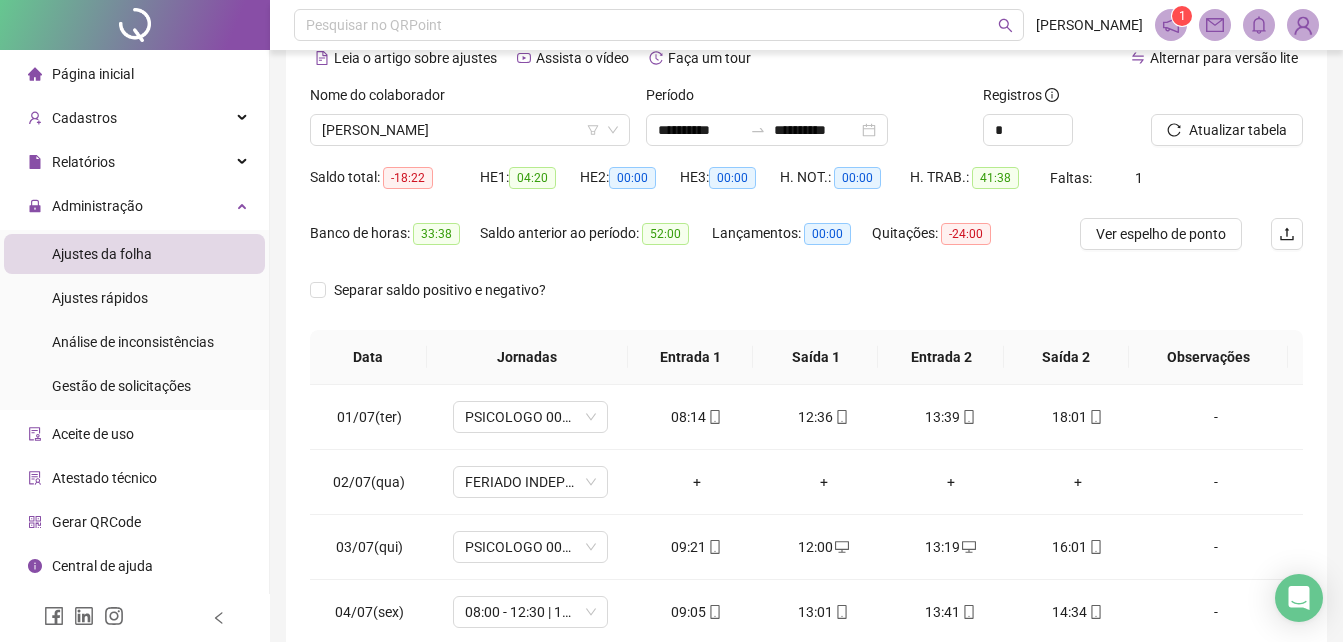 click on "-18:22" at bounding box center [408, 178] 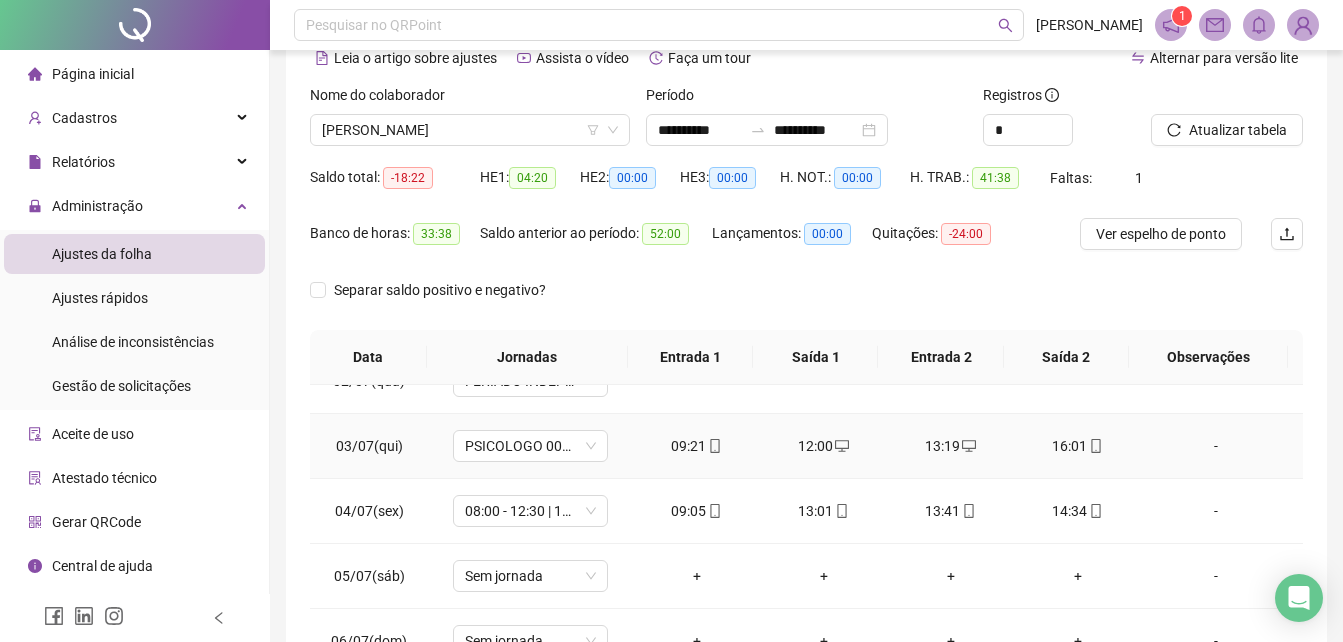 scroll, scrollTop: 0, scrollLeft: 0, axis: both 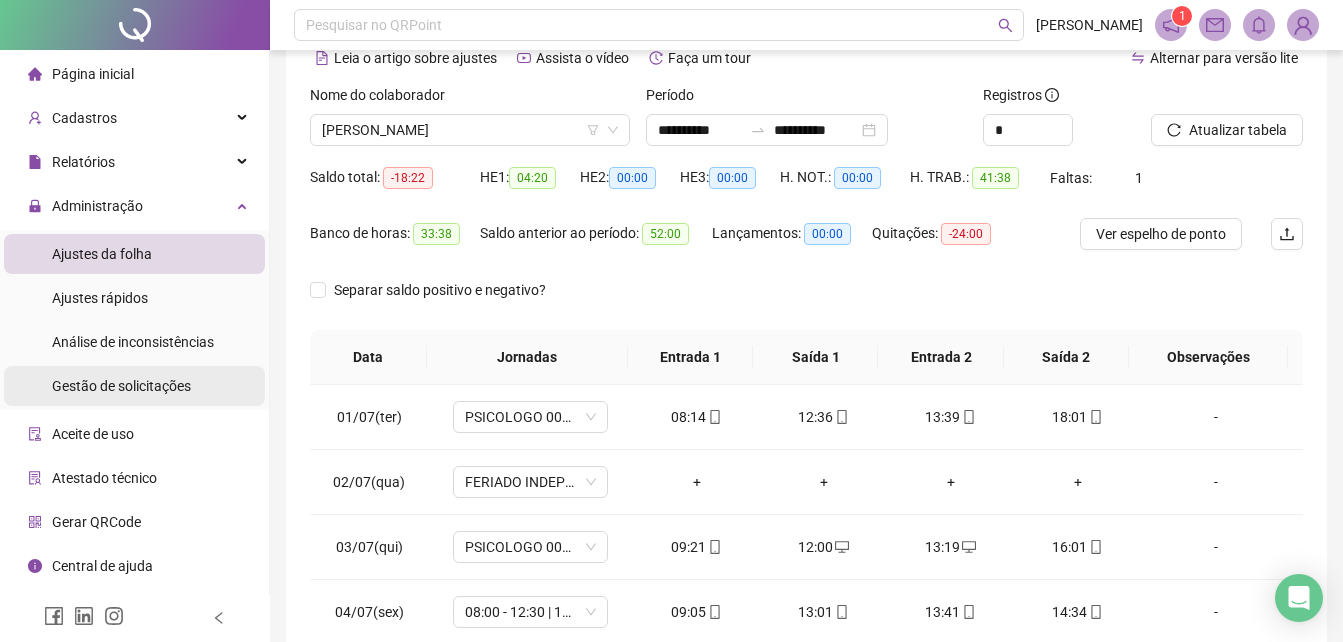 click on "Gestão de solicitações" at bounding box center [121, 386] 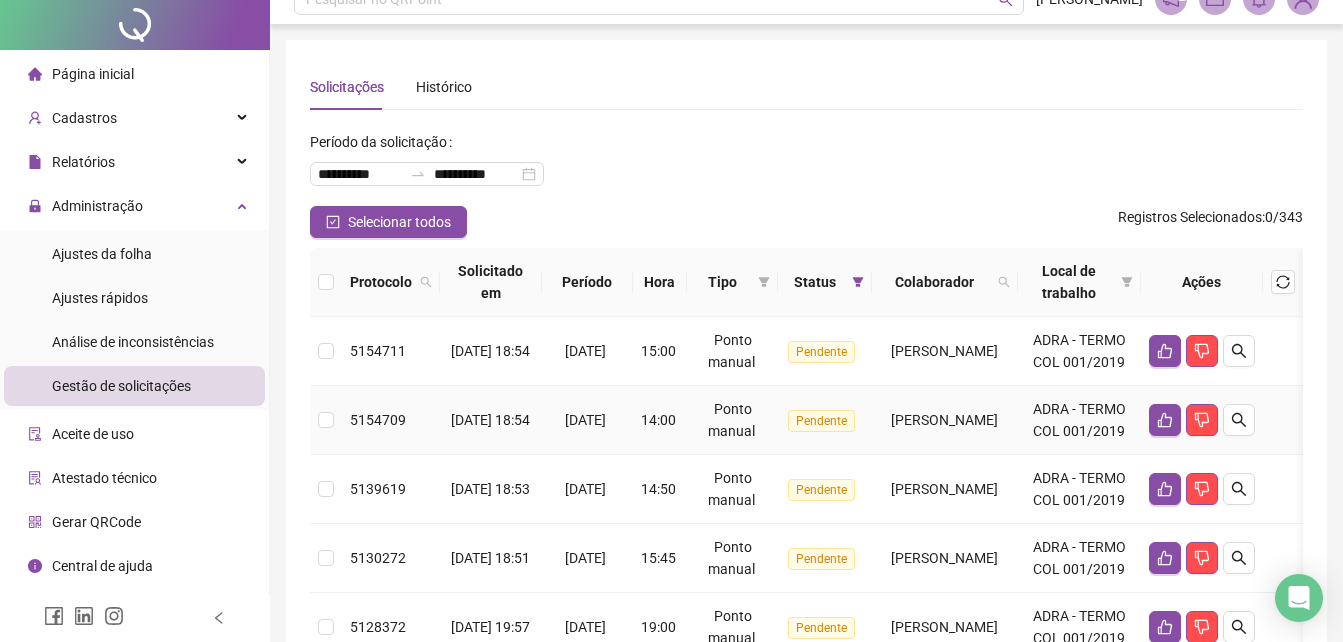 scroll, scrollTop: 0, scrollLeft: 0, axis: both 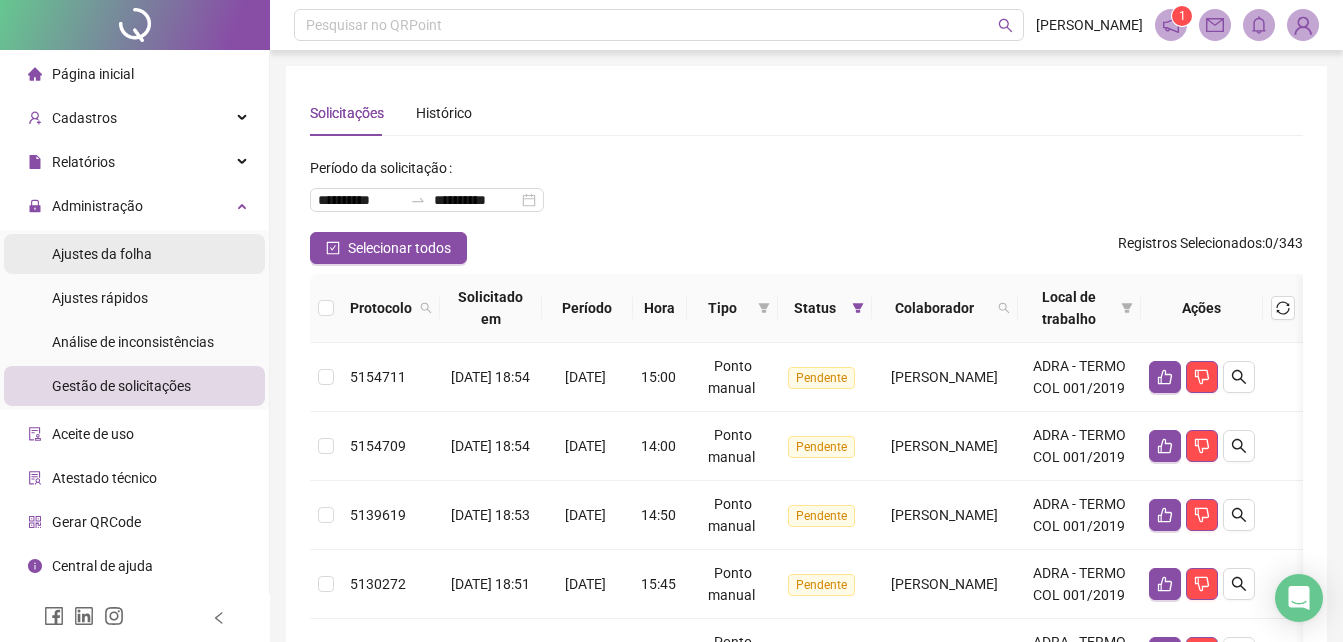 click on "Ajustes da folha" at bounding box center [102, 254] 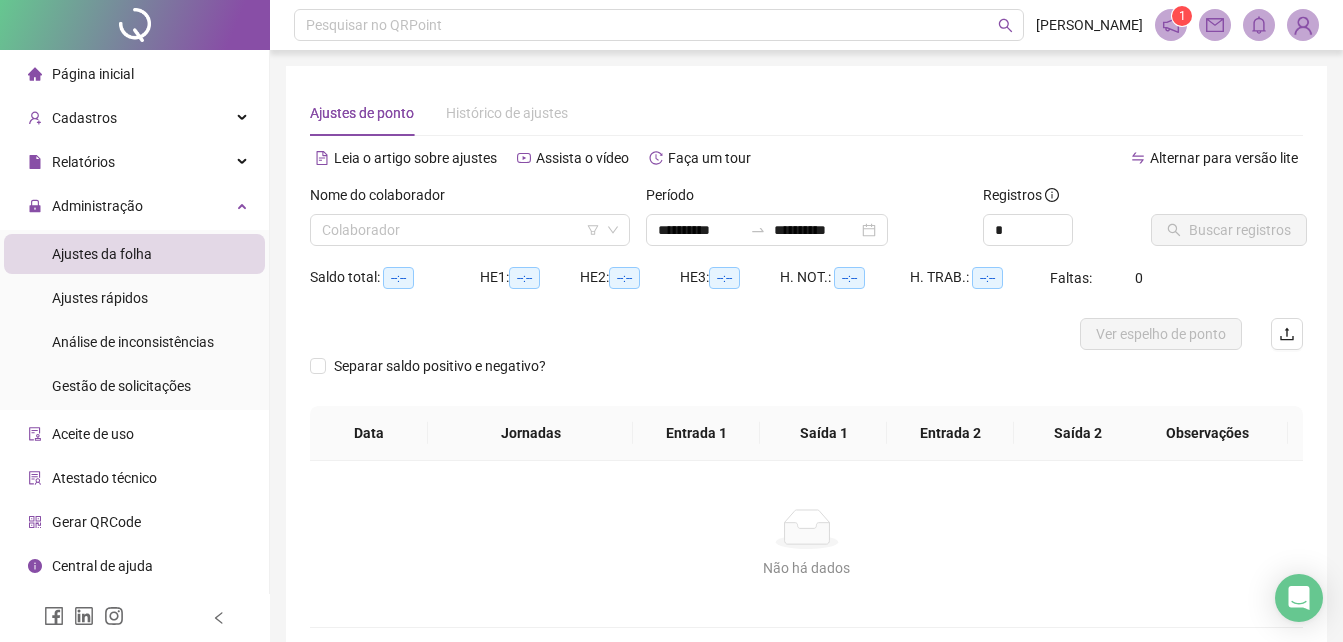 type on "**********" 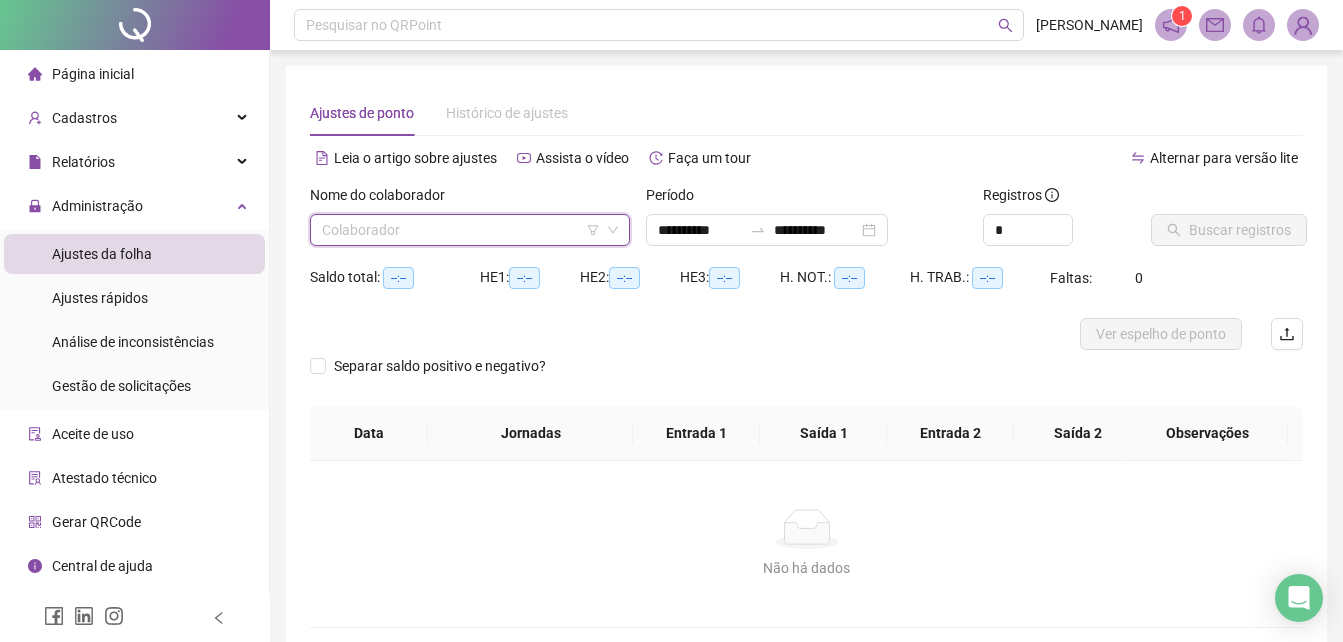 click at bounding box center (464, 230) 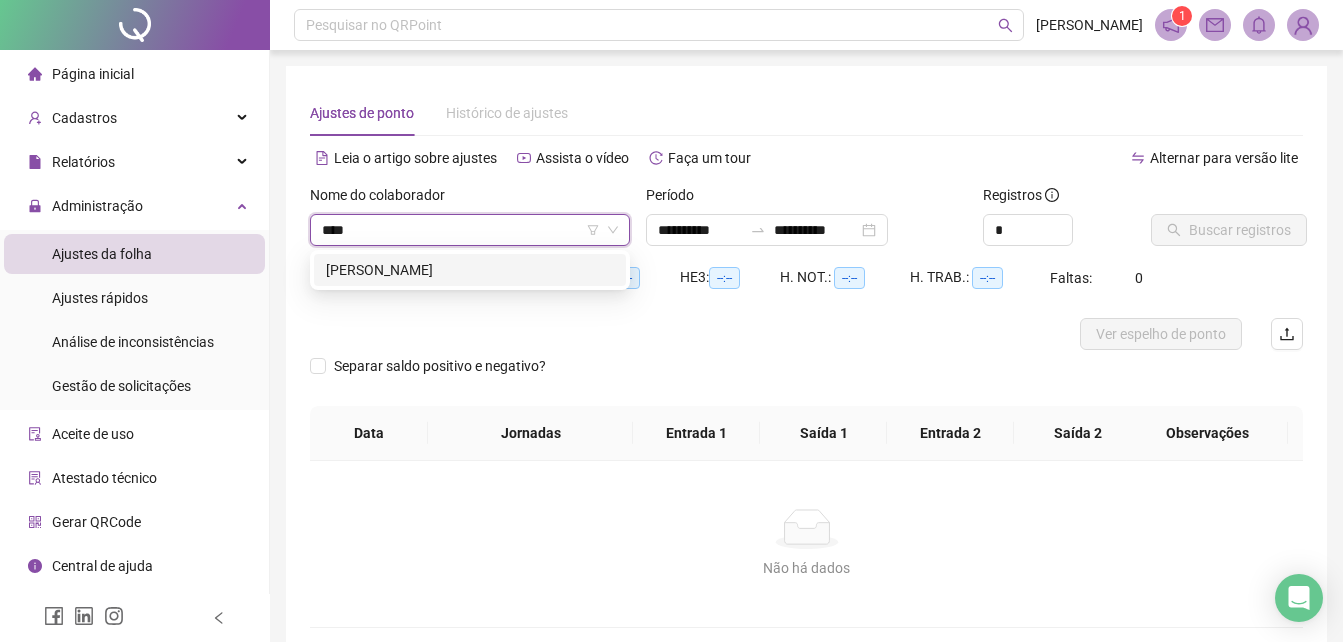 type on "***" 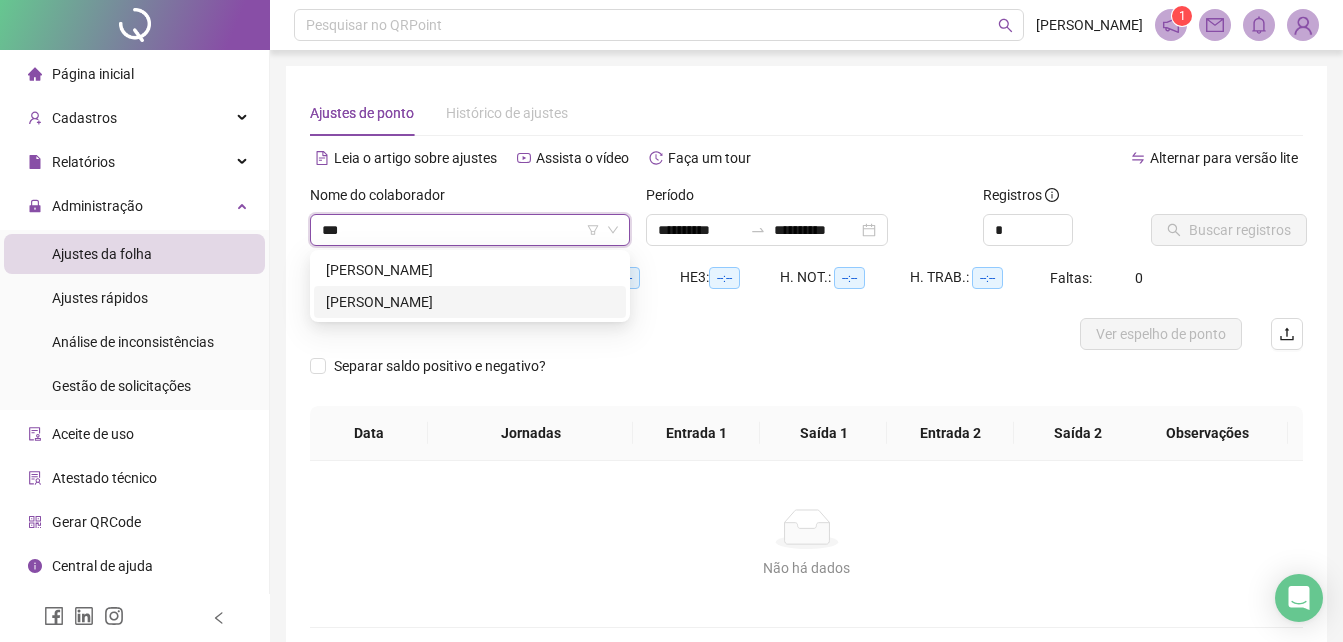 click on "[PERSON_NAME]" at bounding box center [470, 302] 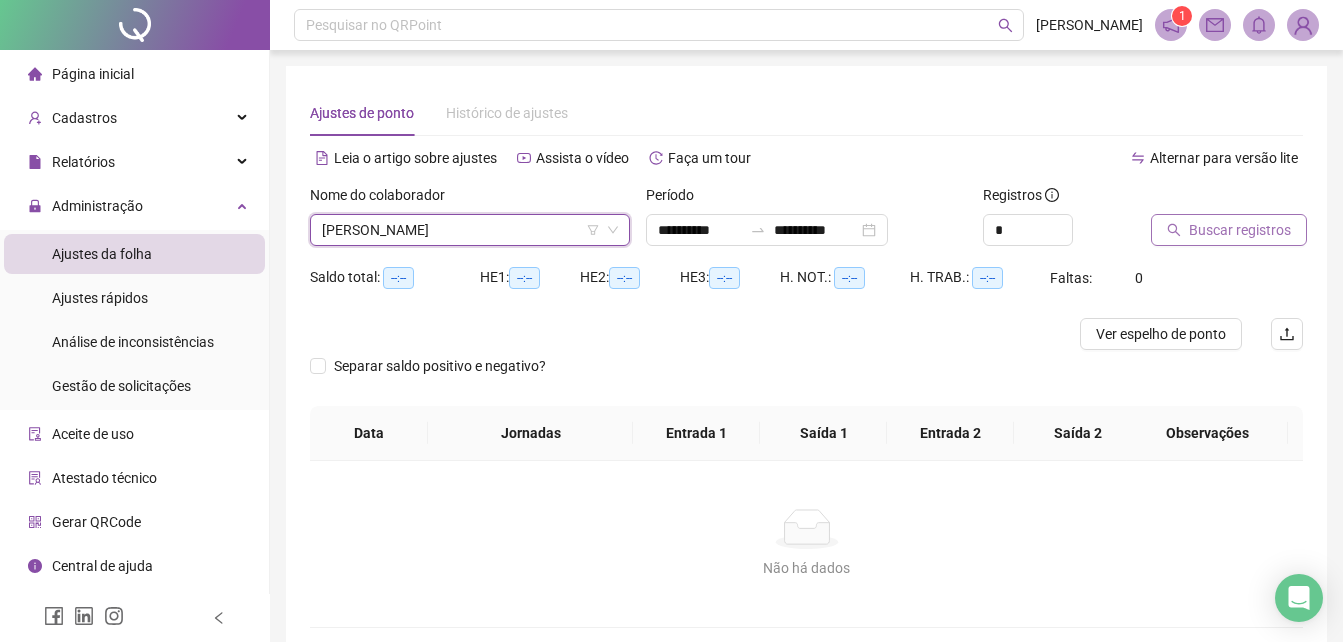 click on "Buscar registros" at bounding box center [1229, 230] 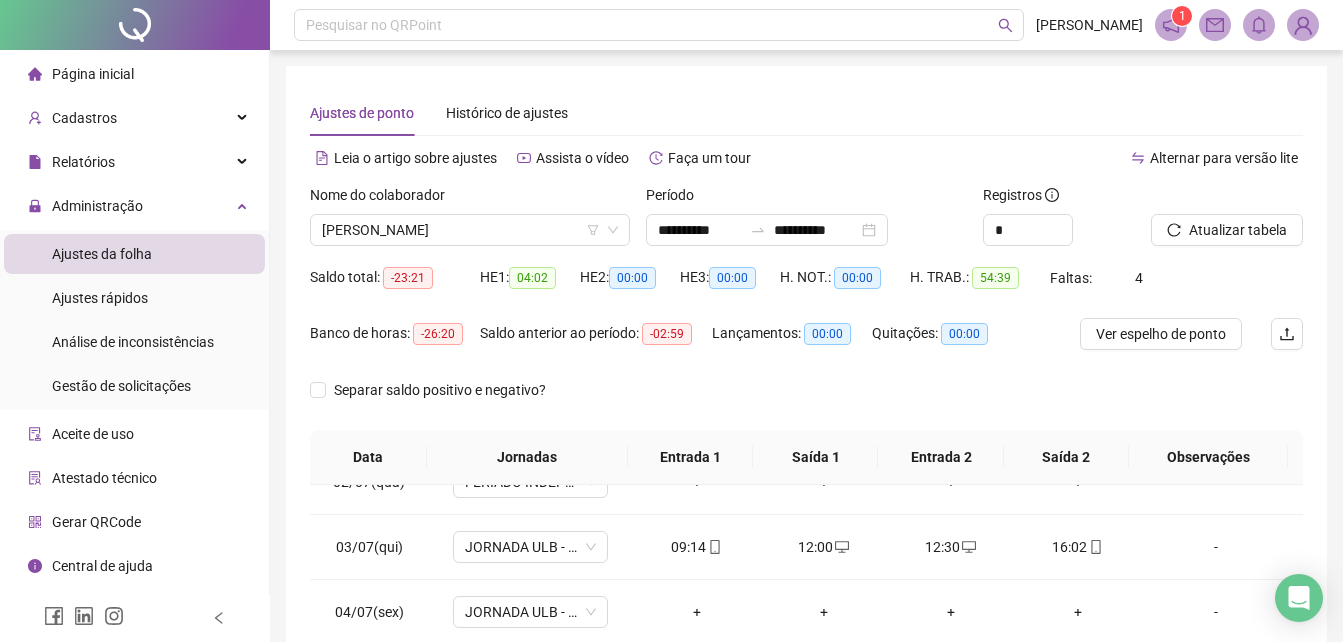 scroll, scrollTop: 0, scrollLeft: 0, axis: both 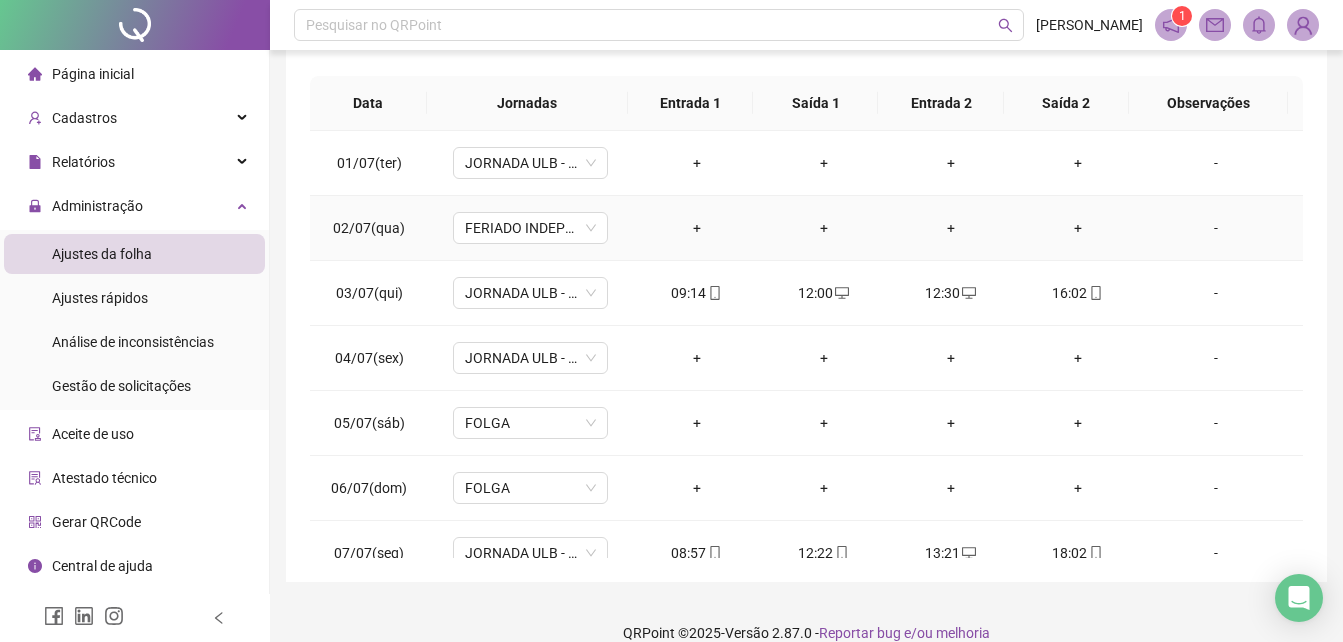 click on "-" at bounding box center [1222, 228] 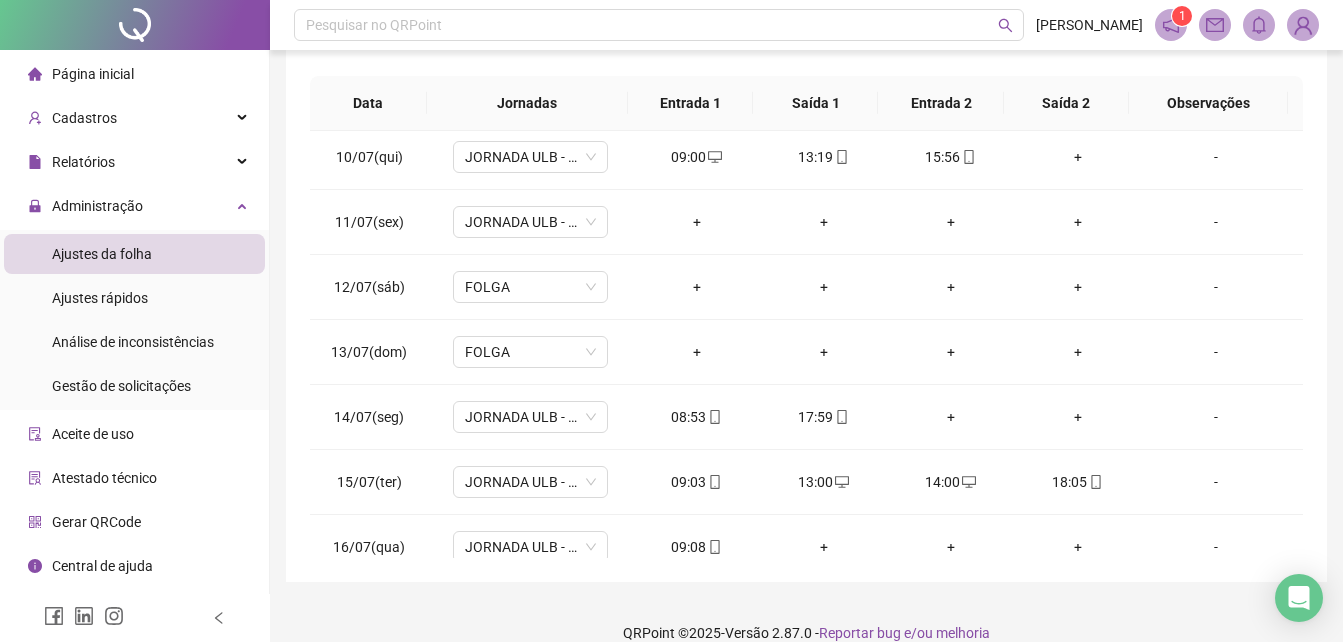 scroll, scrollTop: 613, scrollLeft: 0, axis: vertical 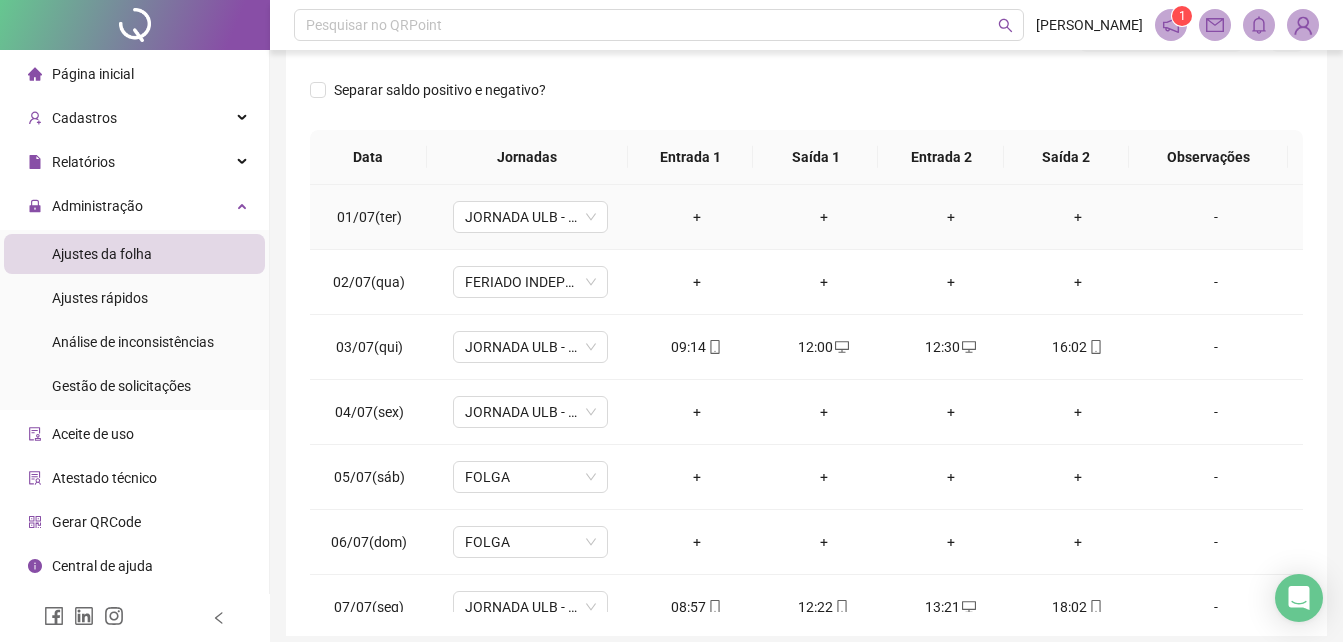 click on "-" at bounding box center [1216, 217] 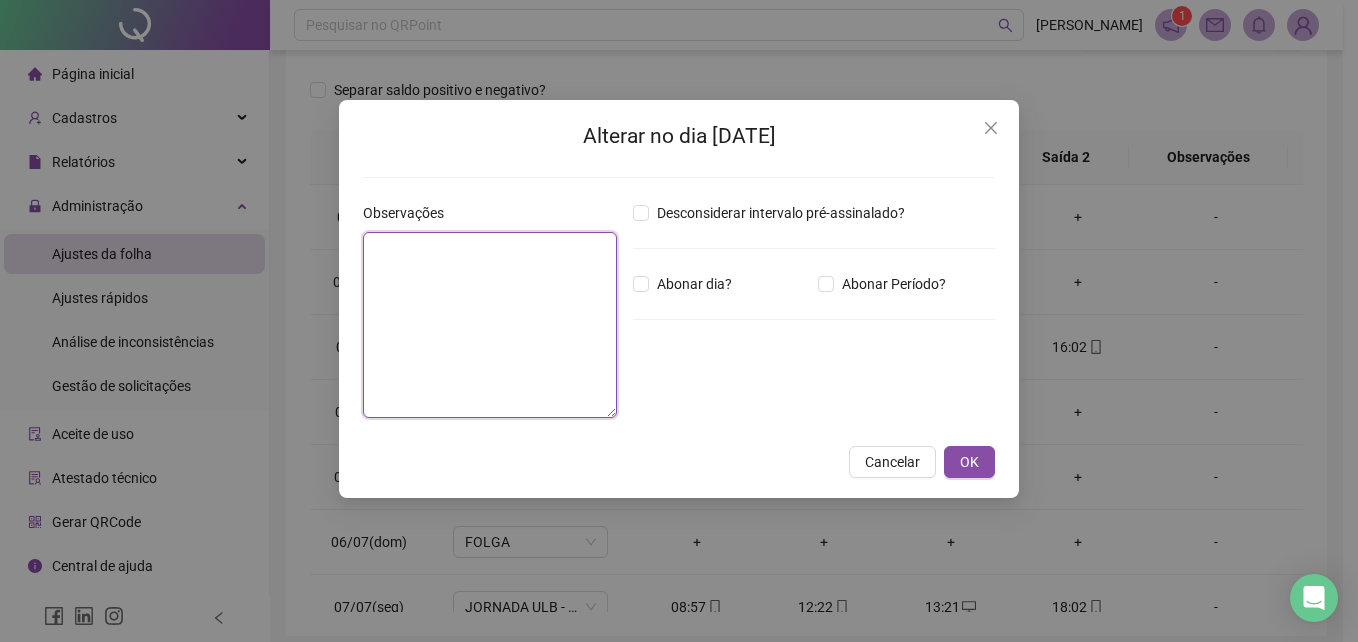 click at bounding box center (490, 325) 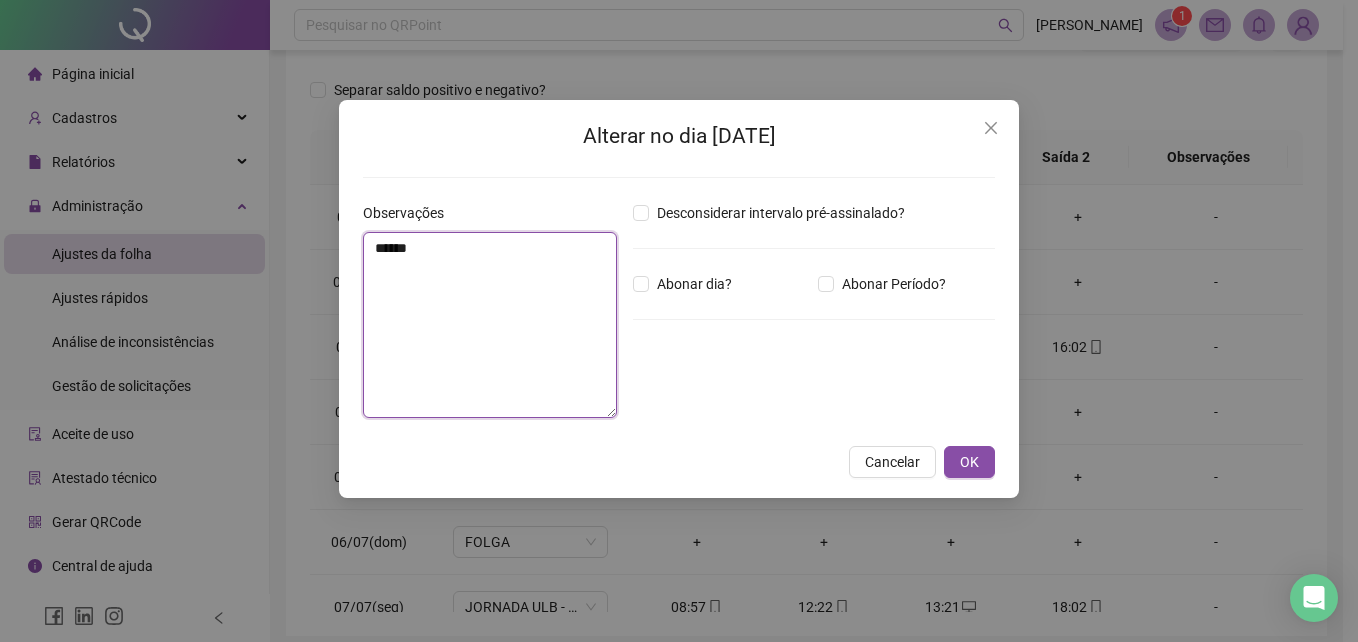 type on "******" 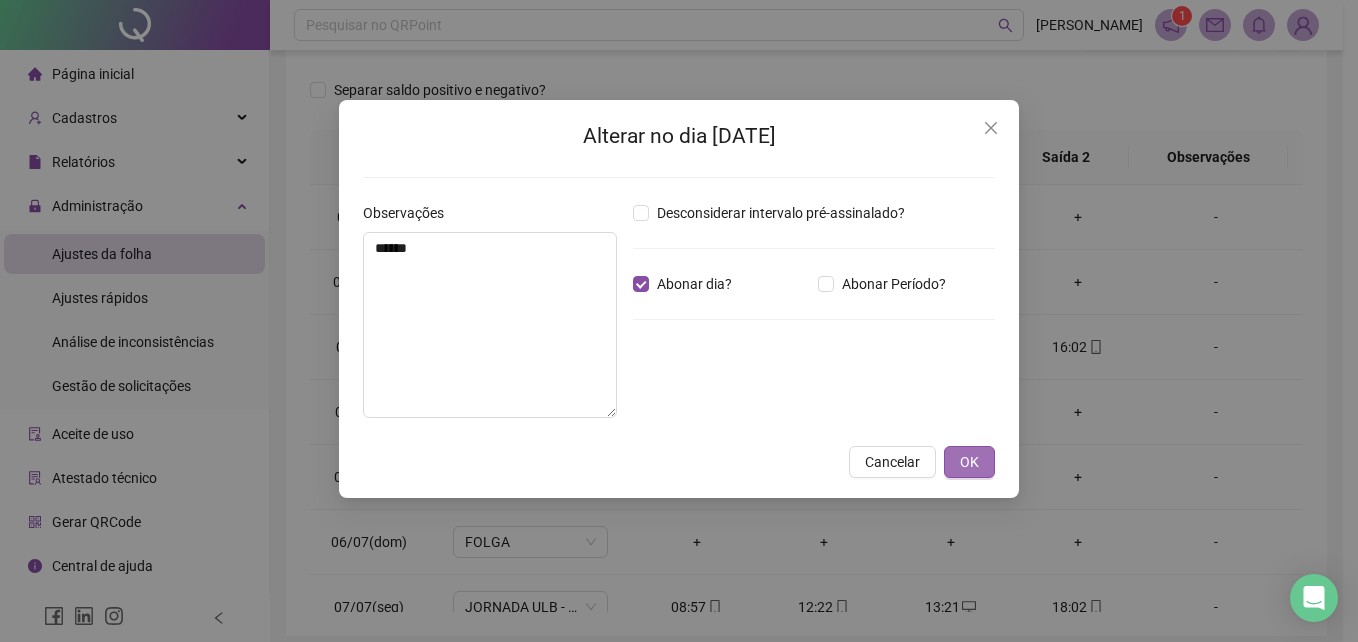 click on "OK" at bounding box center [969, 462] 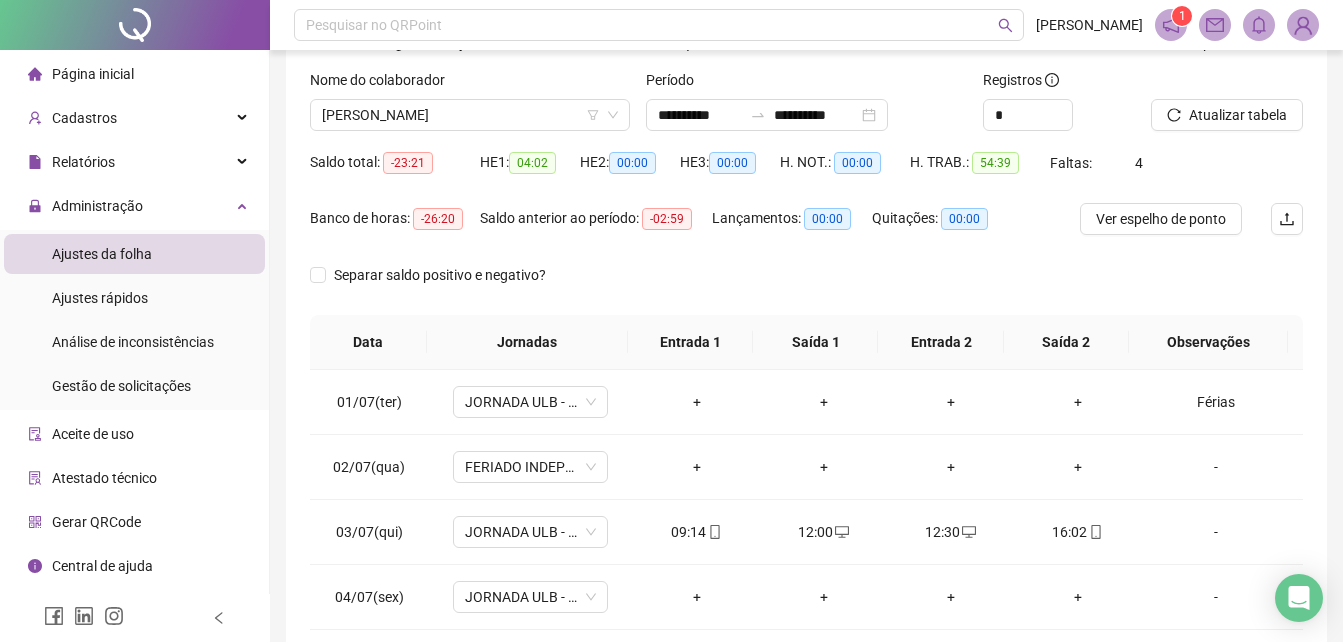 scroll, scrollTop: 96, scrollLeft: 0, axis: vertical 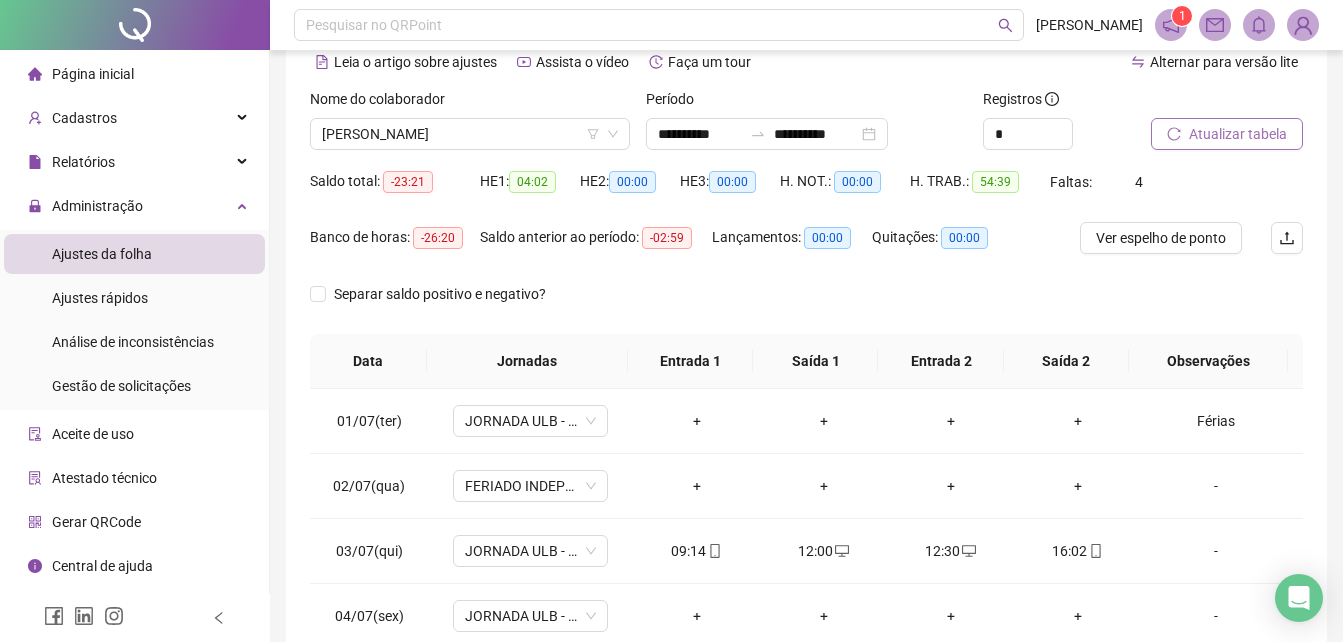 click on "Atualizar tabela" at bounding box center (1238, 134) 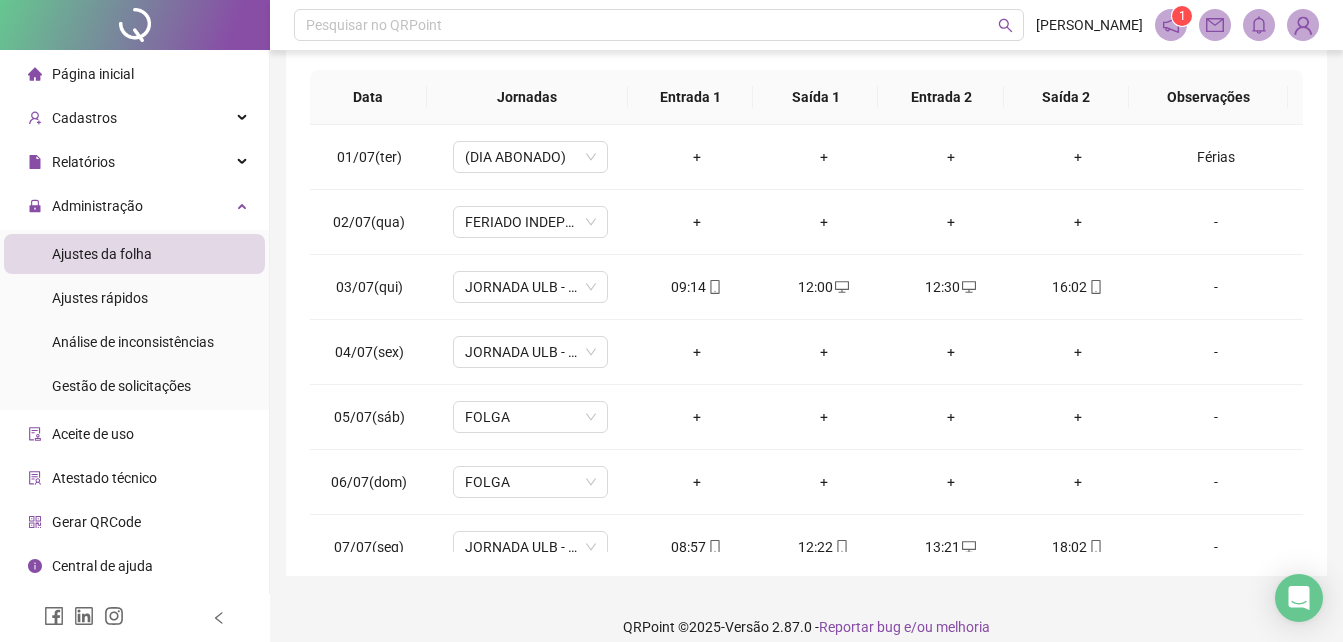 scroll, scrollTop: 379, scrollLeft: 0, axis: vertical 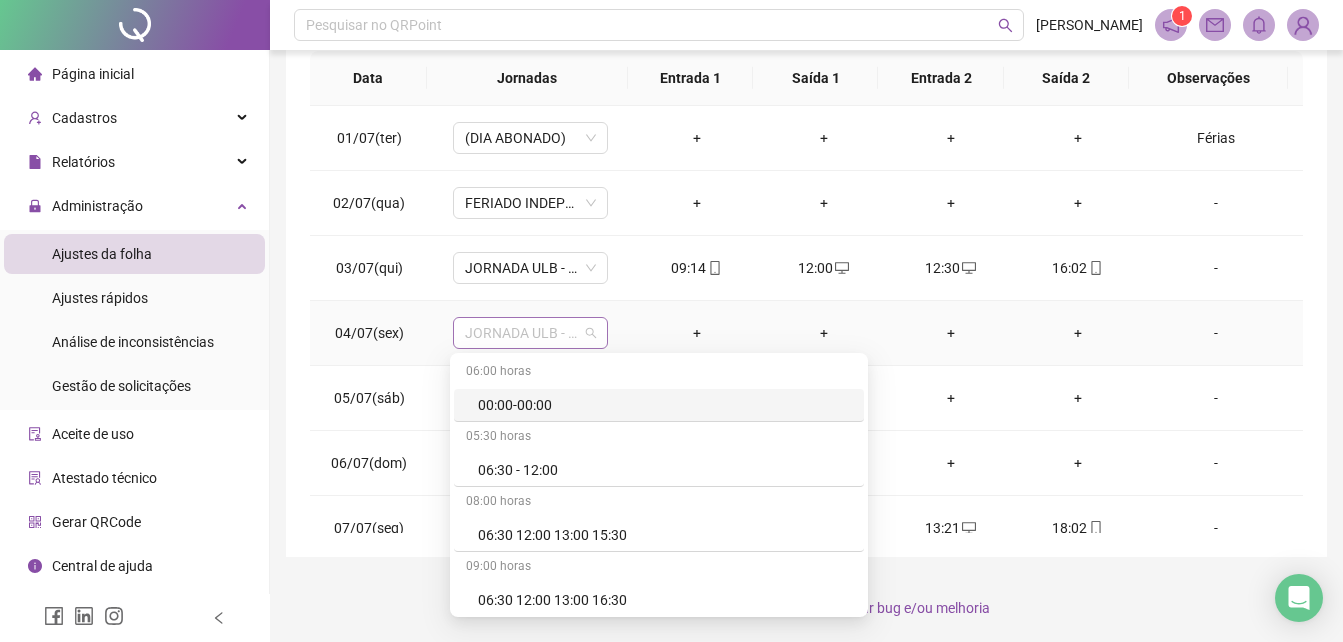 click on "JORNADA ULB - 09:00 A 12:00" at bounding box center [530, 333] 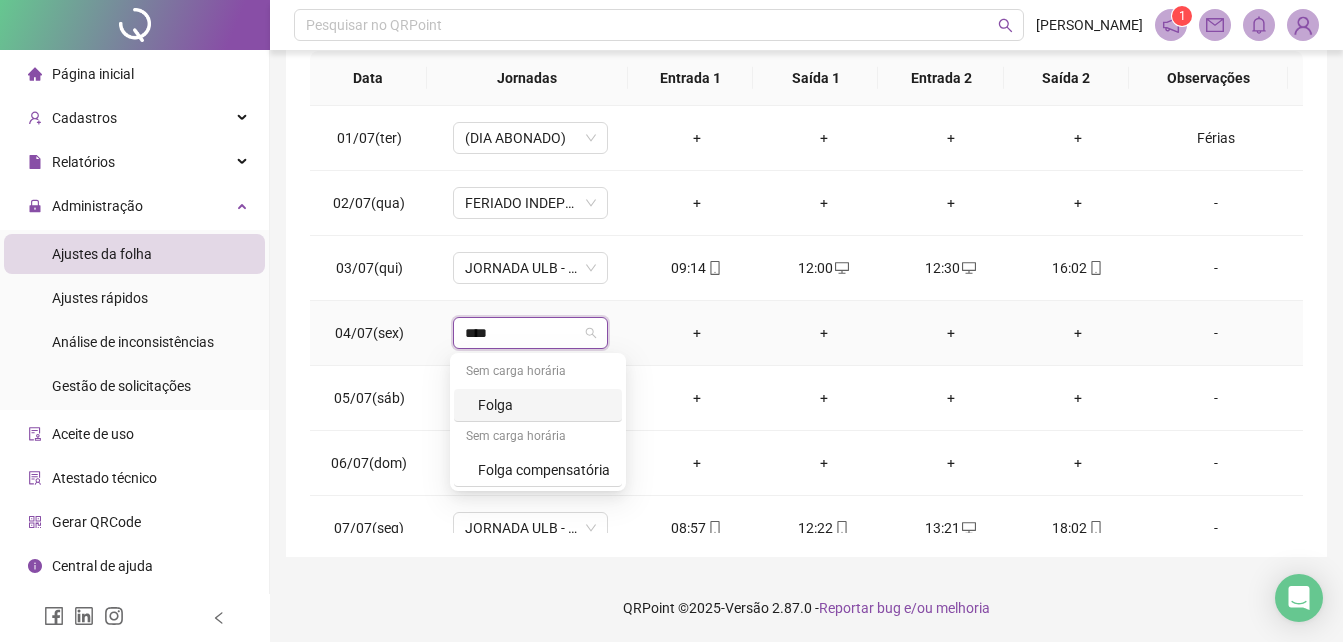 type on "*****" 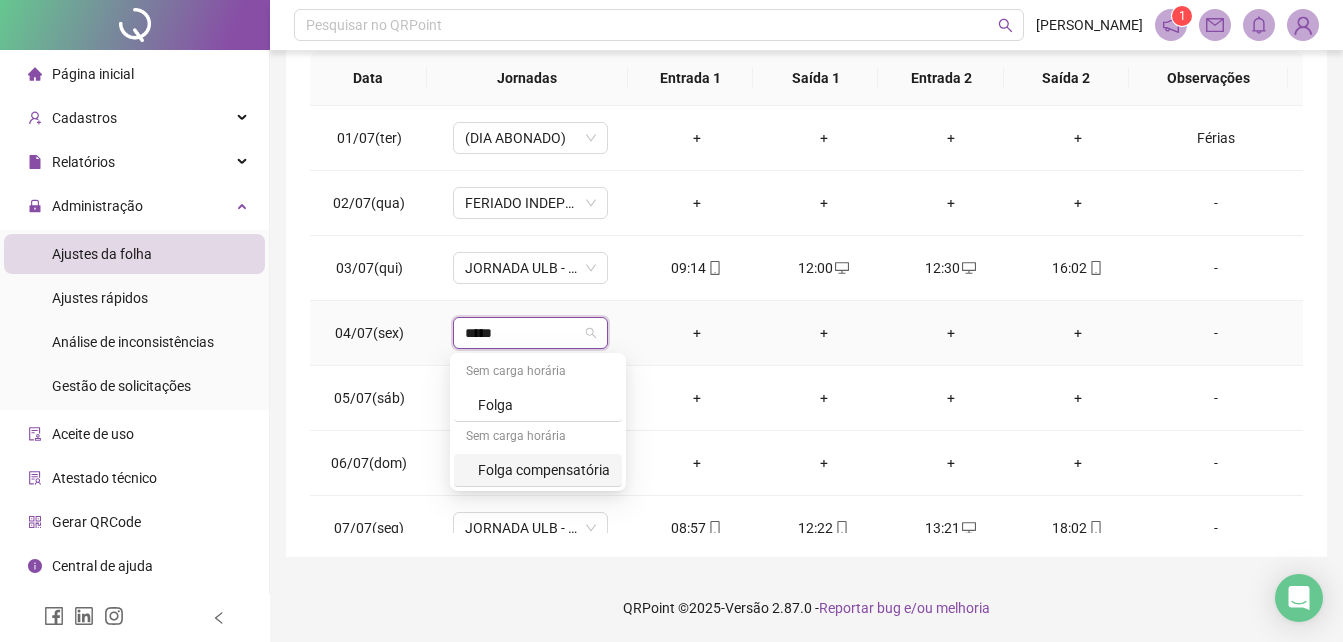 click on "Folga compensatória" at bounding box center (544, 470) 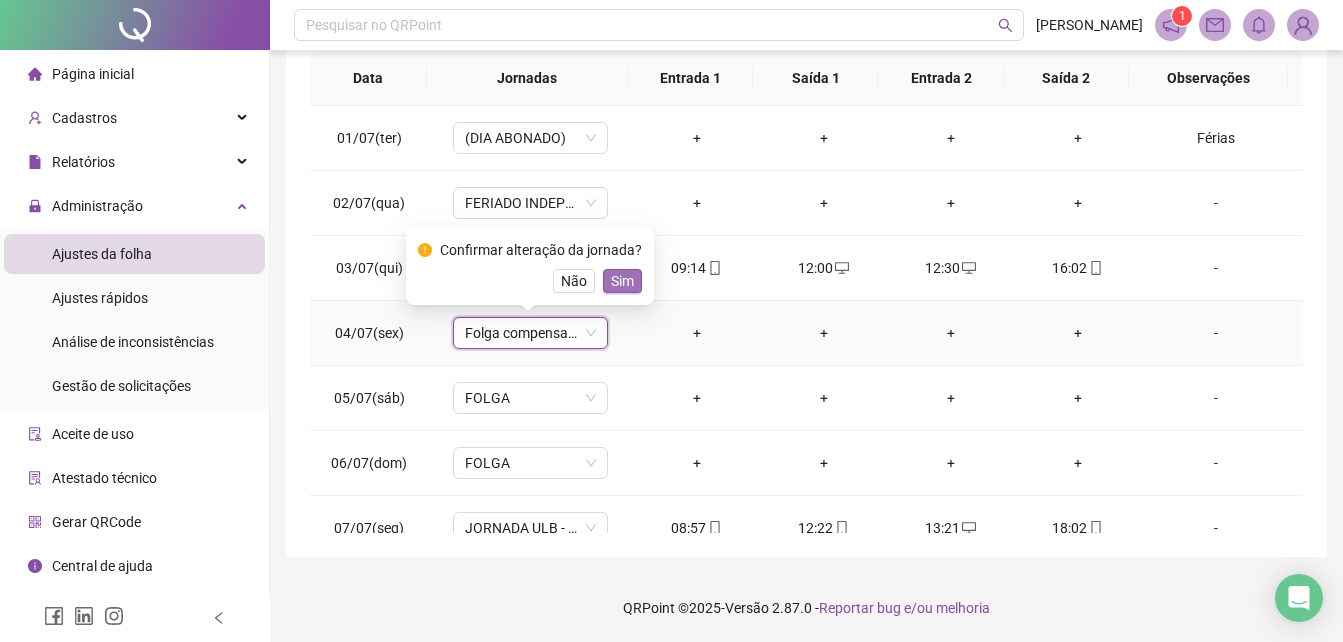 click on "Sim" at bounding box center [622, 281] 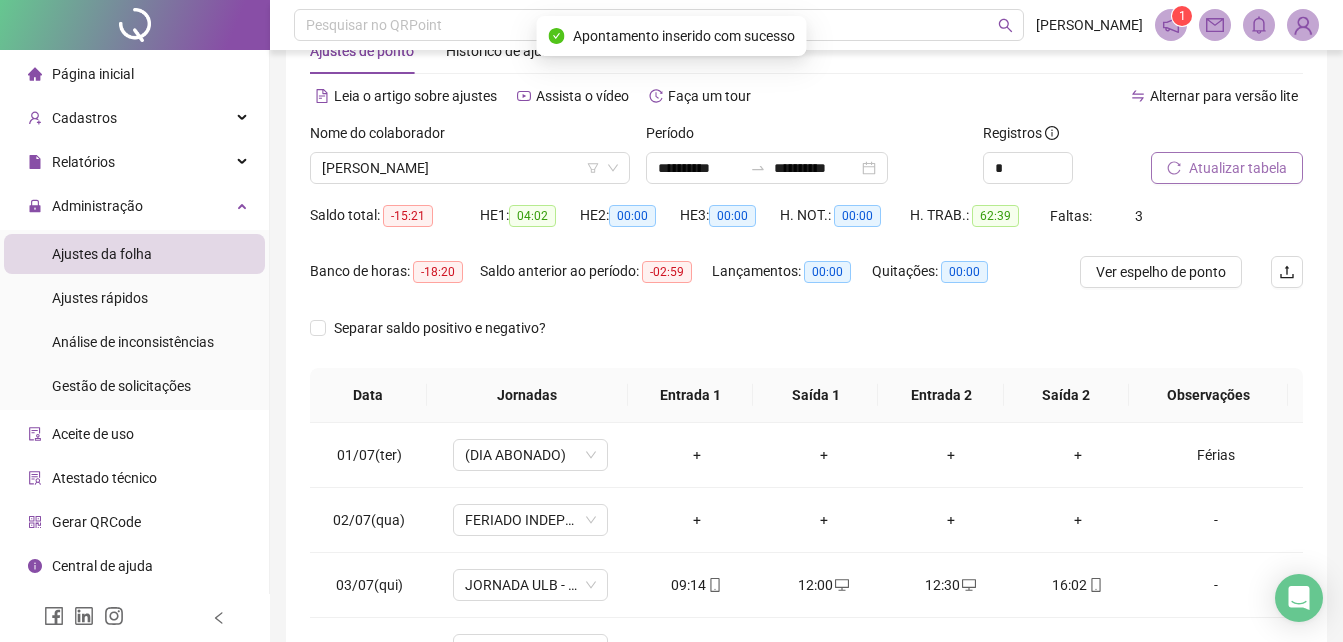 scroll, scrollTop: 64, scrollLeft: 0, axis: vertical 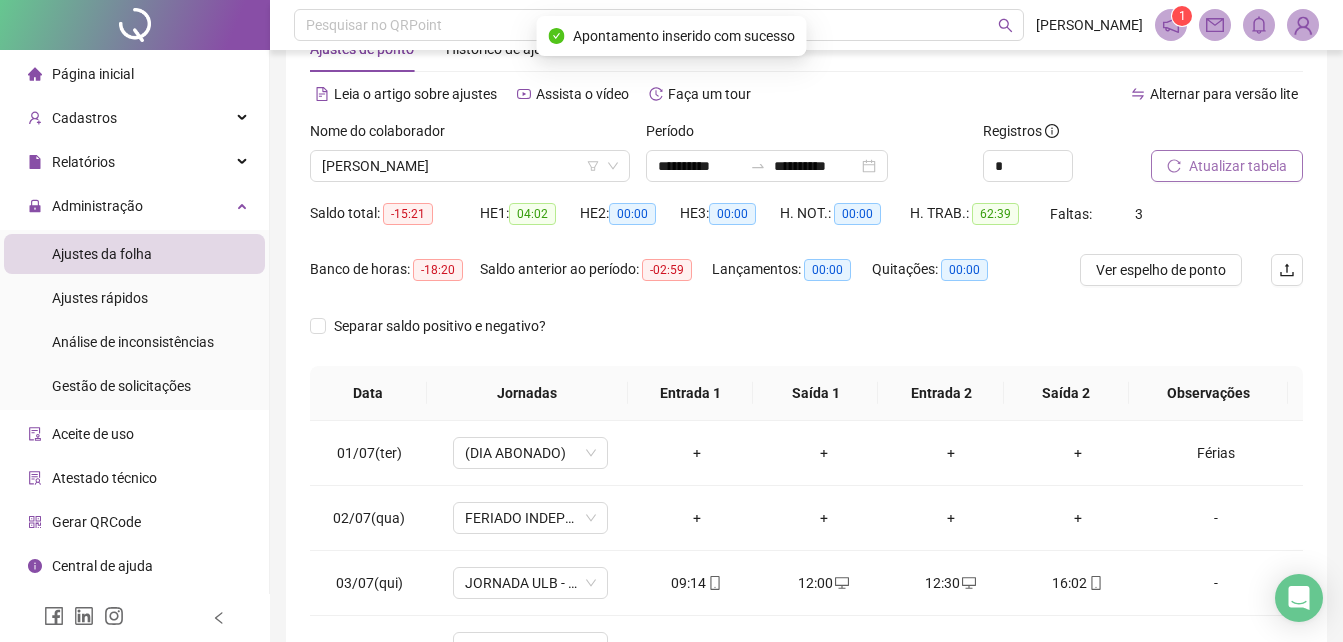 click on "Atualizar tabela" at bounding box center [1238, 166] 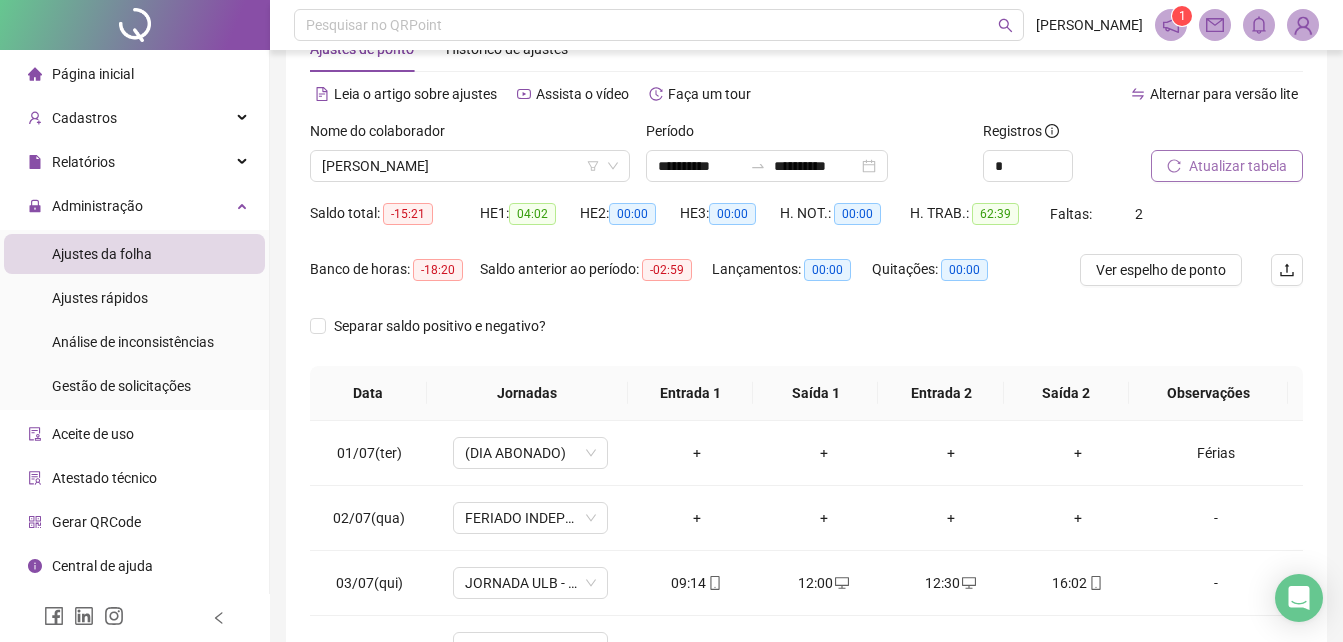 click on "Atualizar tabela" at bounding box center [1238, 166] 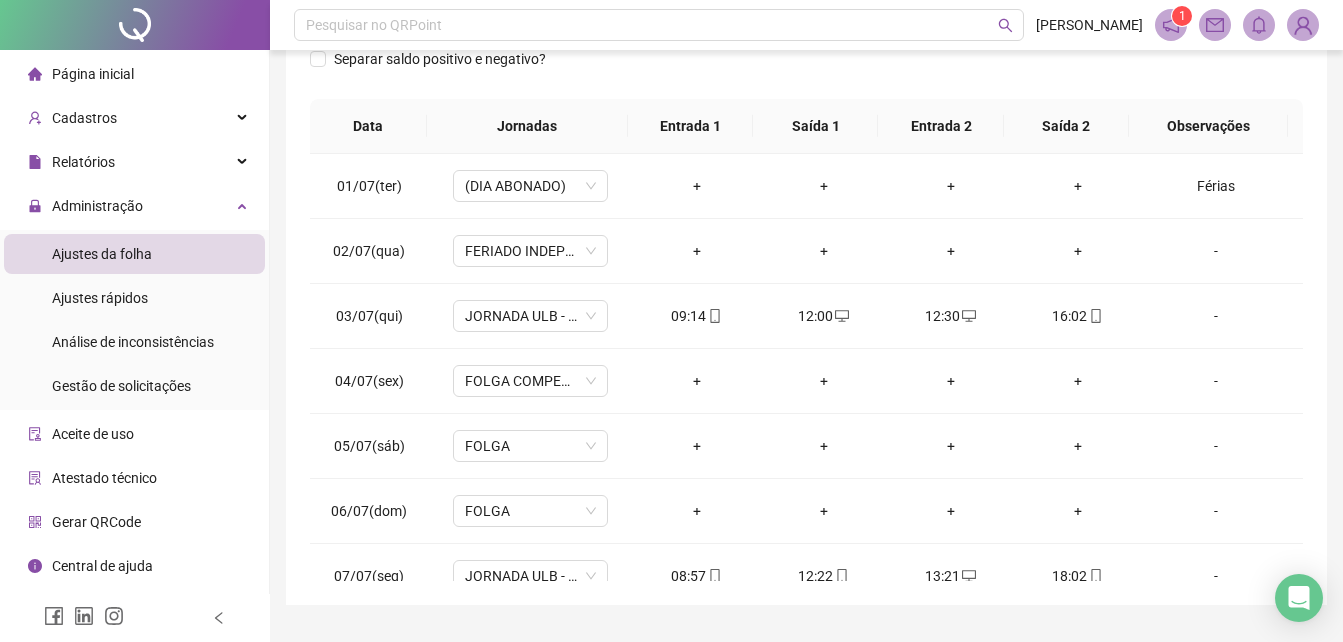 scroll, scrollTop: 380, scrollLeft: 0, axis: vertical 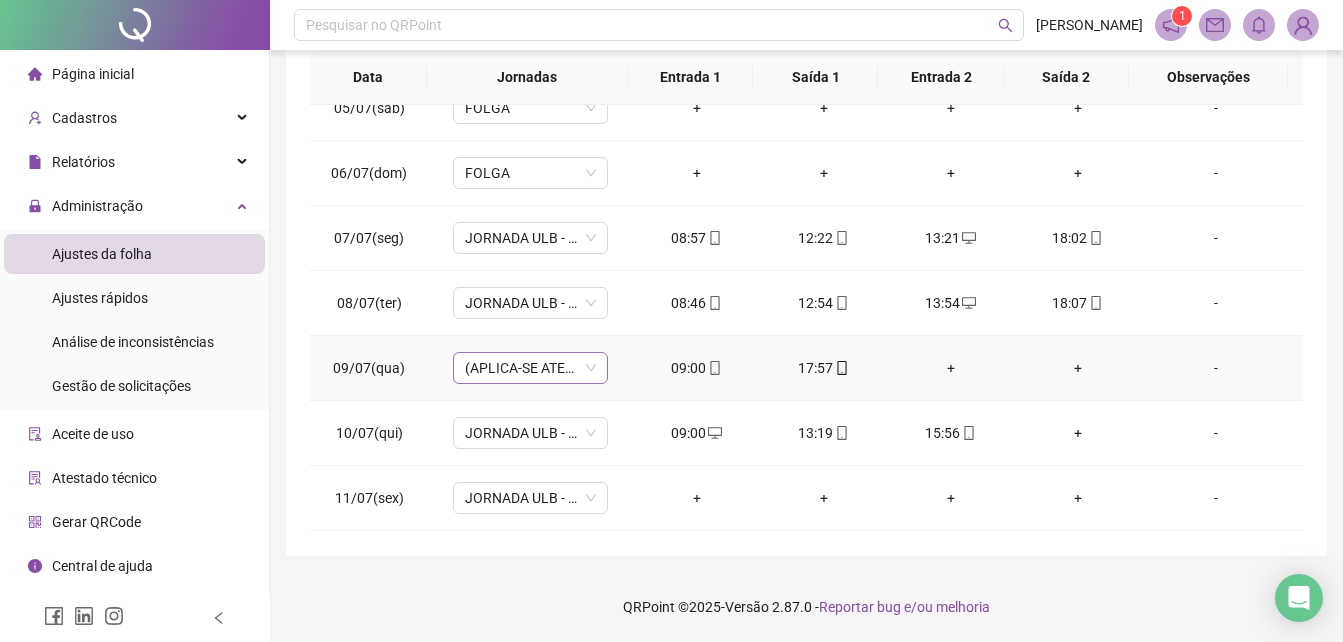 click on "(APLICA-SE ATESTADO)" at bounding box center (530, 368) 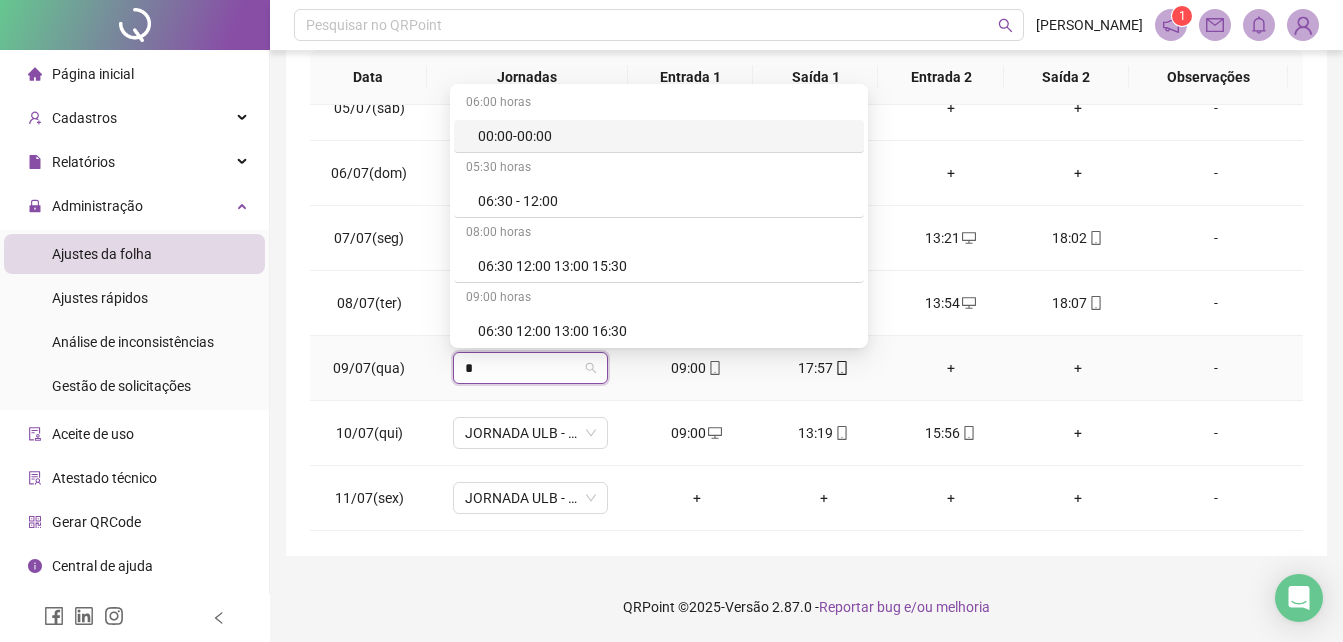 type on "**" 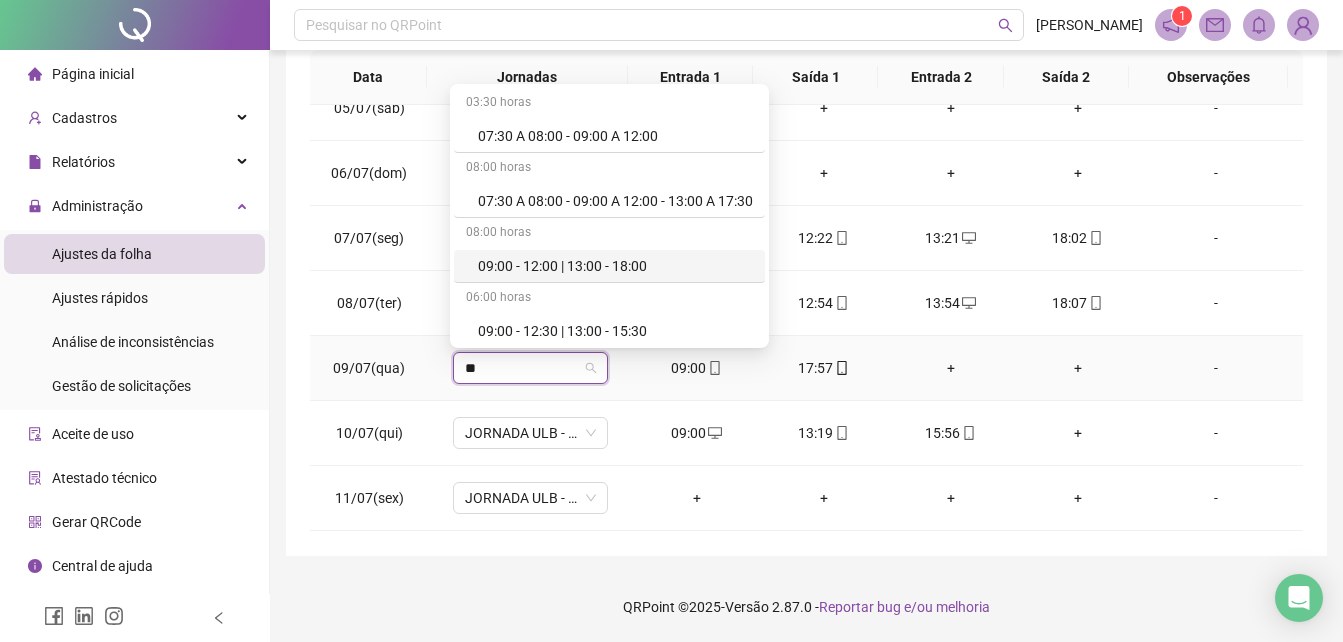 click on "09:00 - 12:00 | 13:00 - 18:00" at bounding box center (615, 266) 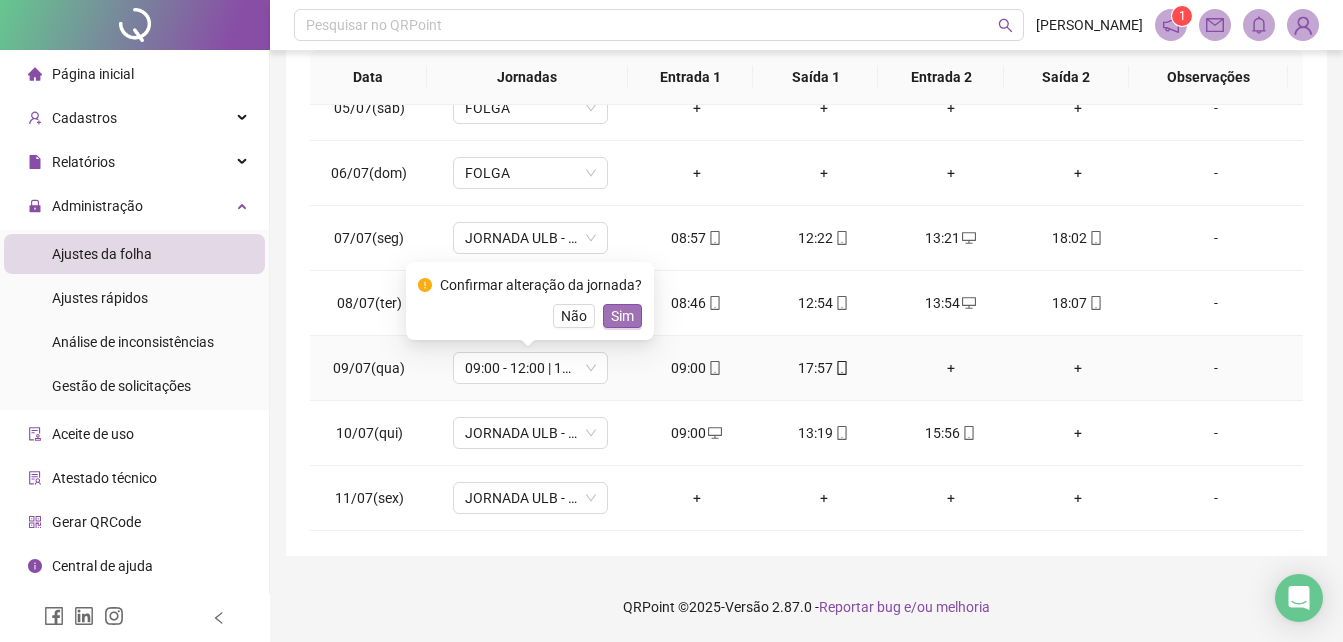 click on "Sim" at bounding box center [622, 316] 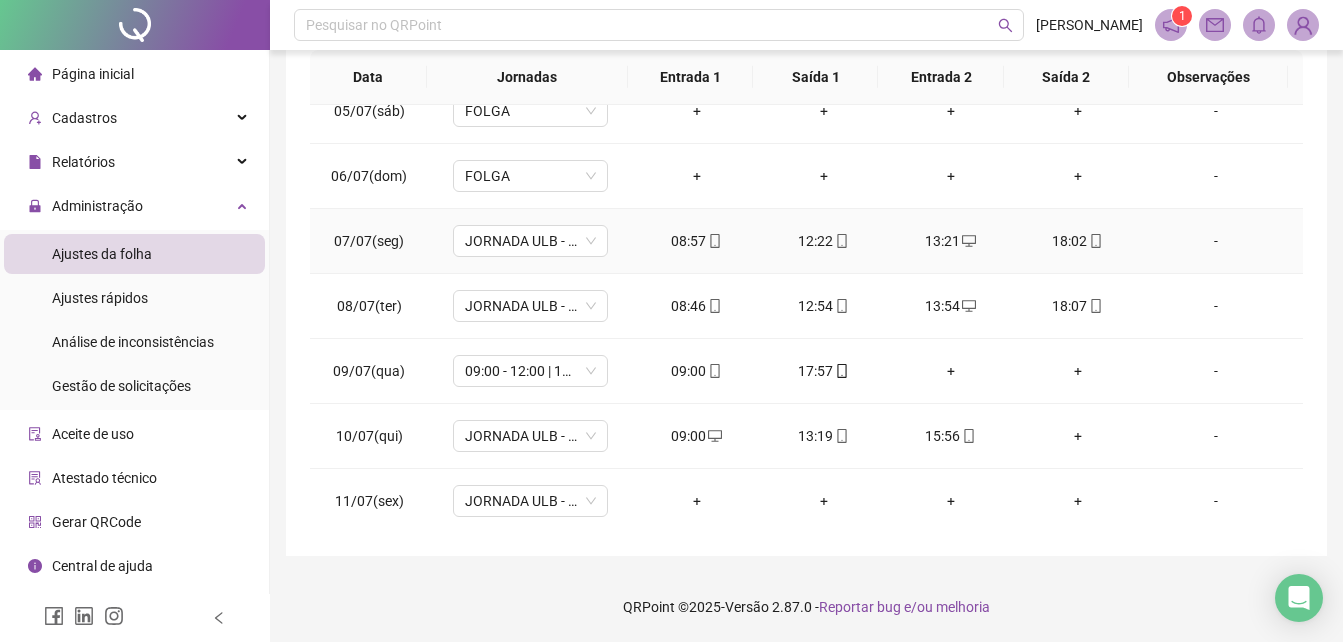 scroll, scrollTop: 300, scrollLeft: 0, axis: vertical 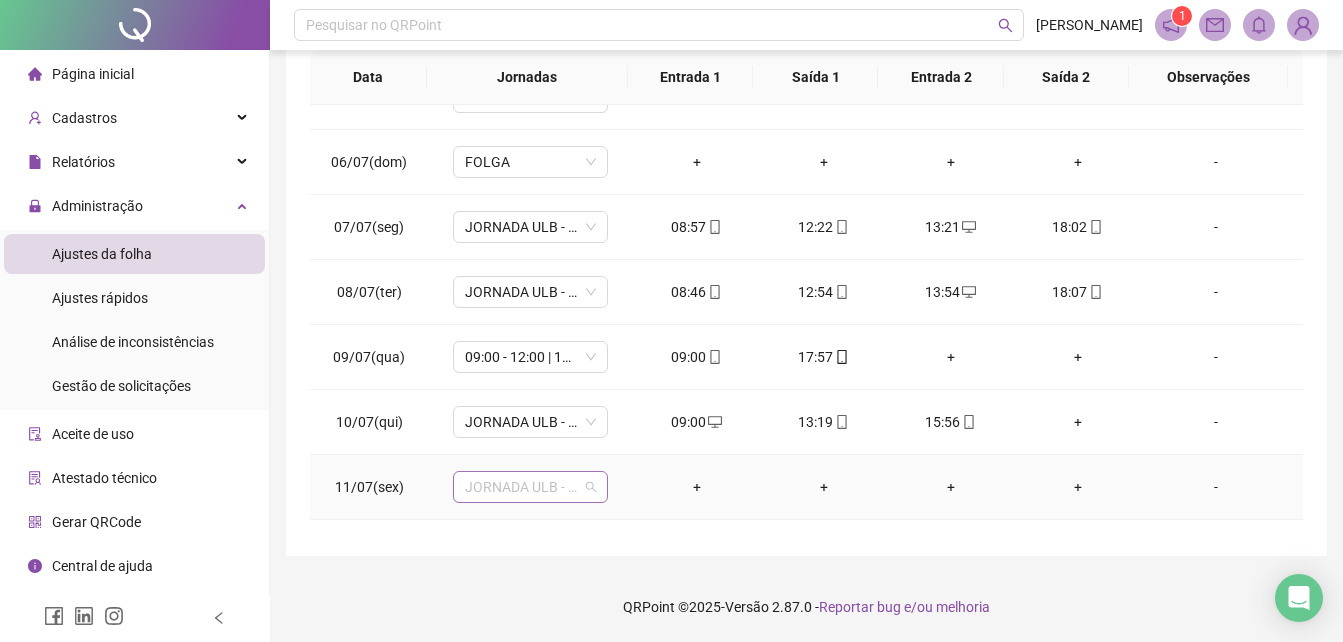 click on "JORNADA ULB - 09:00 A 12:00" at bounding box center [530, 487] 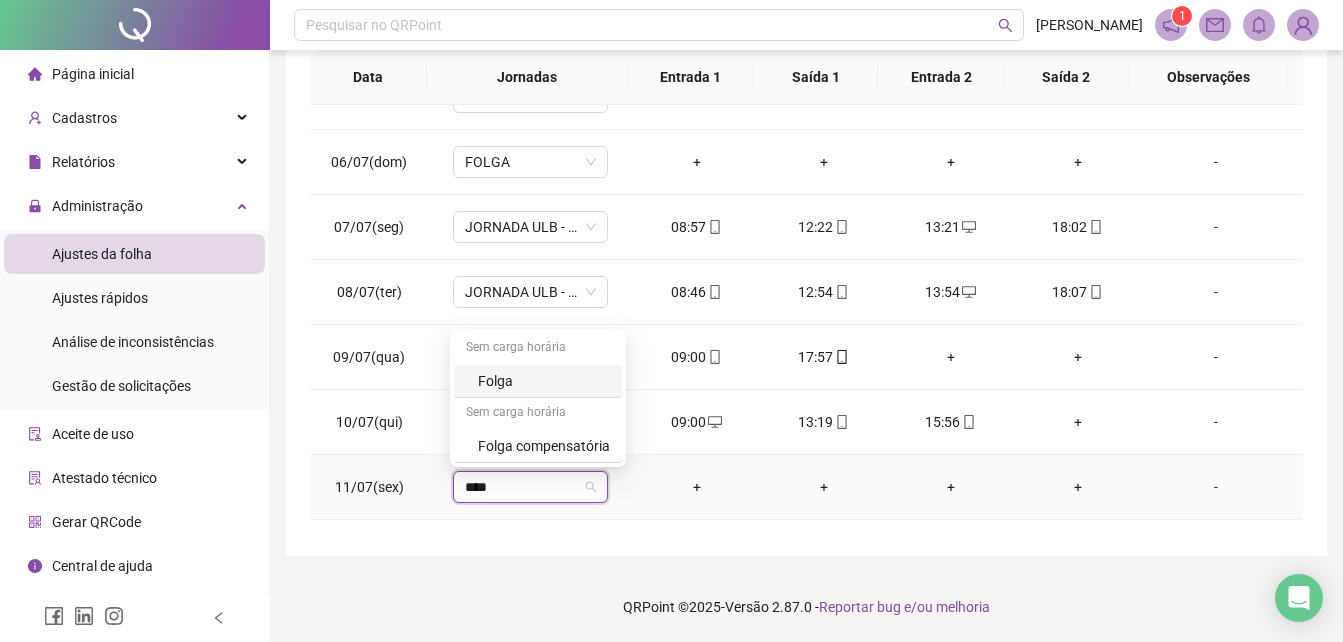 type on "*****" 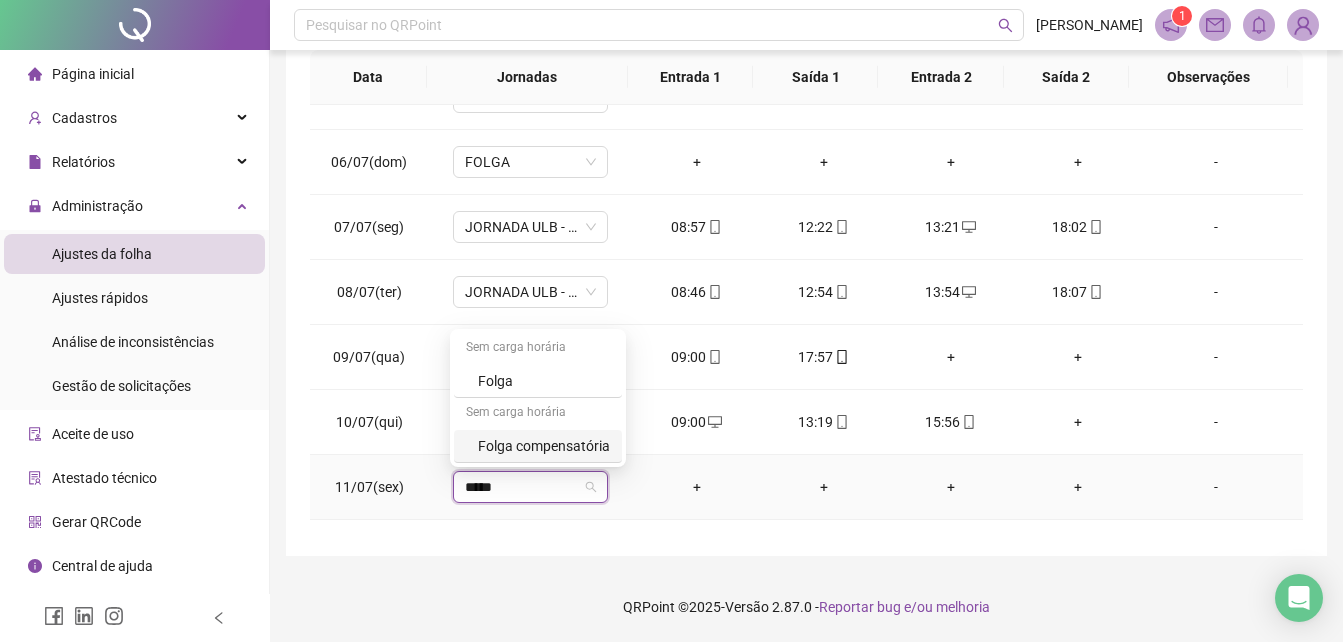 click on "Folga compensatória" at bounding box center [544, 446] 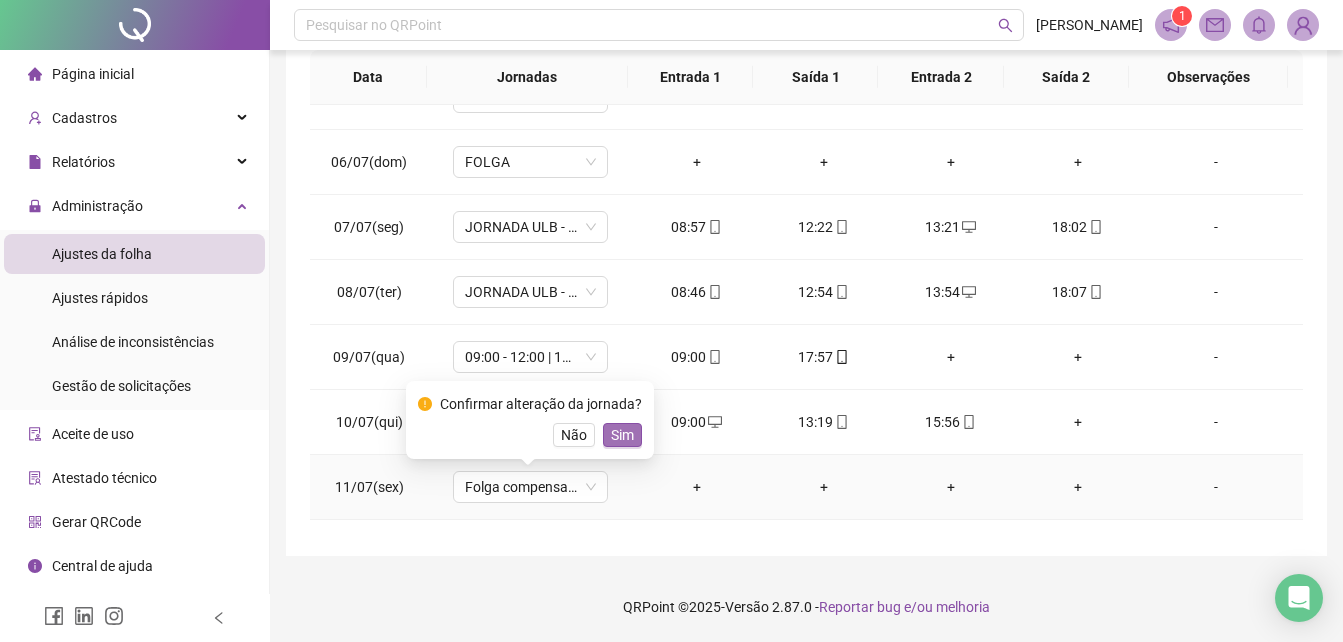 click on "Sim" at bounding box center [622, 435] 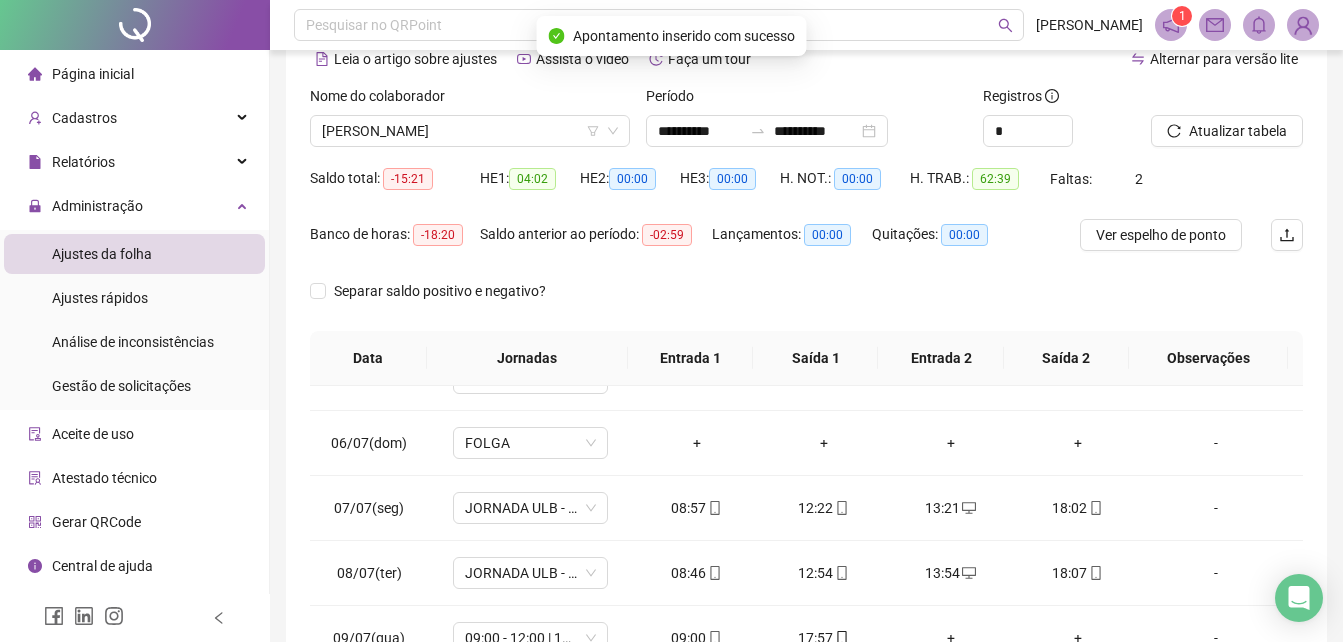 scroll, scrollTop: 65, scrollLeft: 0, axis: vertical 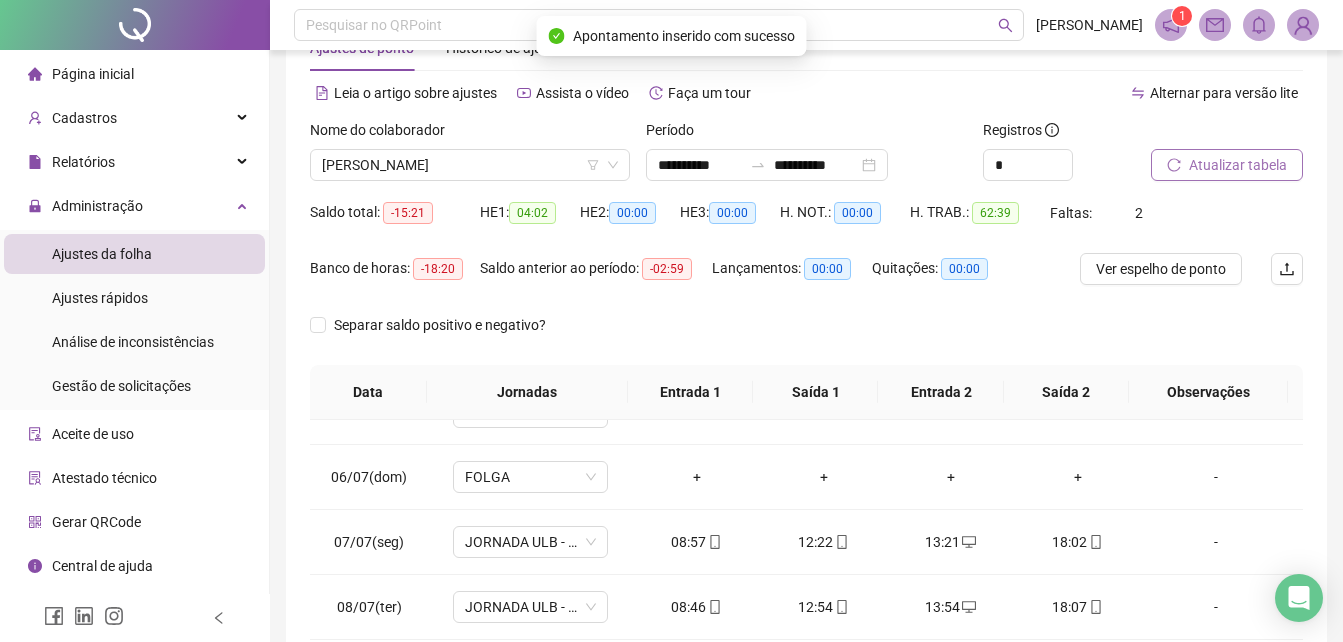 click on "Atualizar tabela" at bounding box center (1238, 165) 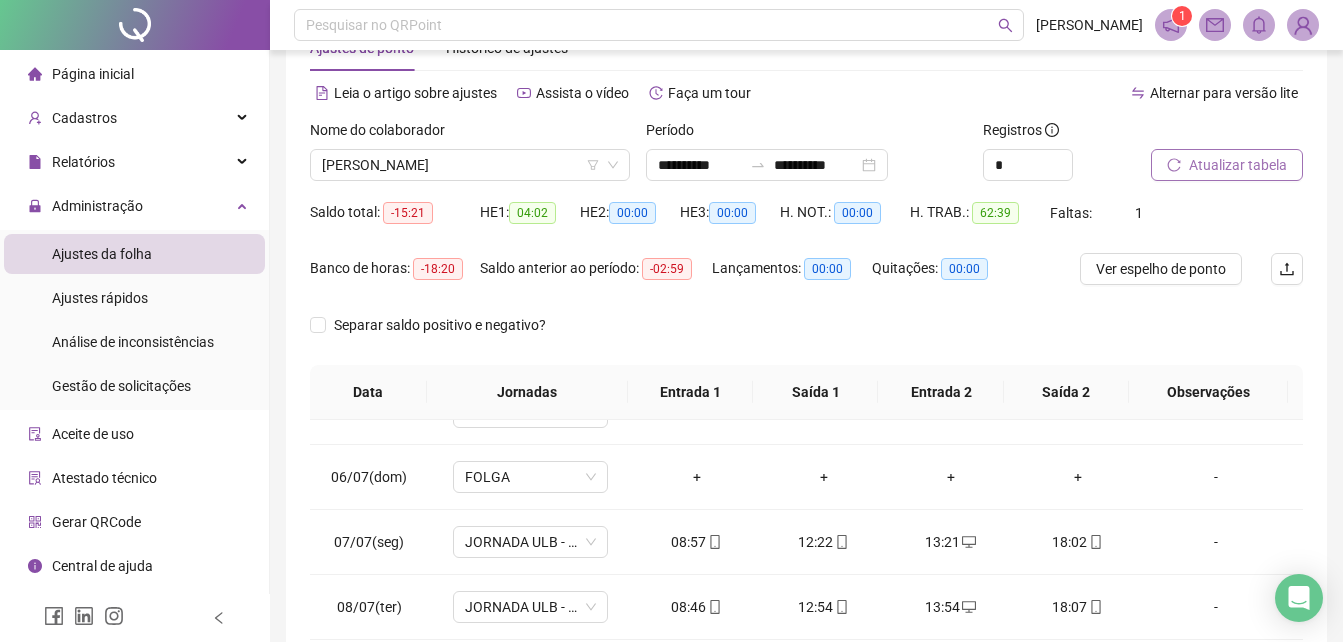click on "Atualizar tabela" at bounding box center [1227, 165] 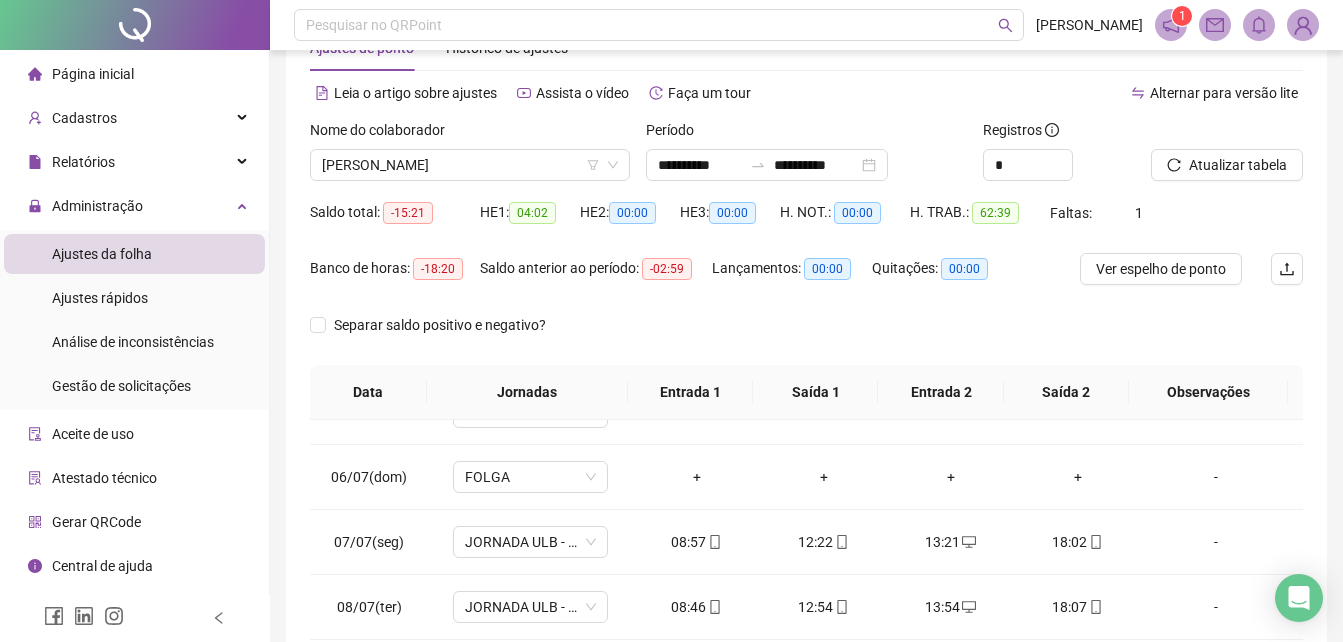 scroll, scrollTop: 380, scrollLeft: 0, axis: vertical 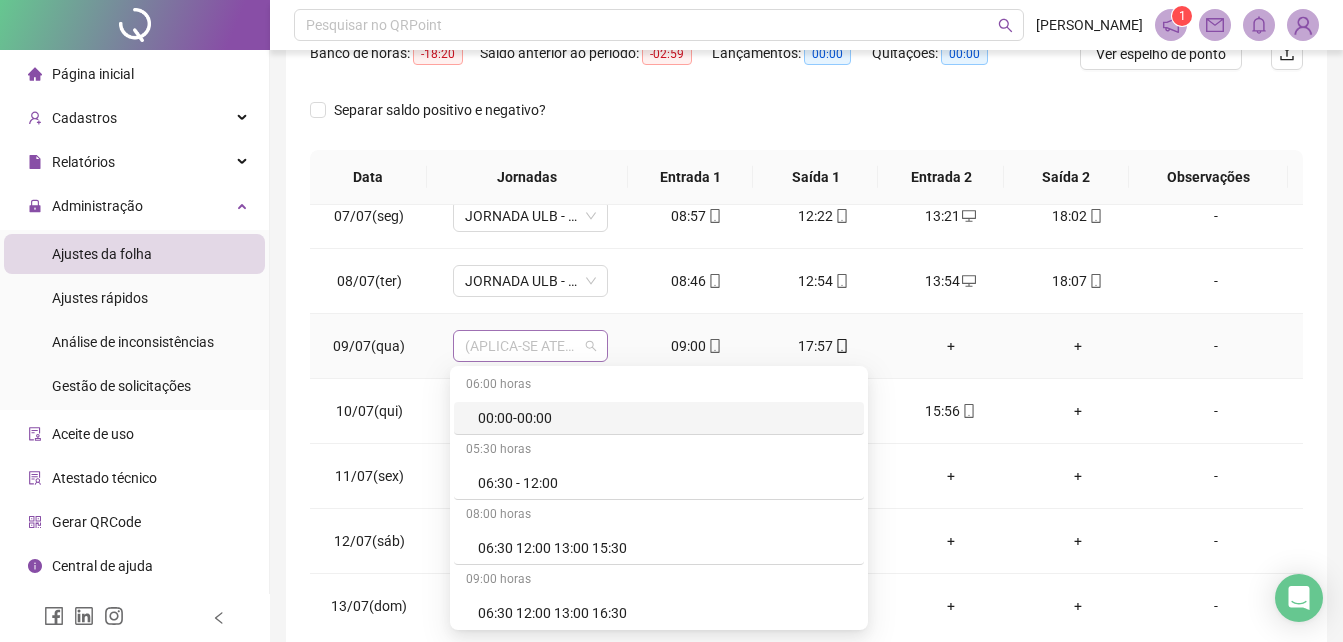 click on "(APLICA-SE ATESTADO)" at bounding box center [530, 346] 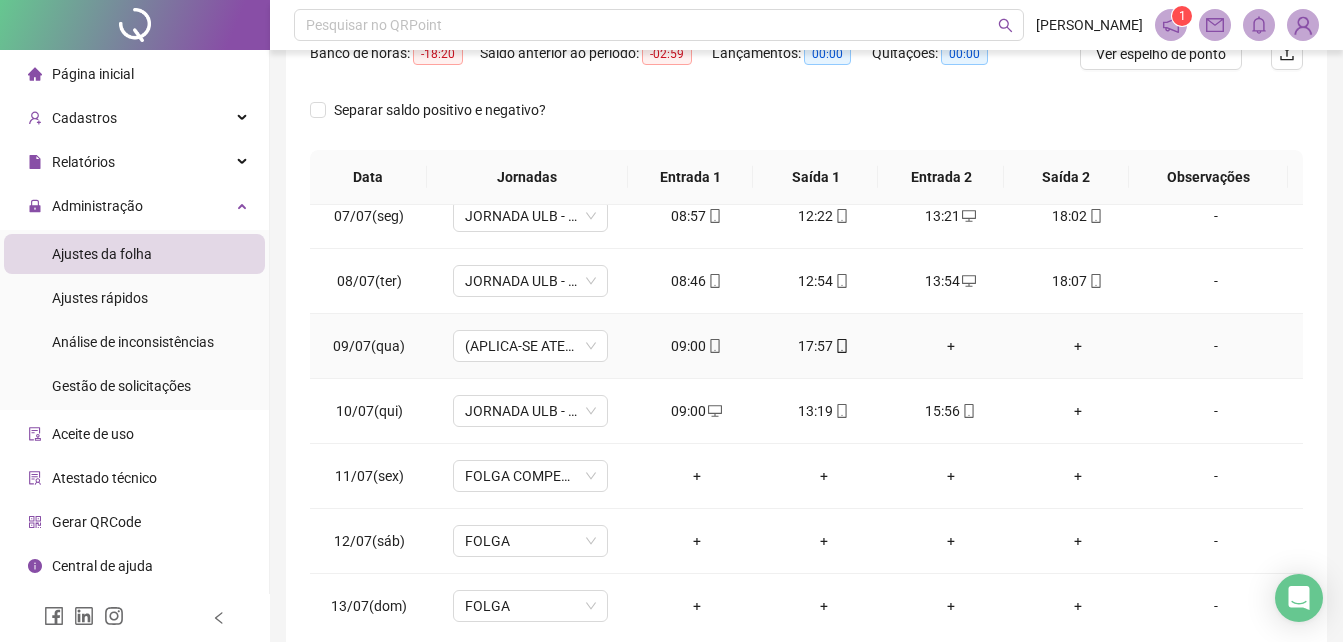 click on "09:00" at bounding box center [696, 346] 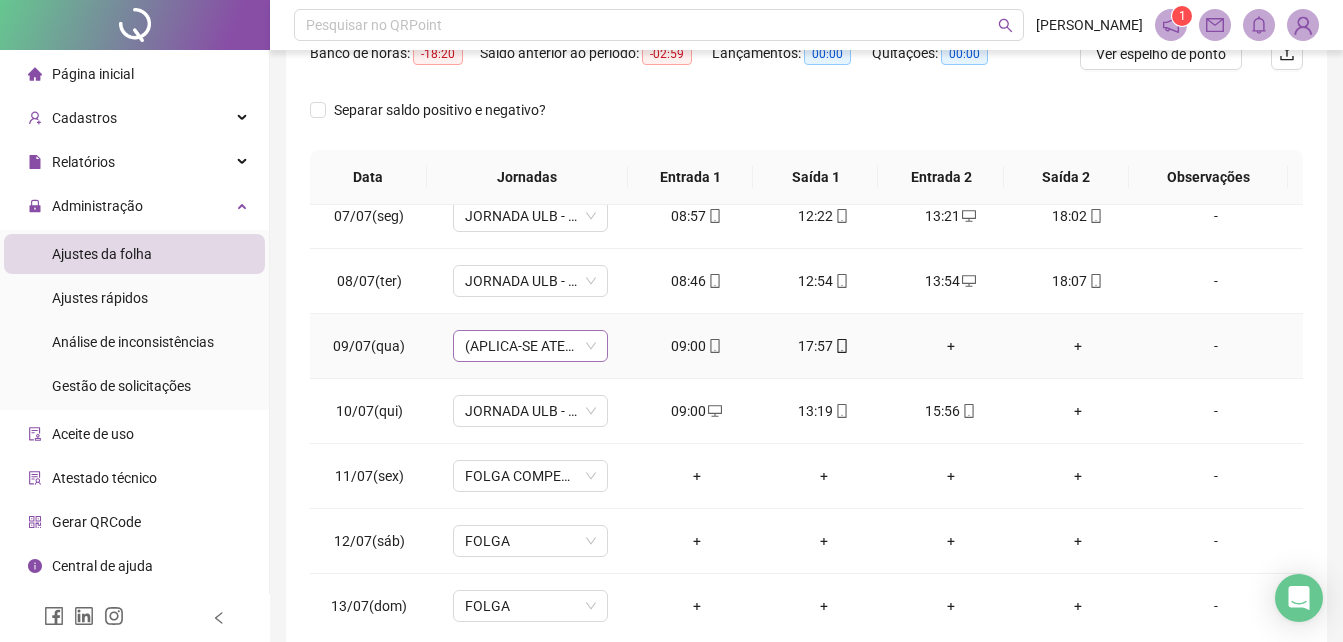 click on "(APLICA-SE ATESTADO)" at bounding box center (530, 346) 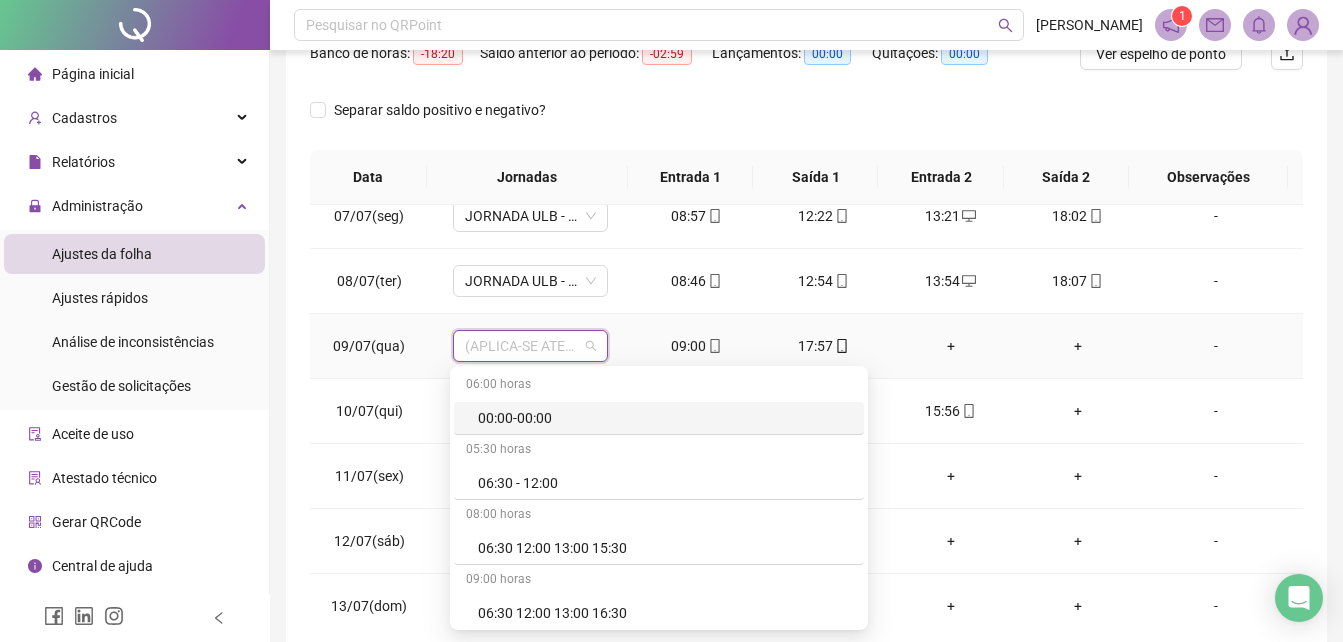 click on "(APLICA-SE ATESTADO)" at bounding box center [530, 346] 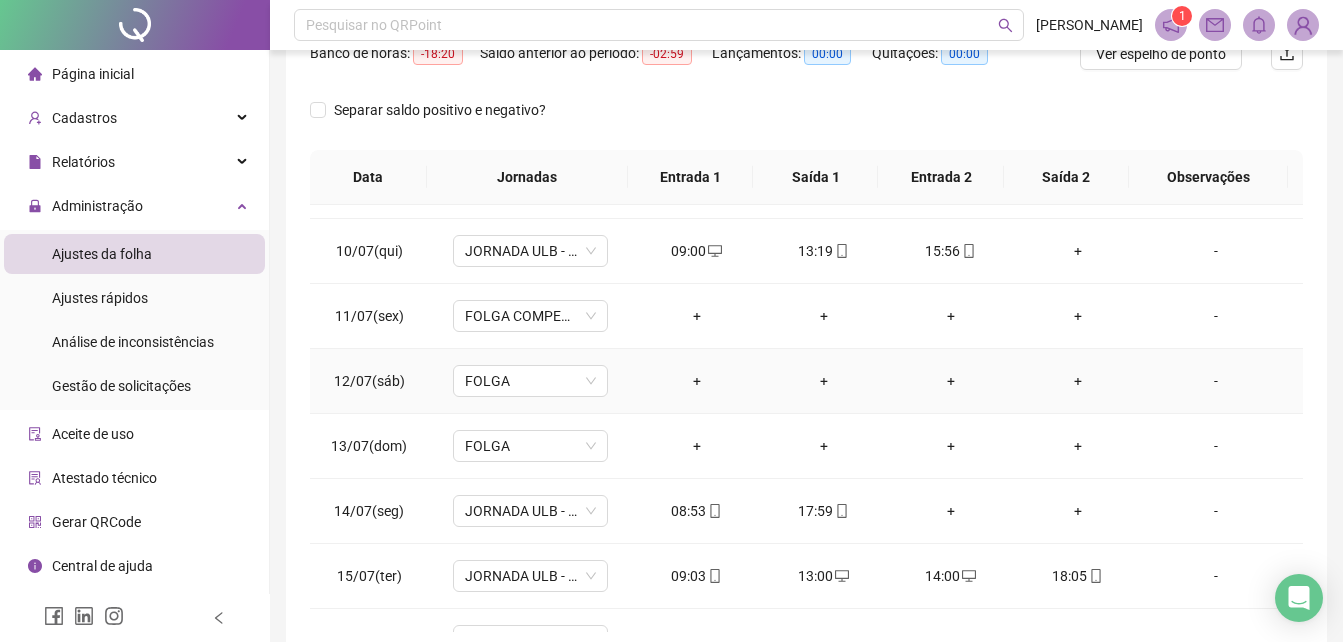 scroll, scrollTop: 613, scrollLeft: 0, axis: vertical 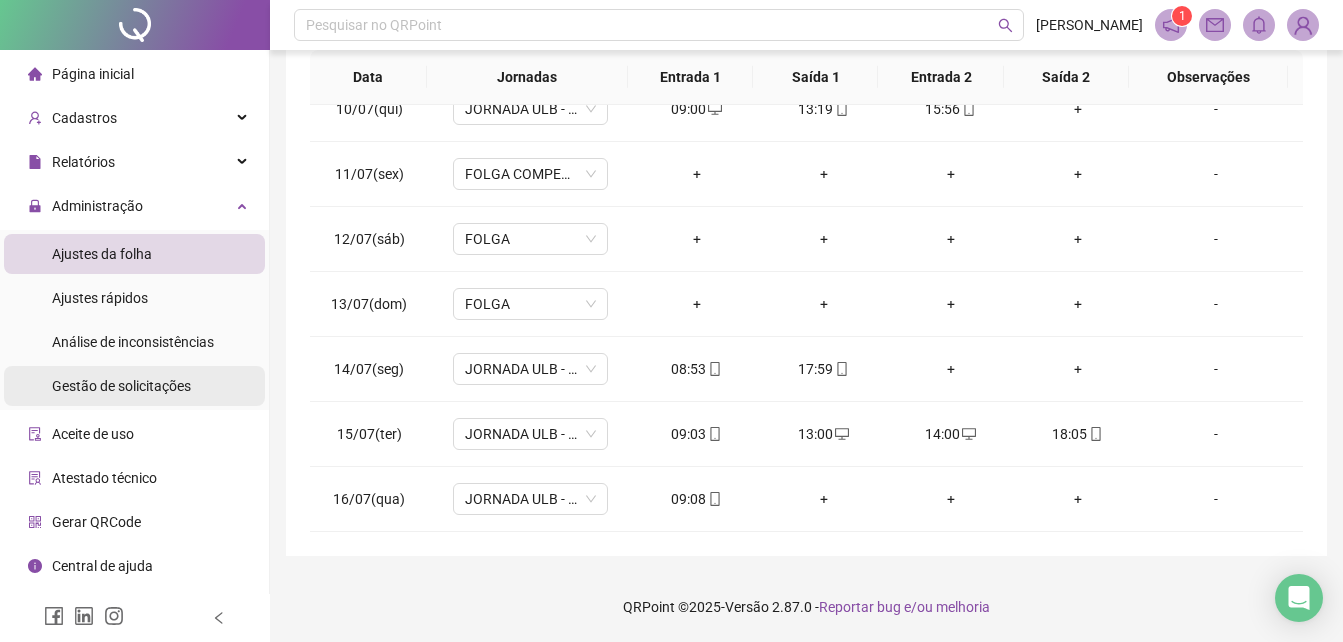 click on "Gestão de solicitações" at bounding box center (121, 386) 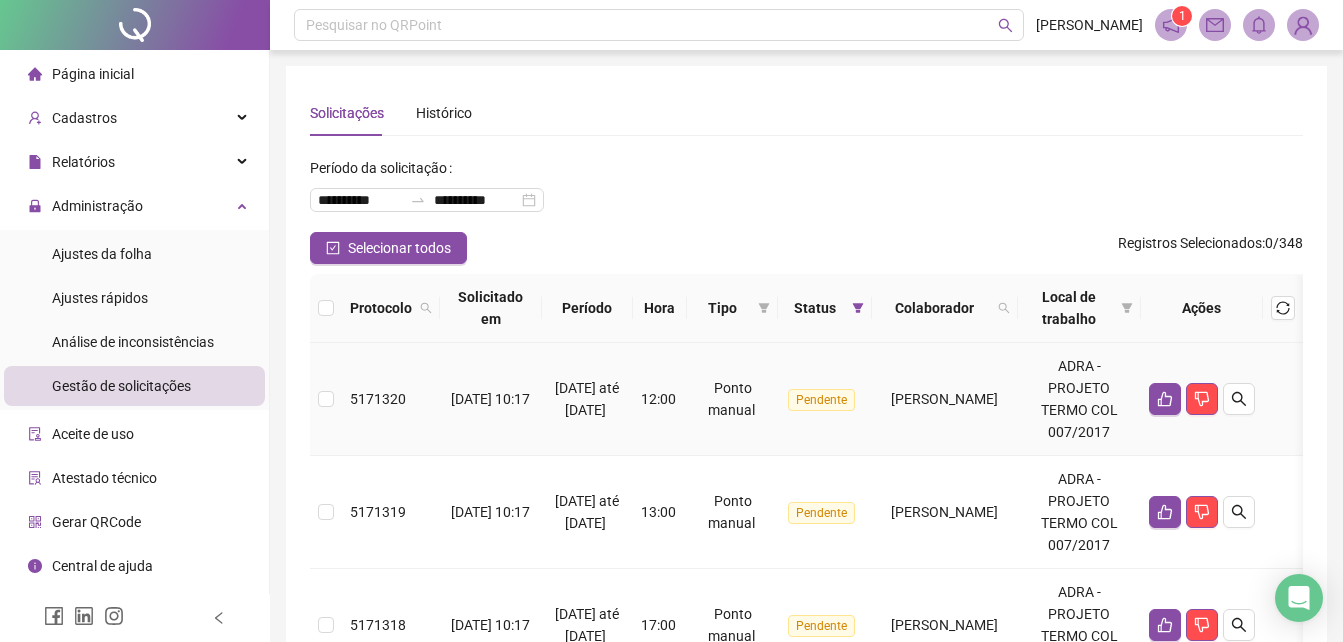 scroll, scrollTop: 100, scrollLeft: 0, axis: vertical 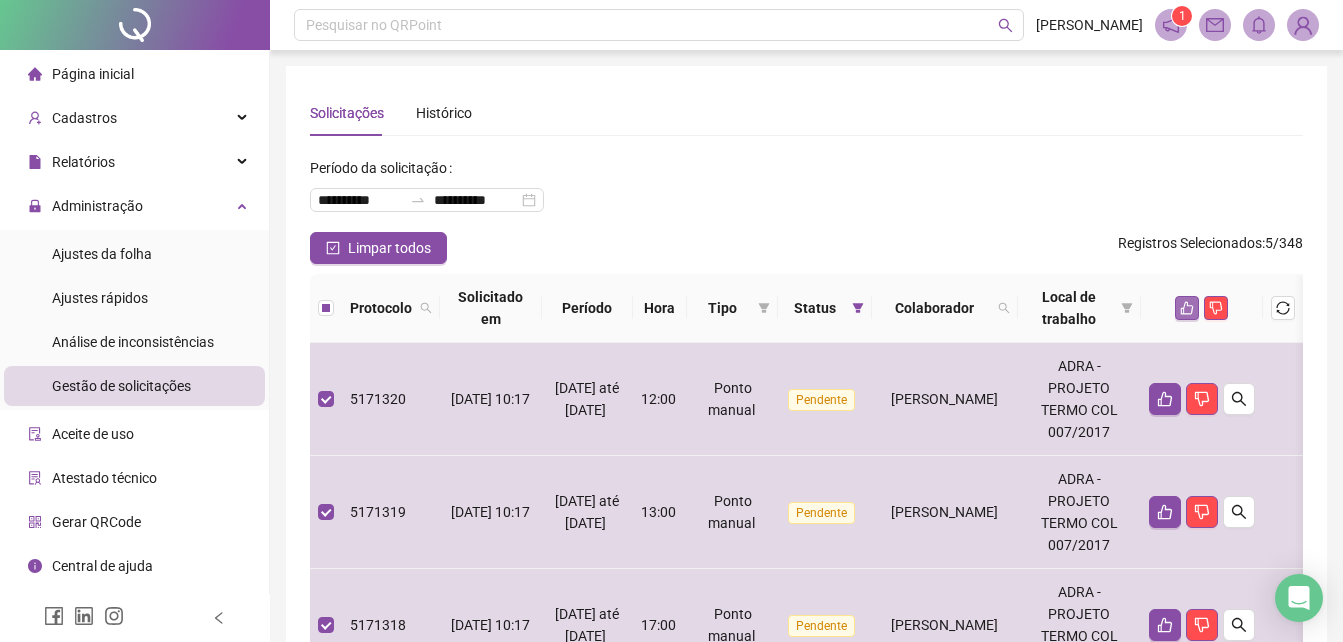 click 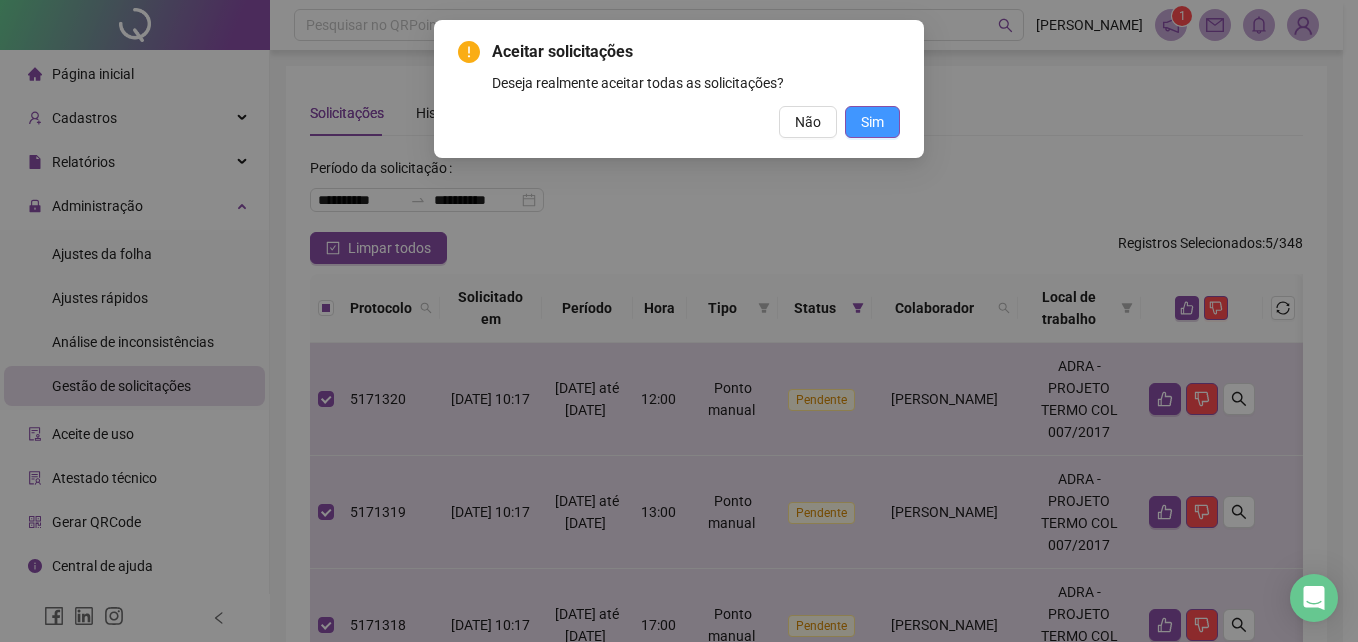 drag, startPoint x: 846, startPoint y: 120, endPoint x: 860, endPoint y: 120, distance: 14 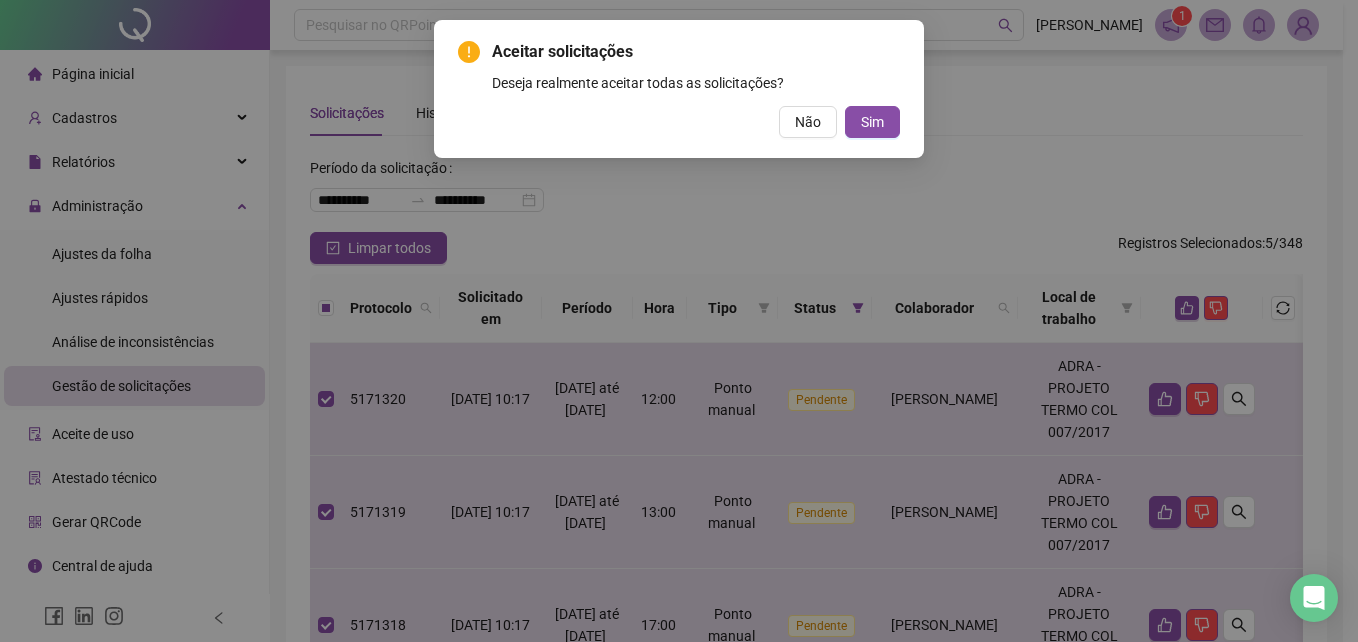 click on "Sim" at bounding box center (872, 122) 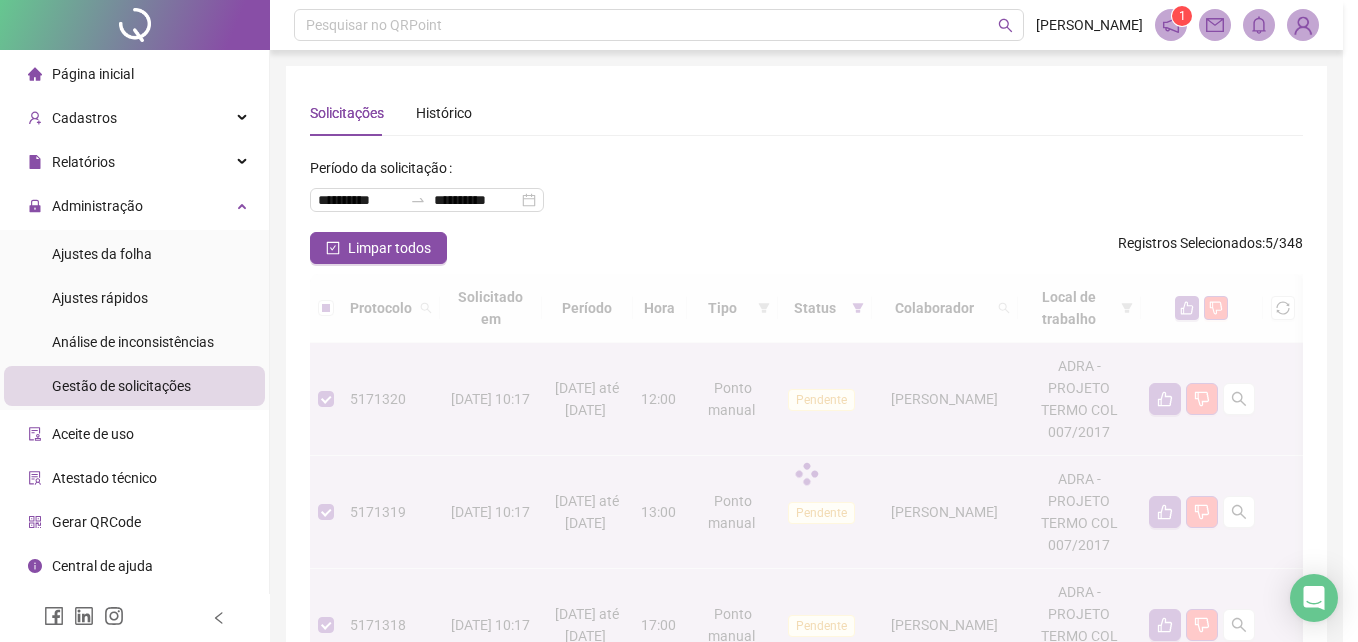 click on "Solicitações Histórico" at bounding box center [806, 113] 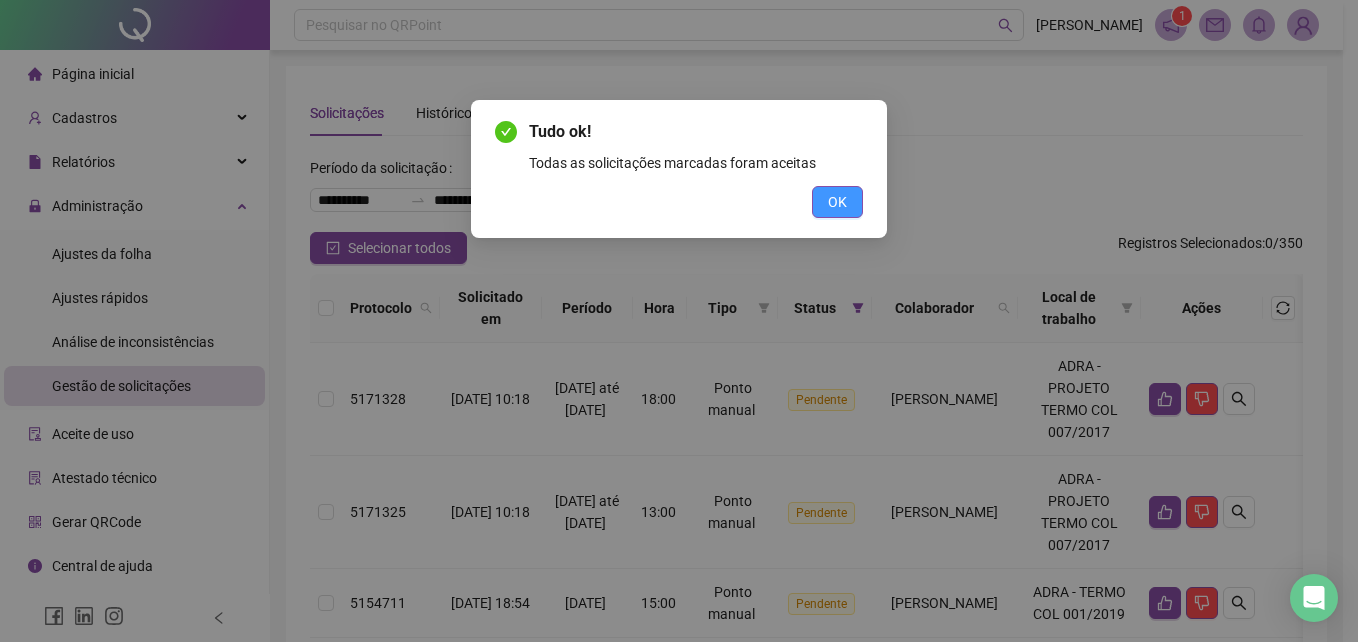 click on "OK" at bounding box center (837, 202) 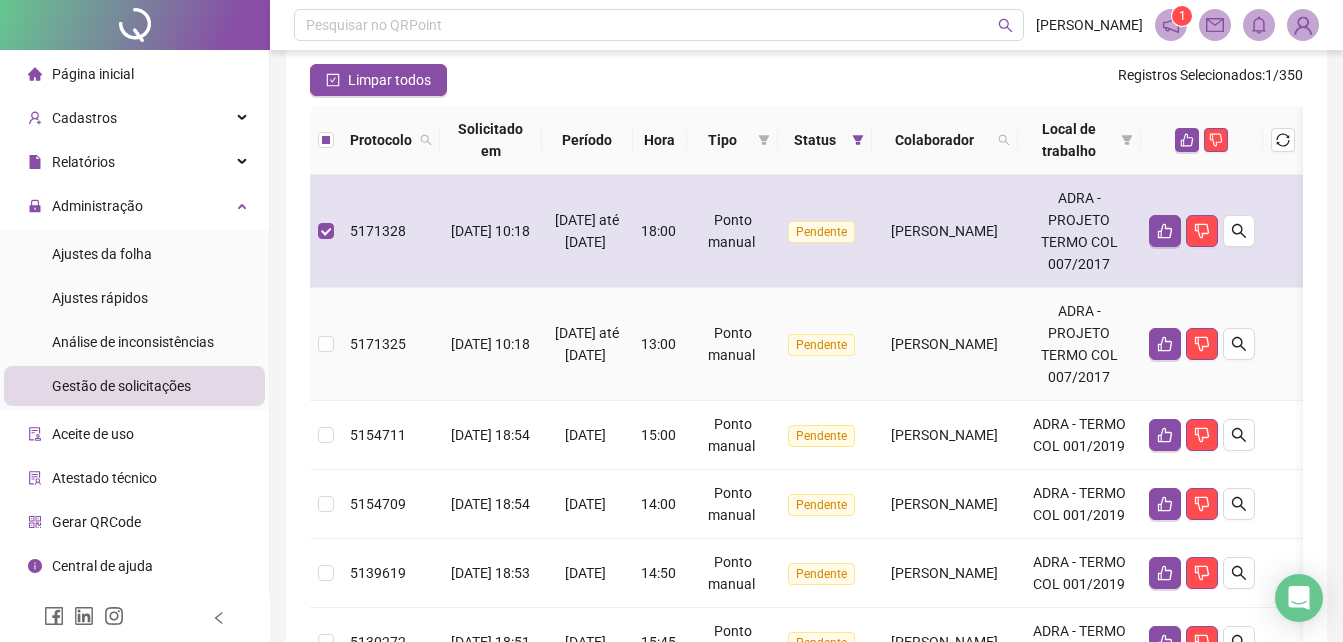 scroll, scrollTop: 200, scrollLeft: 0, axis: vertical 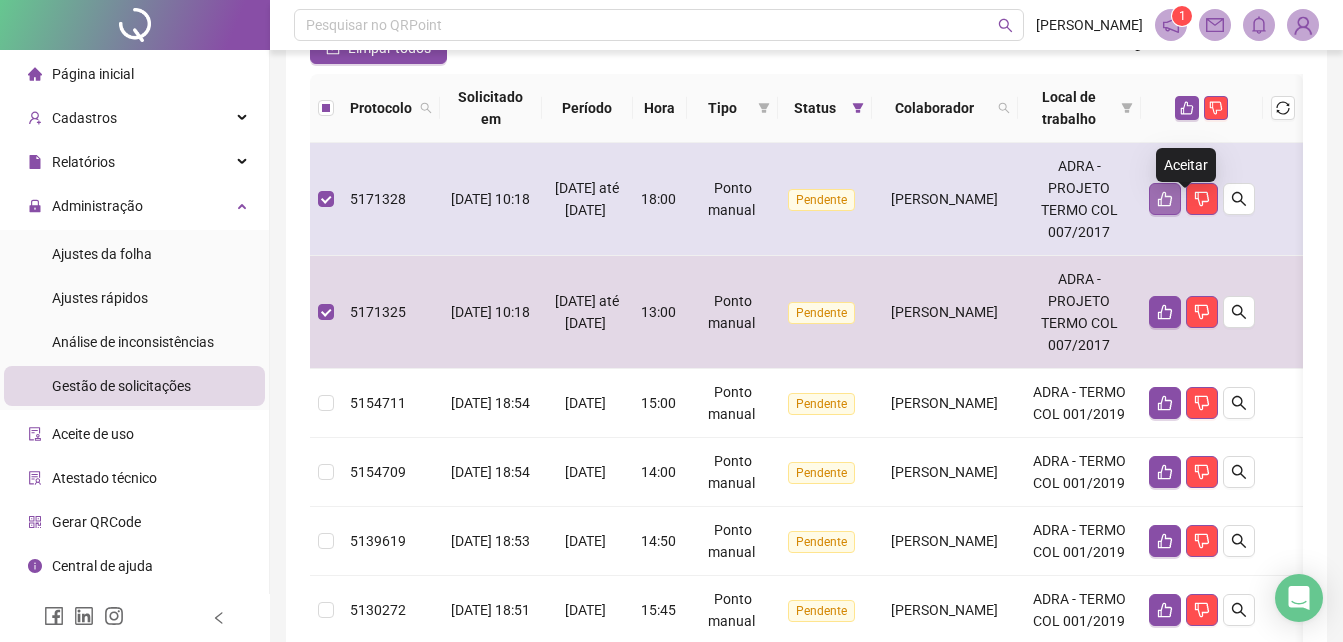 click 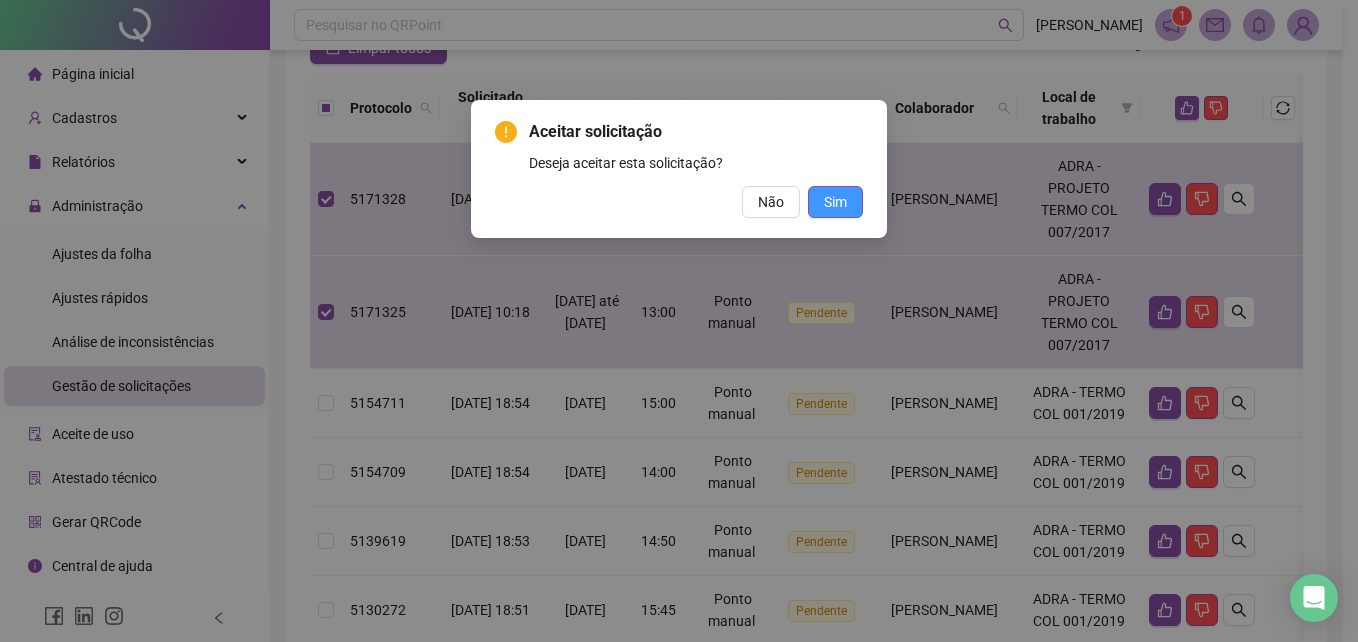 click on "Sim" at bounding box center (835, 202) 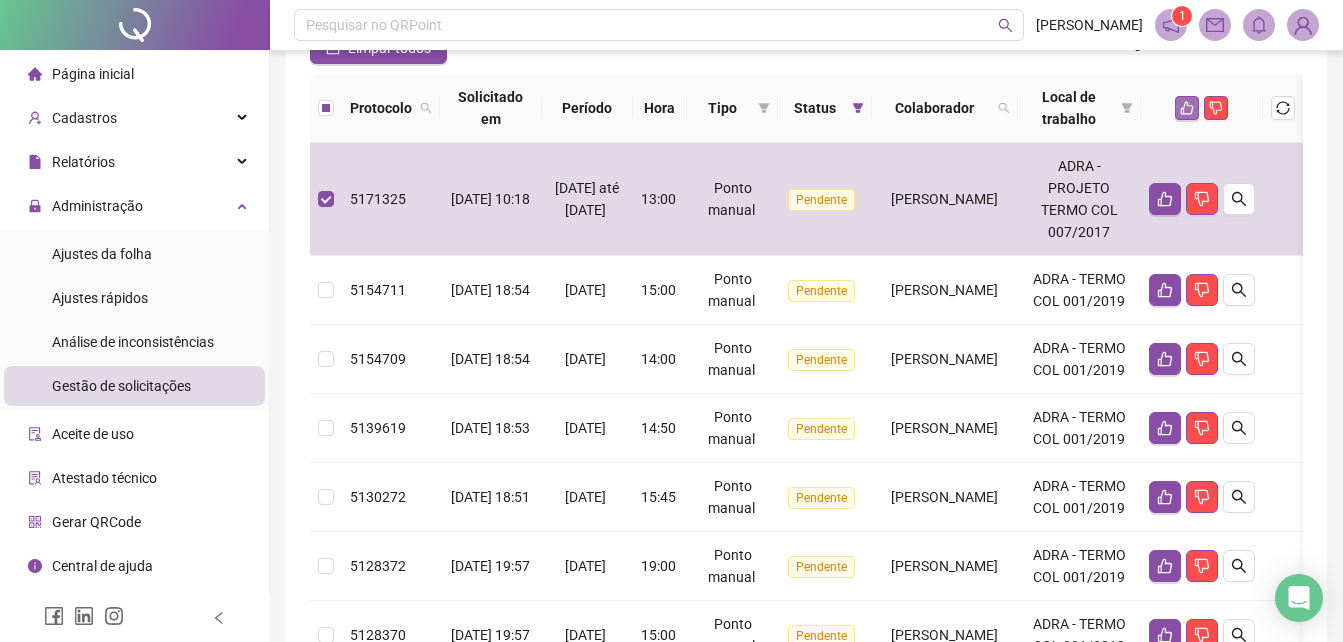 click at bounding box center (1187, 108) 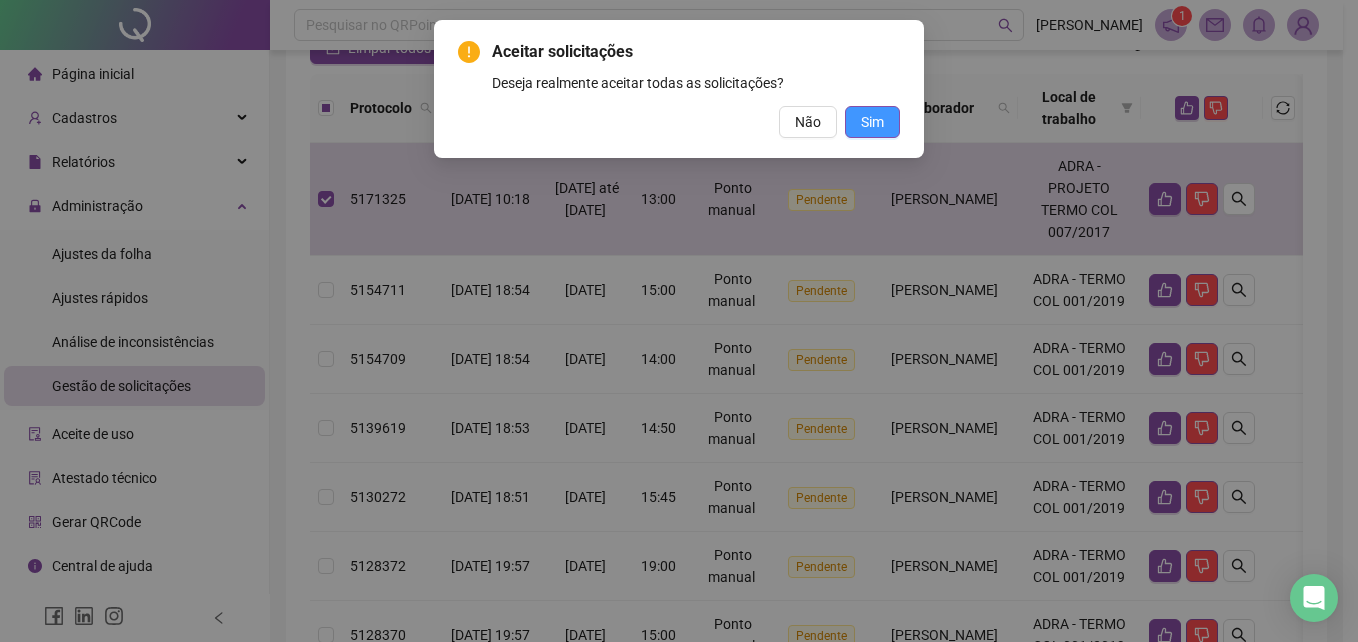 click on "Sim" at bounding box center [872, 122] 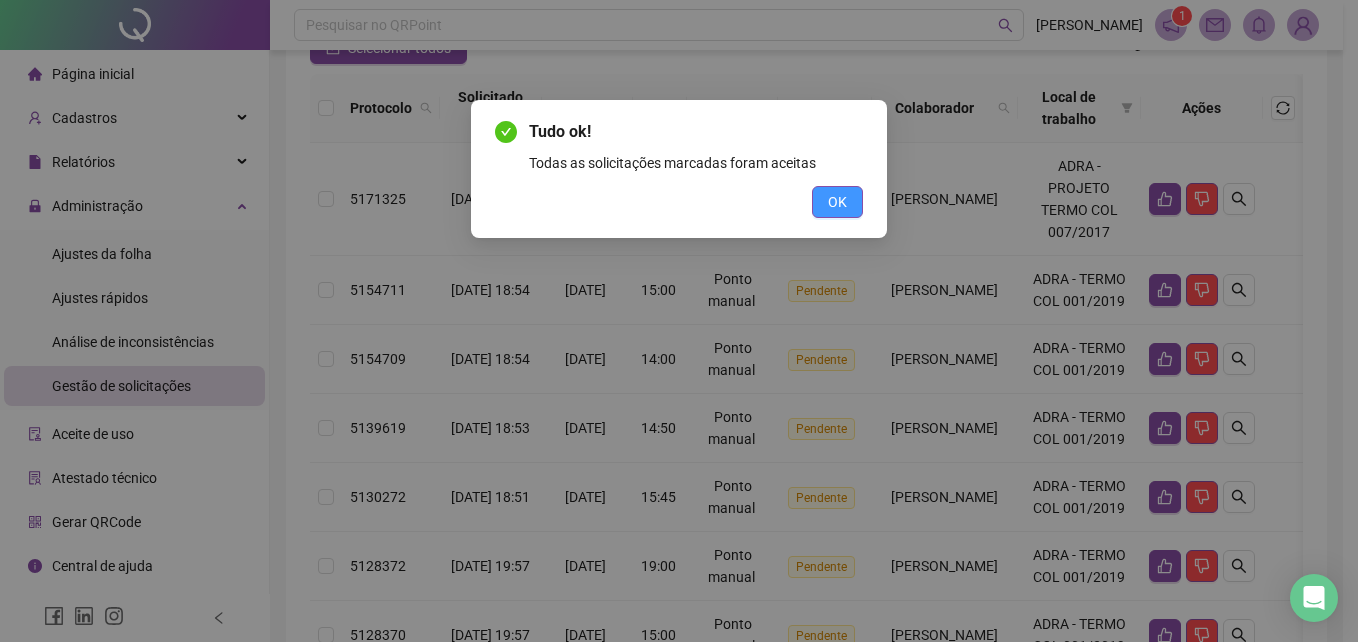 click on "OK" at bounding box center [837, 202] 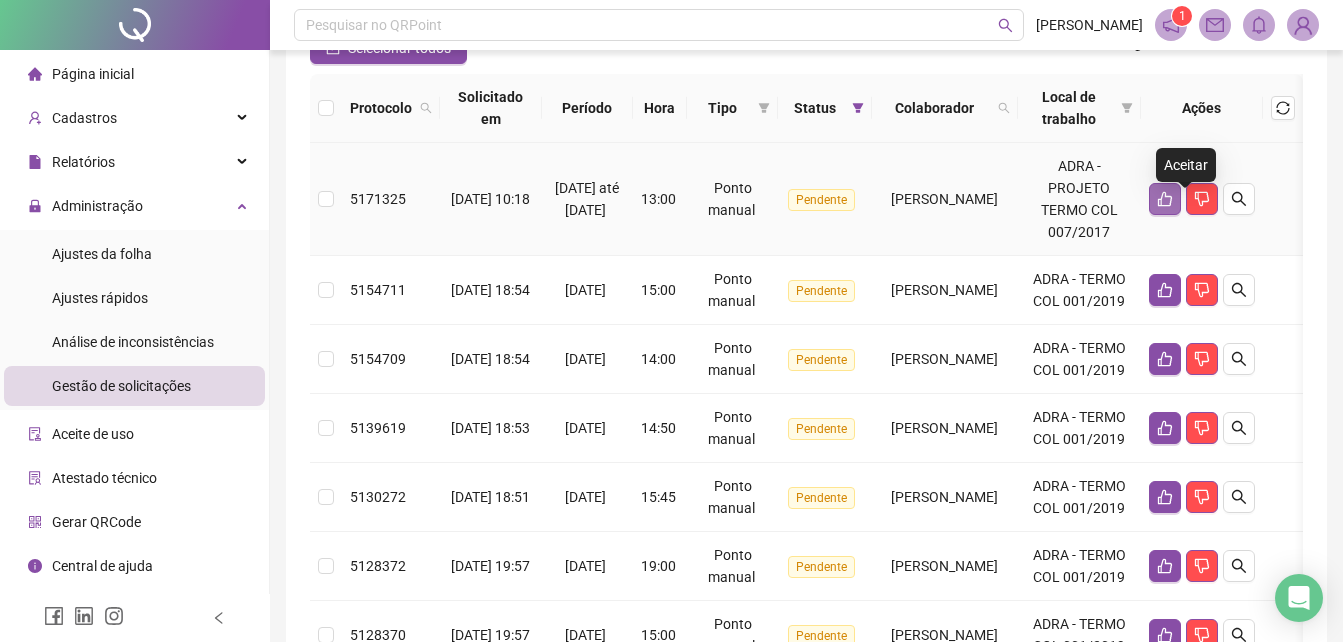 click 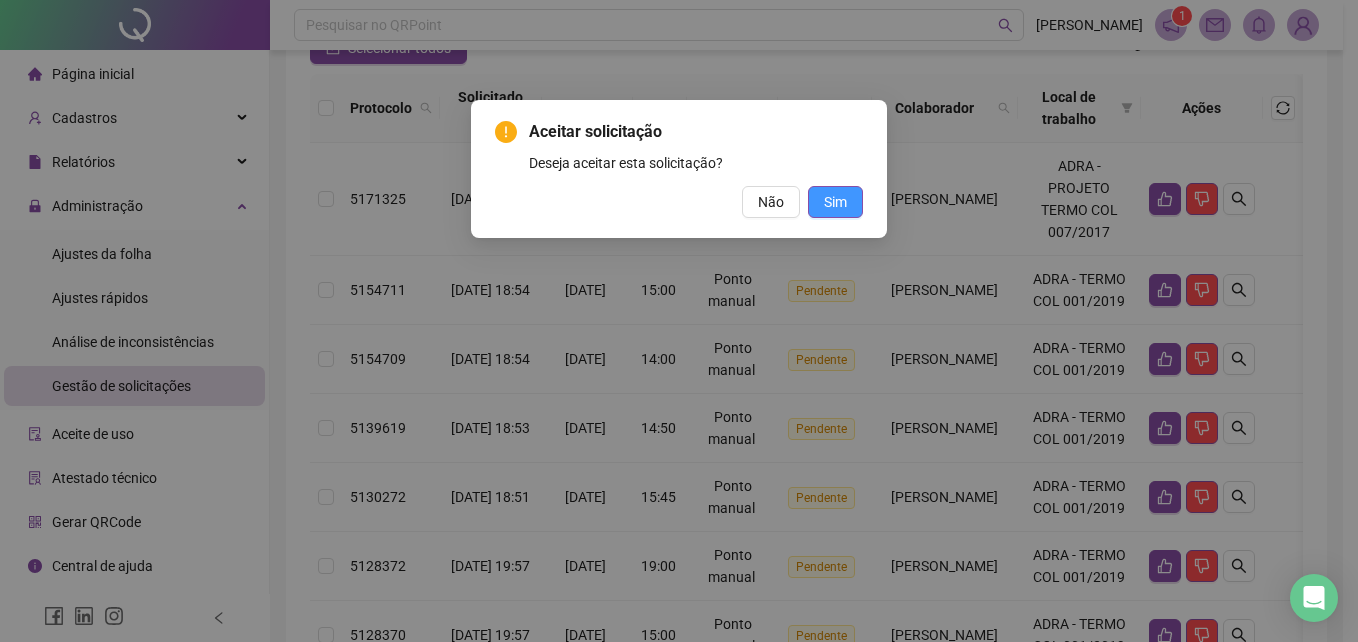 click on "Sim" at bounding box center [835, 202] 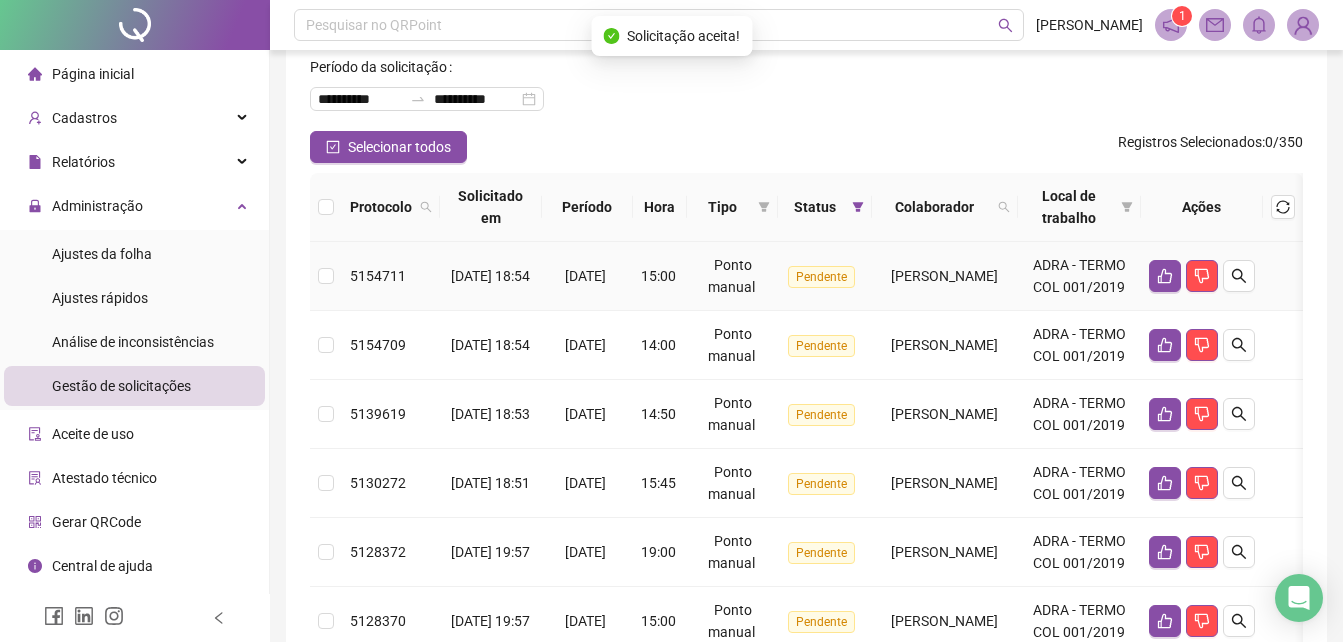 scroll, scrollTop: 0, scrollLeft: 0, axis: both 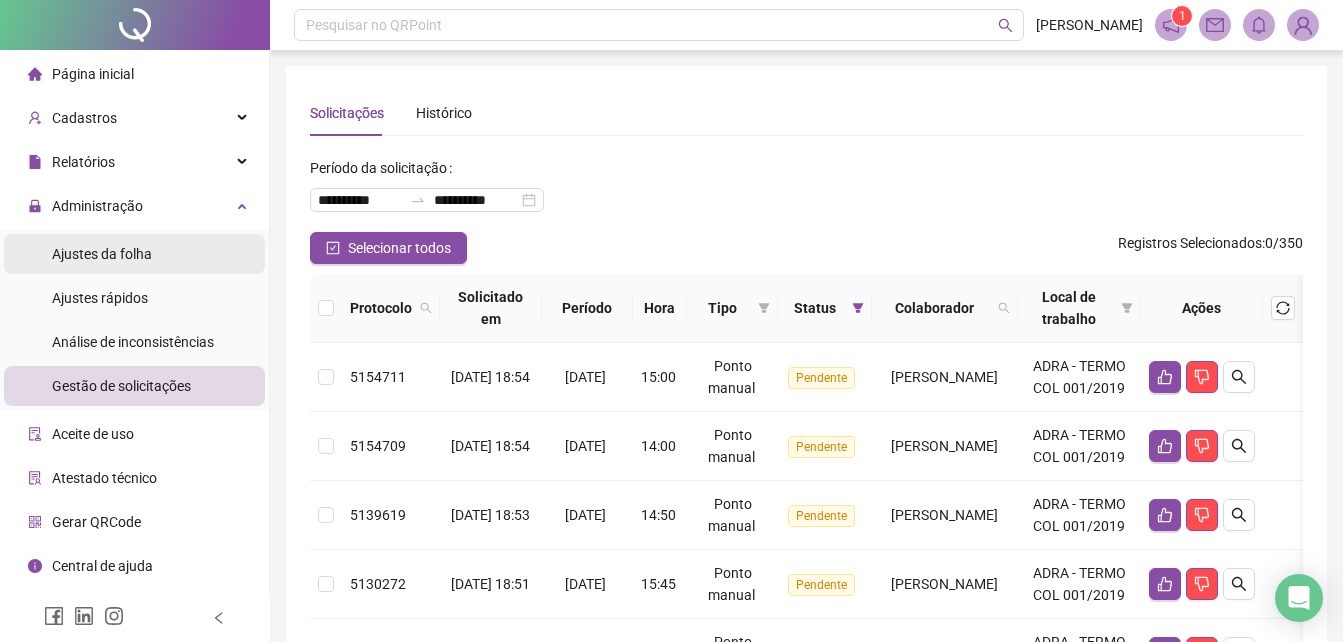 click on "Ajustes da folha" at bounding box center [134, 254] 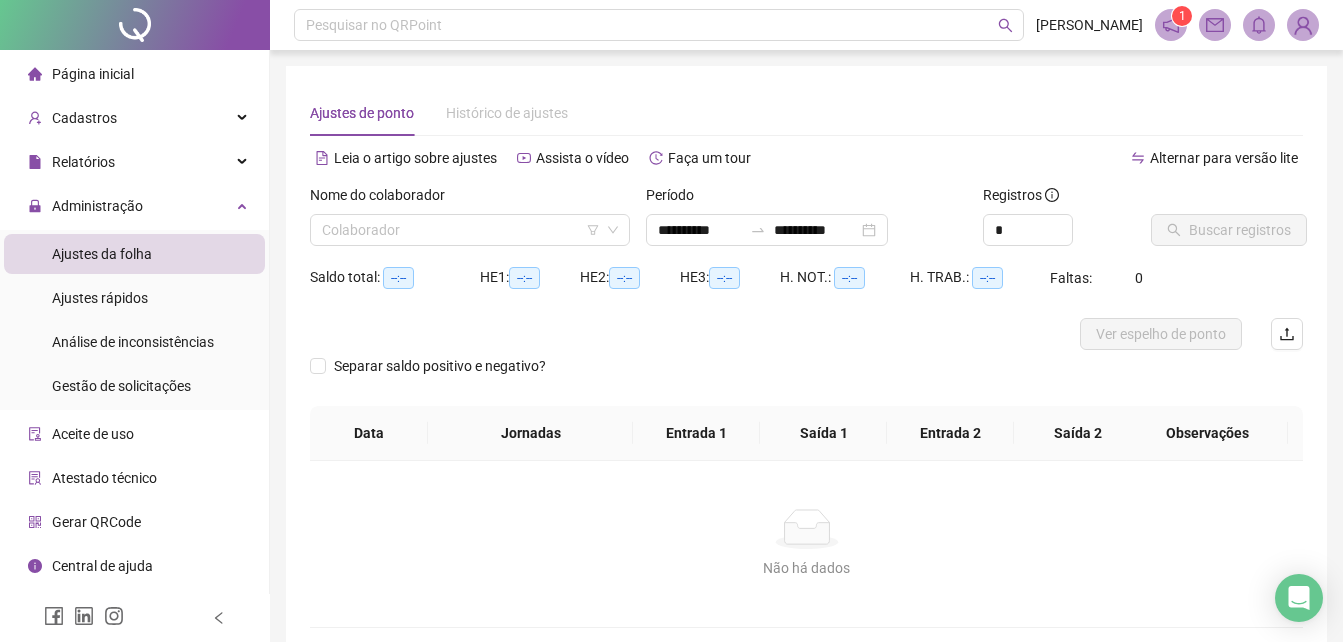 type on "**********" 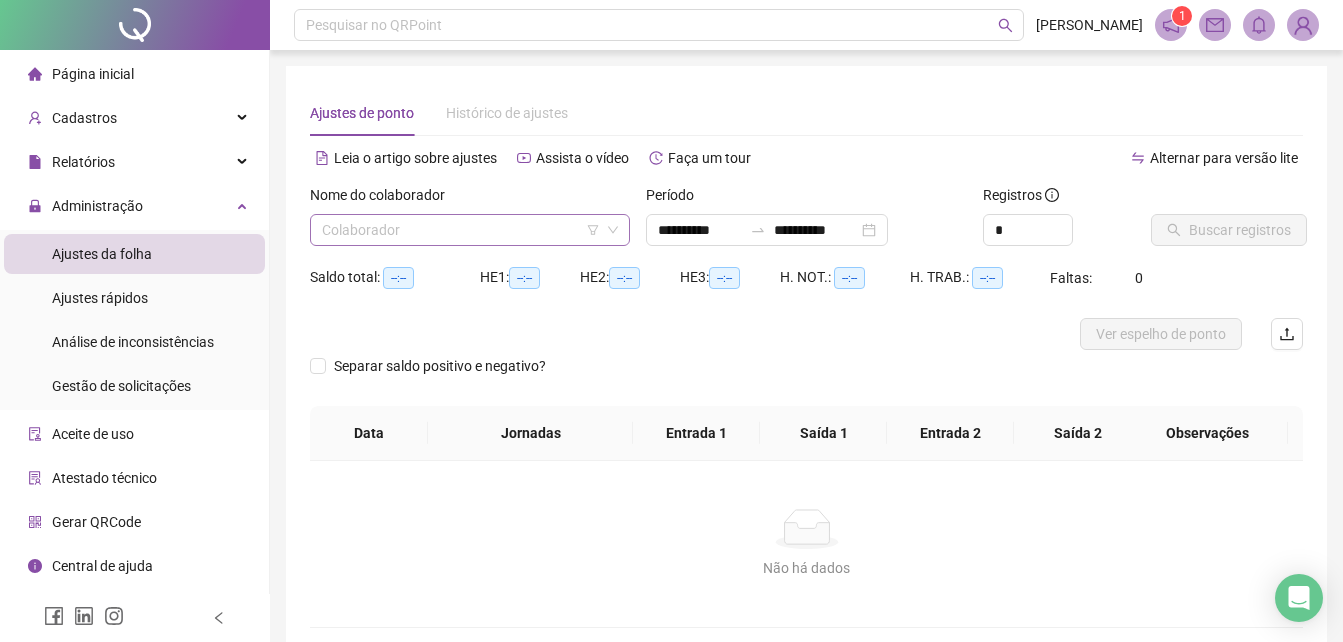 click at bounding box center [464, 230] 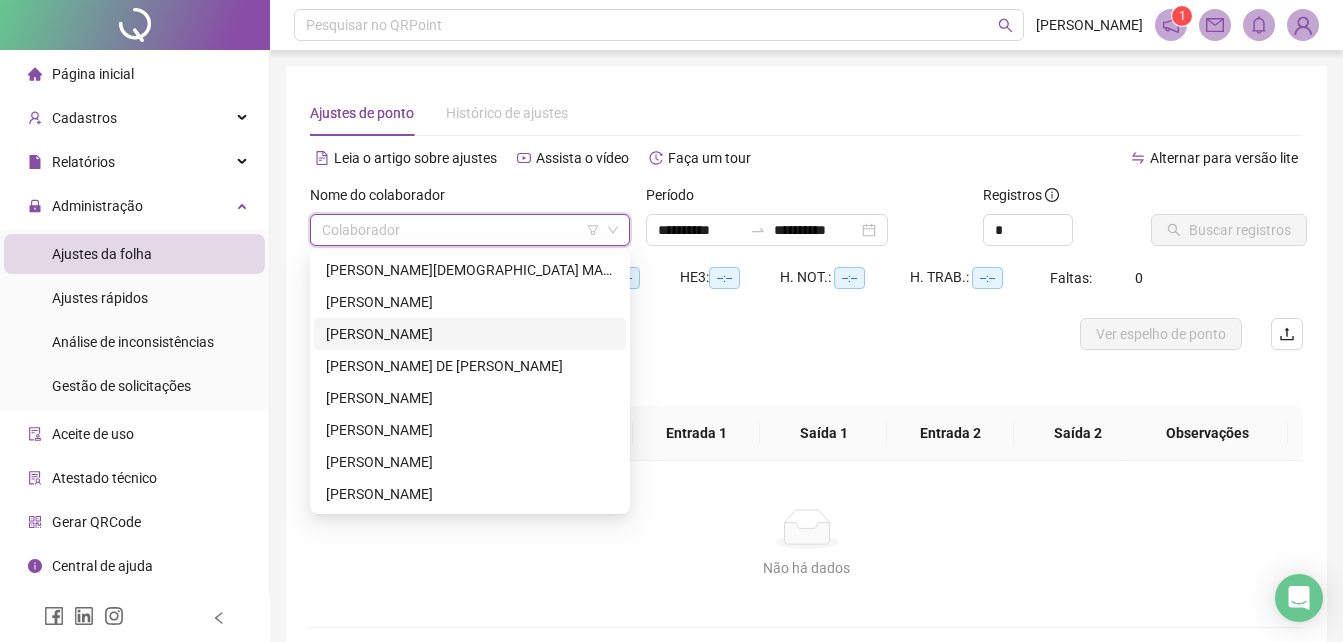 click at bounding box center [464, 230] 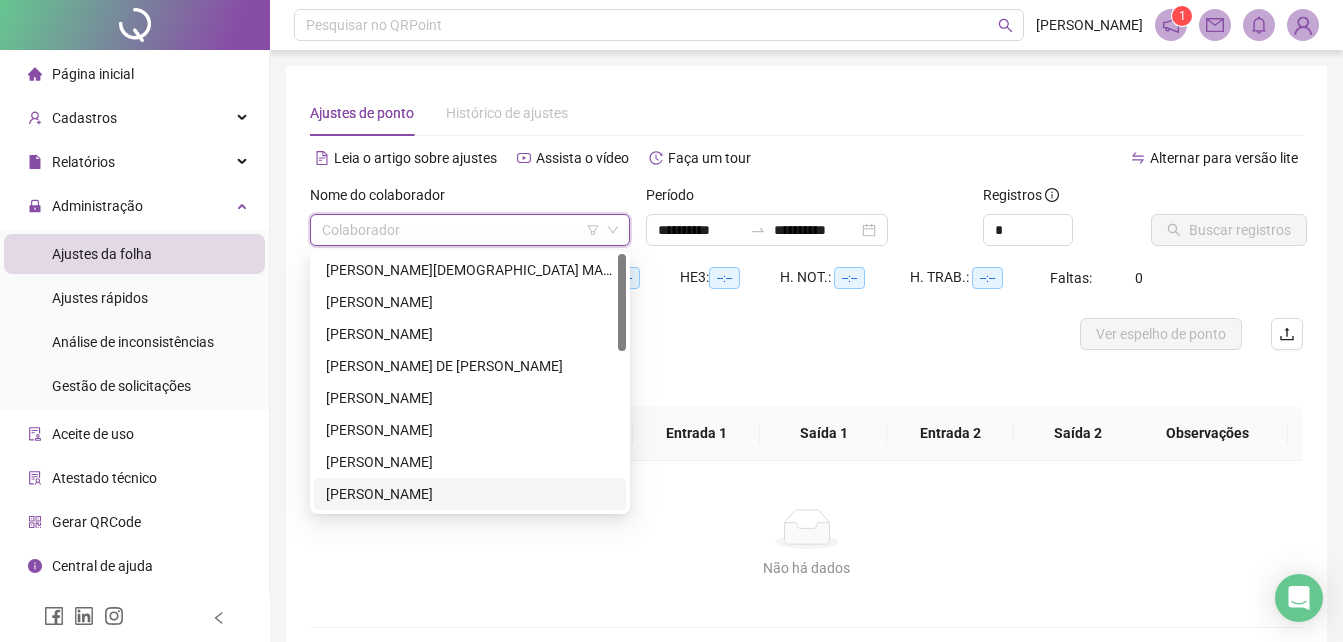 click on "[PERSON_NAME]" at bounding box center [470, 494] 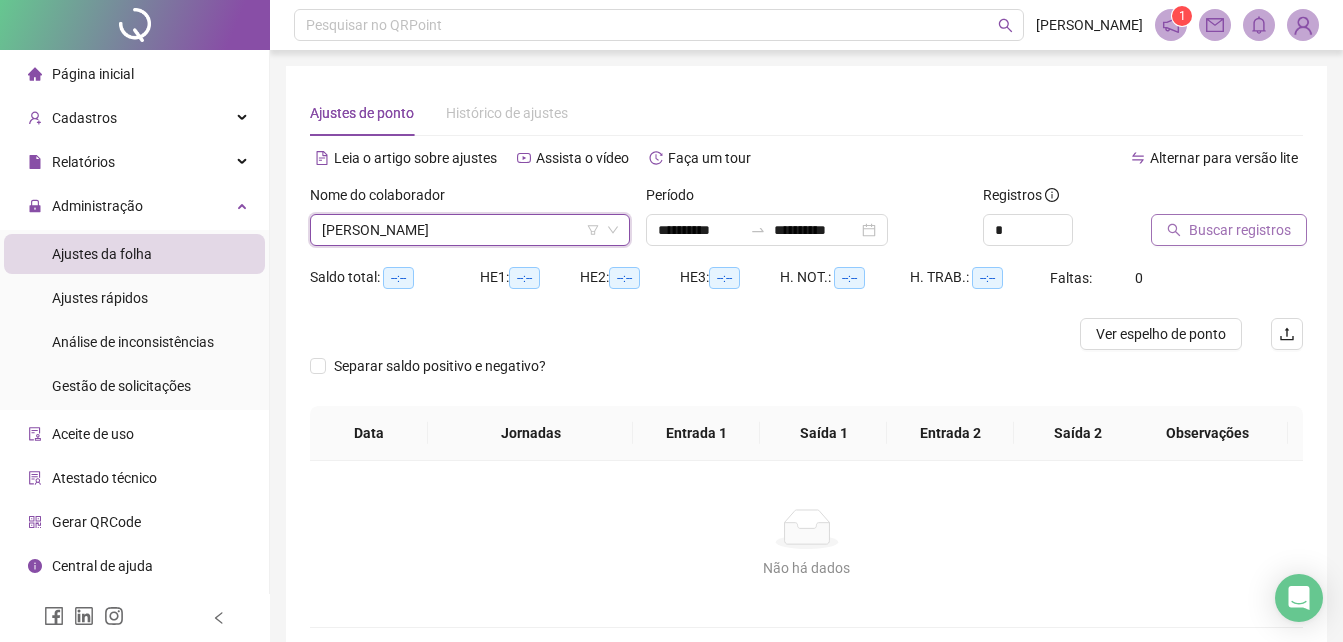 click on "Buscar registros" at bounding box center [1229, 230] 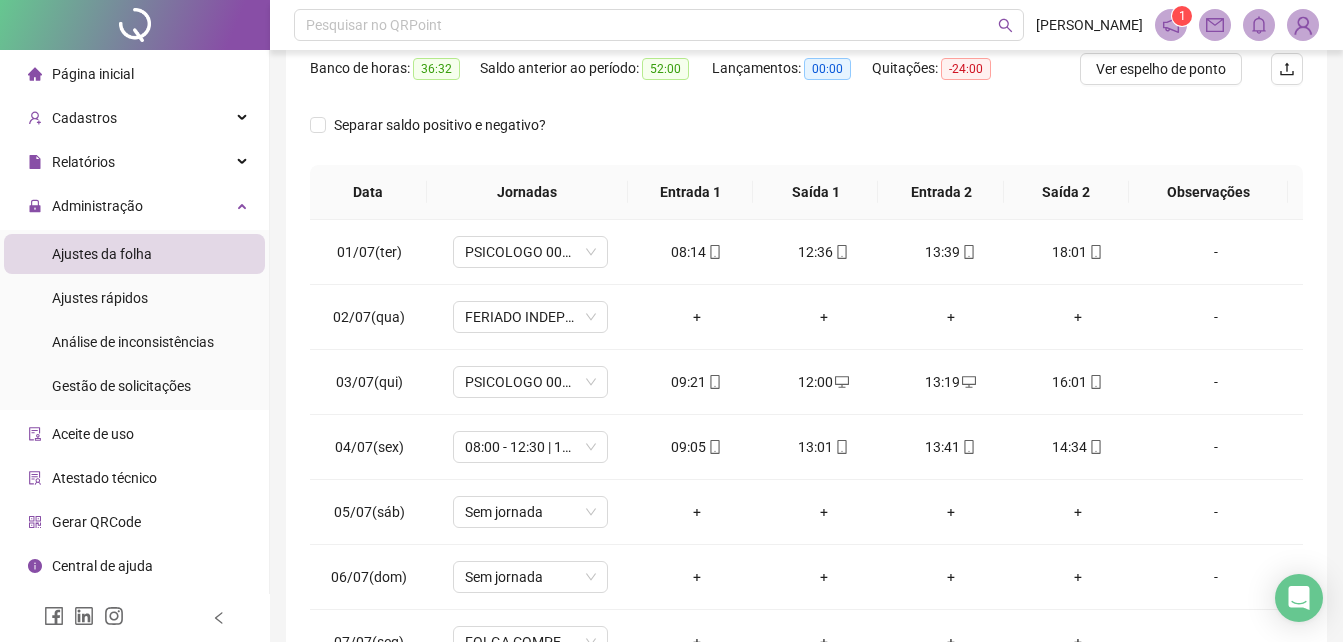 scroll, scrollTop: 300, scrollLeft: 0, axis: vertical 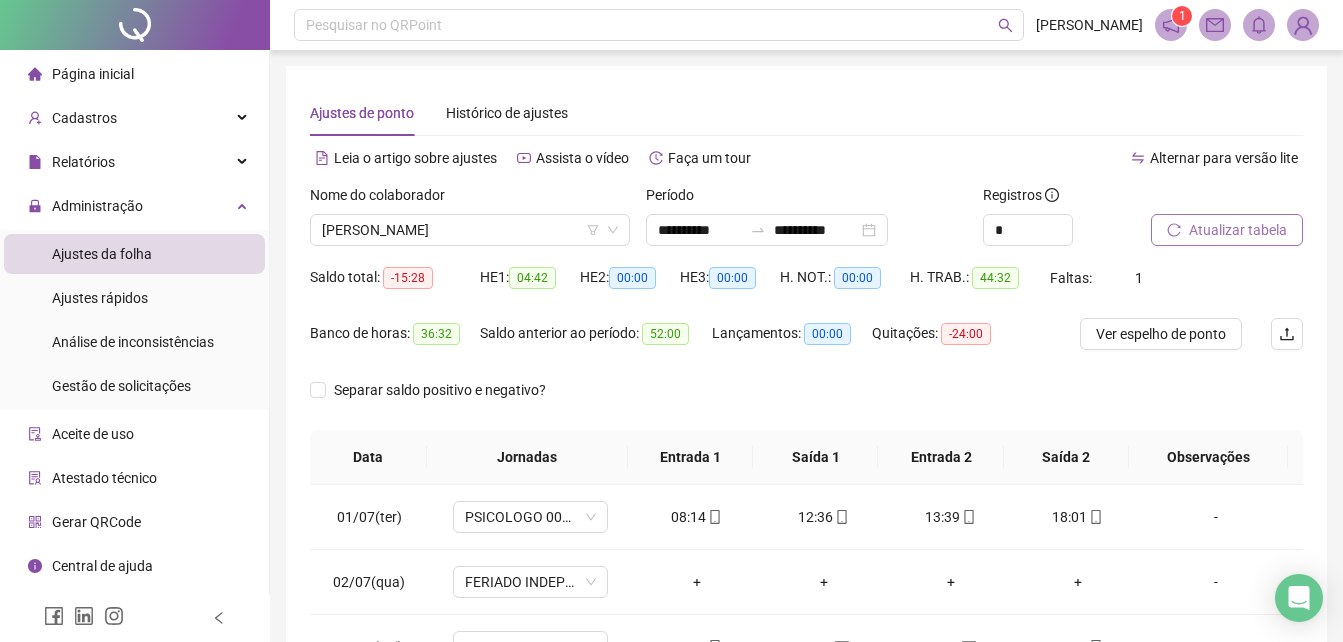 click on "Atualizar tabela" at bounding box center (1227, 230) 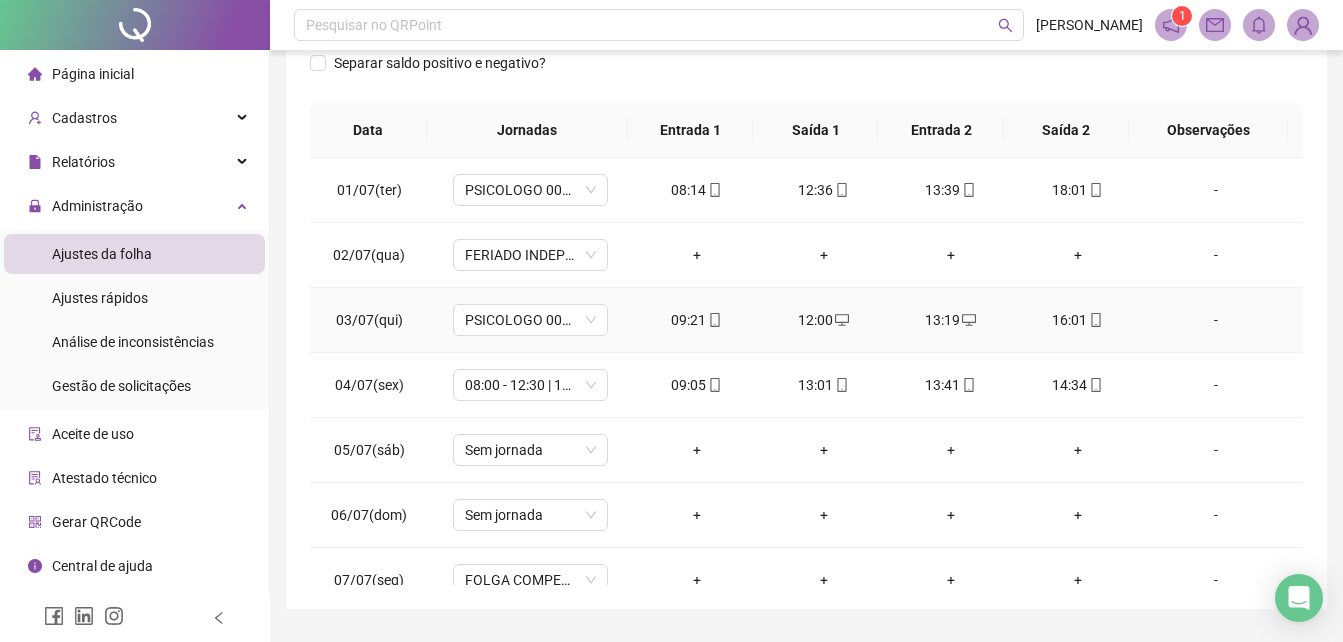 scroll, scrollTop: 380, scrollLeft: 0, axis: vertical 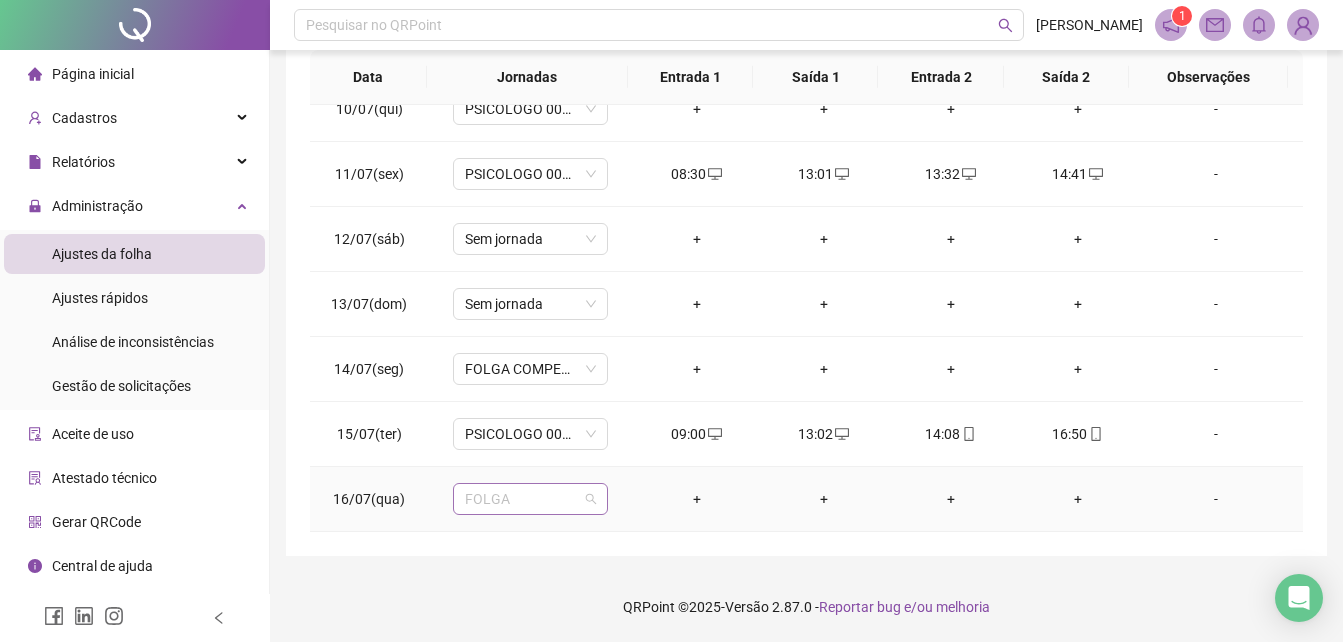 click on "FOLGA" at bounding box center [530, 499] 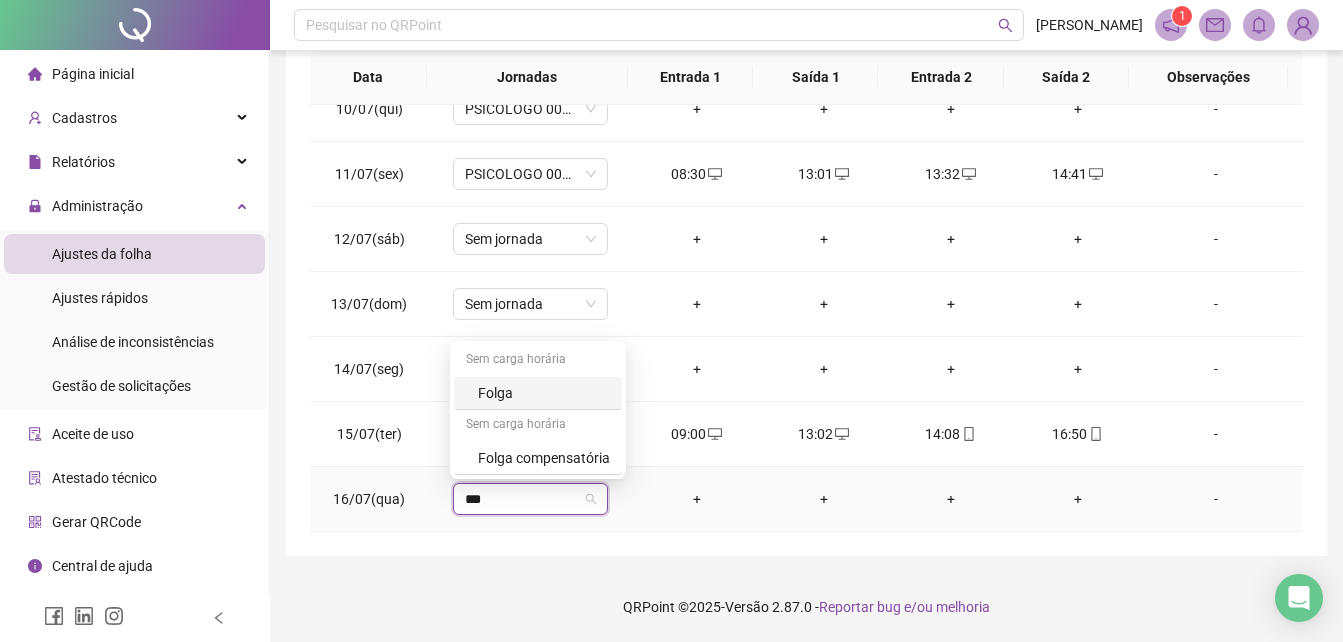 type on "****" 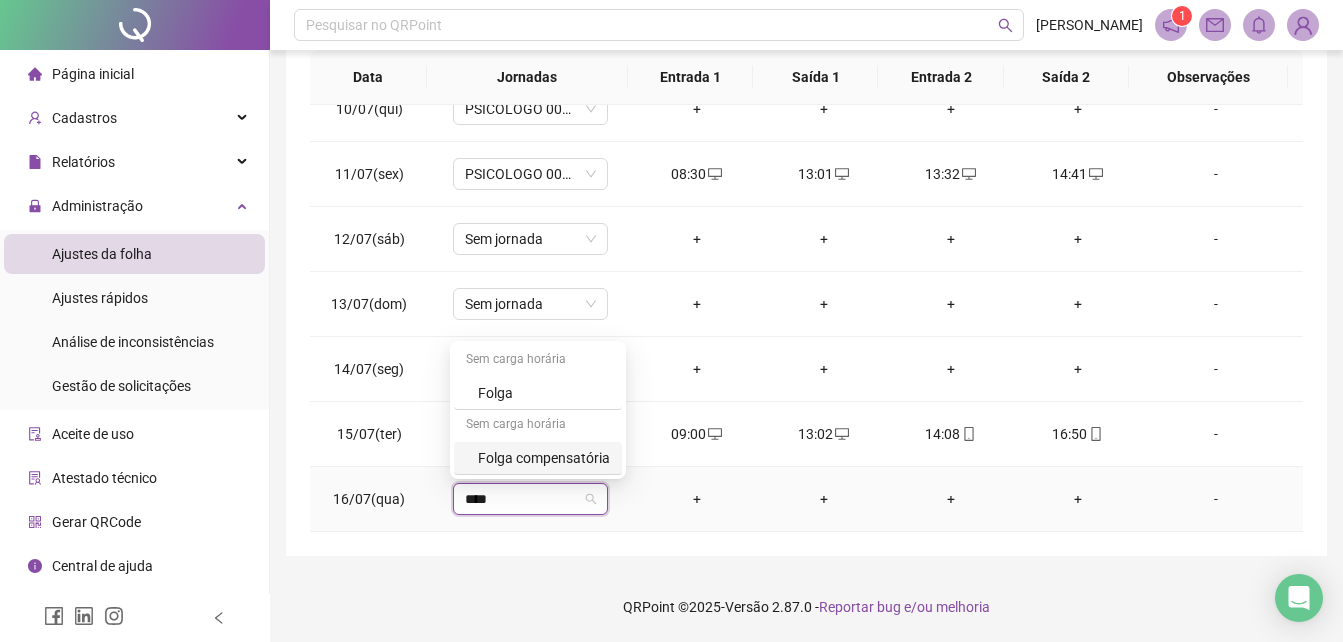 click on "Folga compensatória" at bounding box center [544, 458] 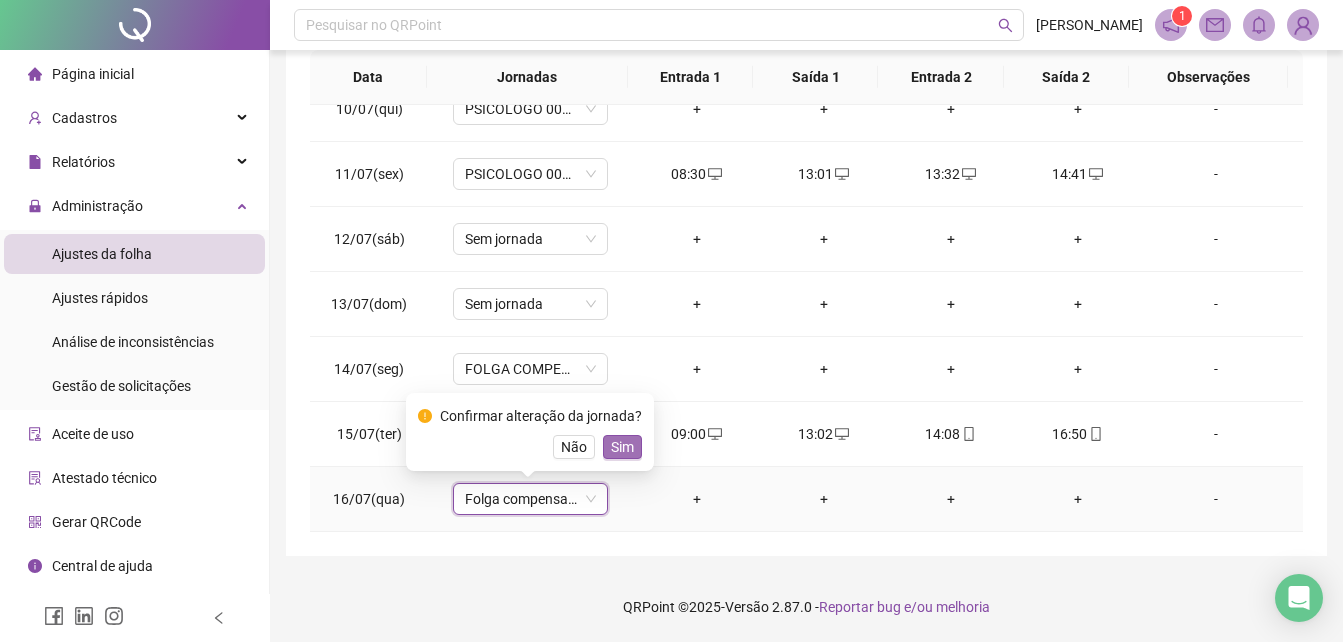 click on "Sim" at bounding box center (622, 447) 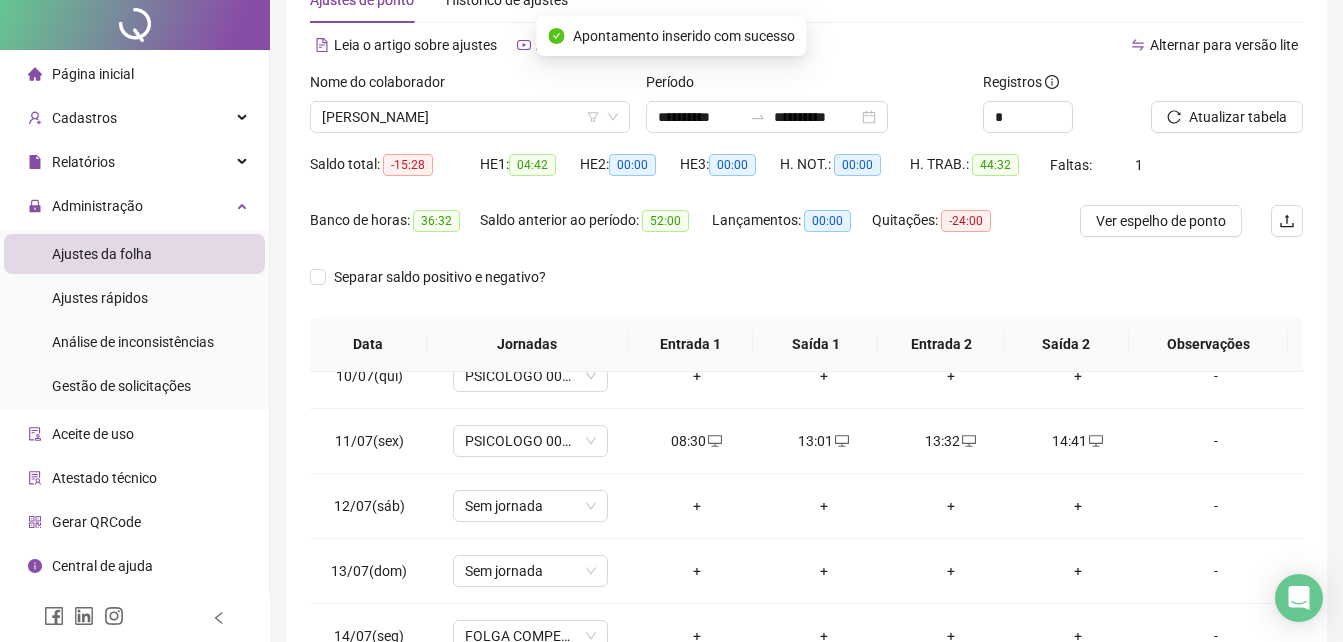 scroll, scrollTop: 0, scrollLeft: 0, axis: both 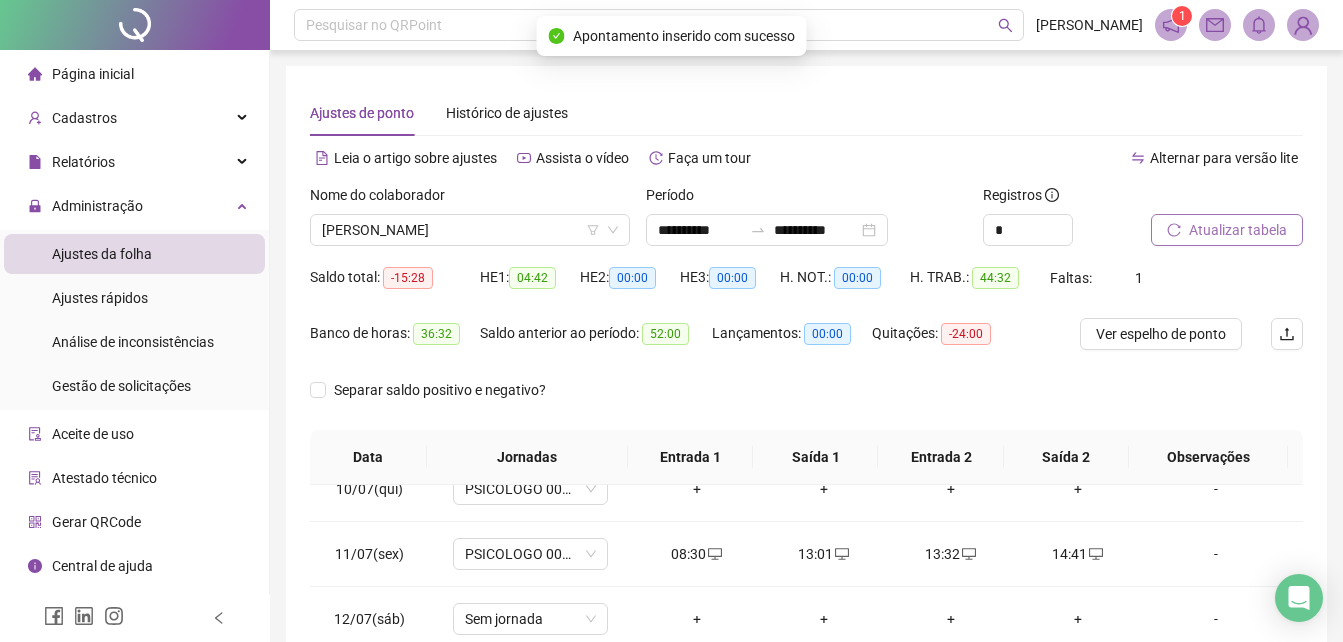 click on "Atualizar tabela" at bounding box center [1238, 230] 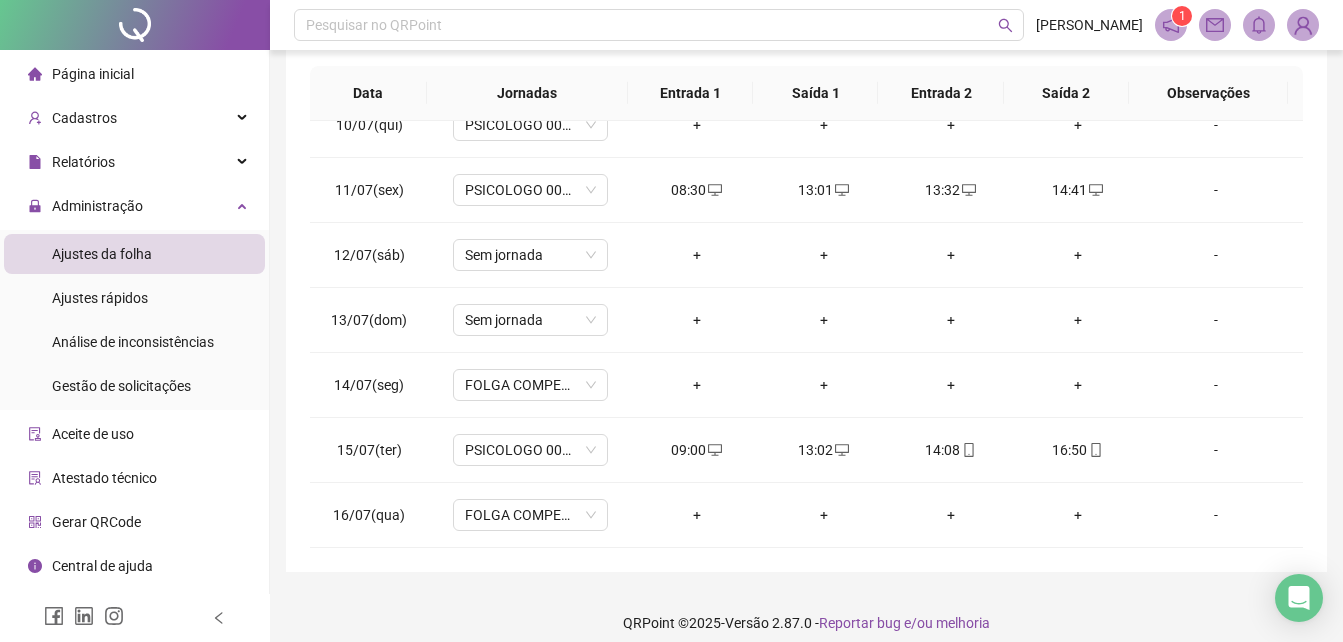 scroll, scrollTop: 380, scrollLeft: 0, axis: vertical 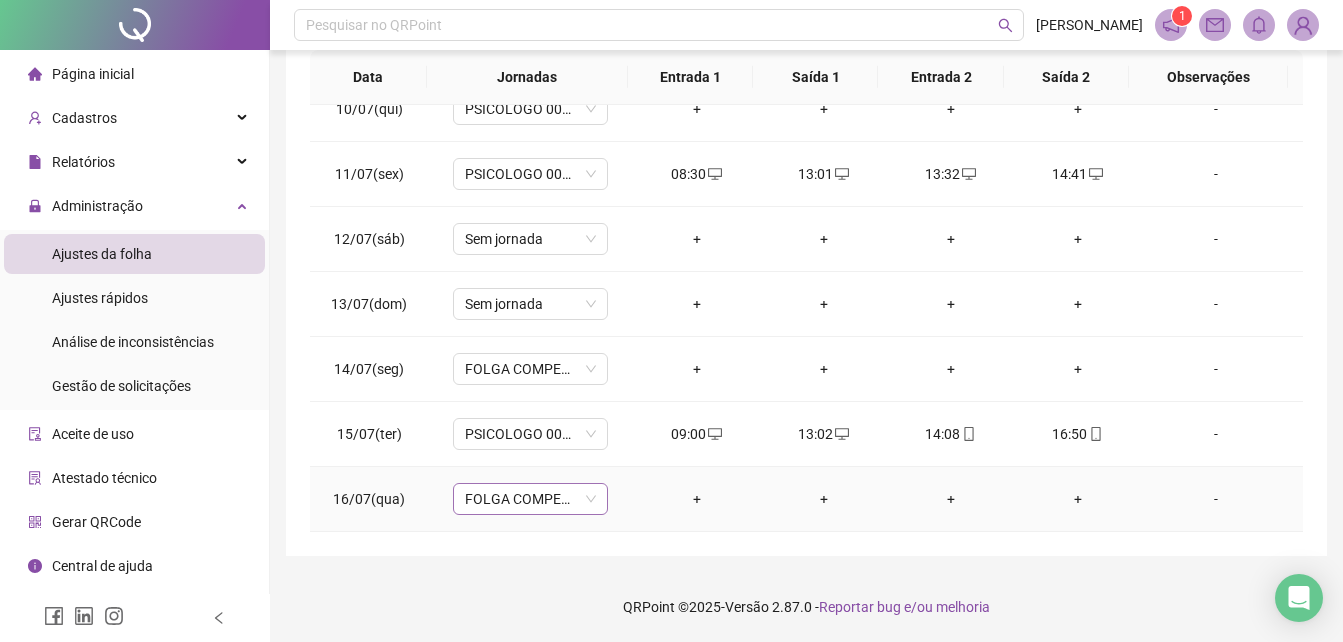 click on "FOLGA COMPENSATÓRIA" at bounding box center [530, 499] 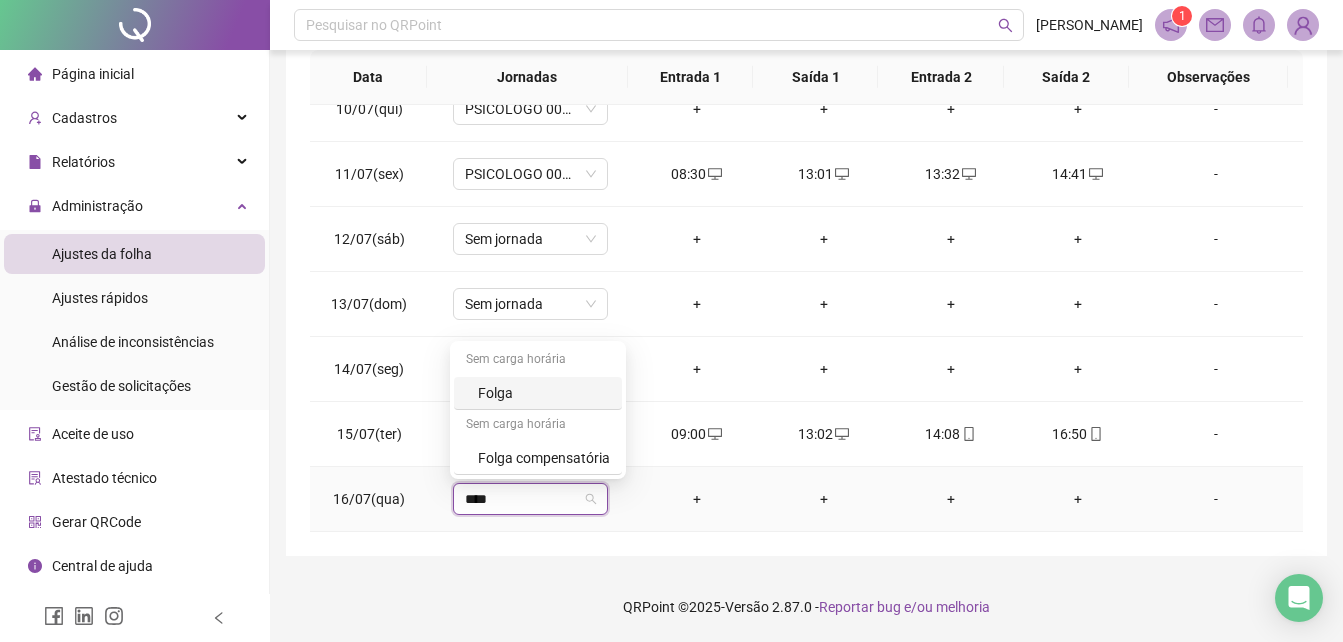 type on "*****" 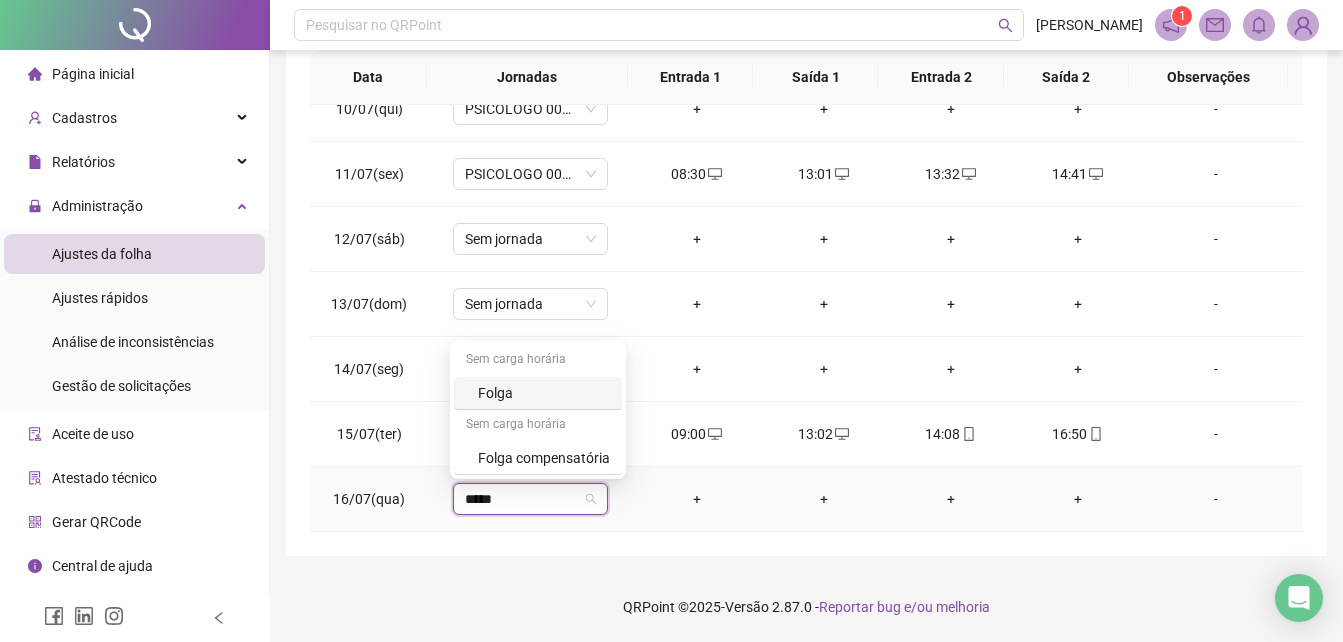 click on "Folga" at bounding box center (544, 393) 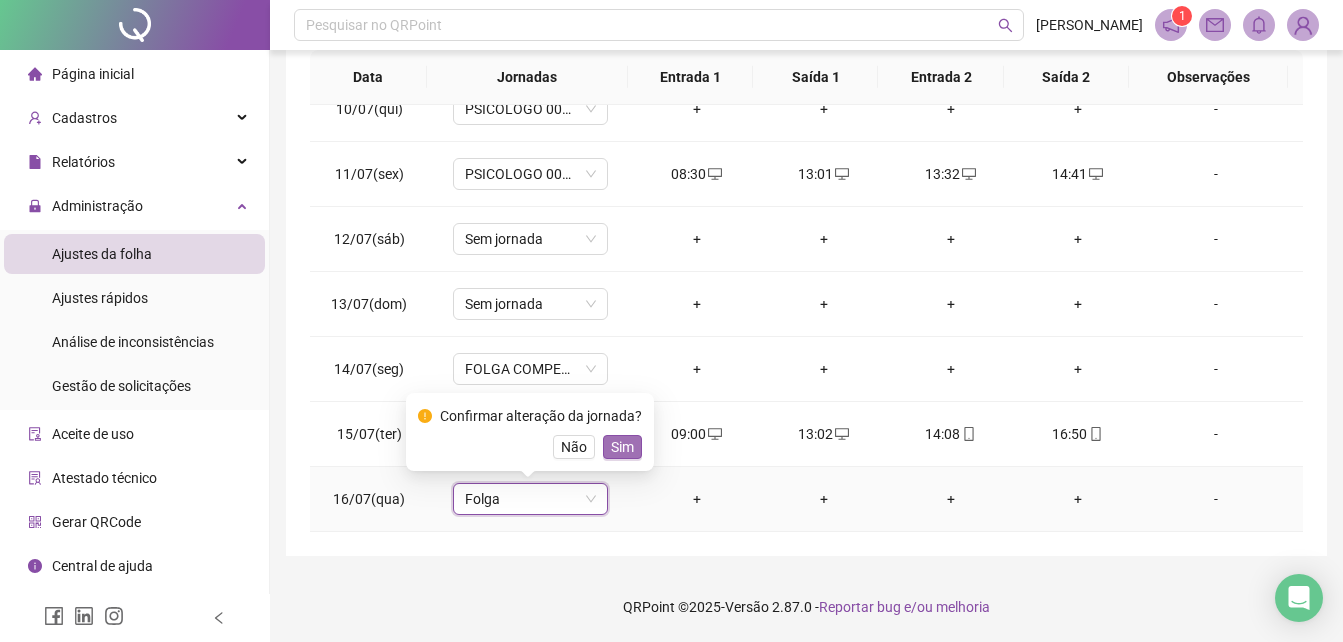 click on "Sim" at bounding box center [622, 447] 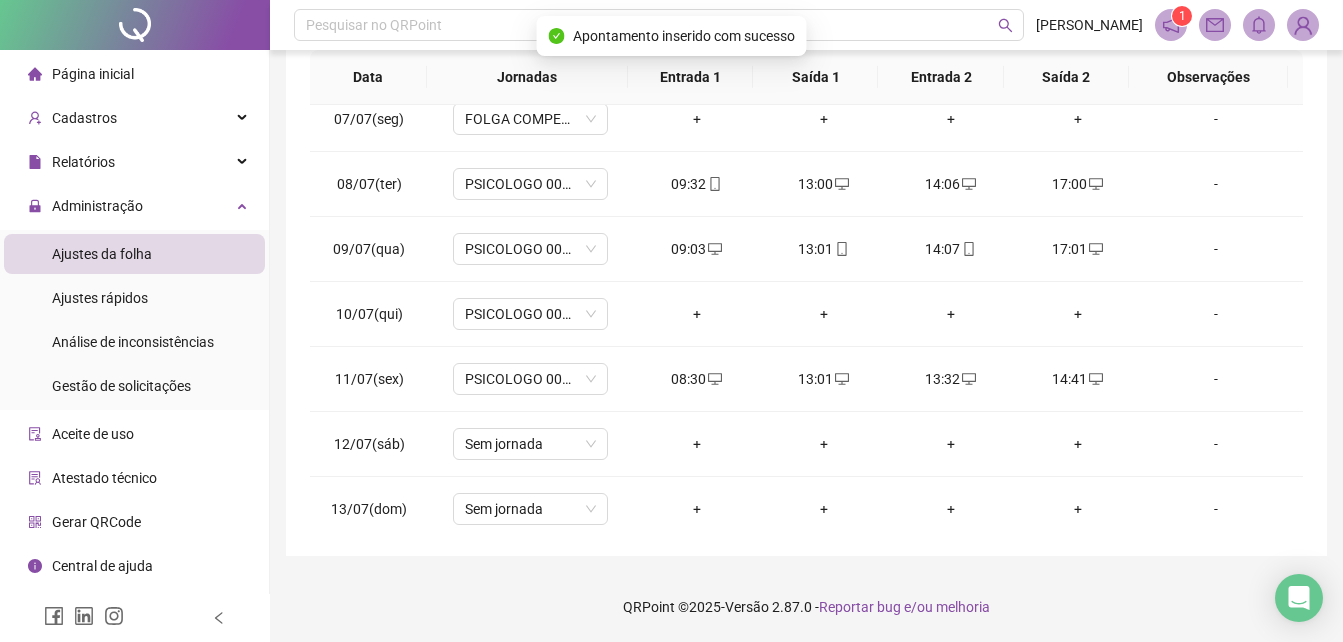 scroll, scrollTop: 13, scrollLeft: 0, axis: vertical 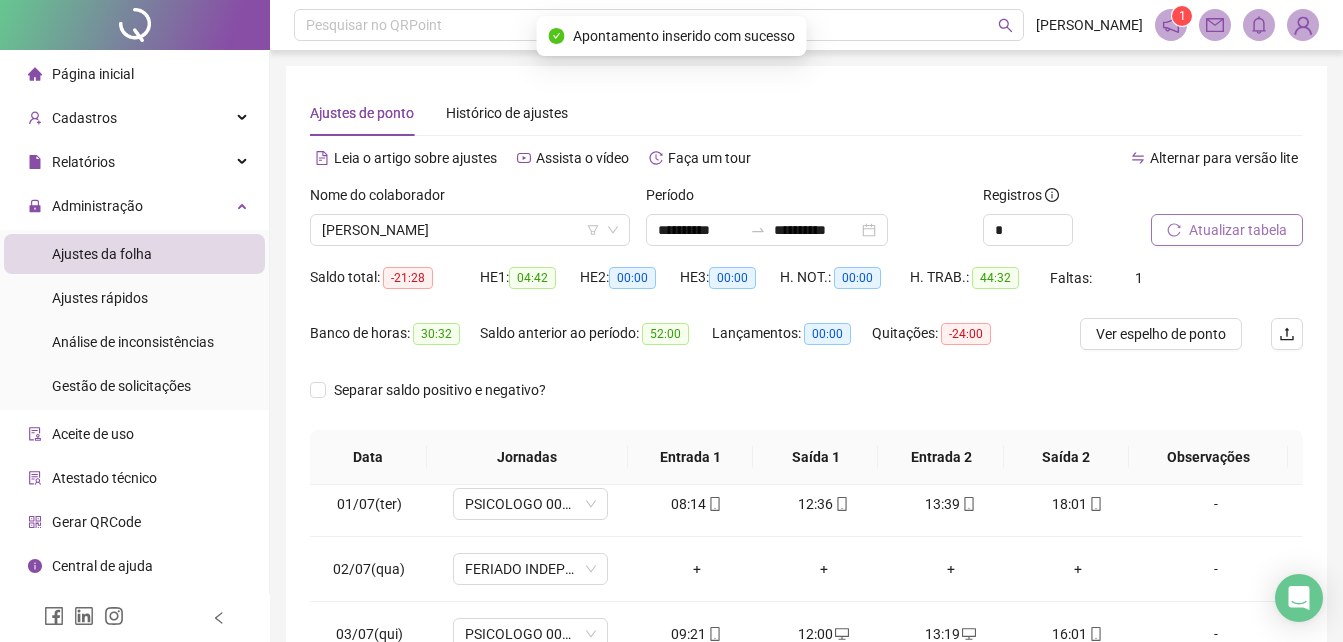 click on "Atualizar tabela" at bounding box center (1238, 230) 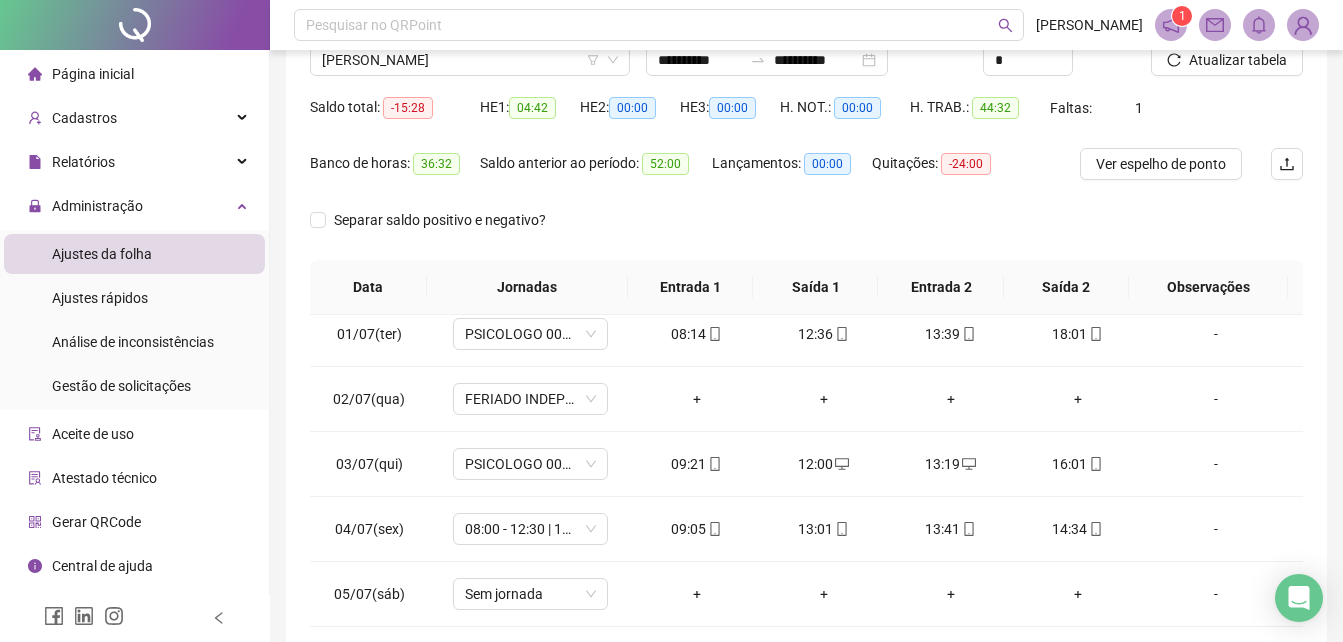 scroll, scrollTop: 200, scrollLeft: 0, axis: vertical 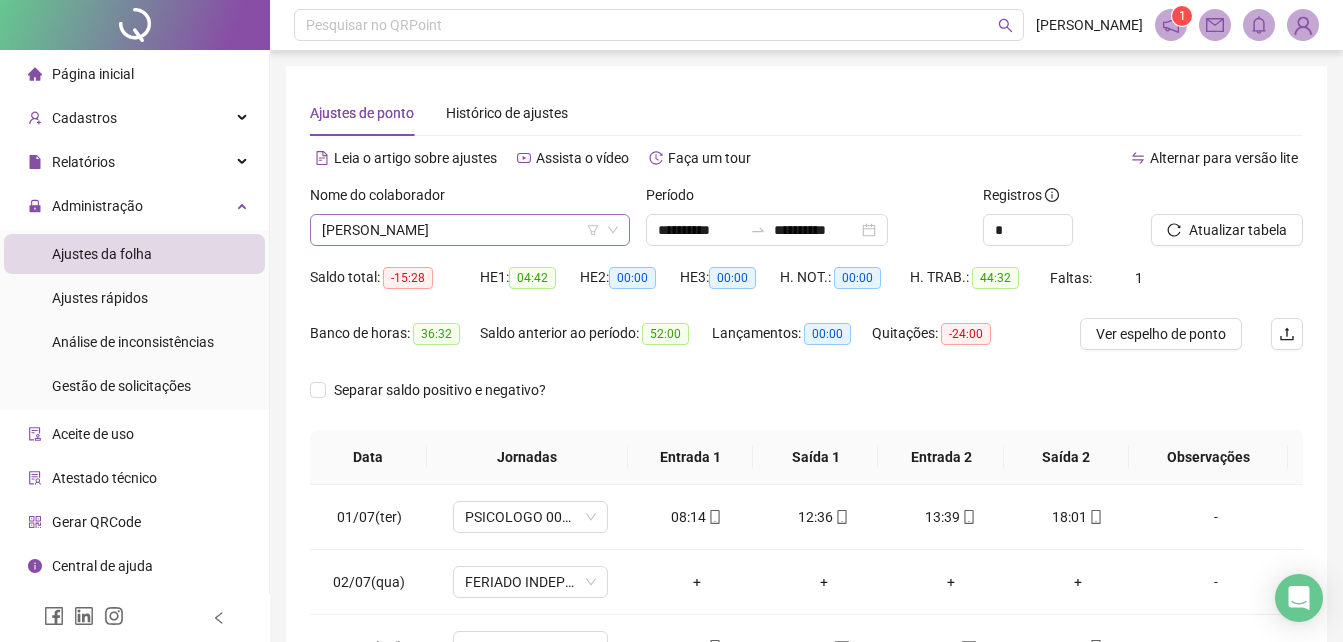 click on "[PERSON_NAME]" at bounding box center [470, 230] 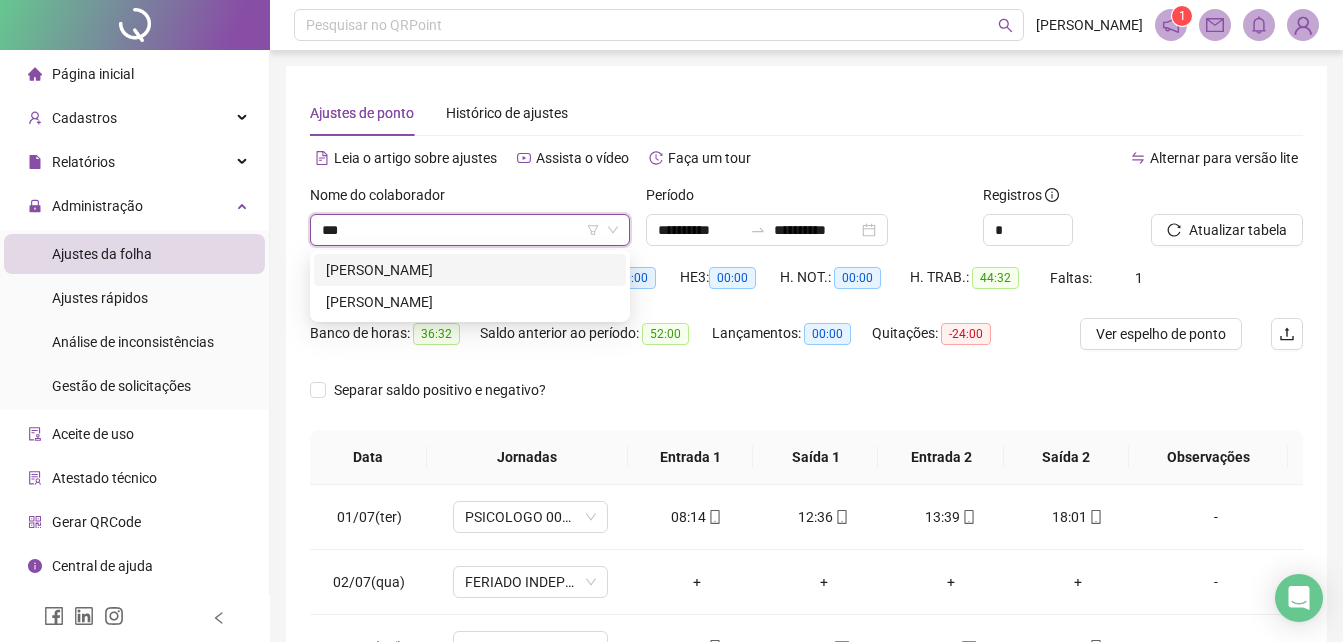 type on "****" 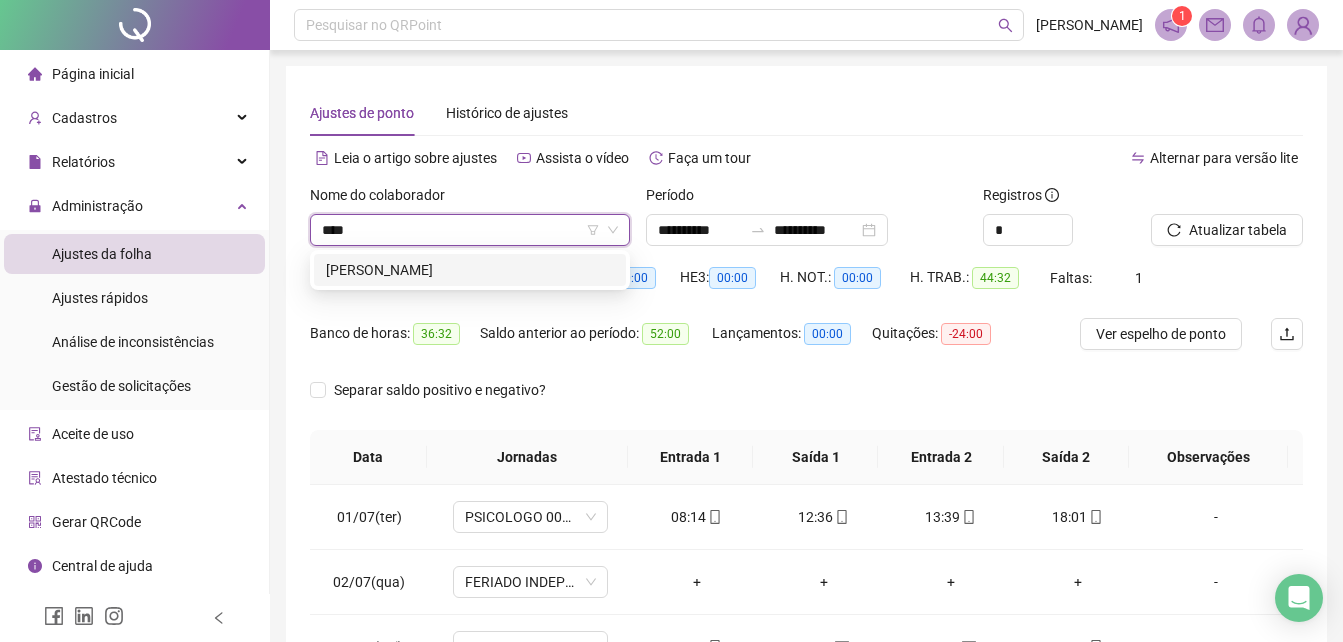 click on "[PERSON_NAME]" at bounding box center (470, 270) 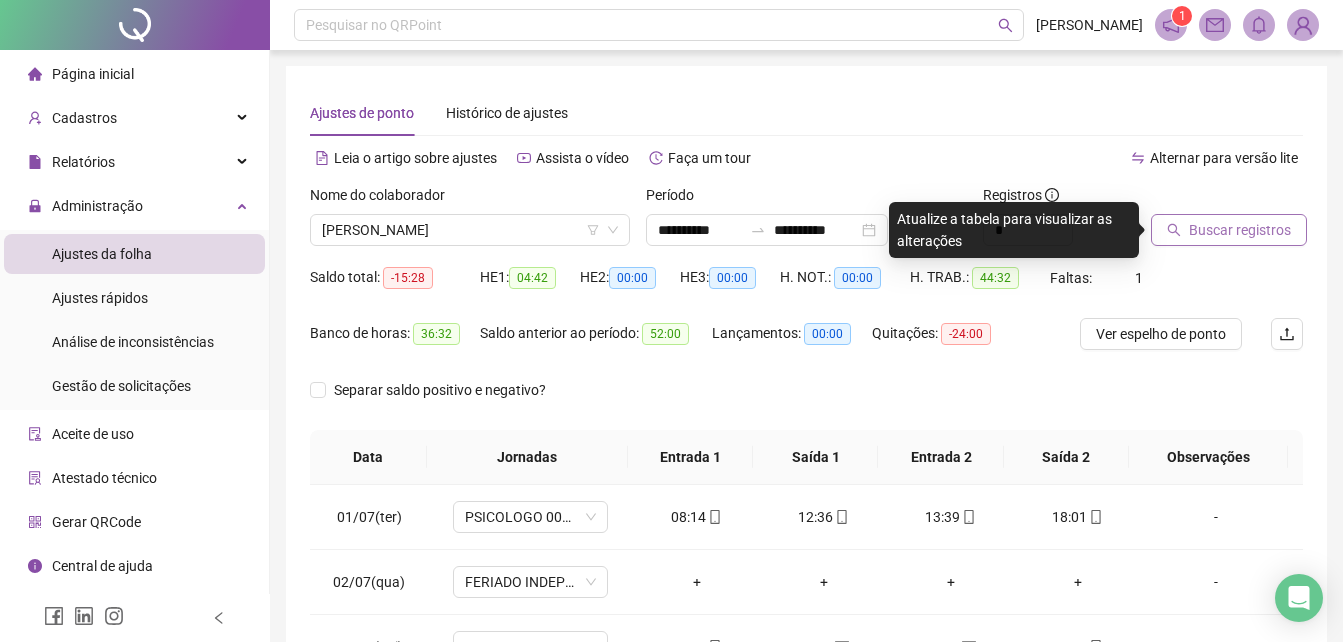 click on "Buscar registros" at bounding box center (1240, 230) 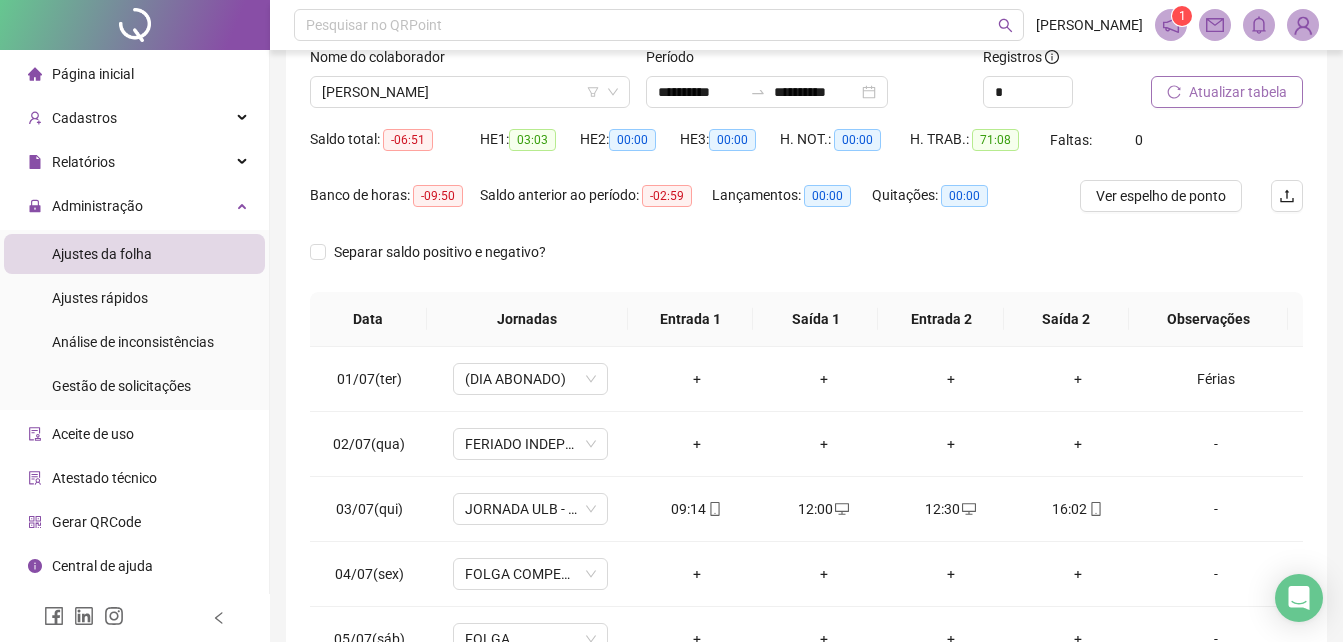 scroll, scrollTop: 200, scrollLeft: 0, axis: vertical 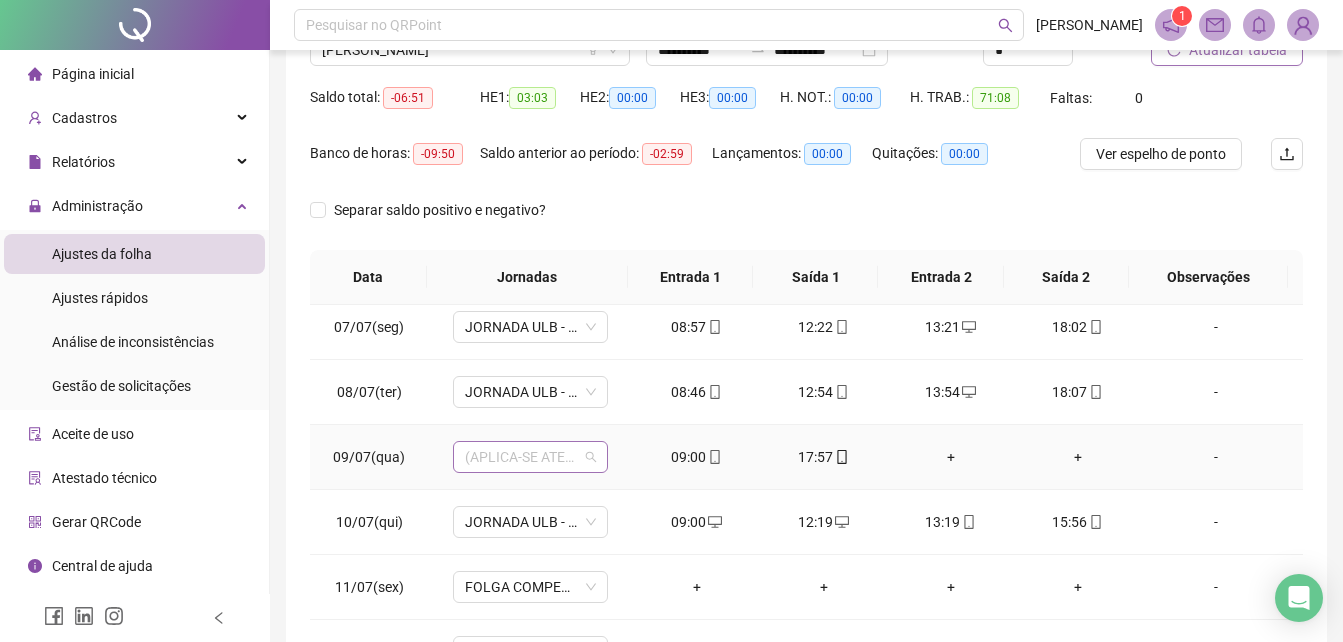 click on "(APLICA-SE ATESTADO)" at bounding box center (530, 457) 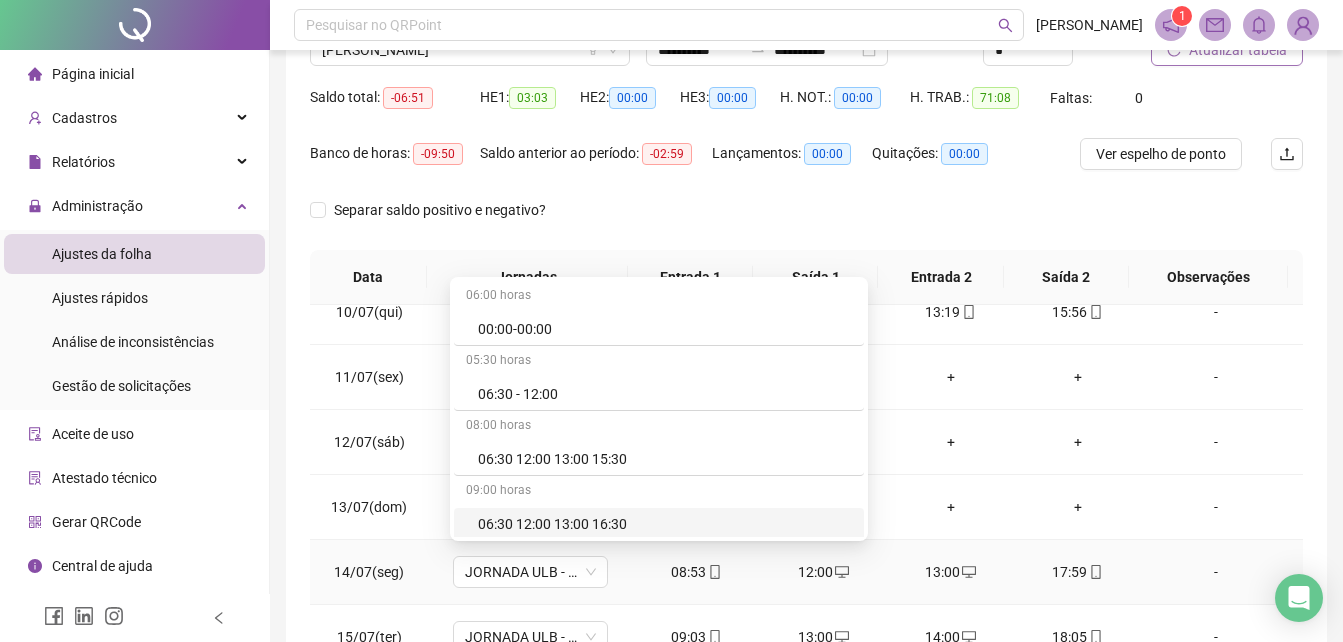 scroll, scrollTop: 613, scrollLeft: 0, axis: vertical 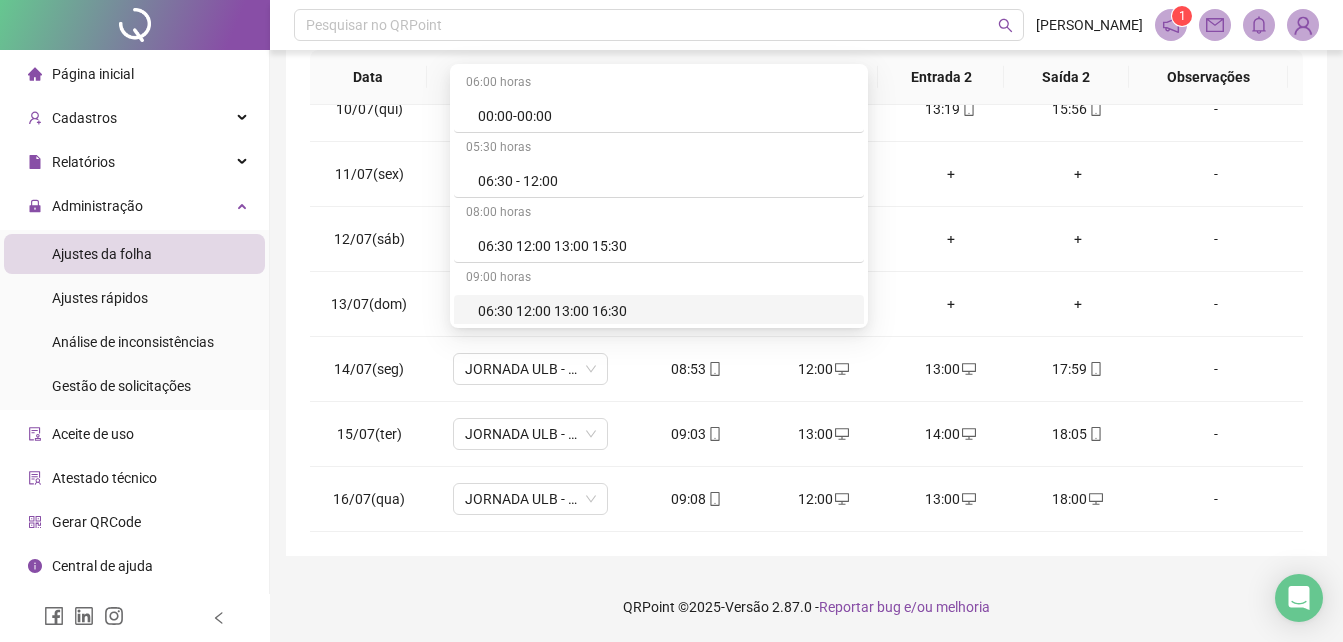 click on "**********" at bounding box center (806, 121) 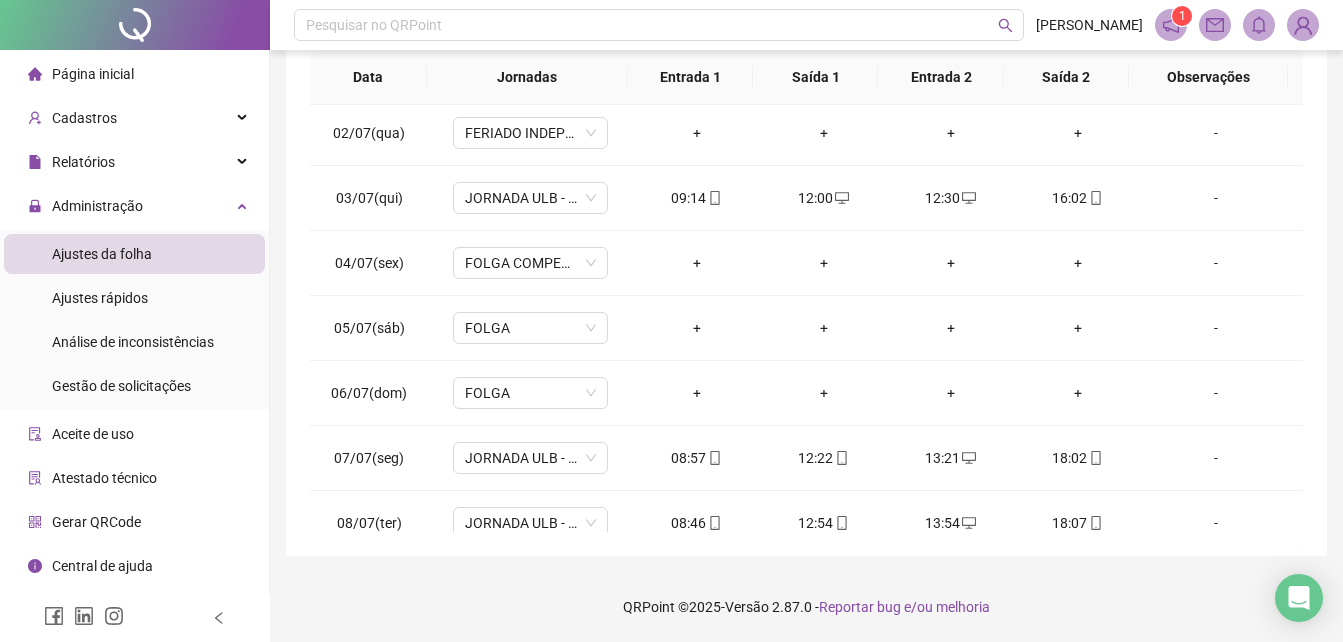 scroll, scrollTop: 0, scrollLeft: 0, axis: both 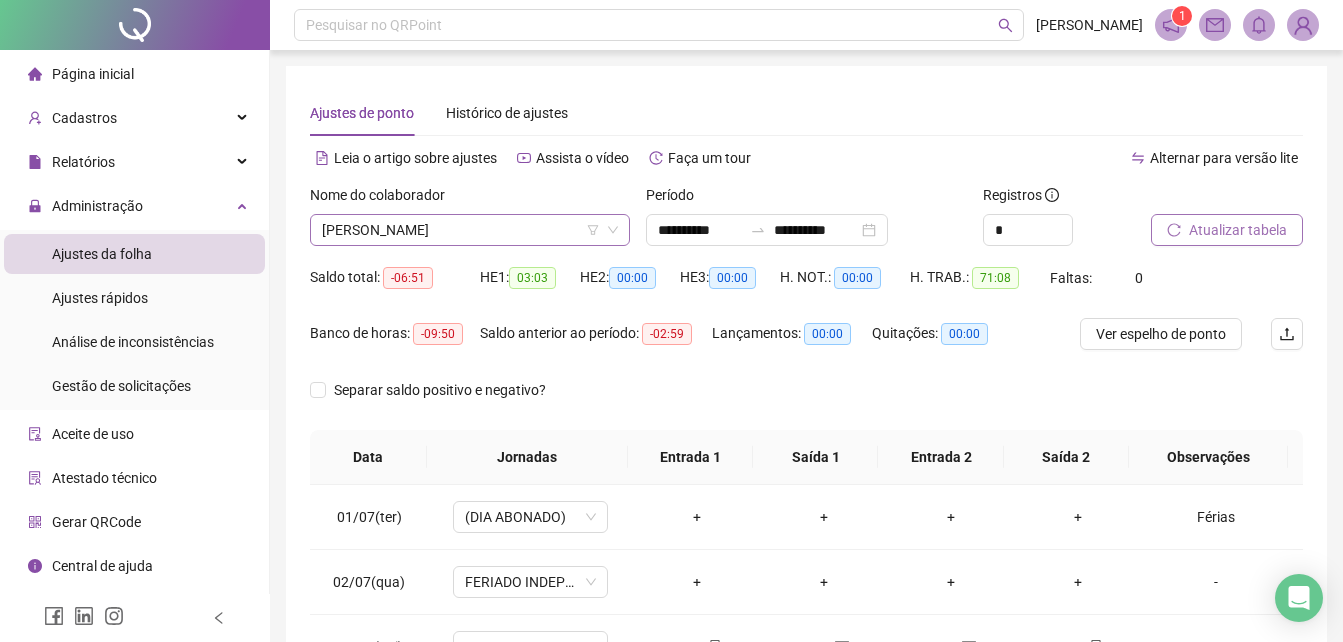 click on "[PERSON_NAME]" at bounding box center (470, 230) 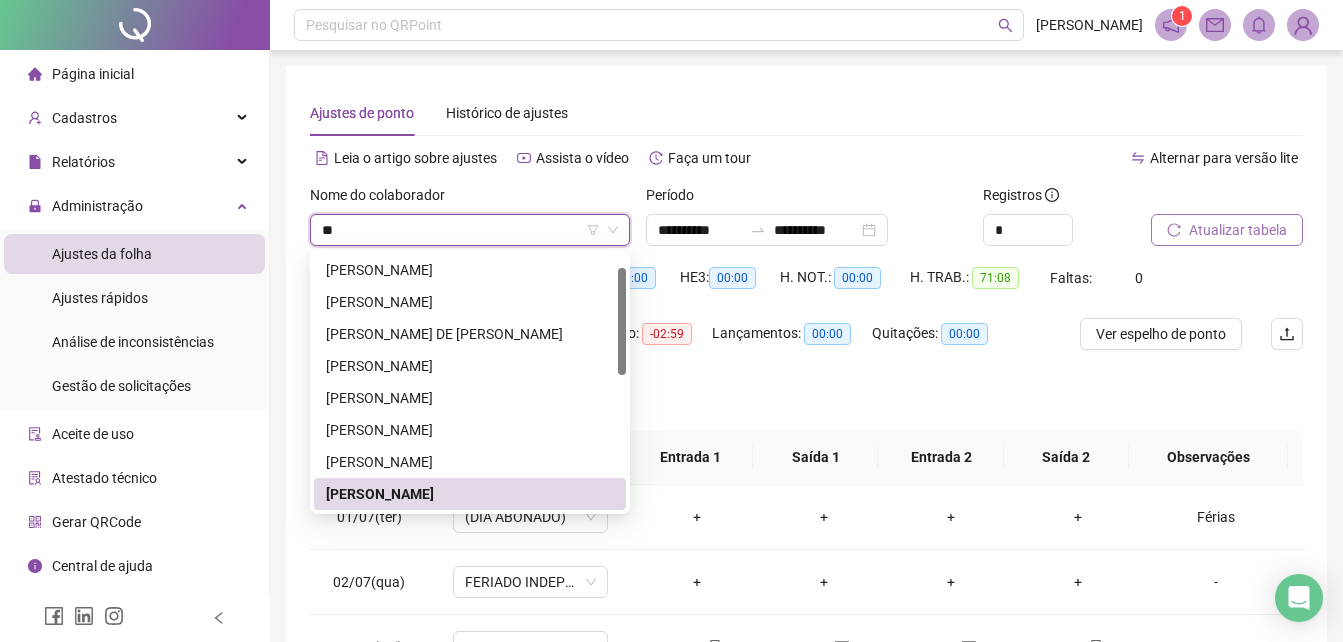 scroll, scrollTop: 0, scrollLeft: 0, axis: both 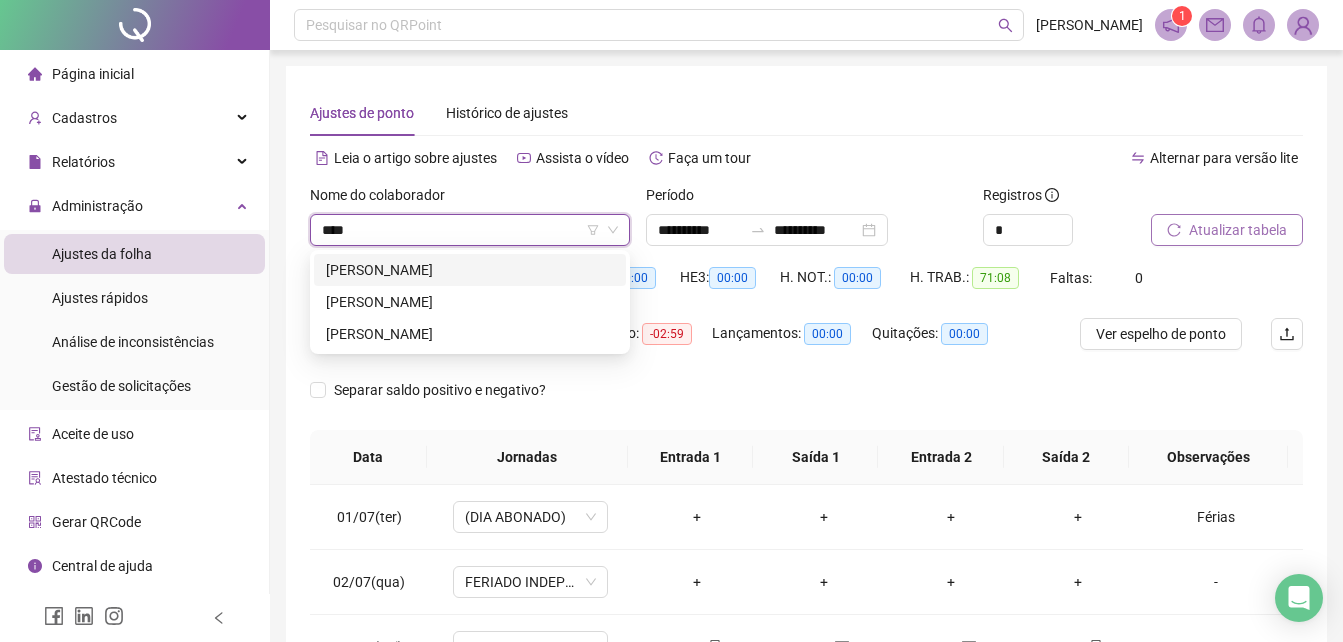 type on "*****" 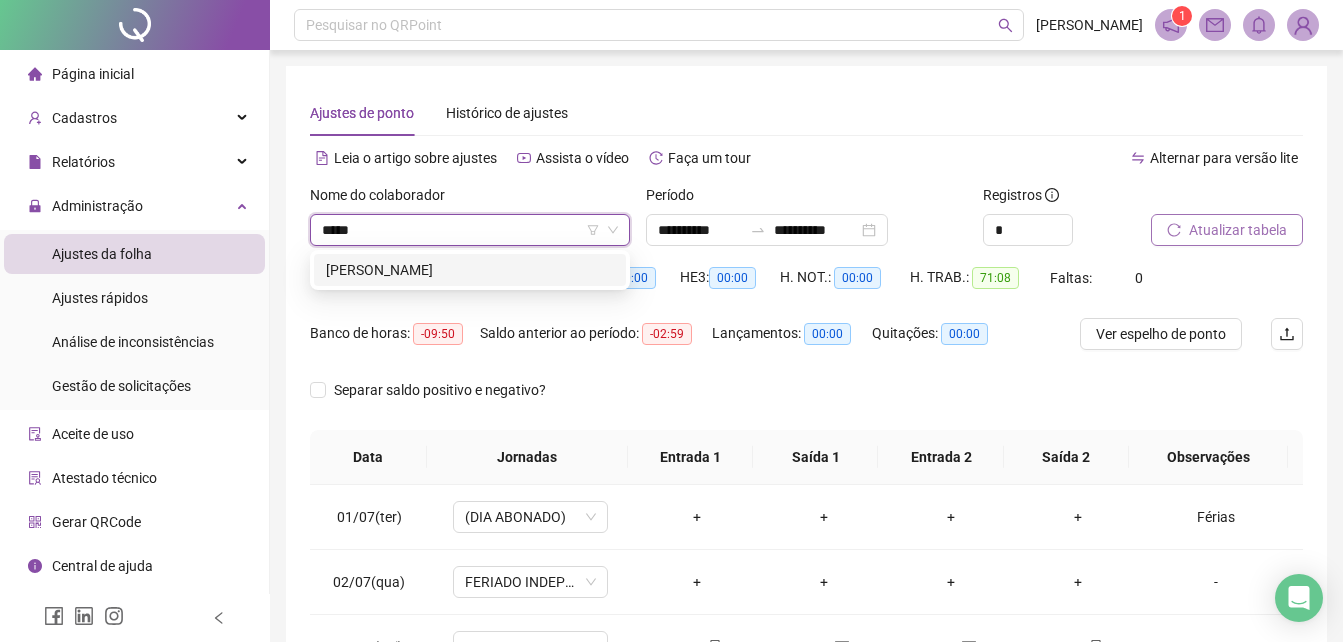 click on "[PERSON_NAME]" at bounding box center [470, 270] 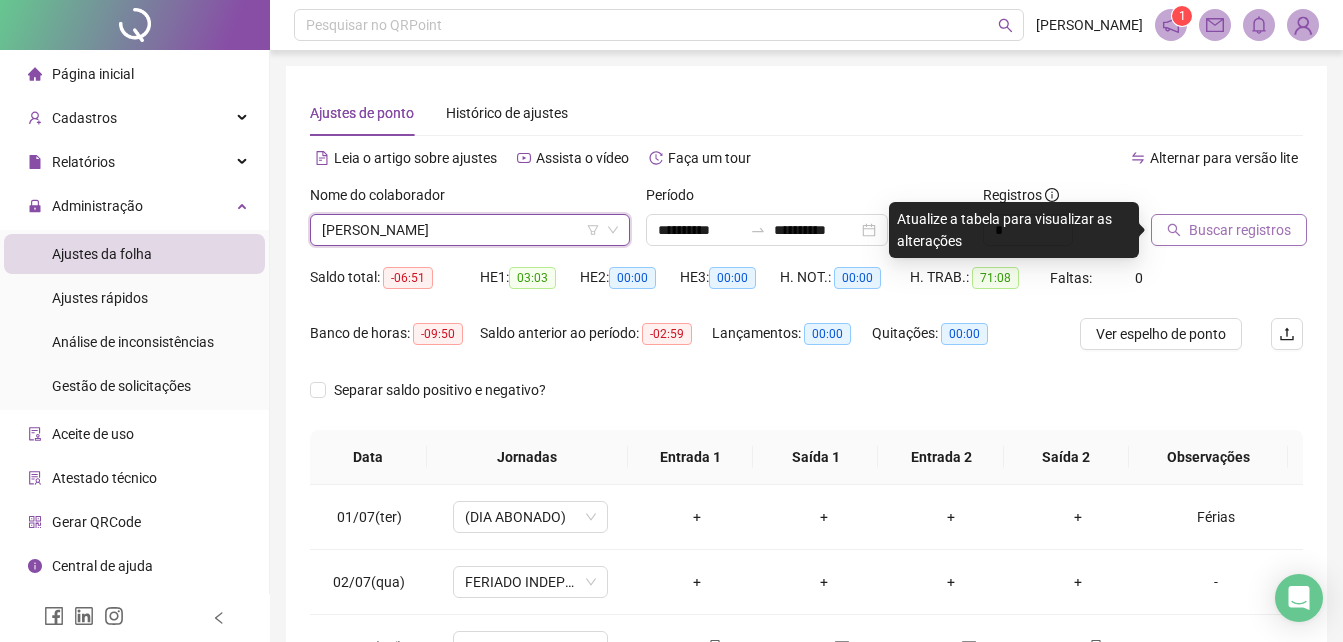 click on "Buscar registros" at bounding box center [1240, 230] 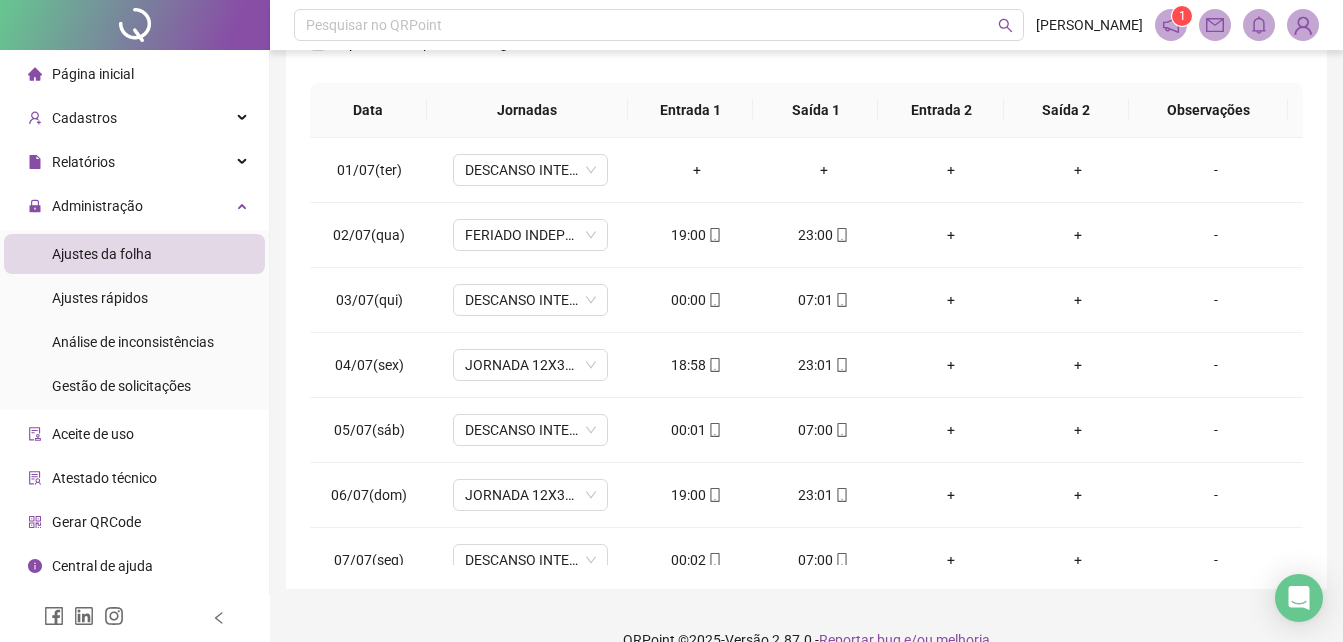 scroll, scrollTop: 380, scrollLeft: 0, axis: vertical 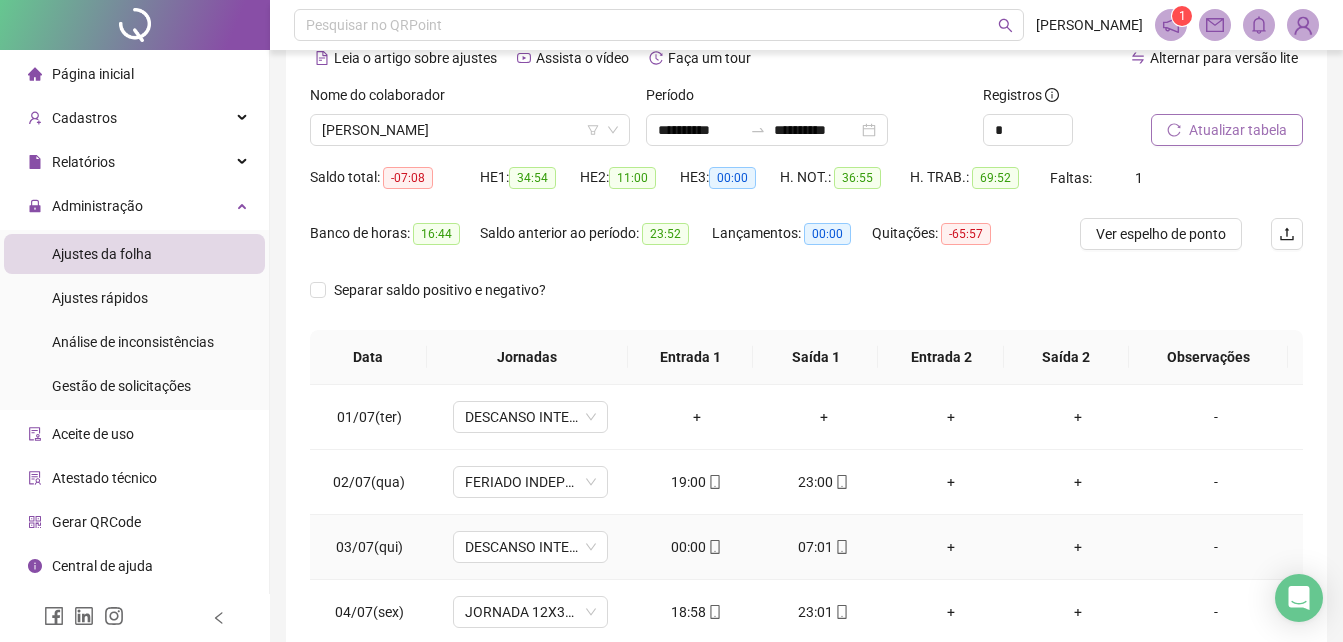 click on "00:00" at bounding box center [696, 547] 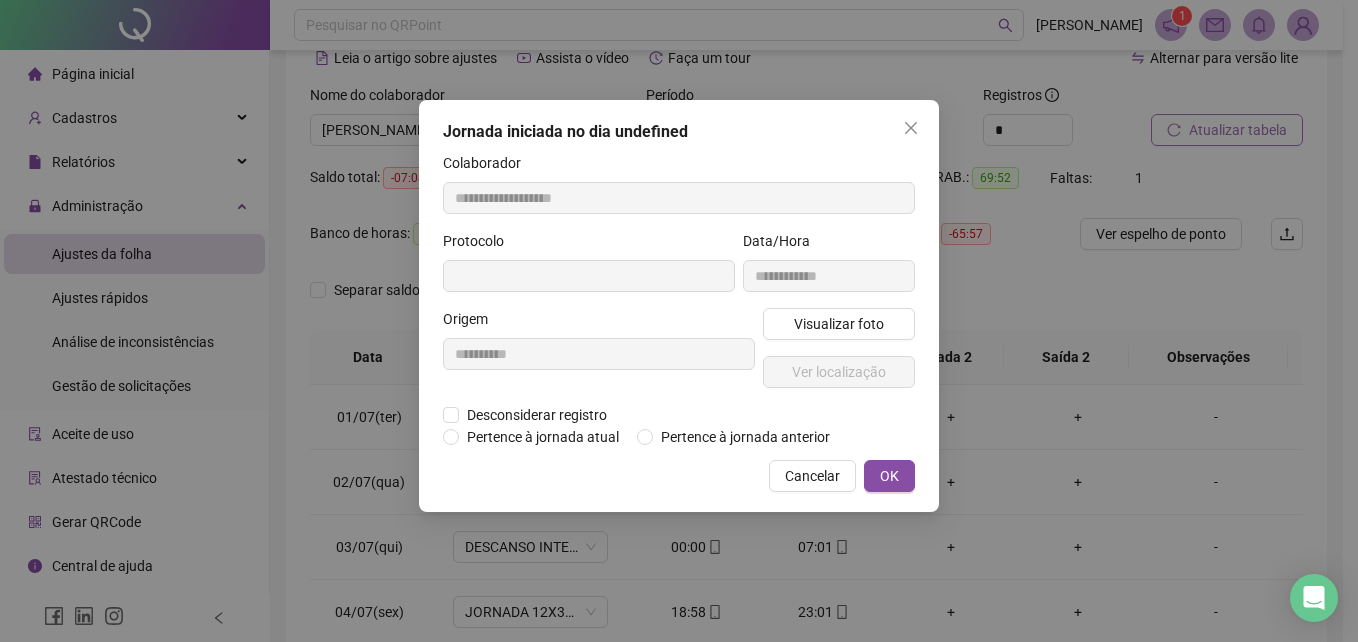 type on "**********" 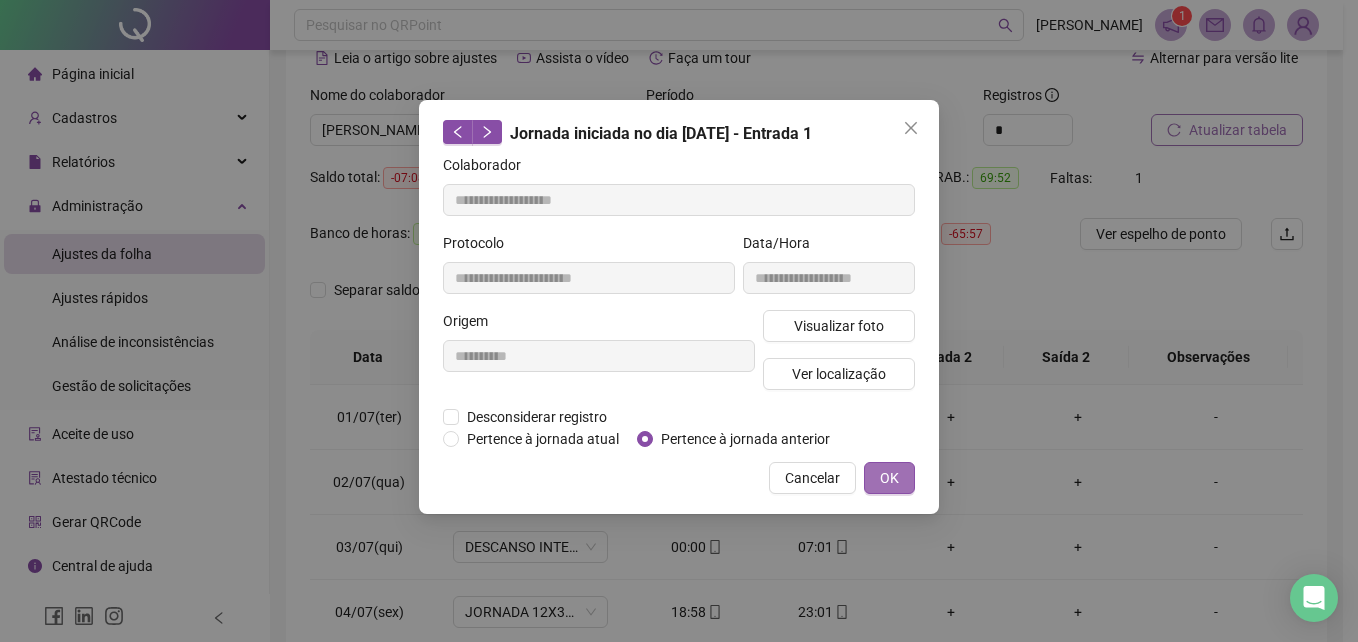 click on "OK" at bounding box center [889, 478] 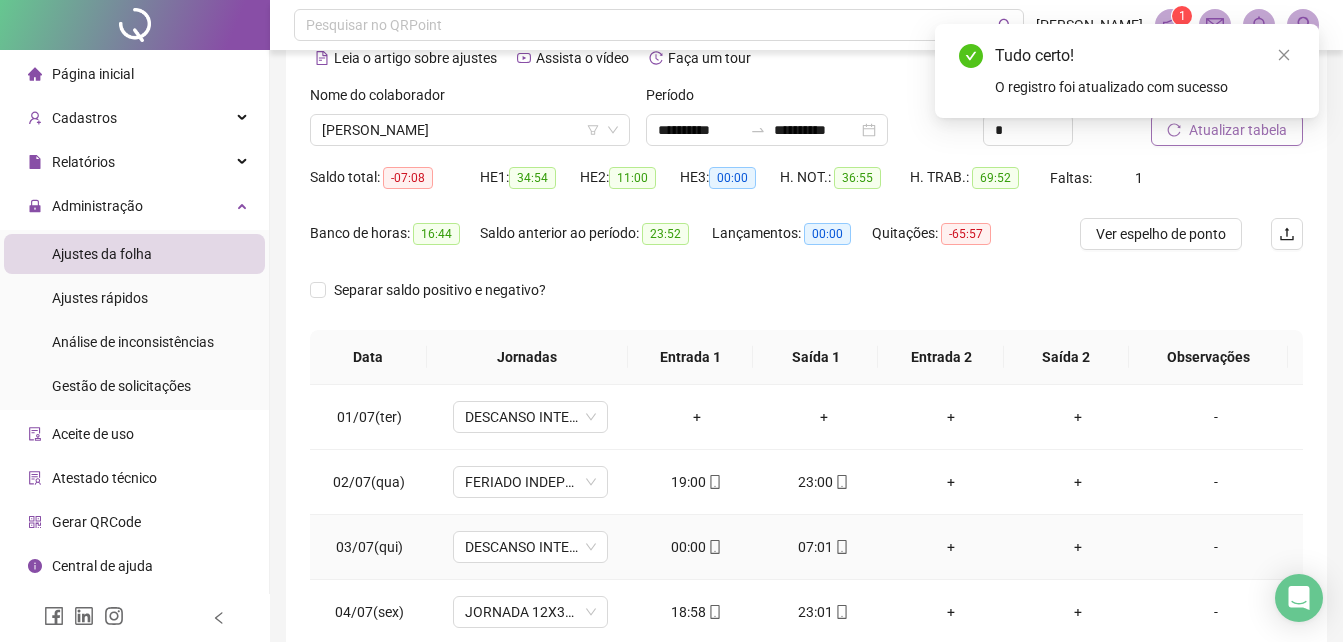 click on "07:01" at bounding box center [823, 547] 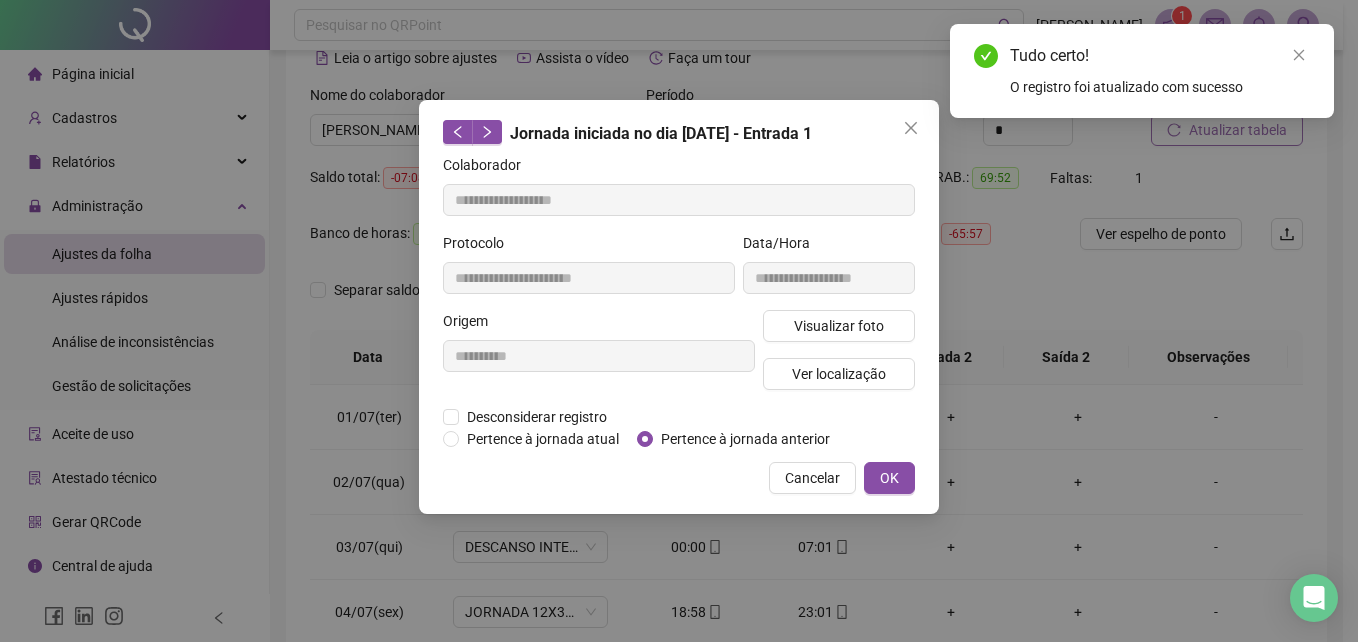 type on "**********" 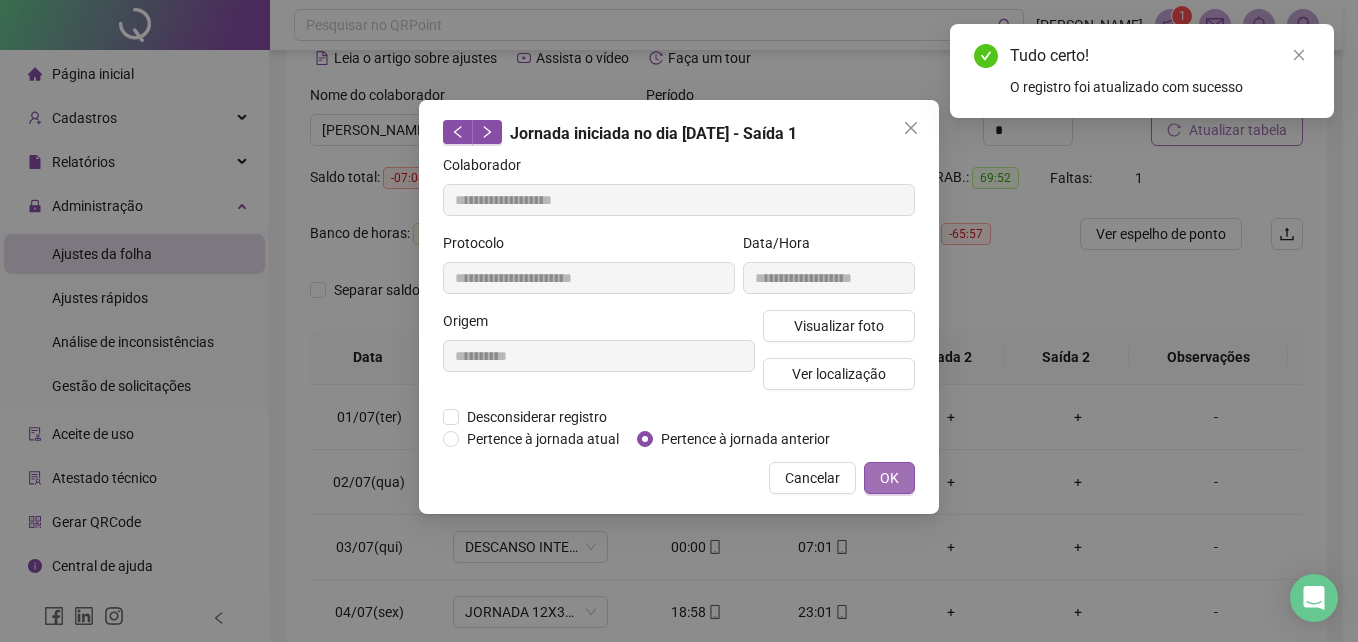 click on "OK" at bounding box center [889, 478] 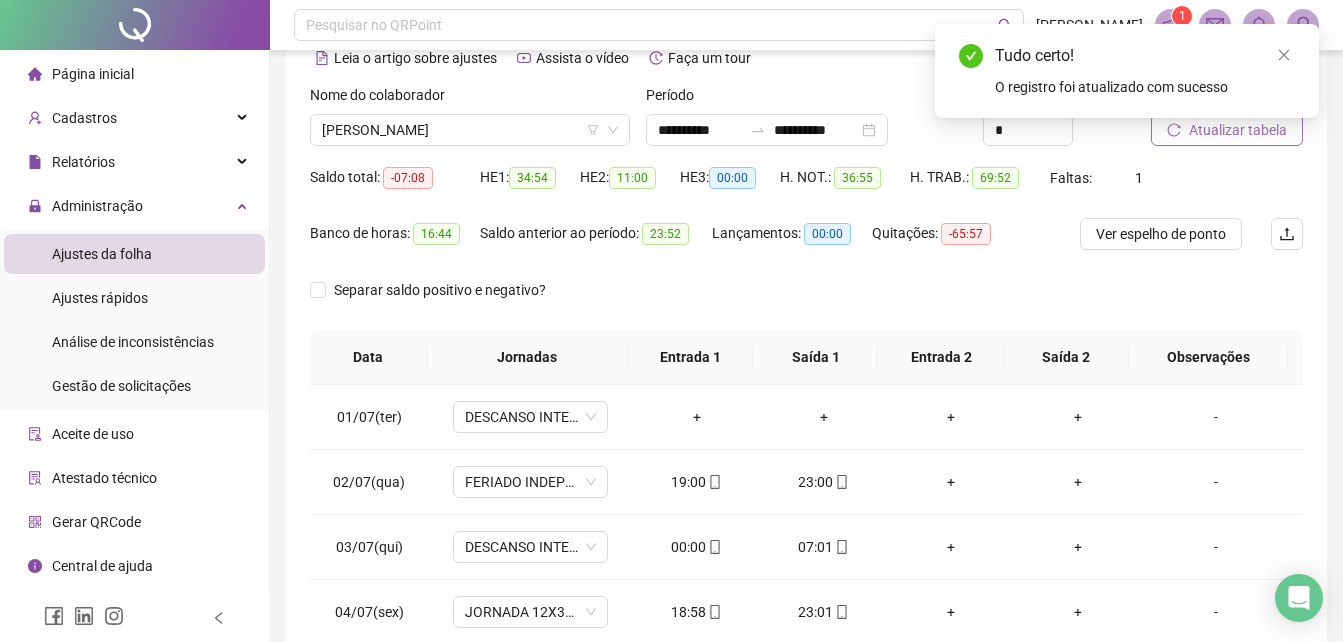scroll, scrollTop: 0, scrollLeft: 0, axis: both 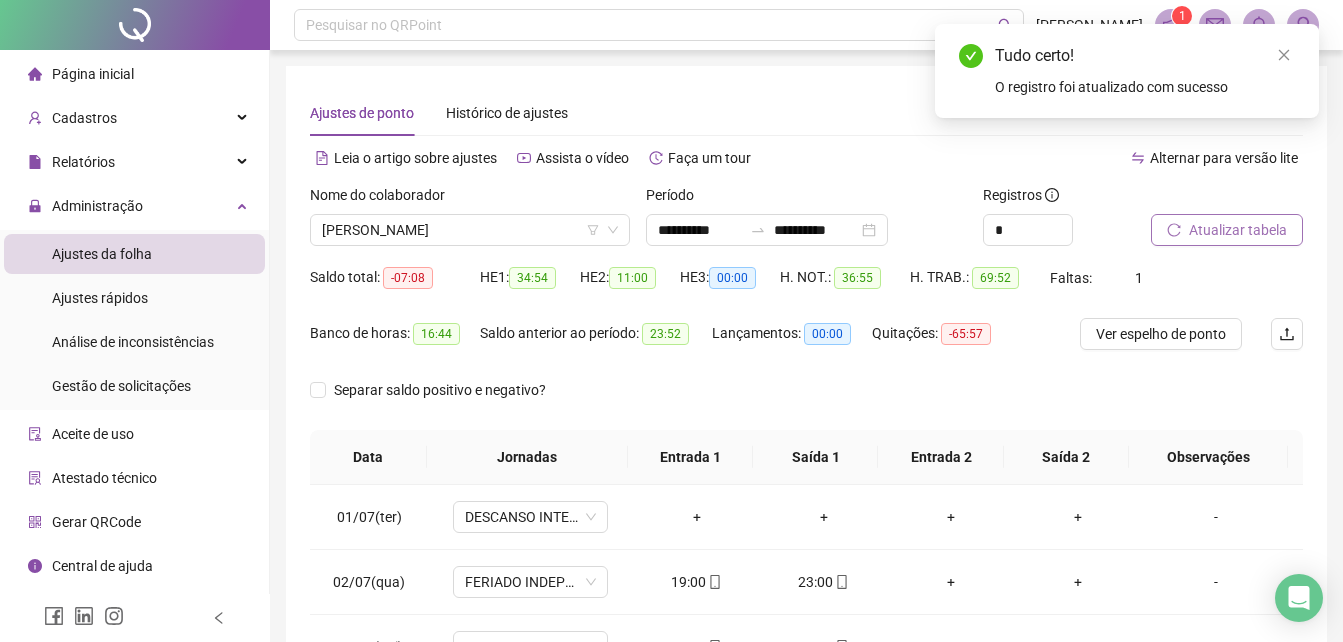 click on "Atualizar tabela" at bounding box center [1227, 230] 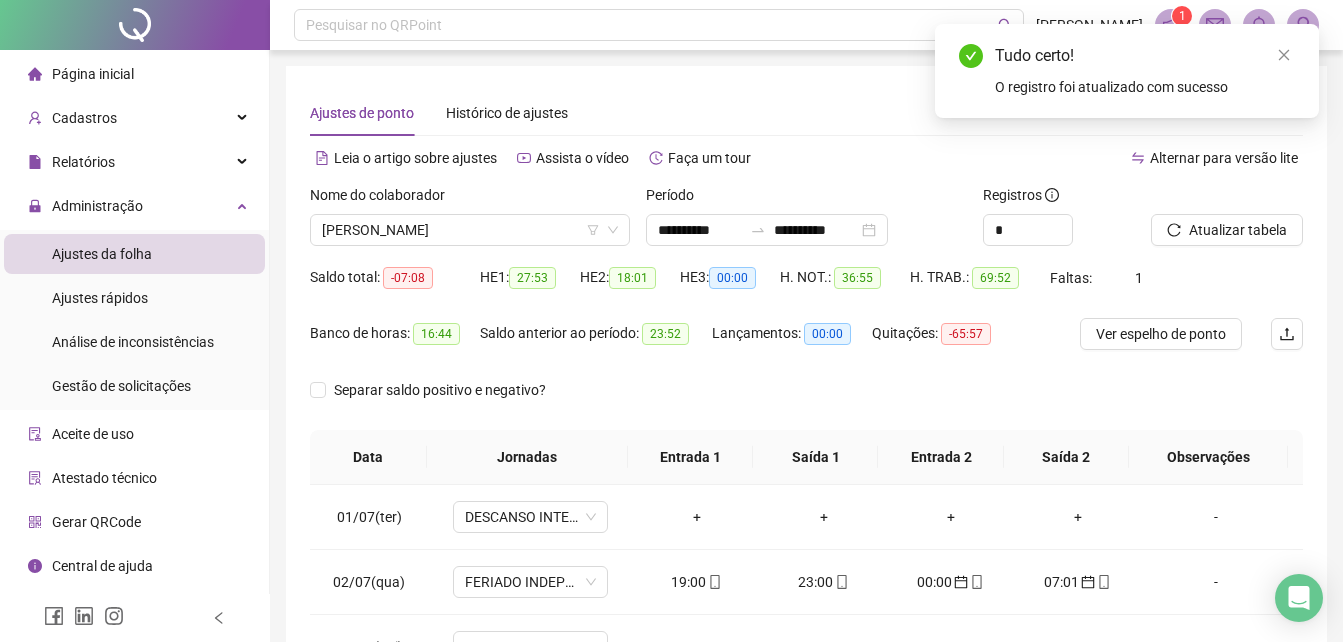scroll, scrollTop: 200, scrollLeft: 0, axis: vertical 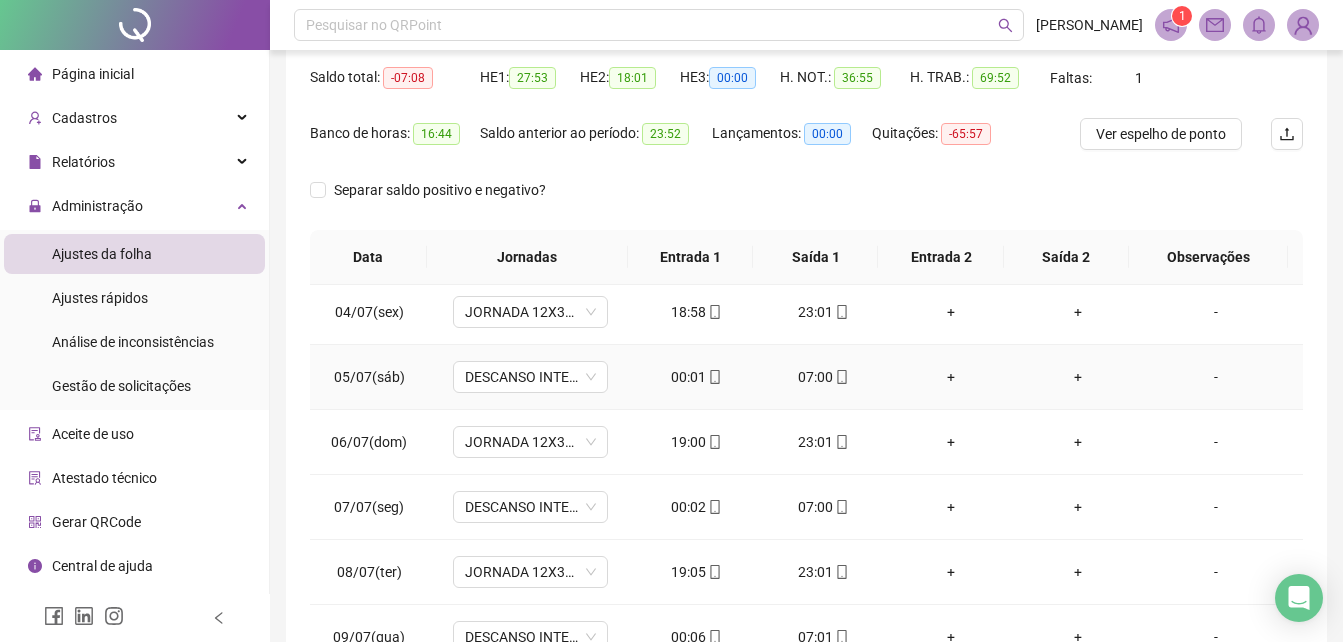 click on "00:01" at bounding box center (696, 377) 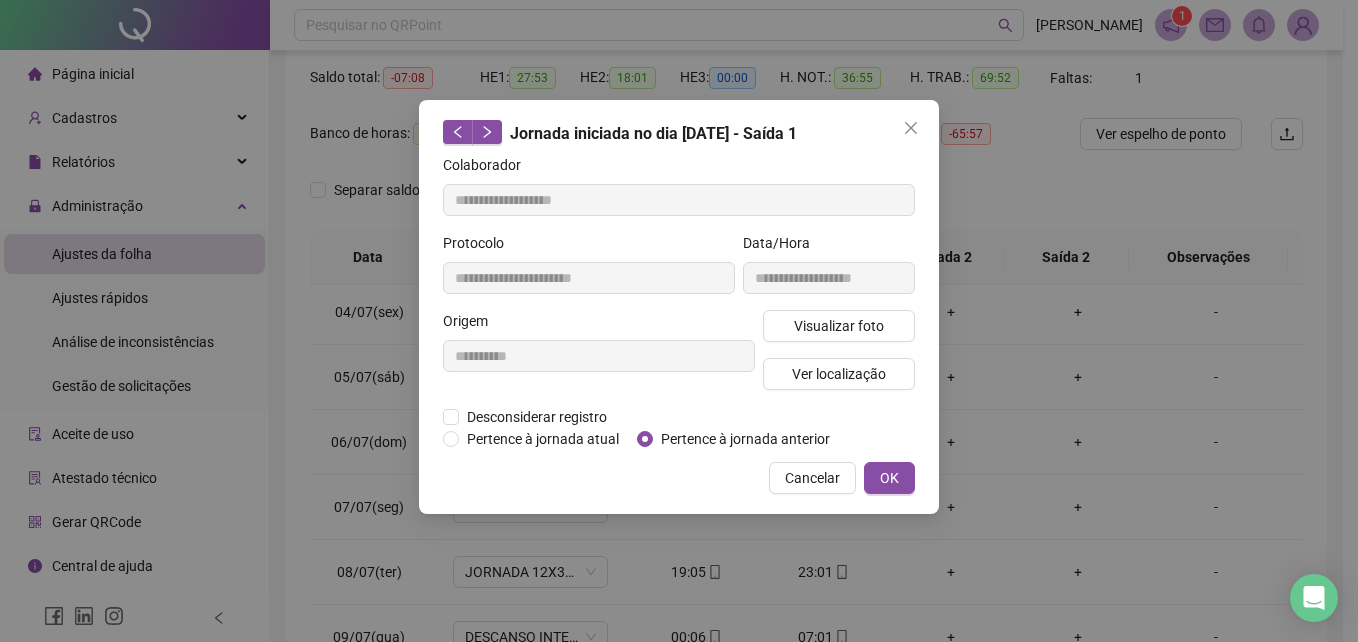 type on "**********" 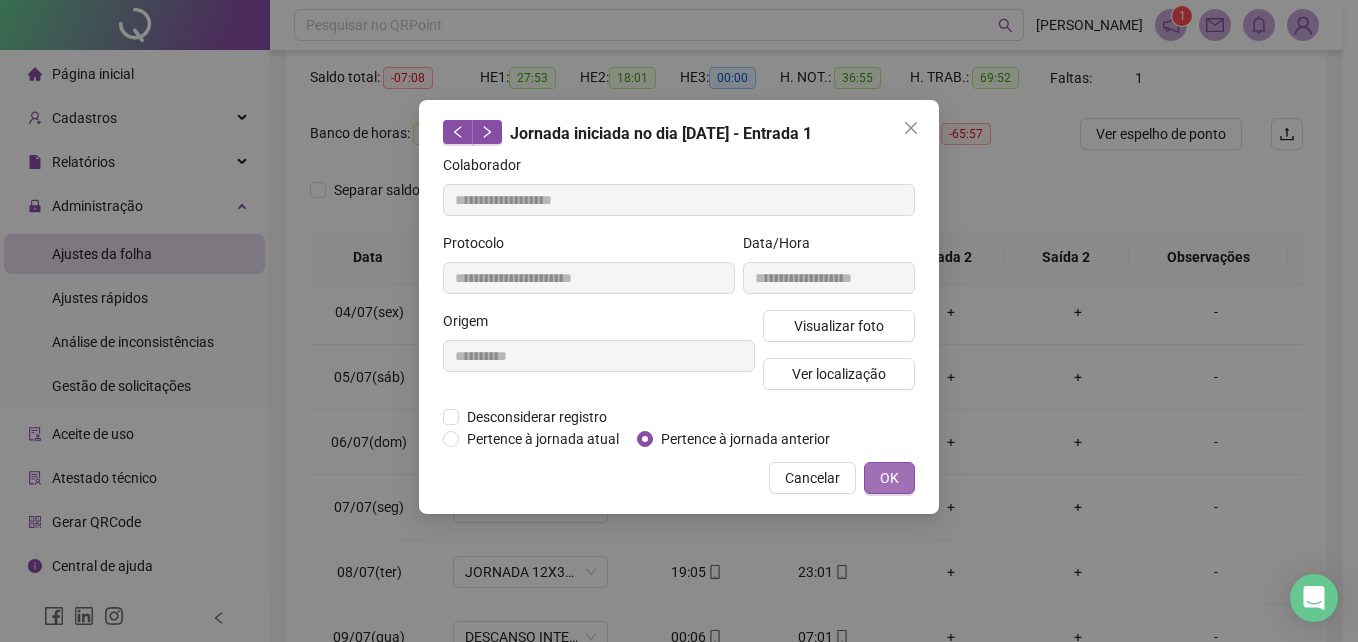 click on "OK" at bounding box center [889, 478] 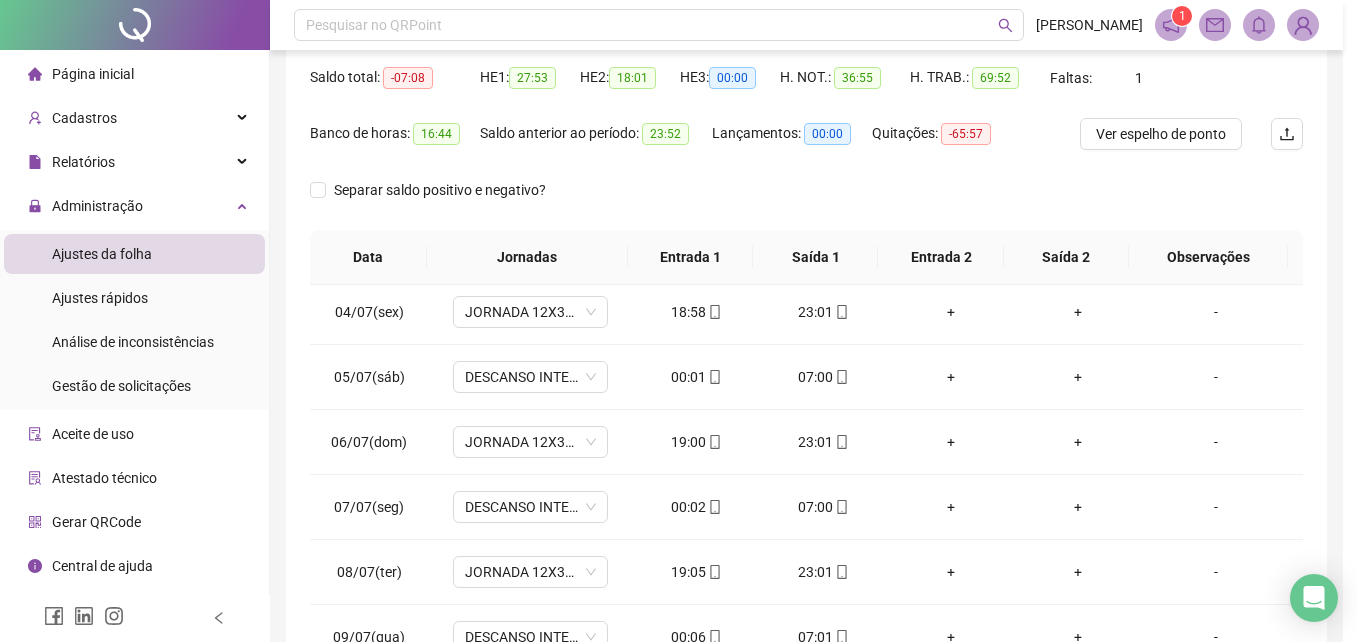 click on "**********" at bounding box center [679, 321] 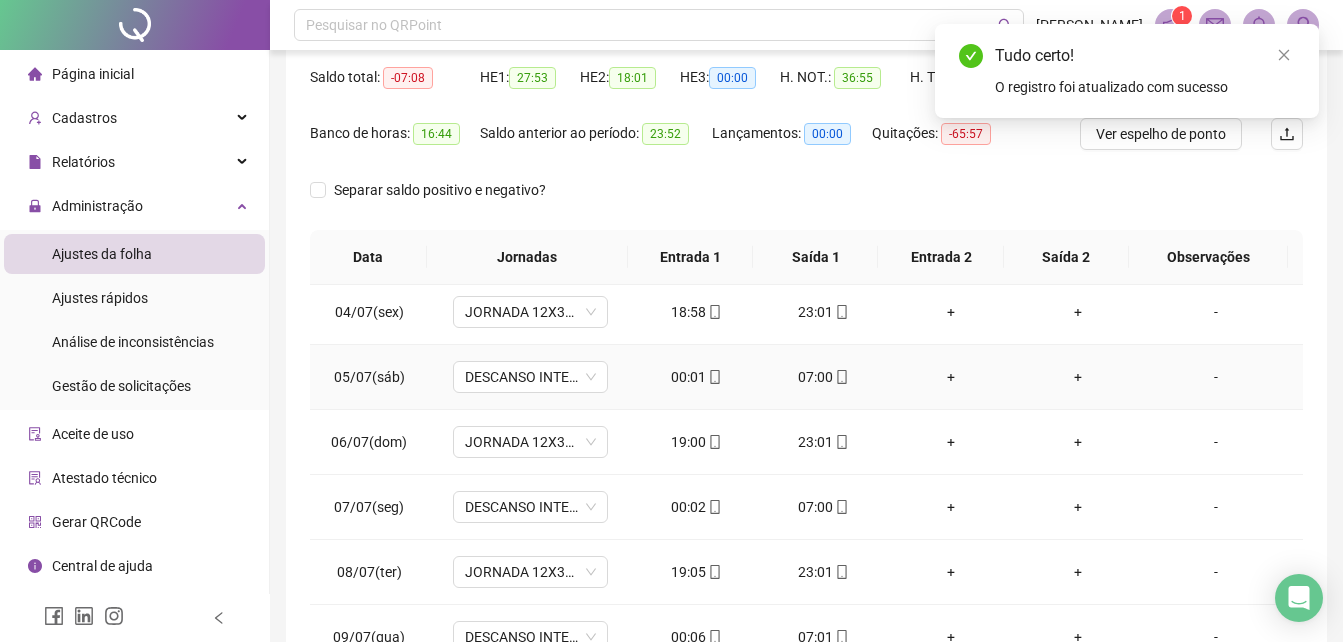 click on "07:00" at bounding box center [823, 377] 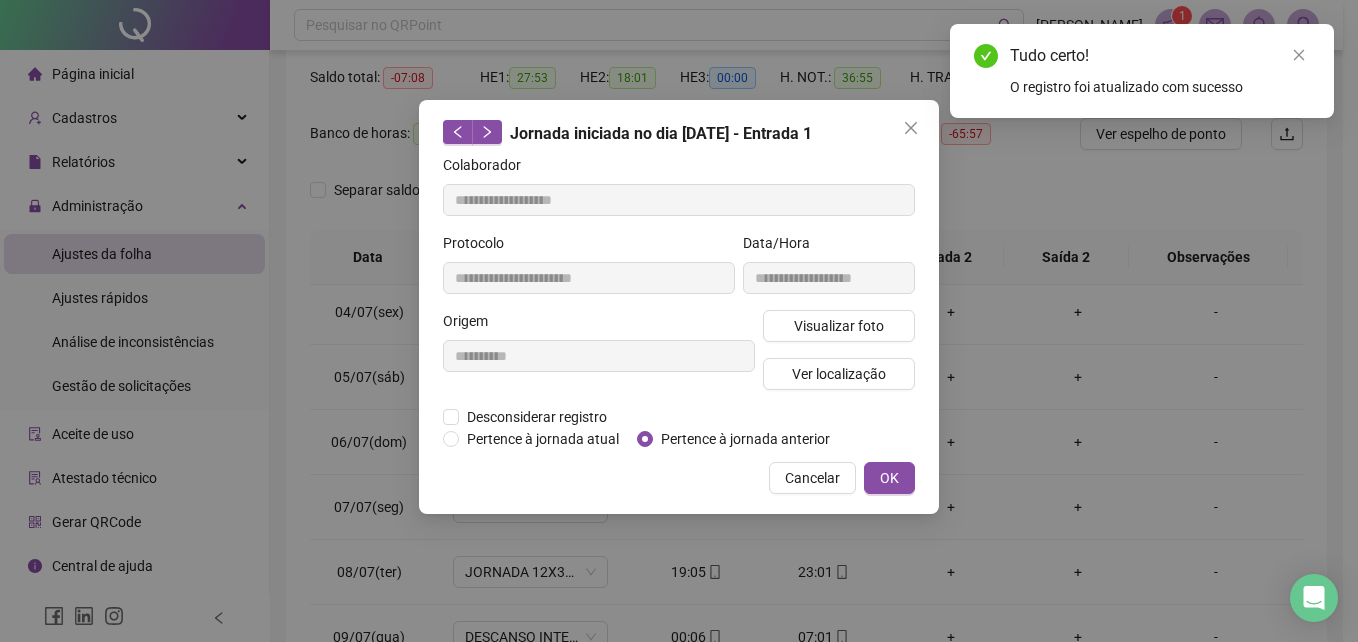 type on "**********" 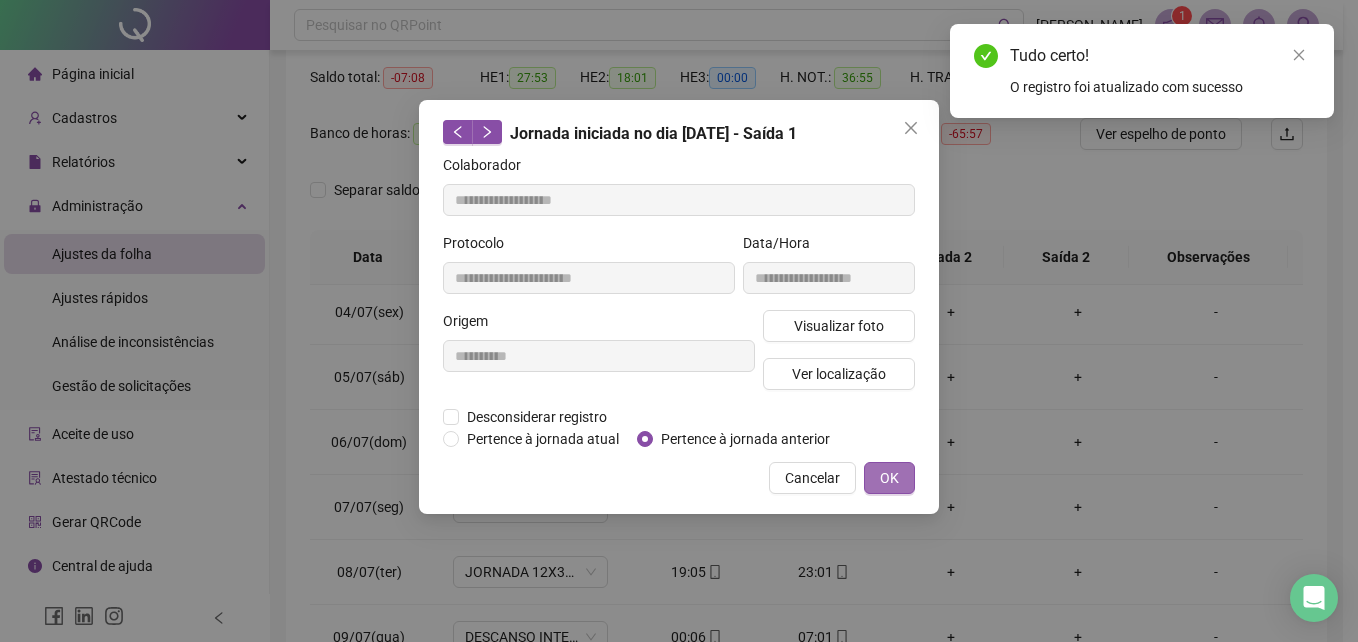 click on "OK" at bounding box center [889, 478] 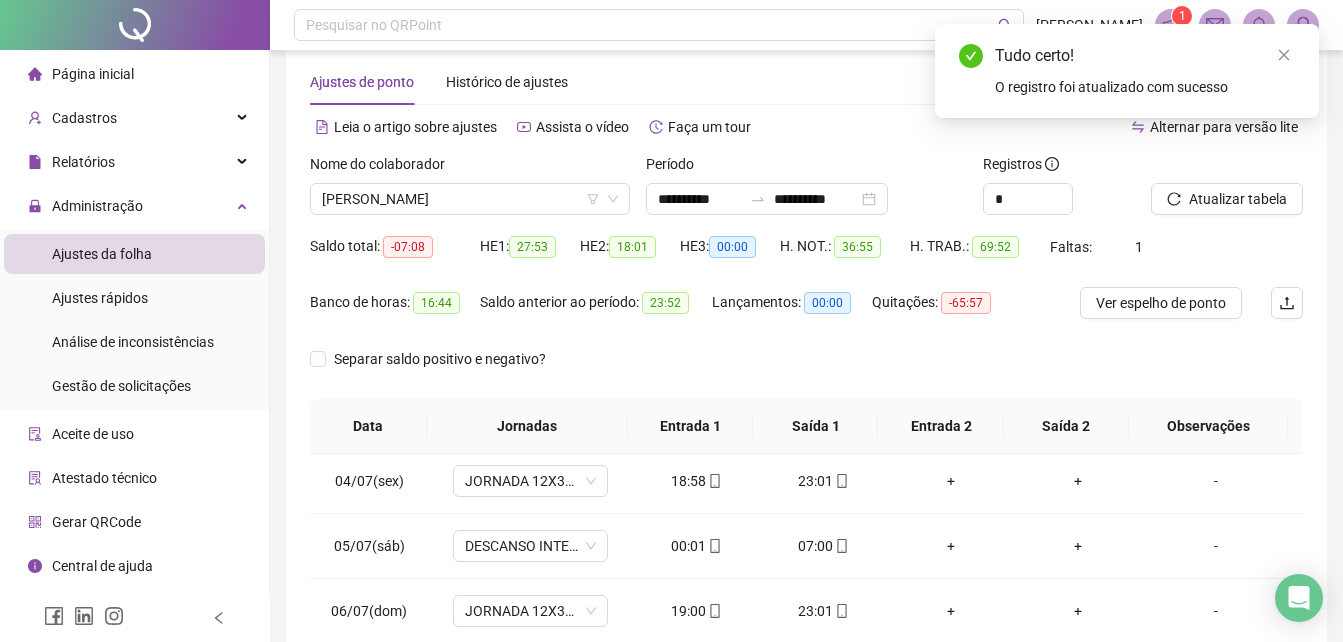 scroll, scrollTop: 27, scrollLeft: 0, axis: vertical 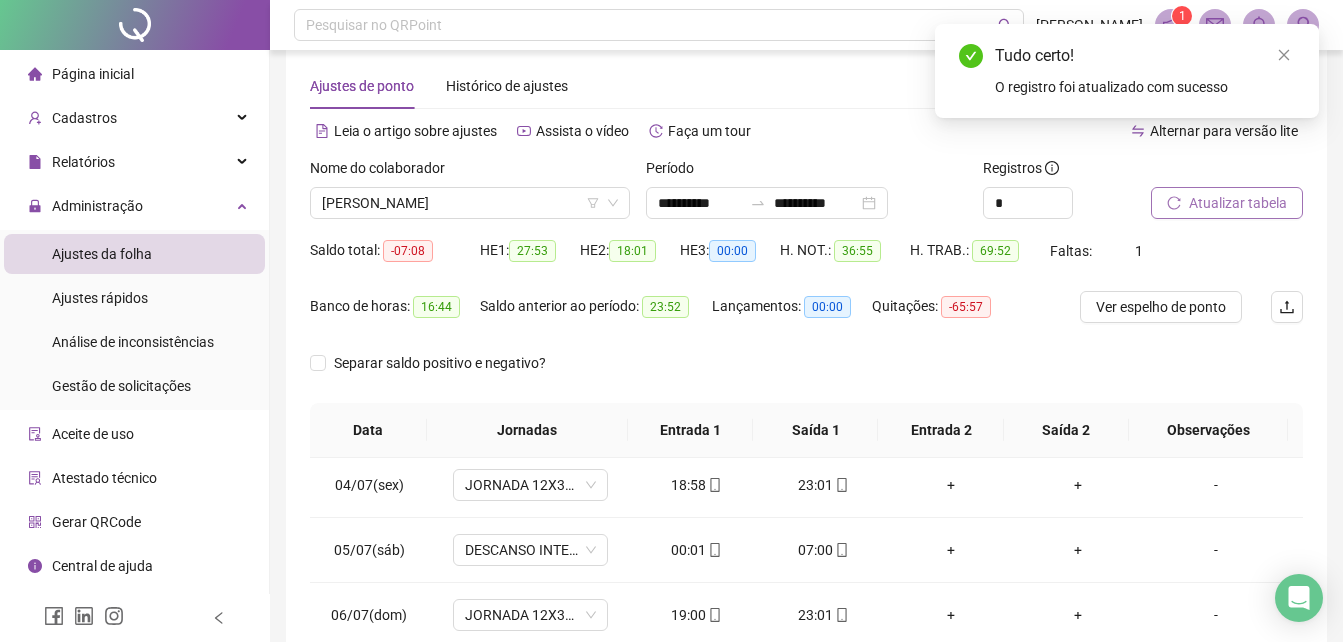 click on "Atualizar tabela" at bounding box center (1238, 203) 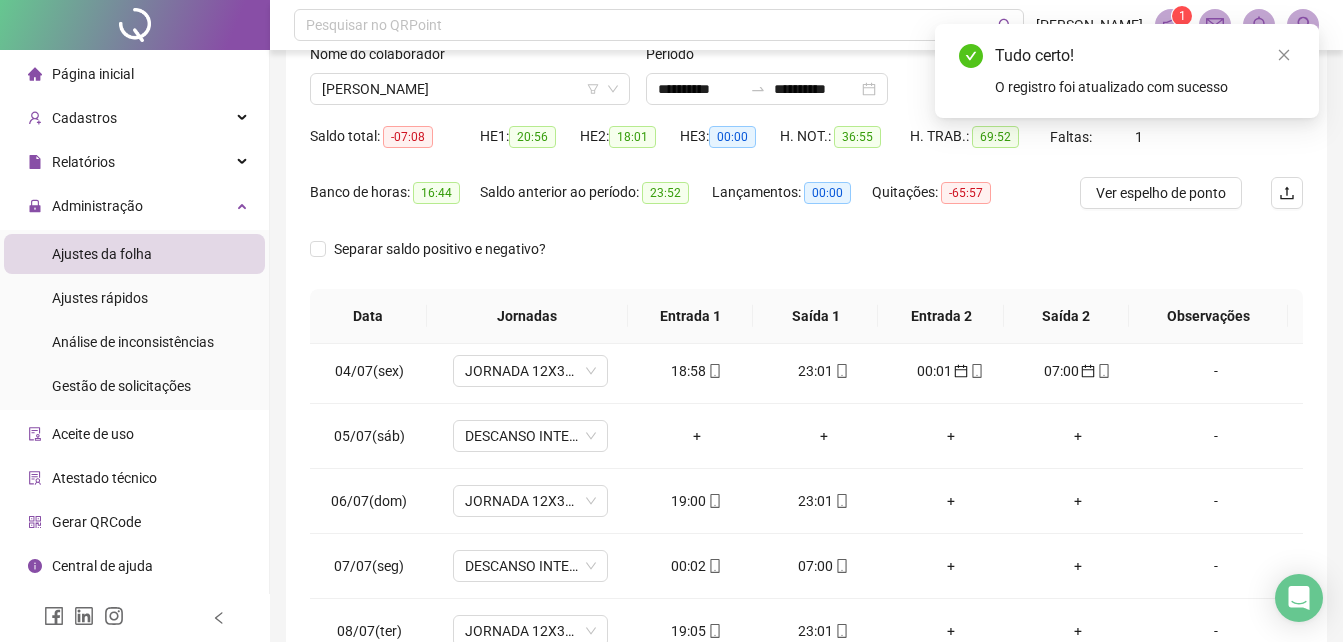 scroll, scrollTop: 227, scrollLeft: 0, axis: vertical 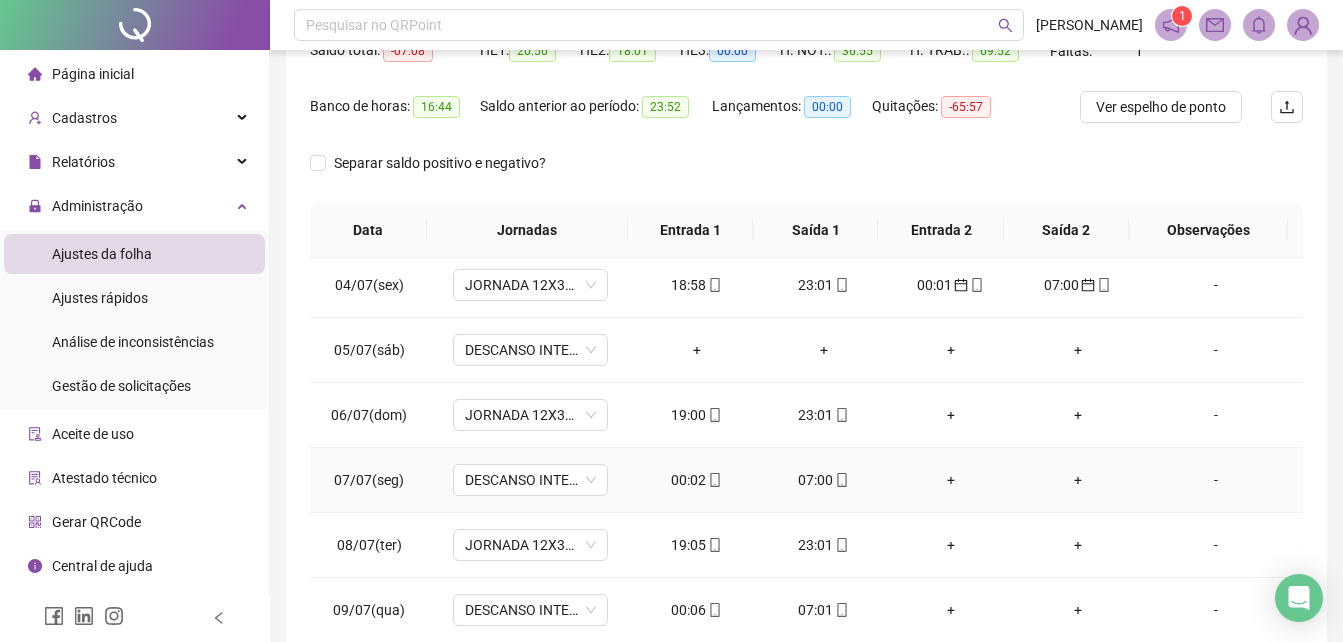 click on "00:02" at bounding box center [696, 480] 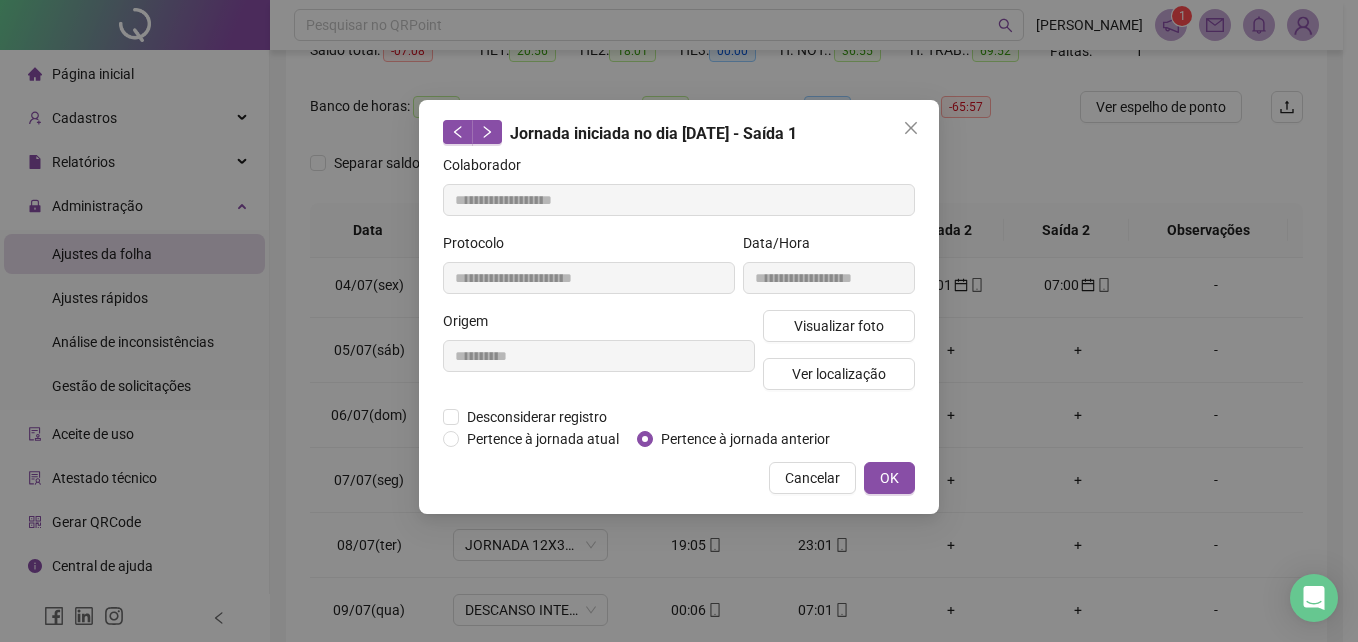 type on "**********" 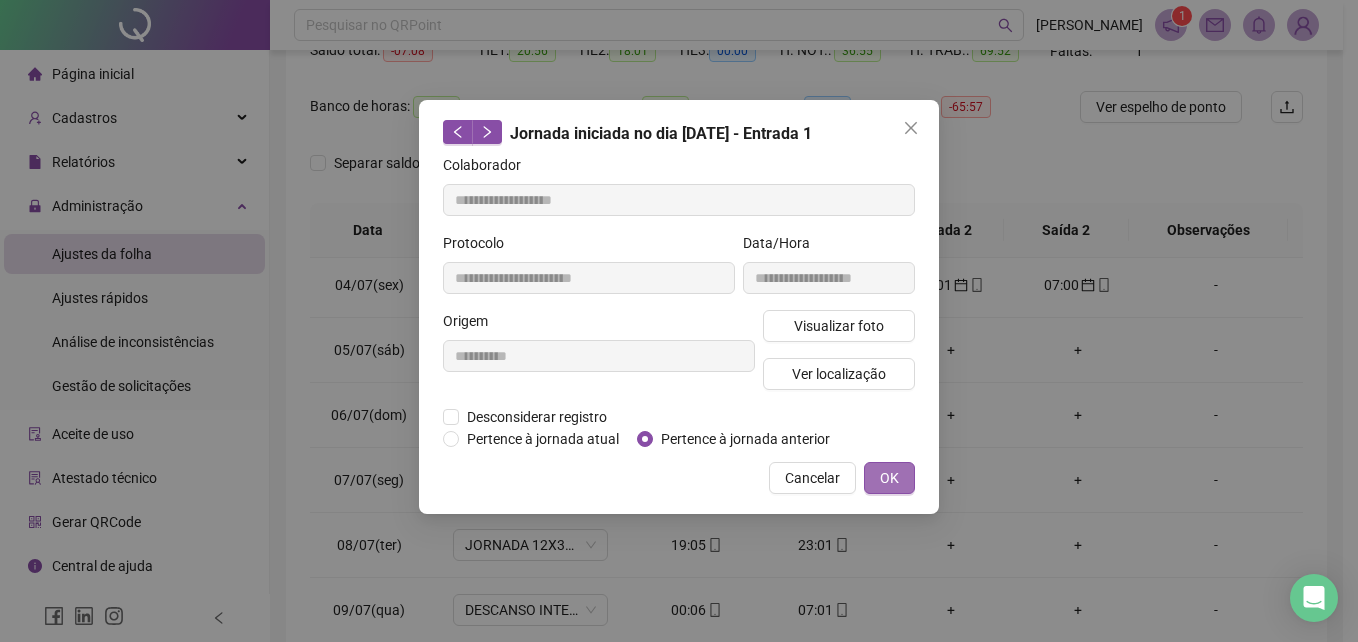 click on "OK" at bounding box center [889, 478] 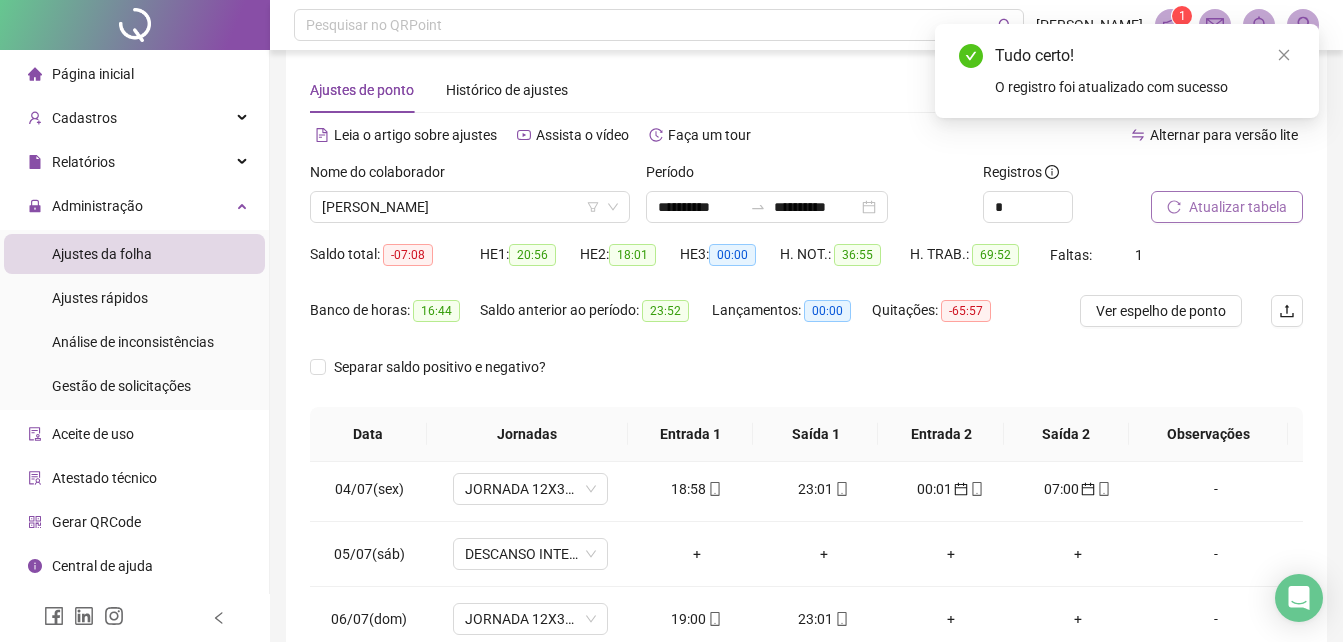 scroll, scrollTop: 22, scrollLeft: 0, axis: vertical 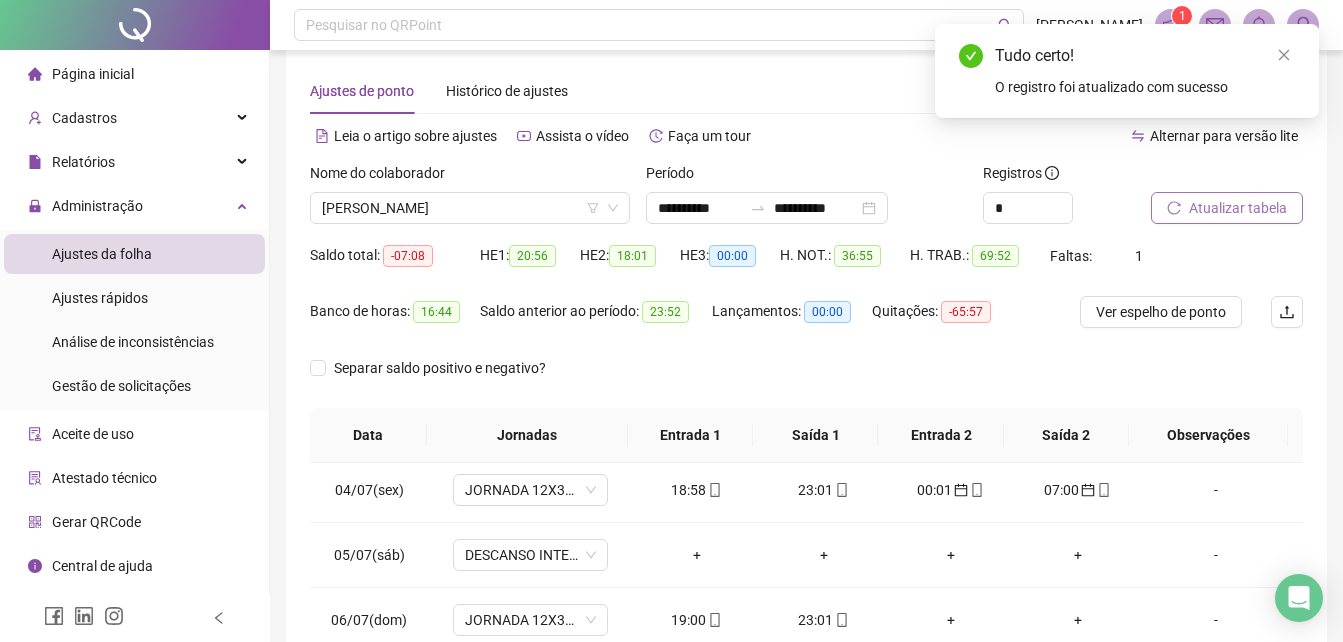 click on "Atualizar tabela" at bounding box center (1238, 208) 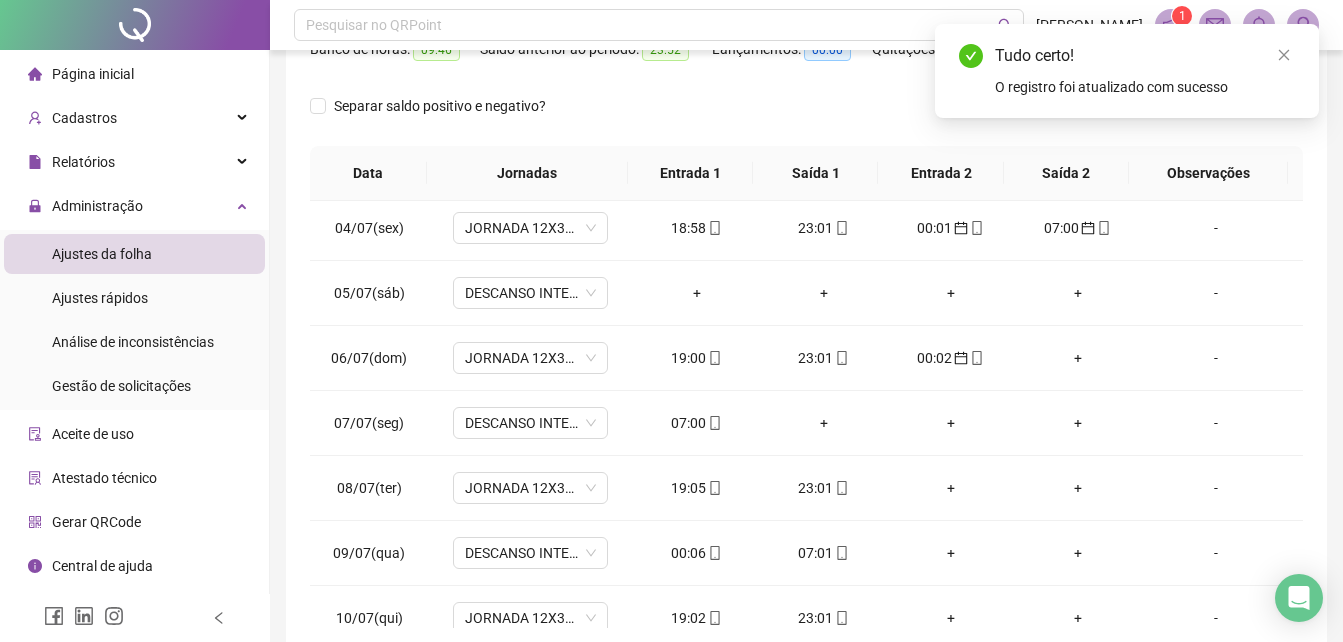 scroll, scrollTop: 314, scrollLeft: 0, axis: vertical 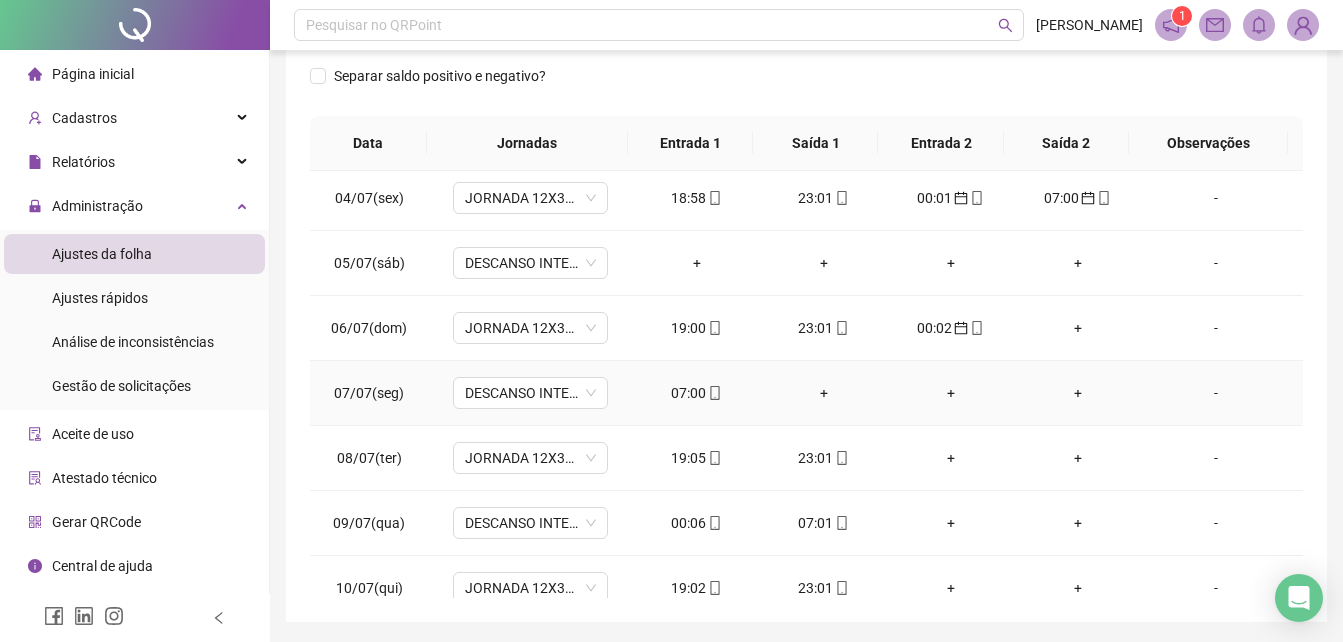 click on "07:00" at bounding box center (696, 393) 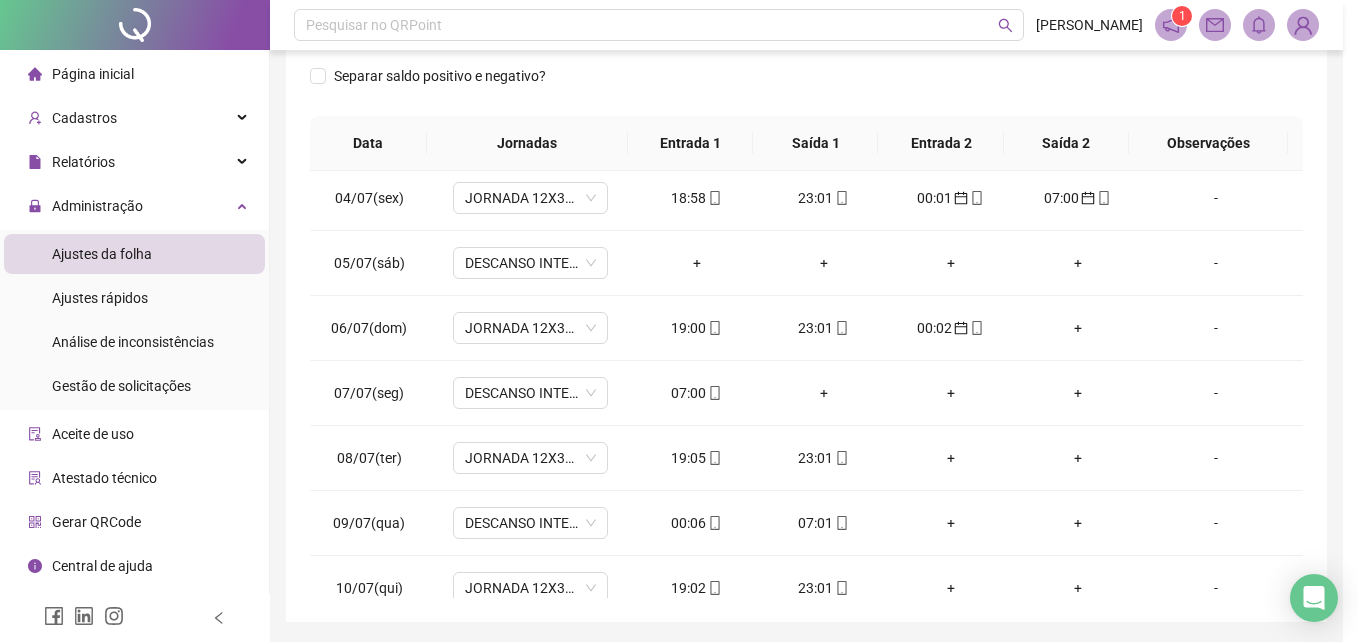 type on "**********" 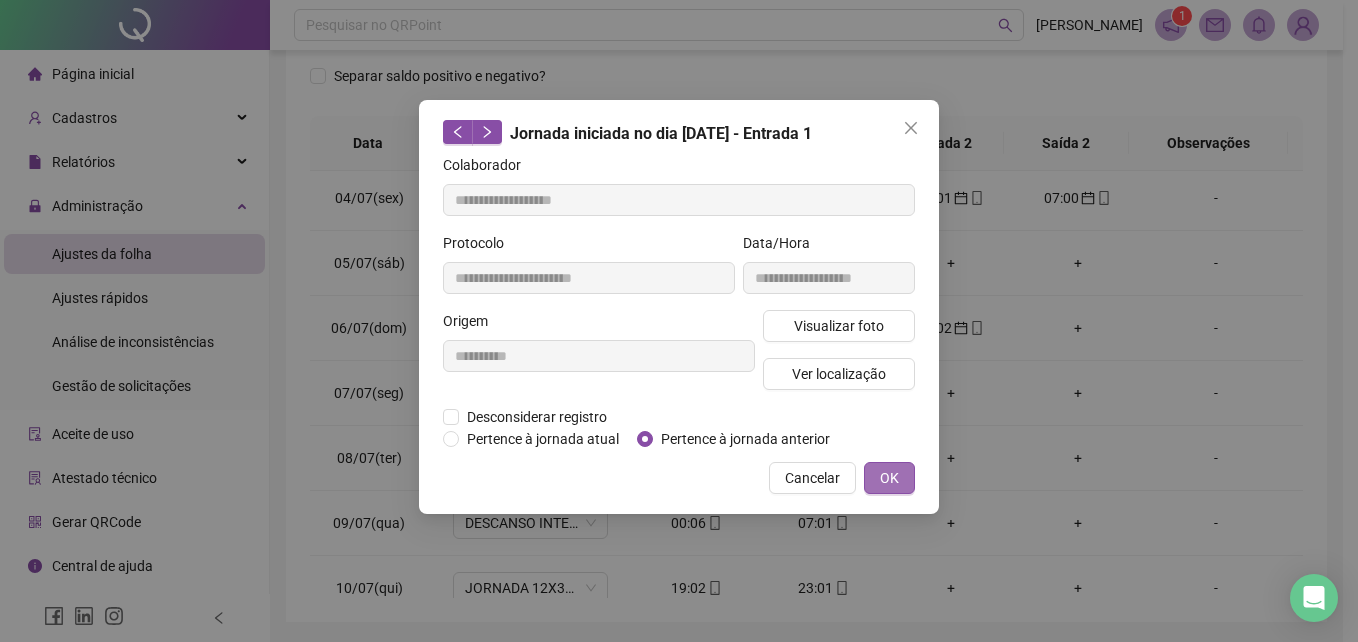 click on "OK" at bounding box center [889, 478] 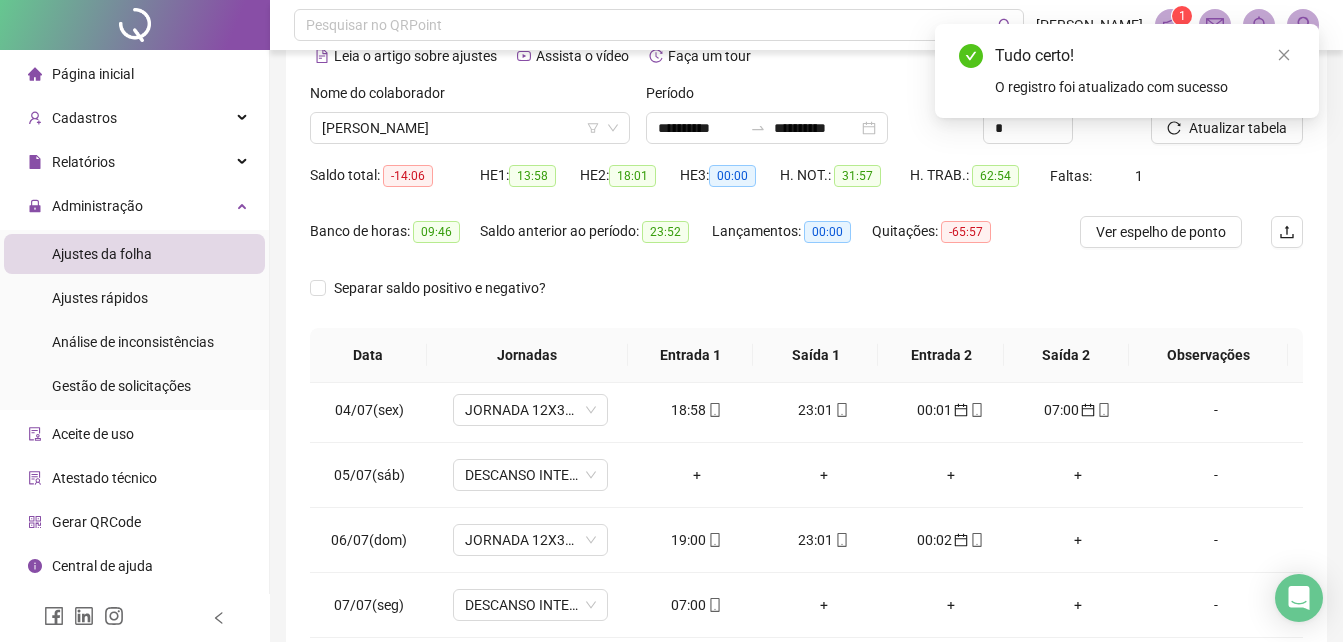scroll, scrollTop: 88, scrollLeft: 0, axis: vertical 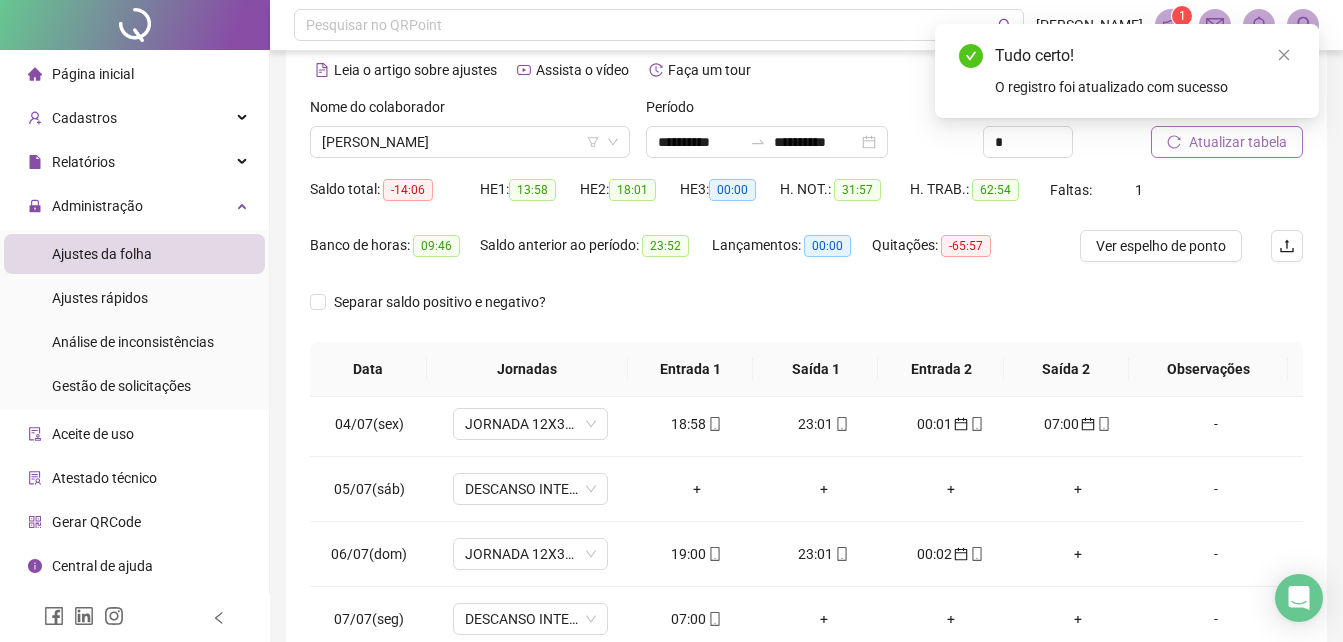 click on "Atualizar tabela" at bounding box center [1227, 142] 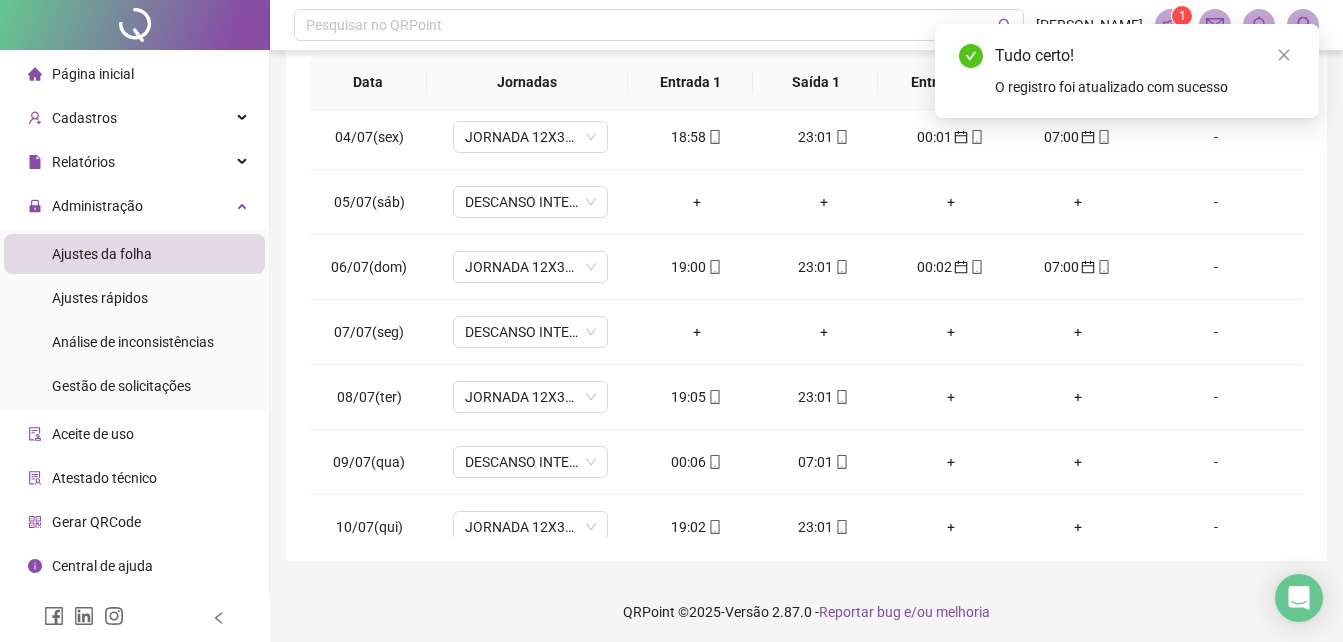 scroll, scrollTop: 380, scrollLeft: 0, axis: vertical 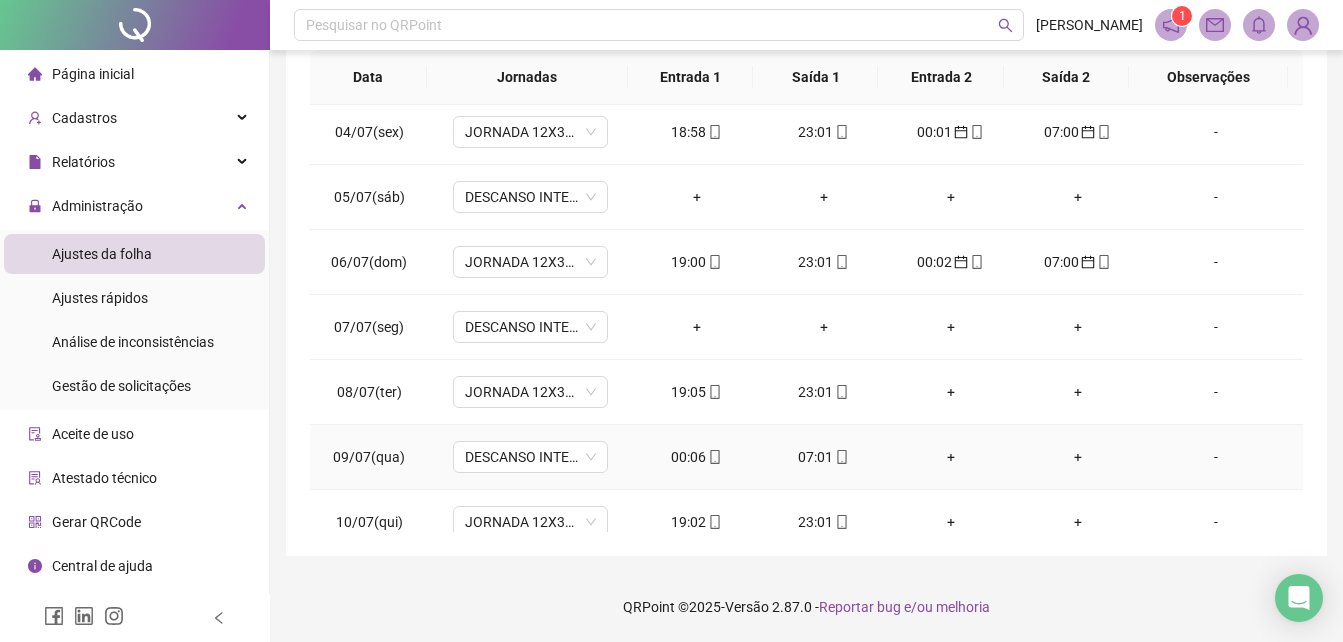 click on "00:06" at bounding box center (696, 457) 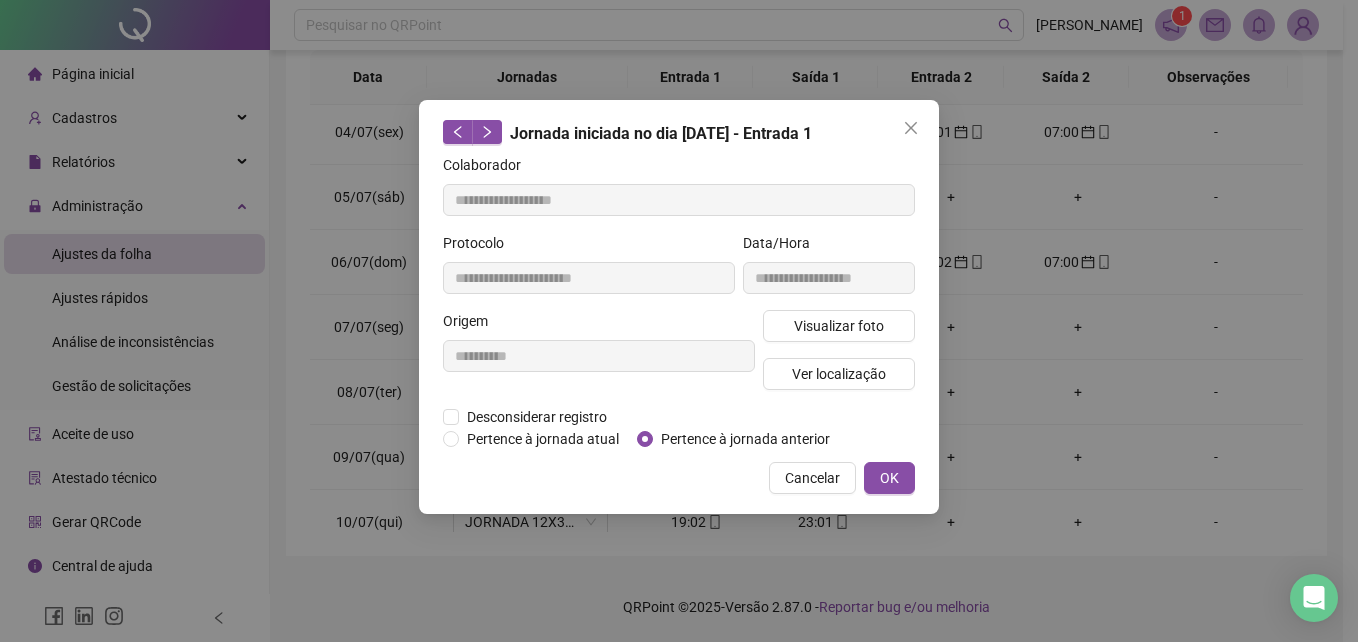 type on "**********" 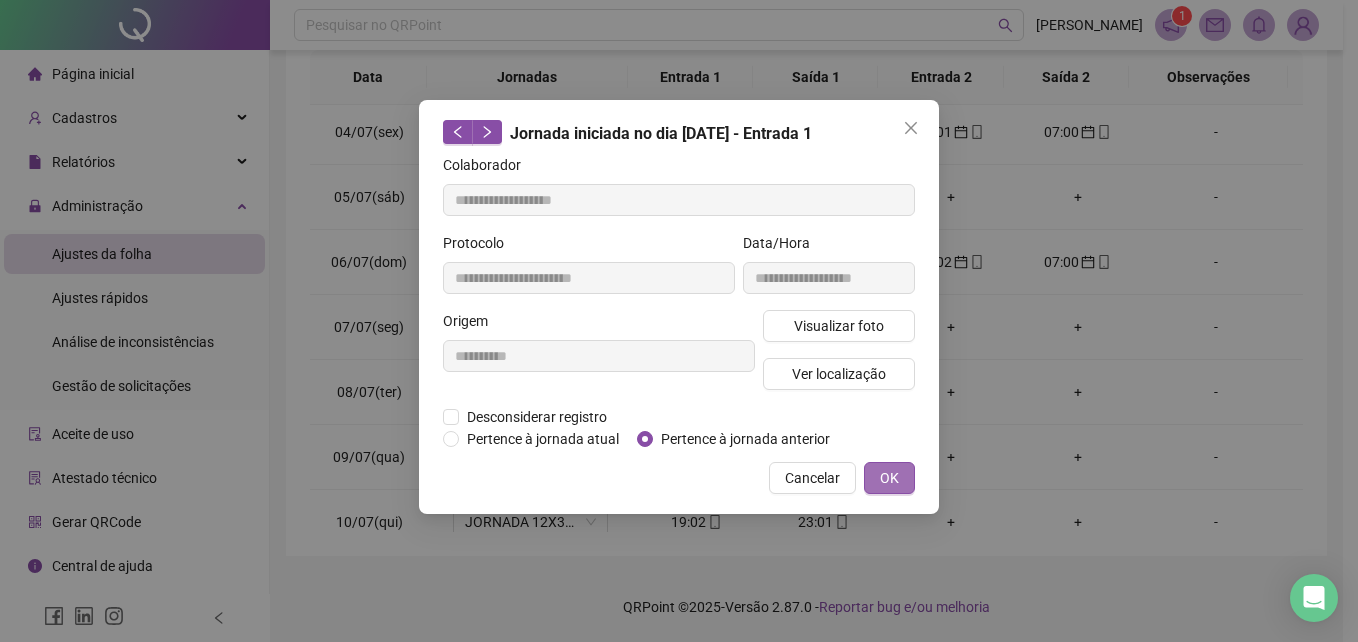 click on "OK" at bounding box center (889, 478) 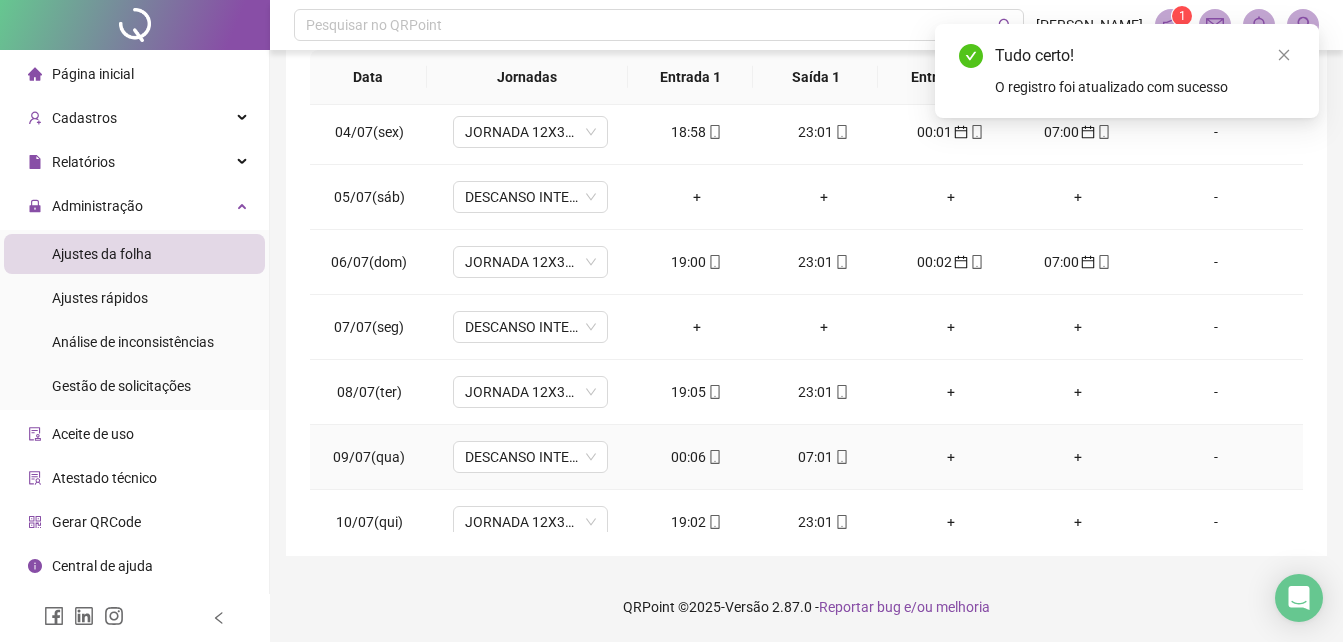 click on "07:01" at bounding box center (823, 457) 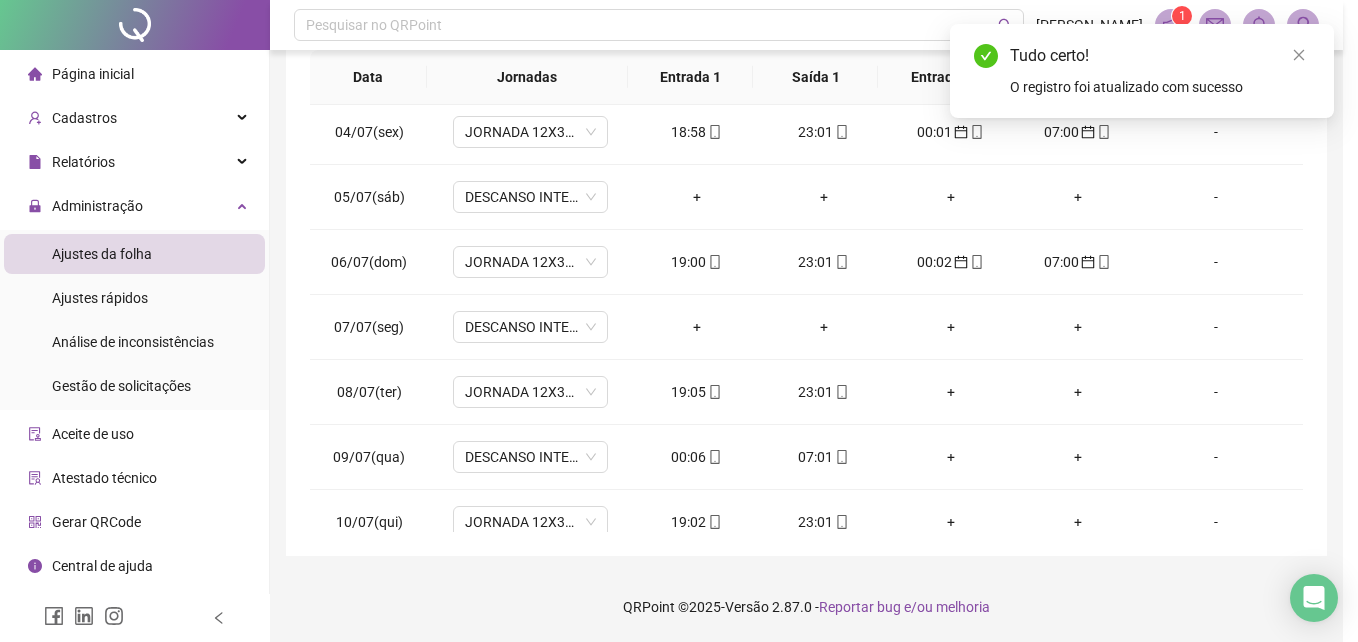 type on "**********" 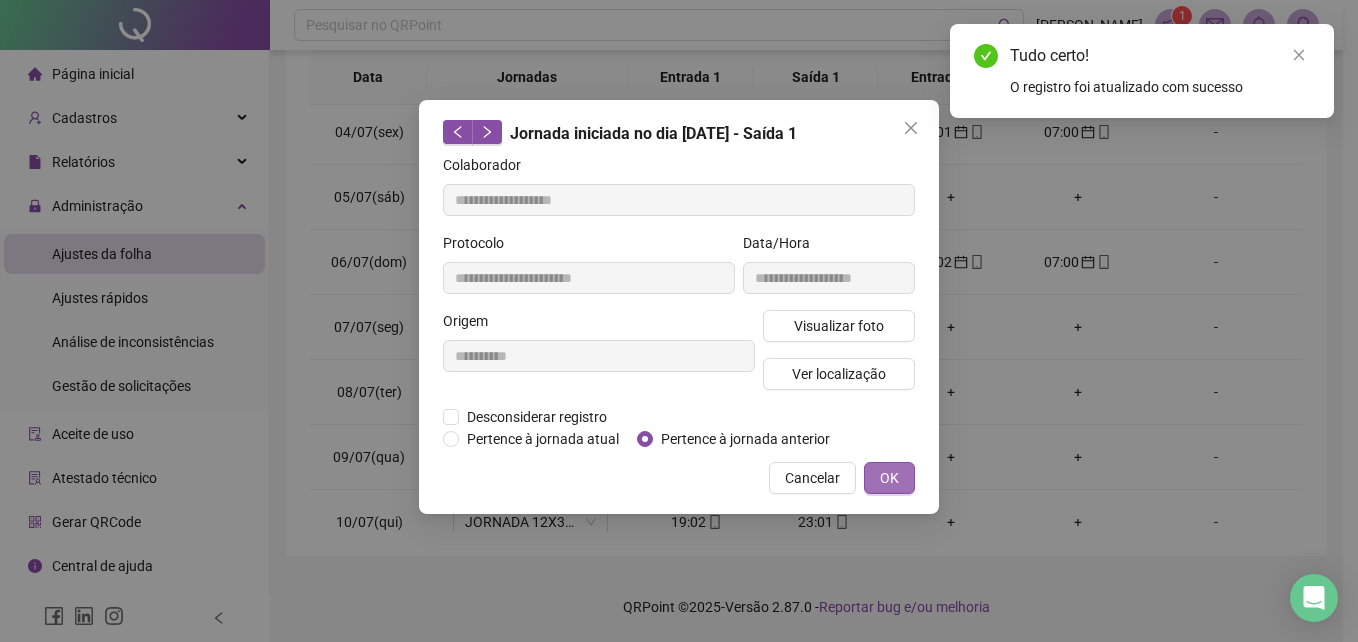 click on "OK" at bounding box center [889, 478] 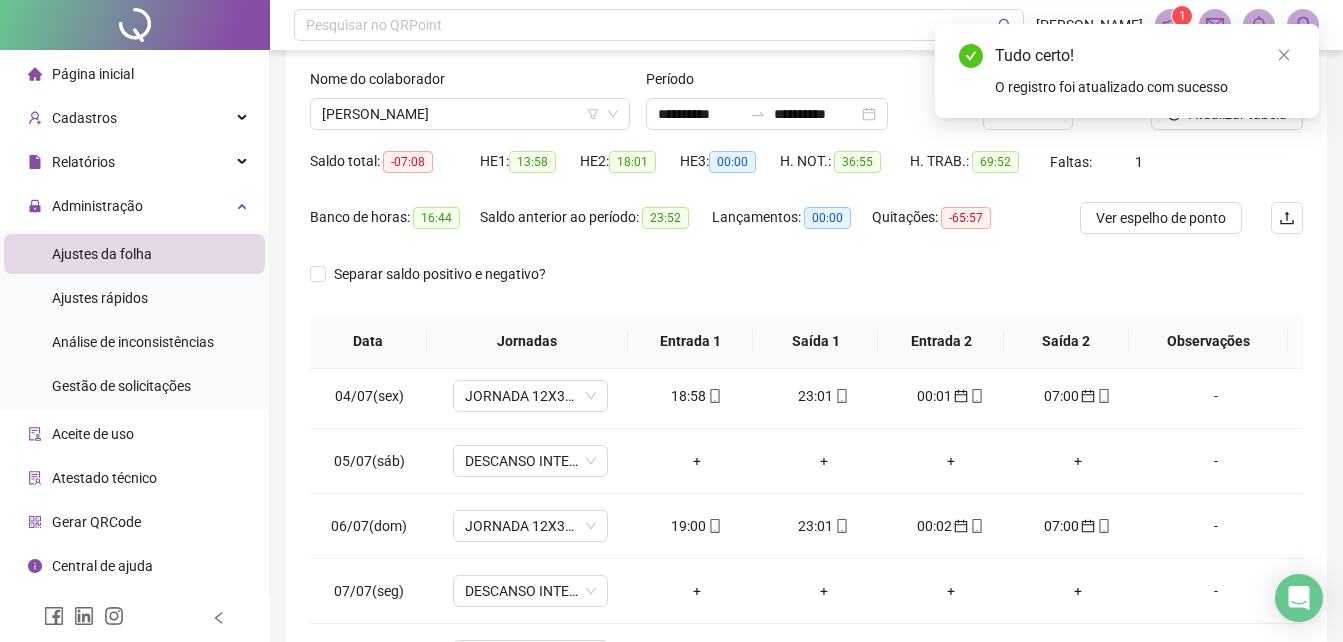 scroll, scrollTop: 110, scrollLeft: 0, axis: vertical 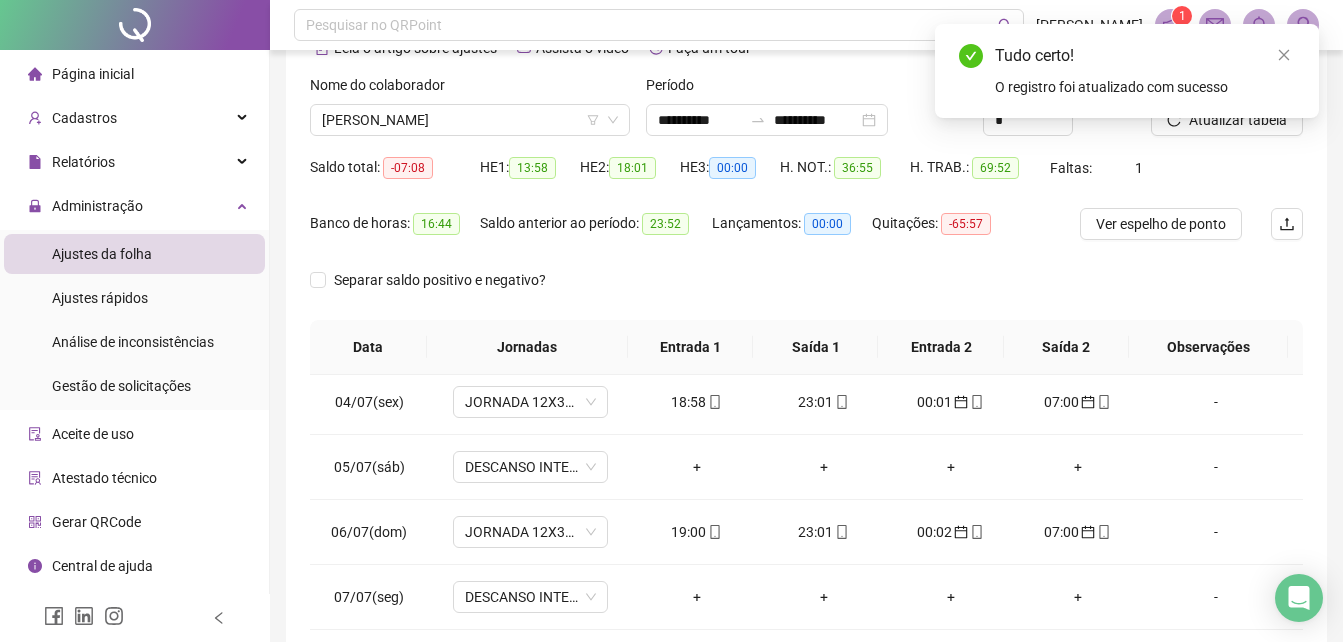 click on "Tudo certo! O registro foi atualizado com sucesso" at bounding box center [1127, 71] 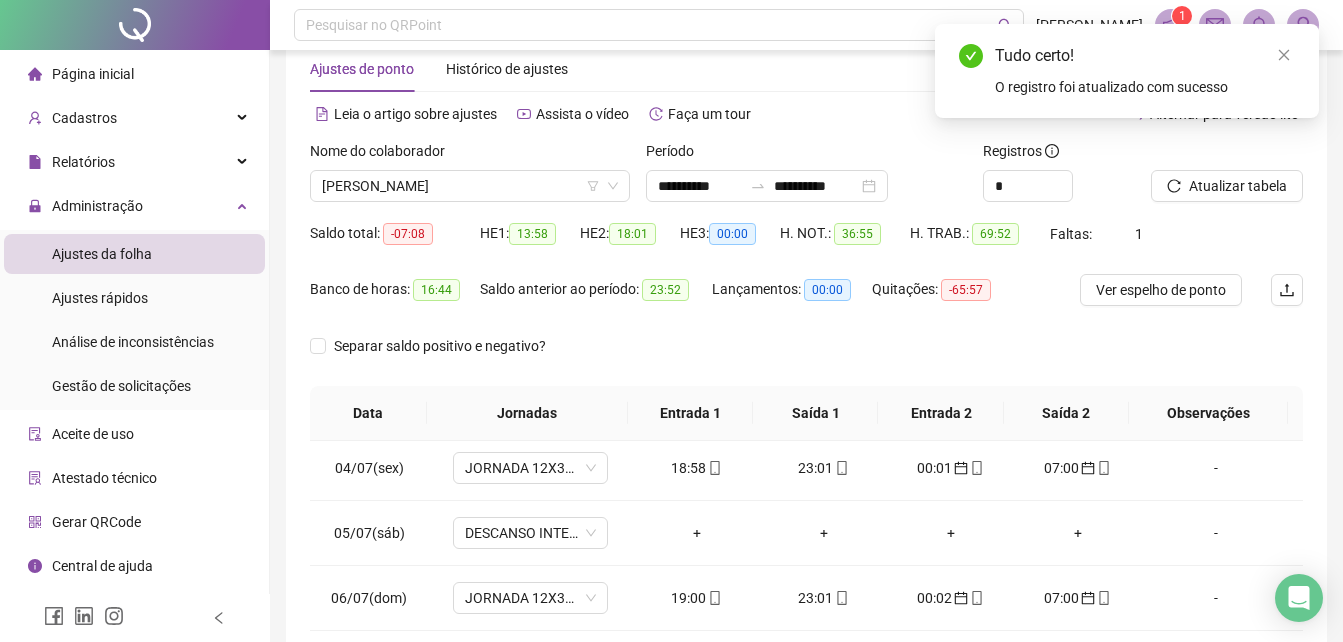 scroll, scrollTop: 10, scrollLeft: 0, axis: vertical 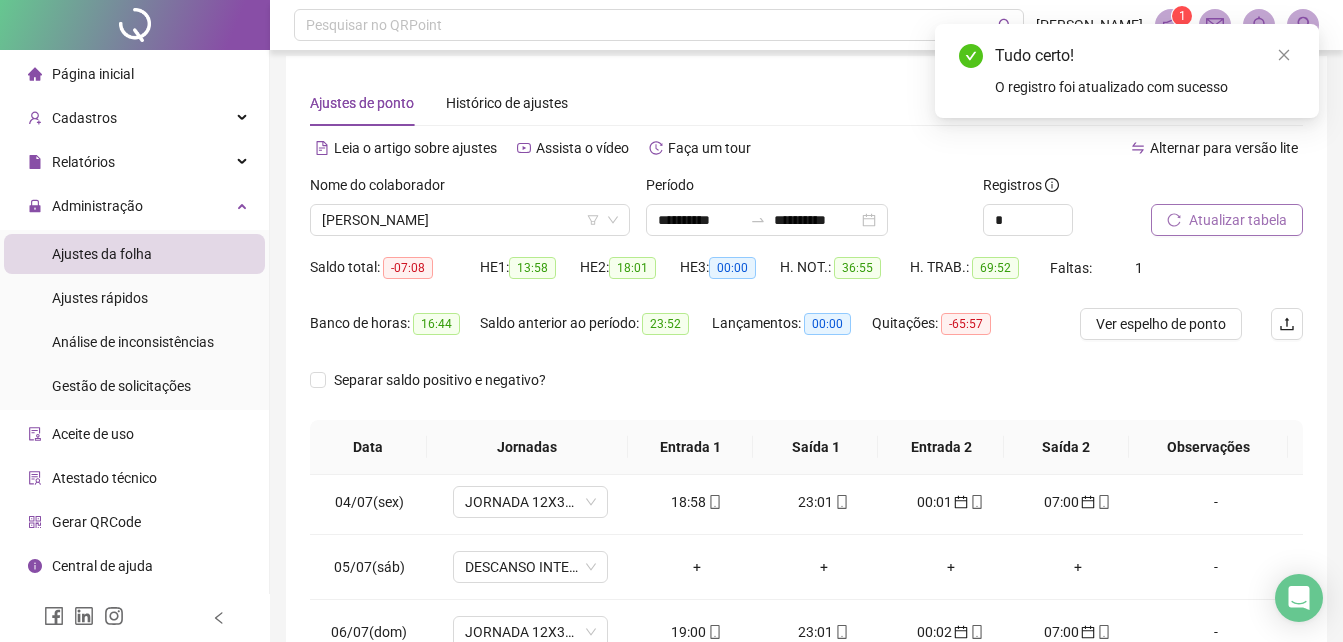 click on "Atualizar tabela" at bounding box center [1238, 220] 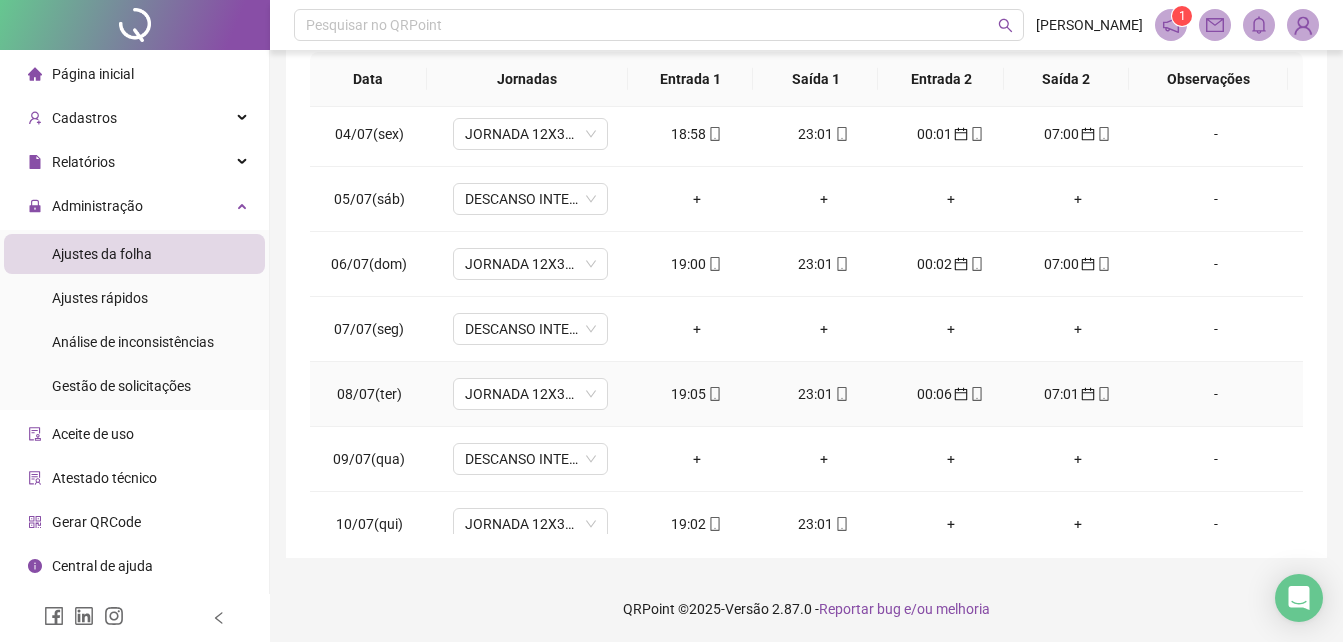 scroll, scrollTop: 380, scrollLeft: 0, axis: vertical 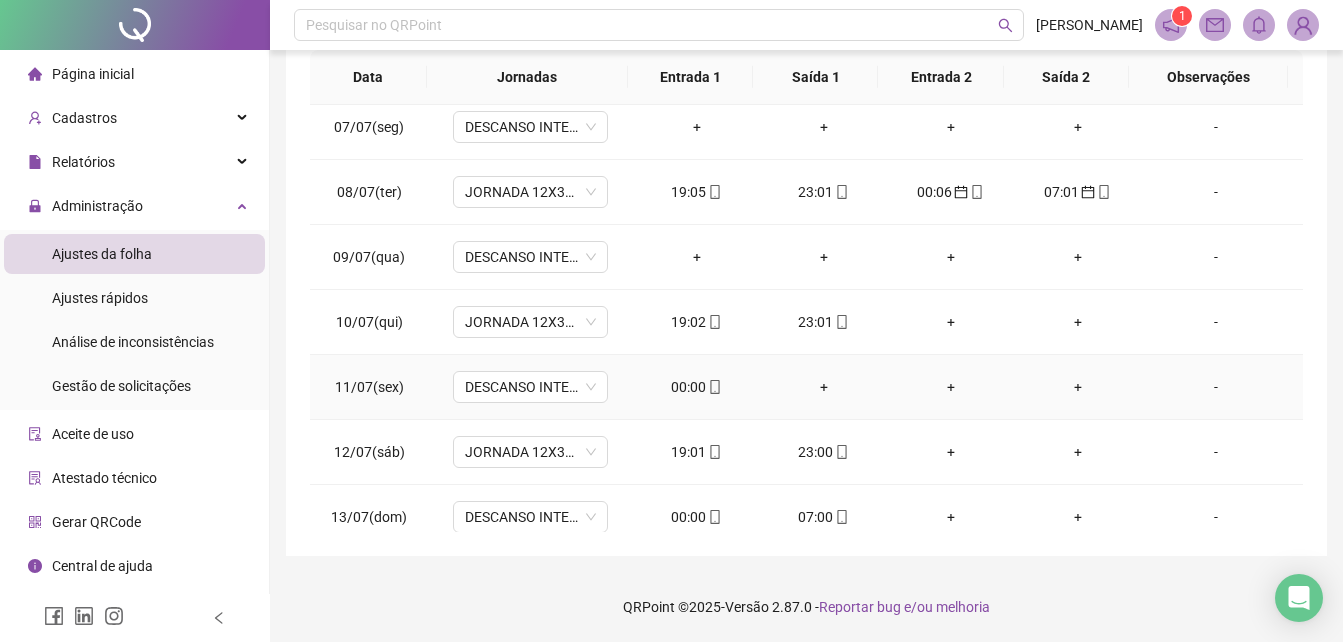 click on "00:00" at bounding box center [696, 387] 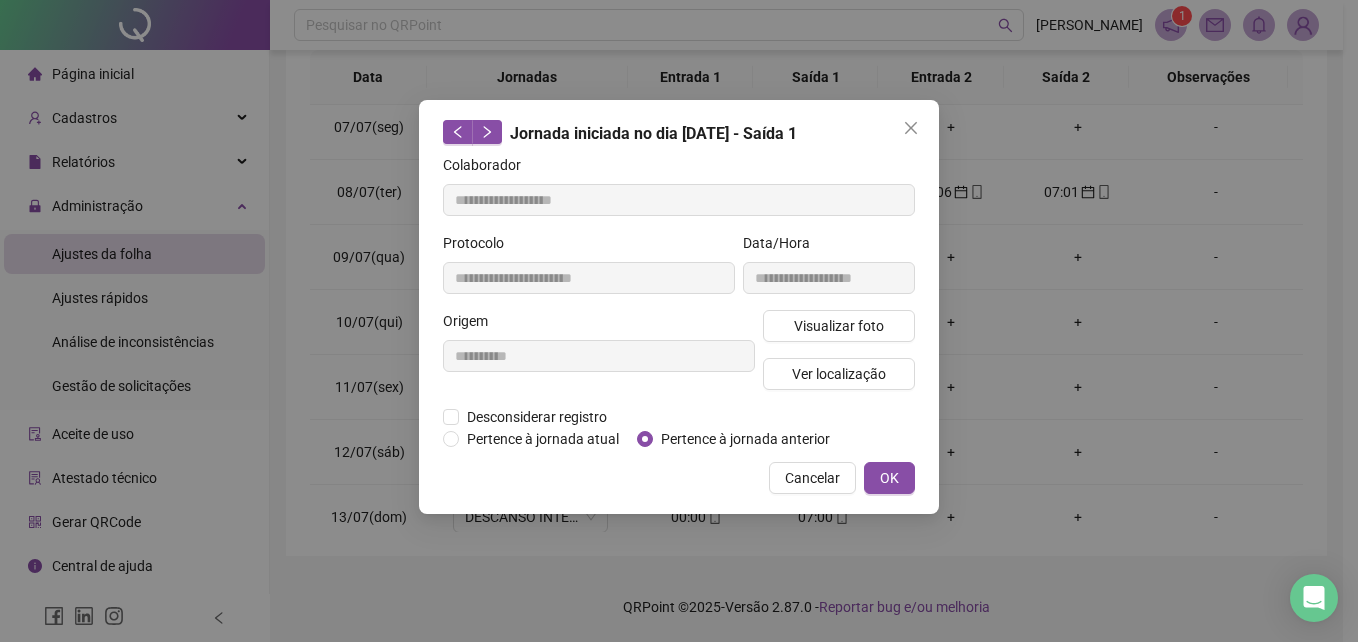 type on "**********" 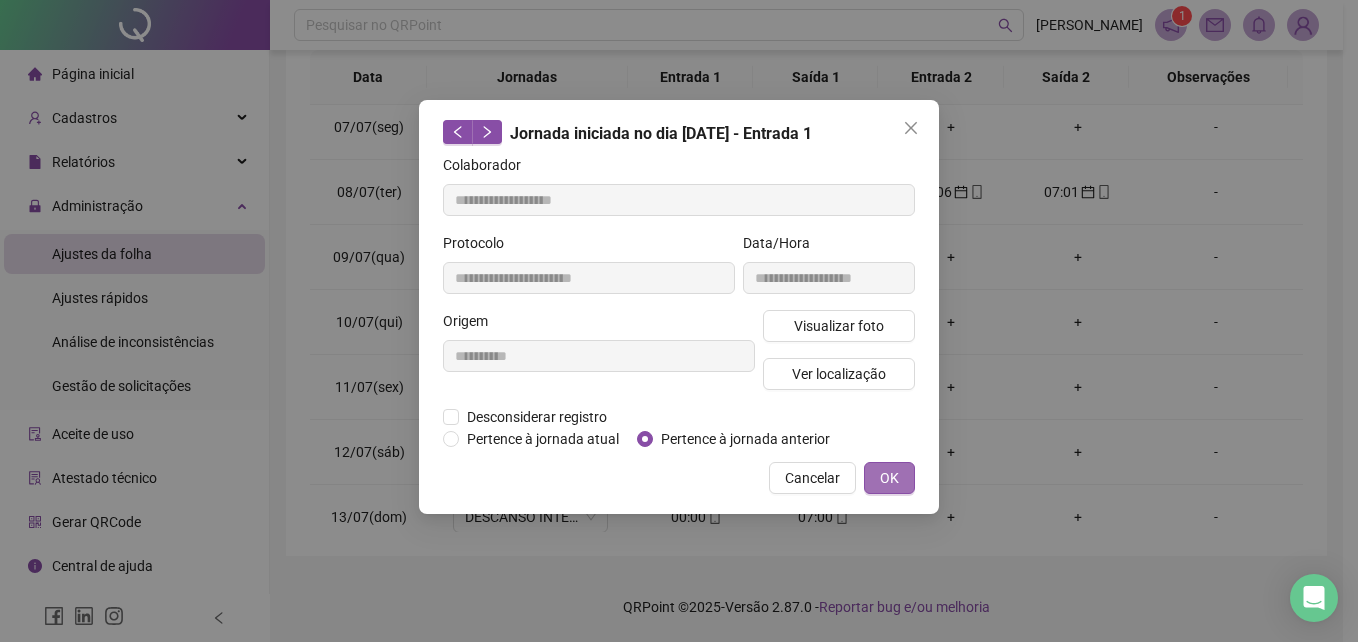 click on "OK" at bounding box center [889, 478] 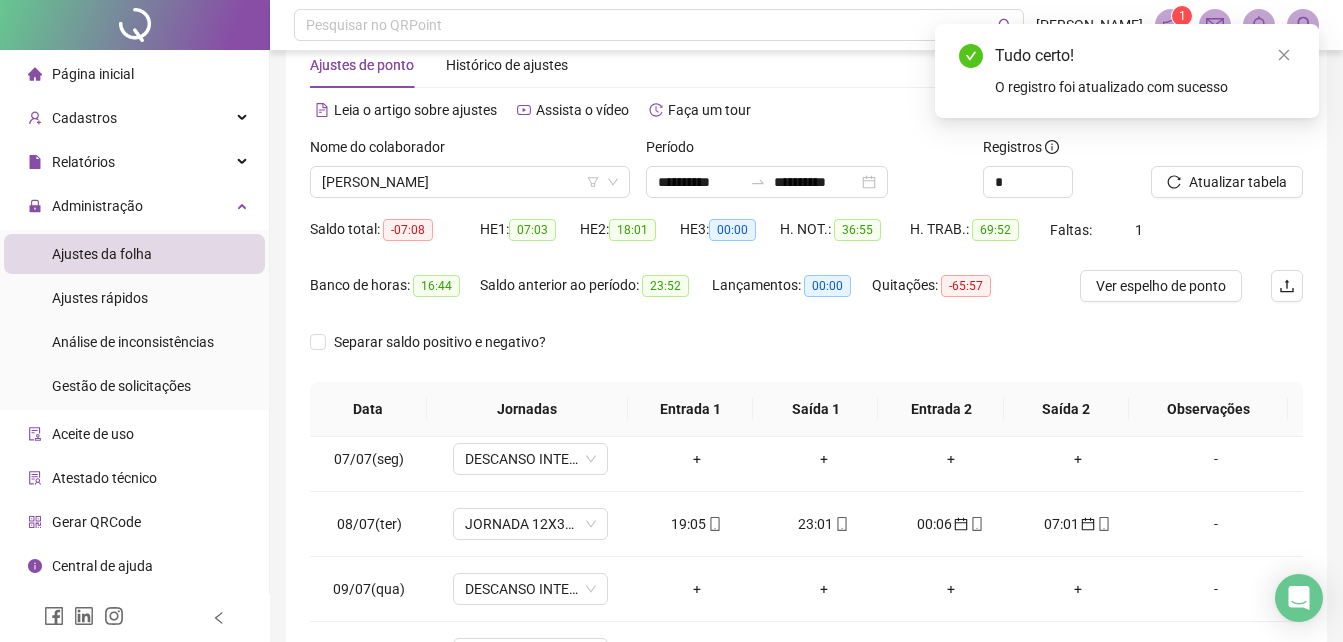 scroll, scrollTop: 55, scrollLeft: 0, axis: vertical 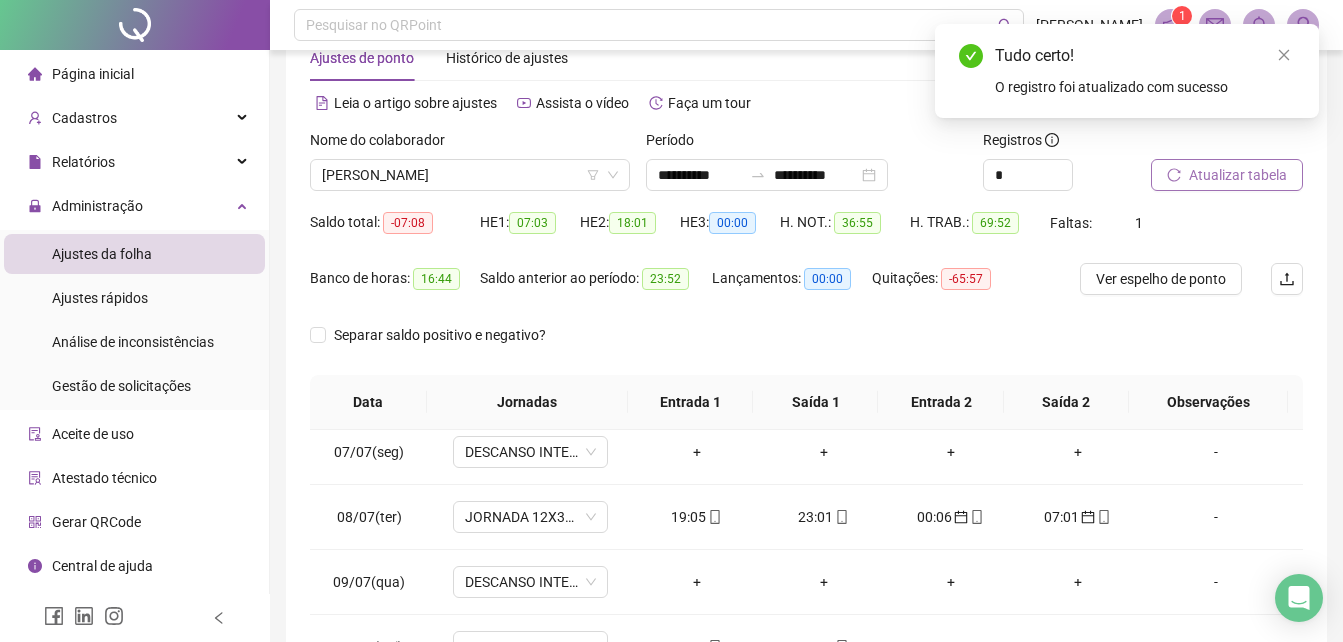 click on "Atualizar tabela" at bounding box center (1227, 175) 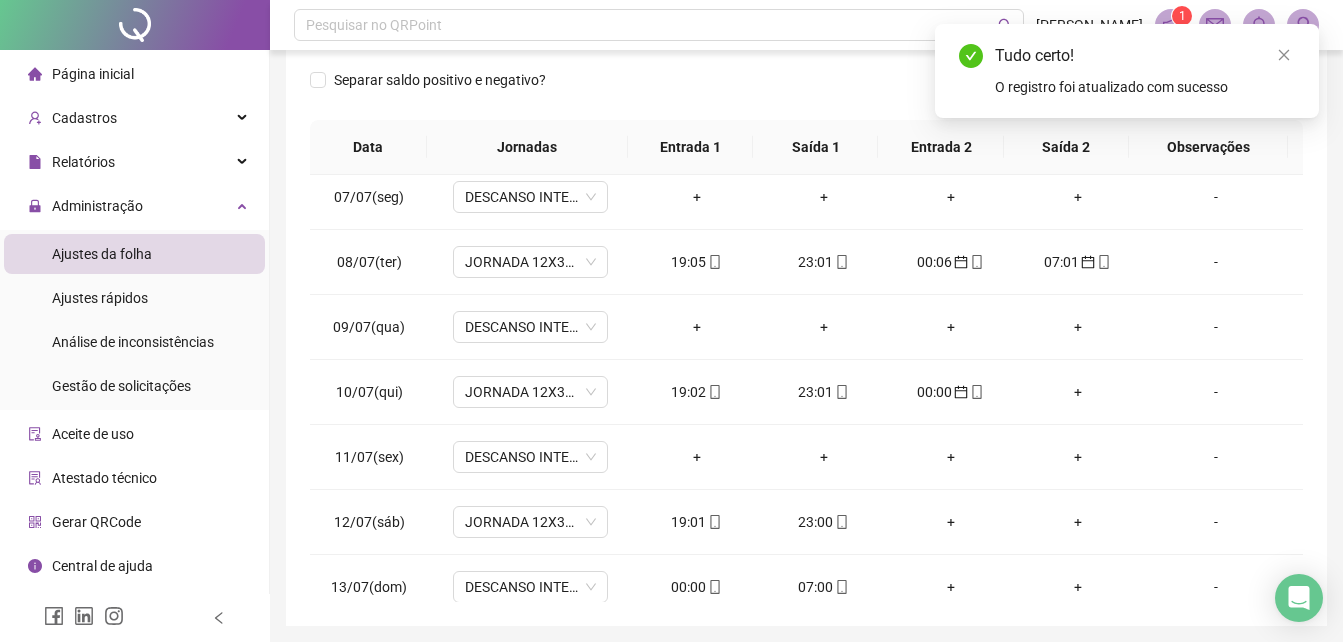 scroll, scrollTop: 355, scrollLeft: 0, axis: vertical 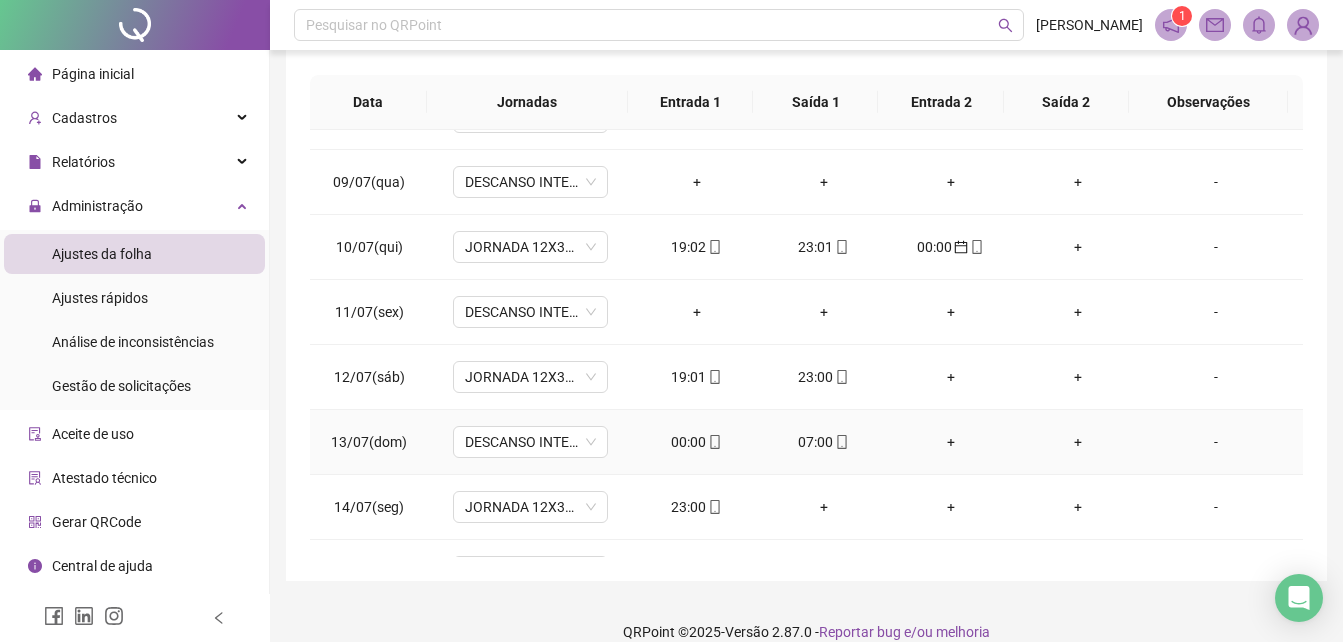 click on "00:00" at bounding box center (696, 442) 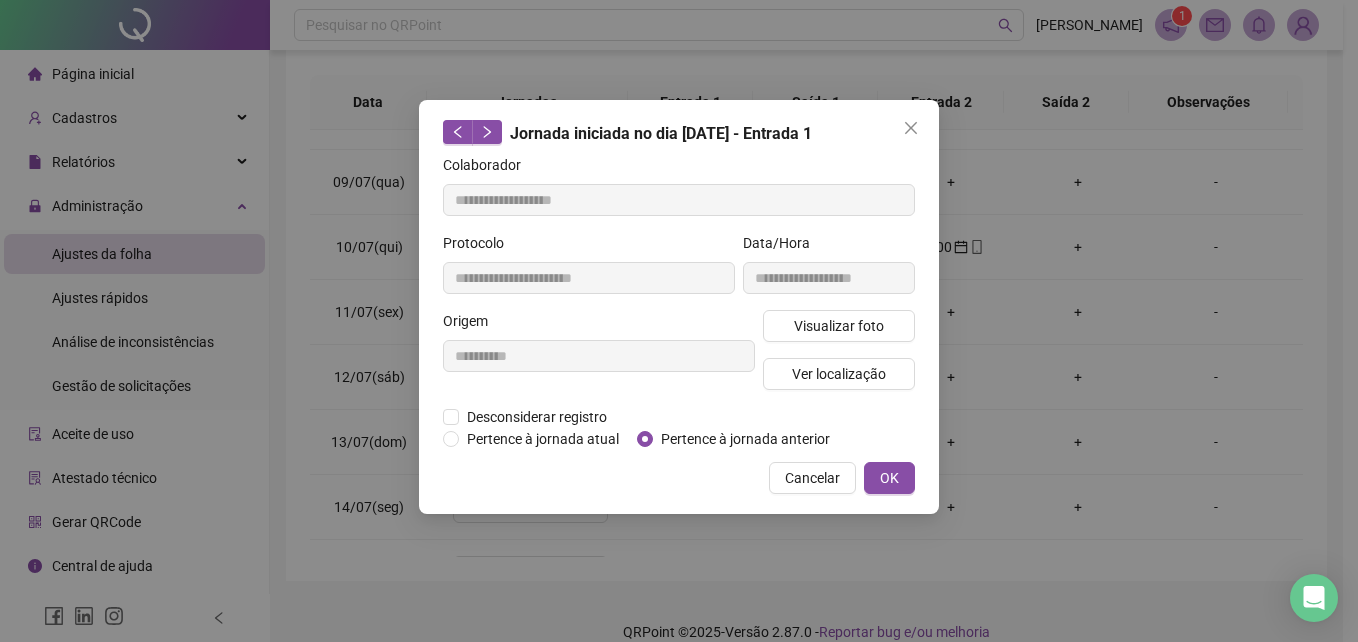 type on "**********" 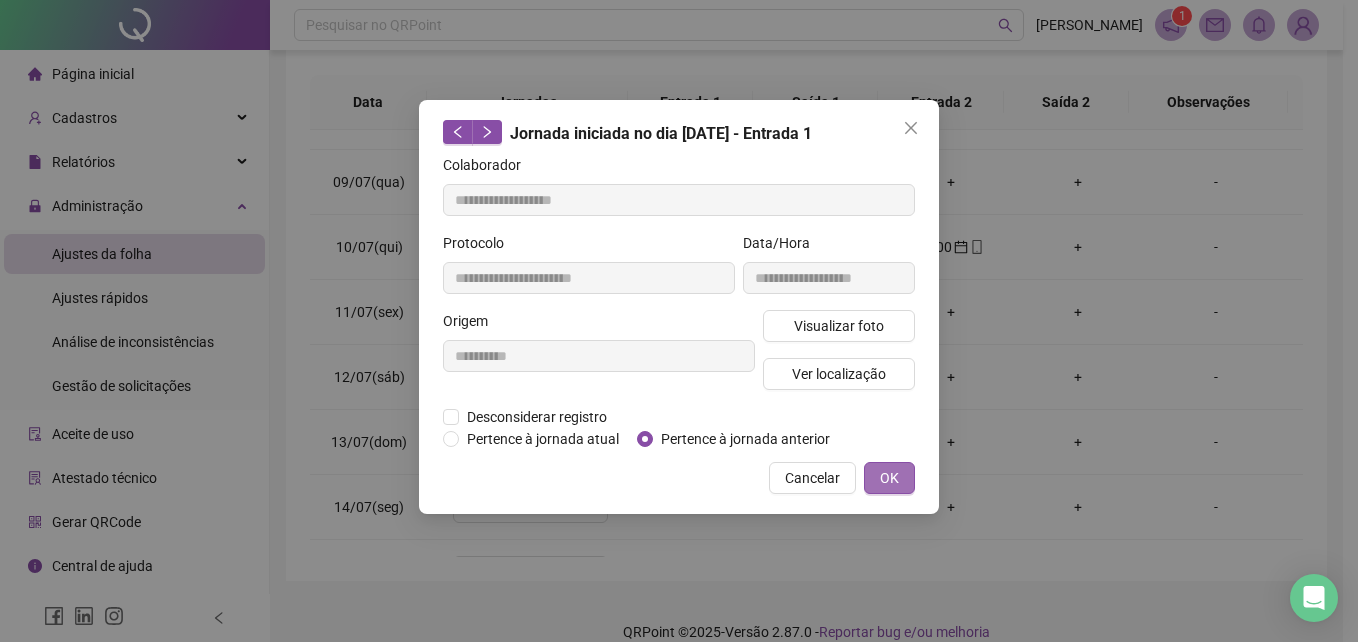 click on "OK" at bounding box center (889, 478) 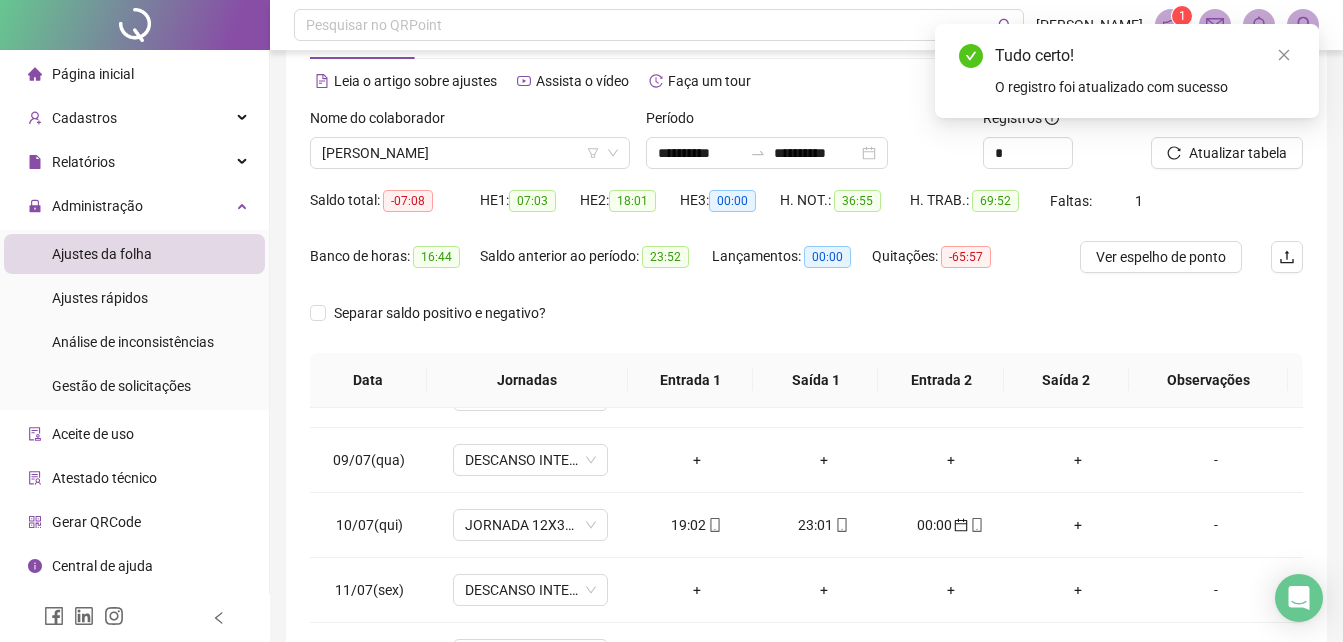 scroll, scrollTop: 45, scrollLeft: 0, axis: vertical 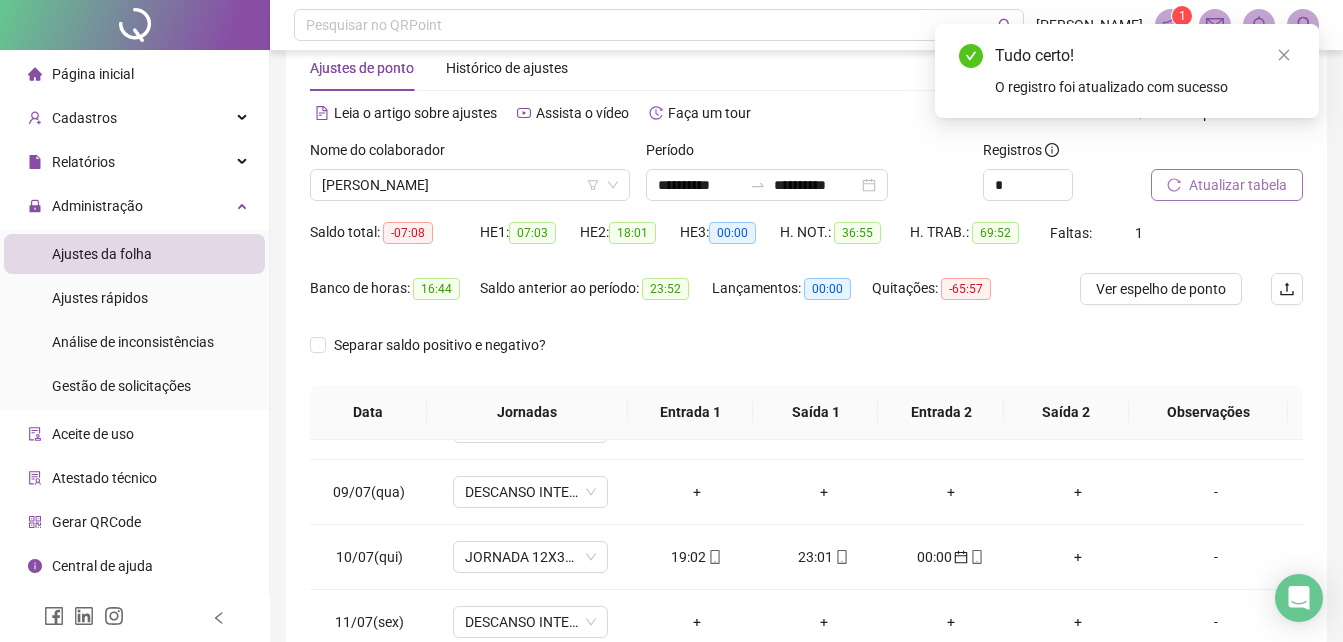 click on "Atualizar tabela" at bounding box center [1238, 185] 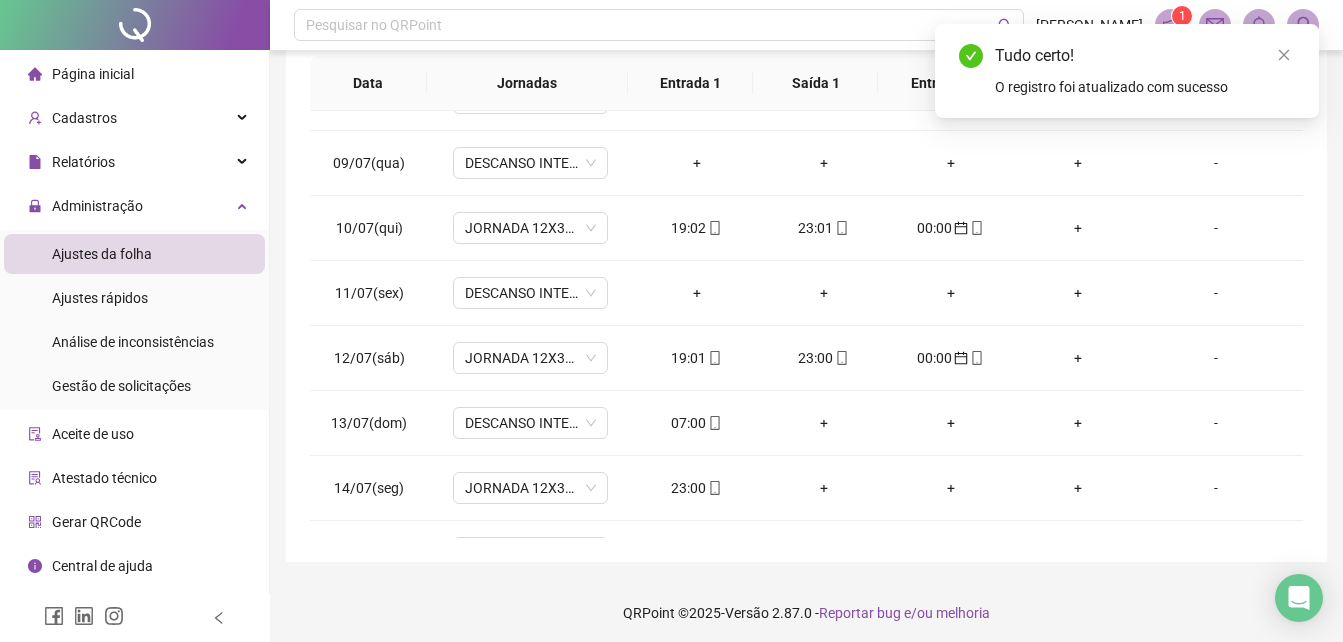 scroll, scrollTop: 380, scrollLeft: 0, axis: vertical 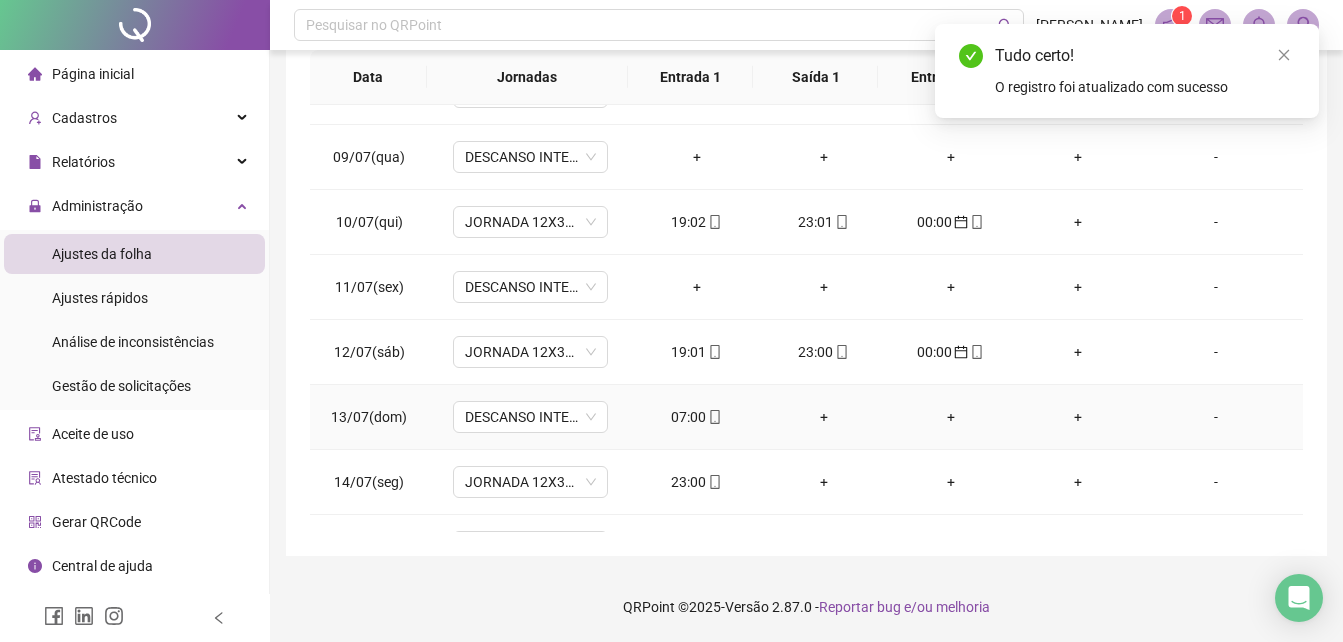click on "07:00" at bounding box center (696, 417) 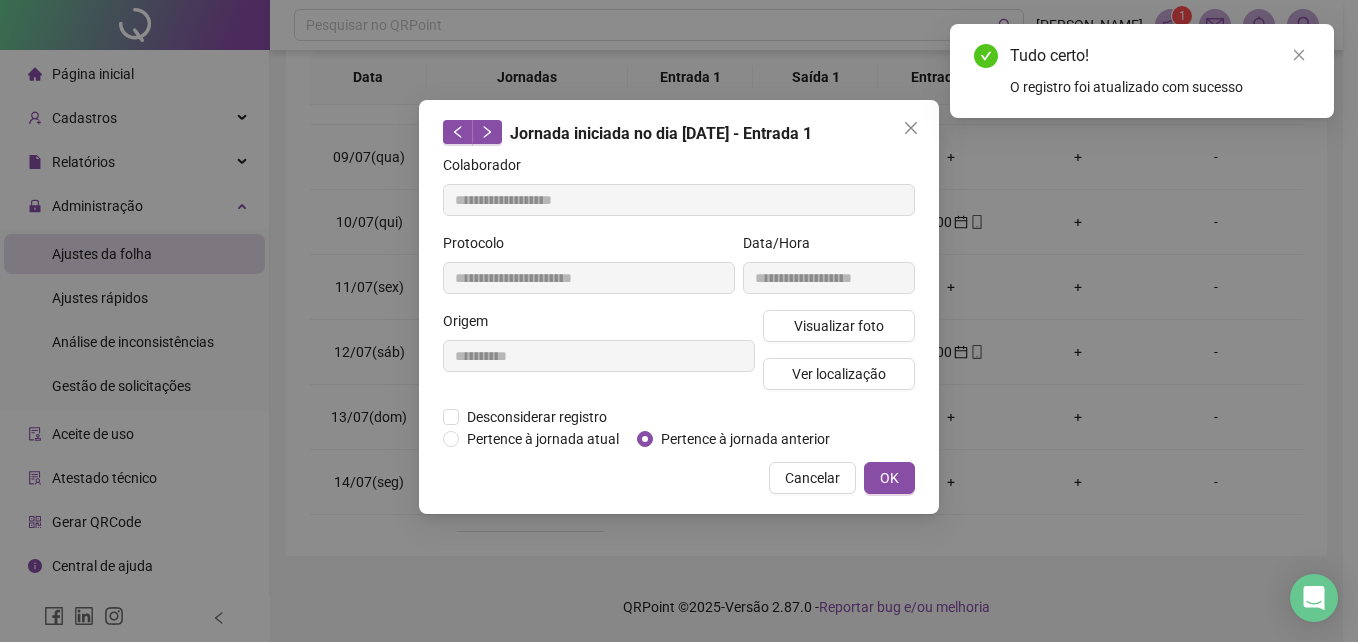 type on "**********" 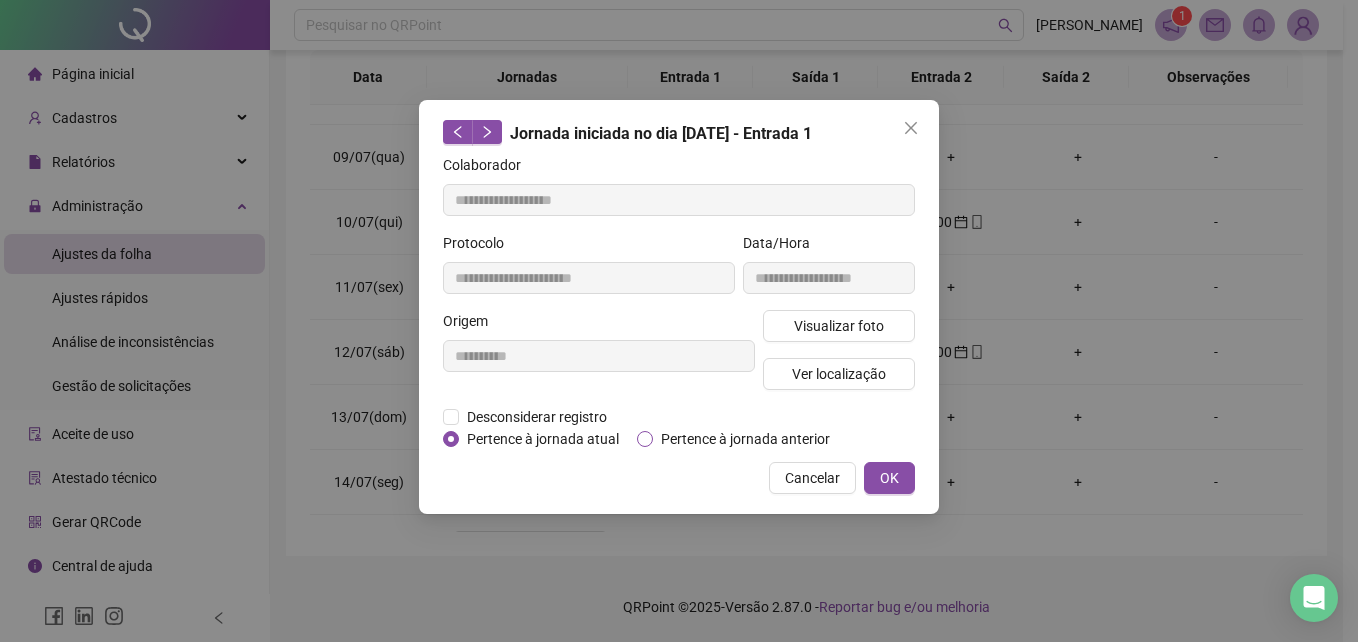 click on "Pertence à jornada anterior" at bounding box center [745, 439] 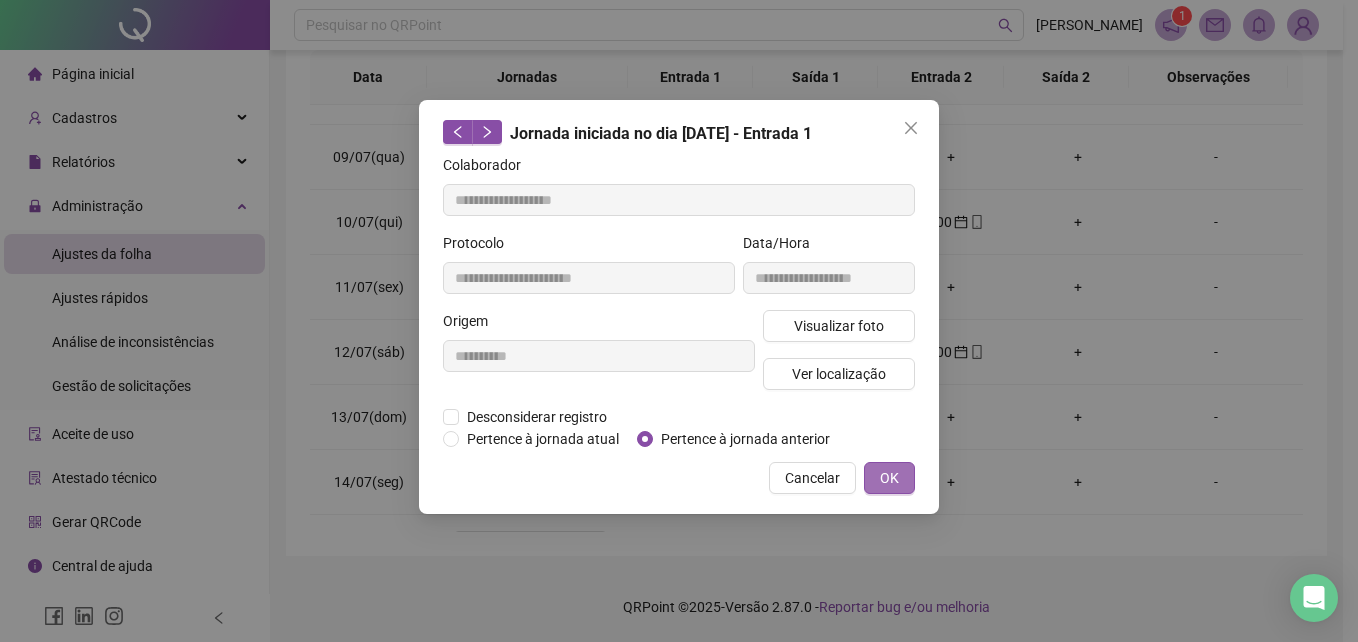 click on "OK" at bounding box center (889, 478) 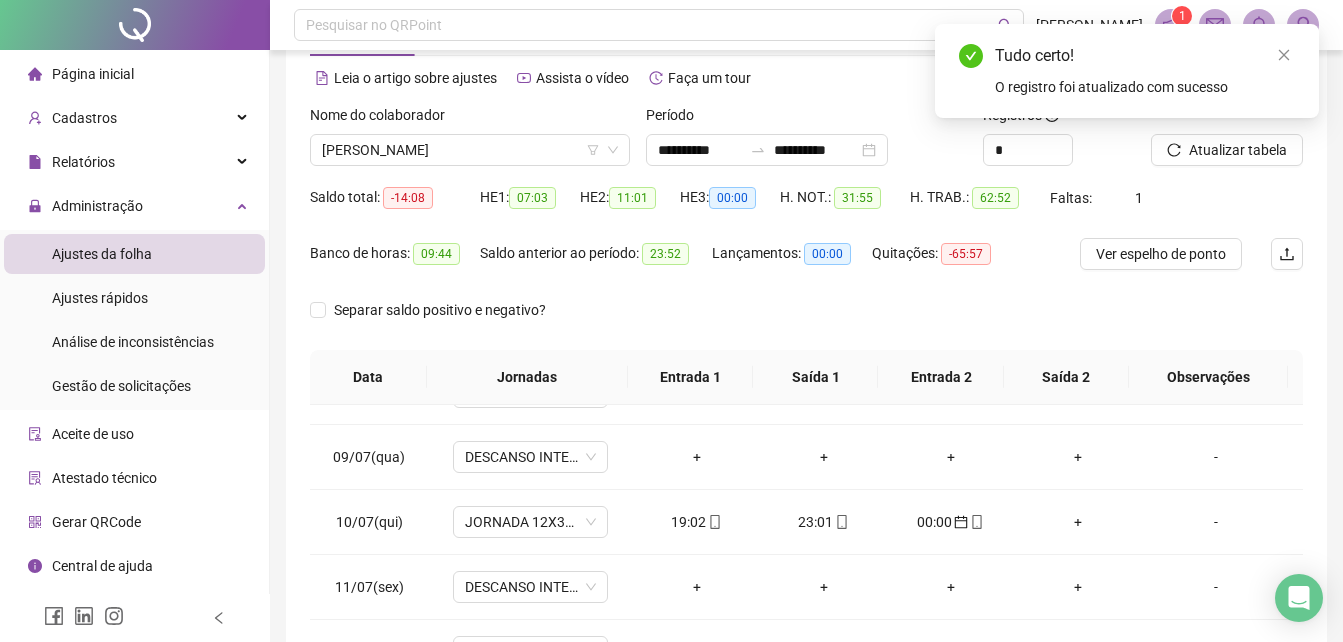scroll, scrollTop: 58, scrollLeft: 0, axis: vertical 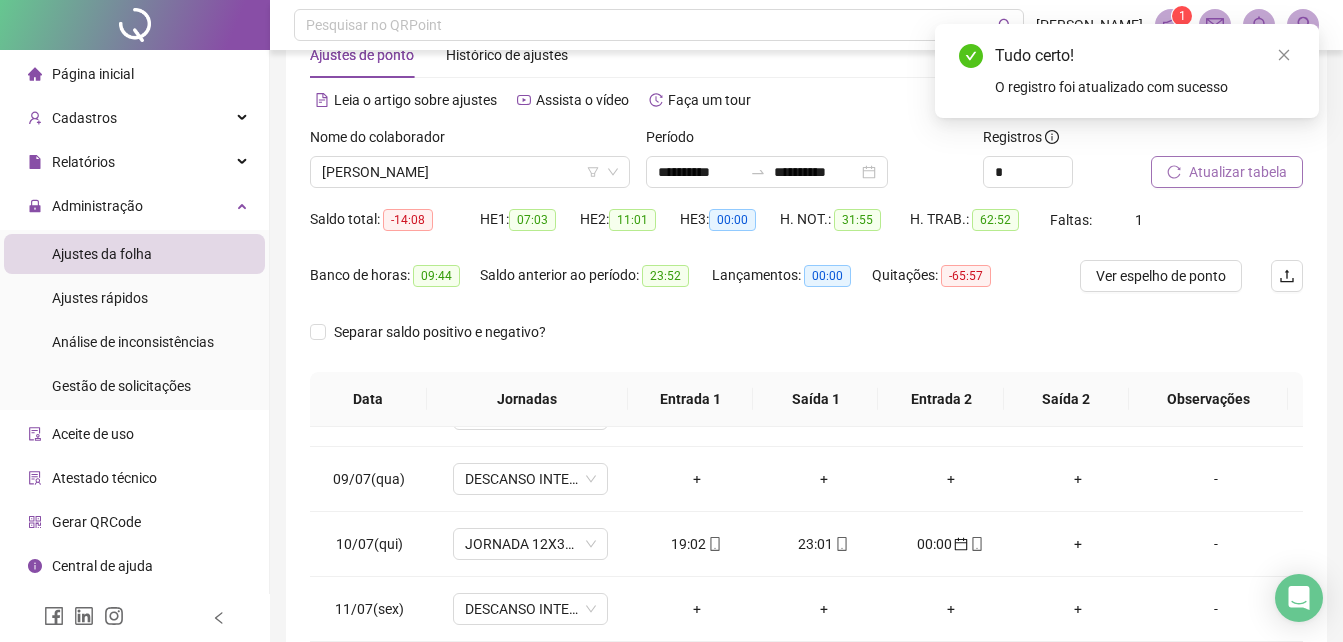 click on "Atualizar tabela" at bounding box center [1227, 172] 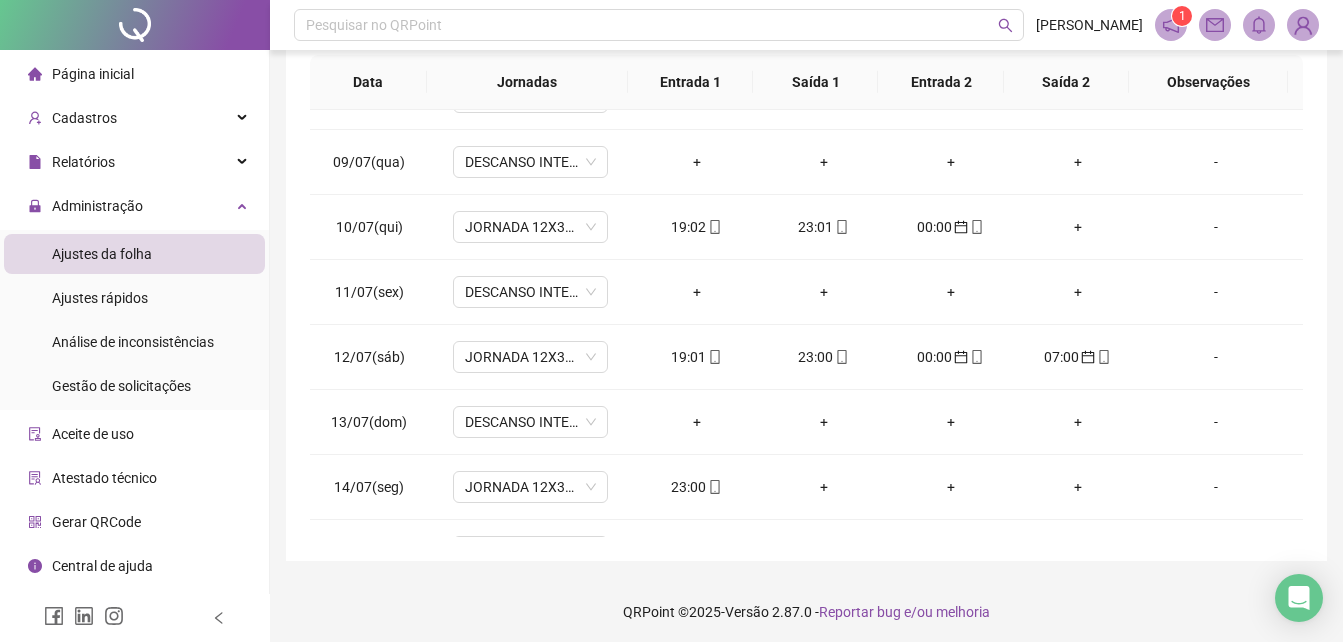 scroll, scrollTop: 380, scrollLeft: 0, axis: vertical 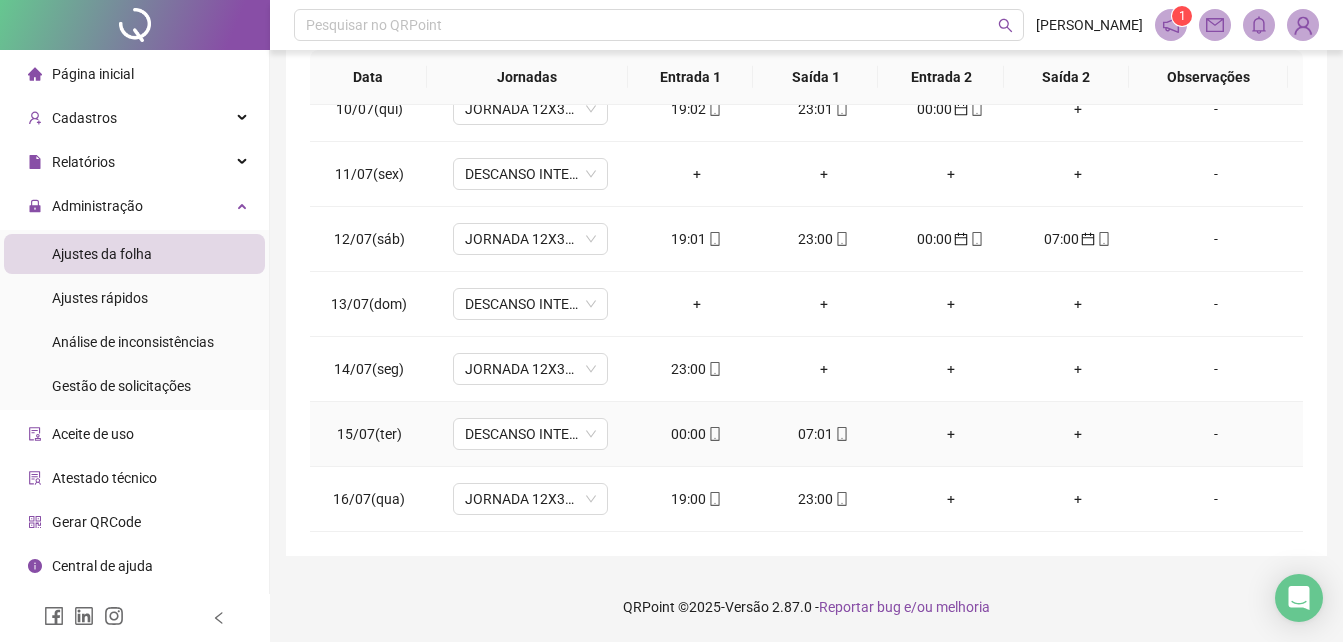 click on "00:00" at bounding box center [696, 434] 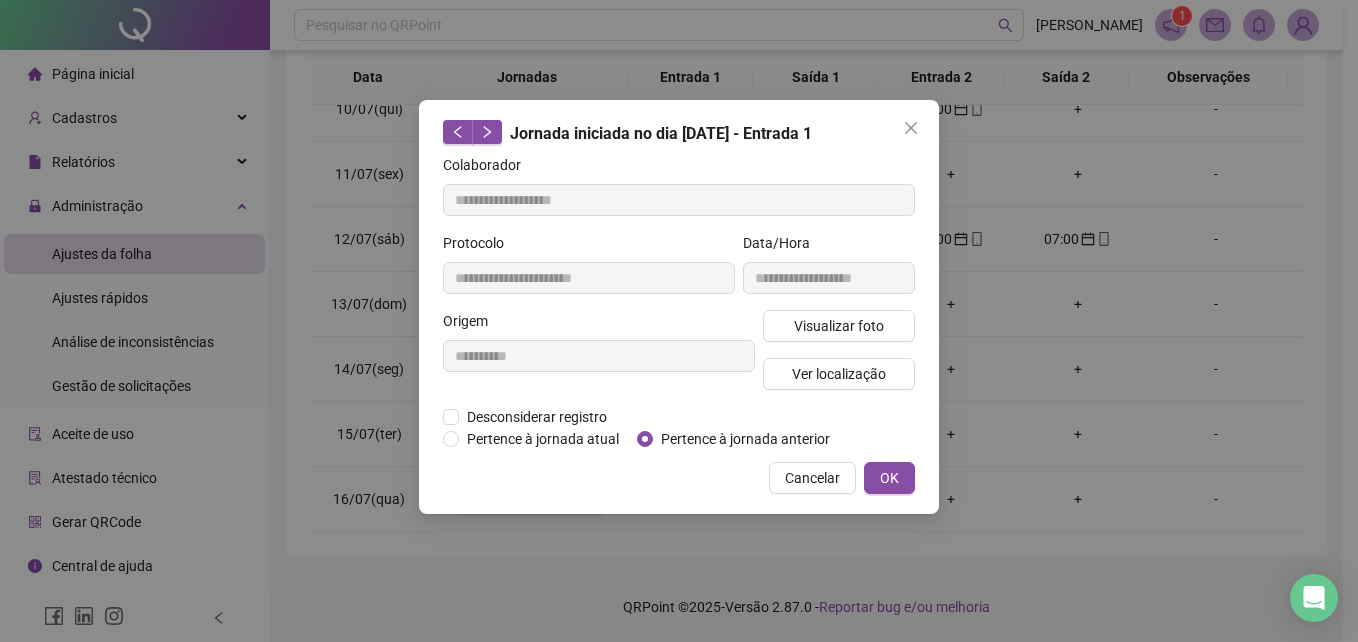 type on "**********" 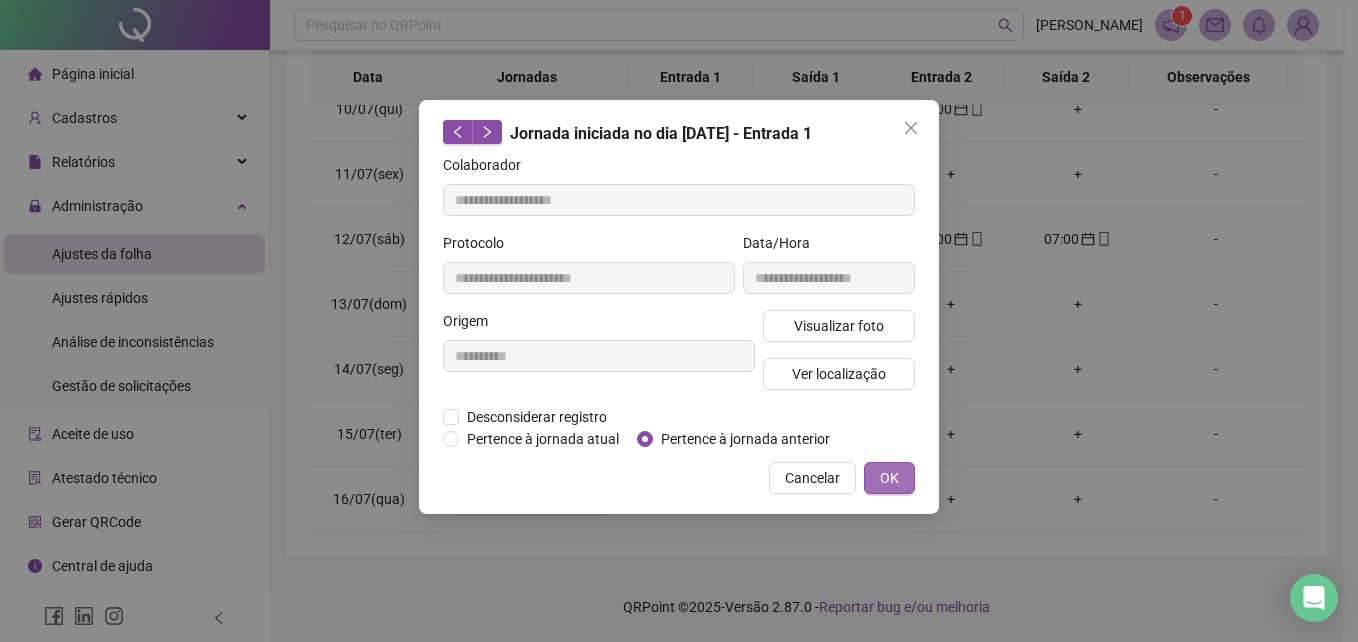 click on "OK" at bounding box center (889, 478) 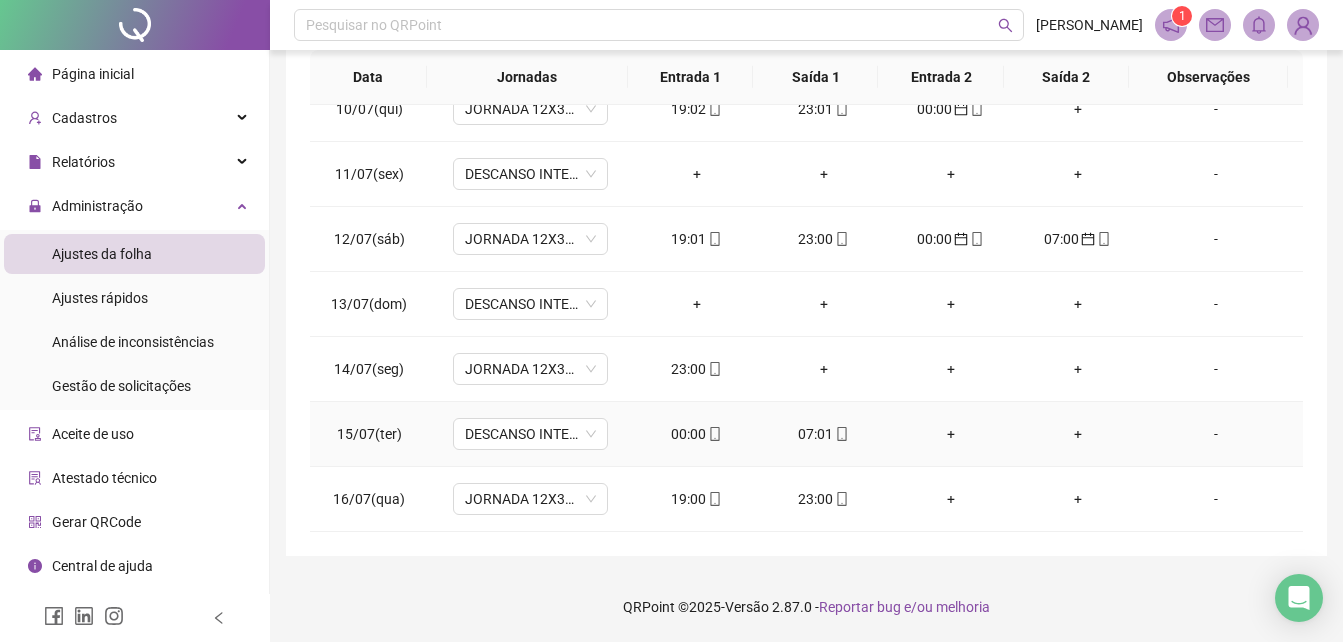 click on "07:01" at bounding box center (823, 434) 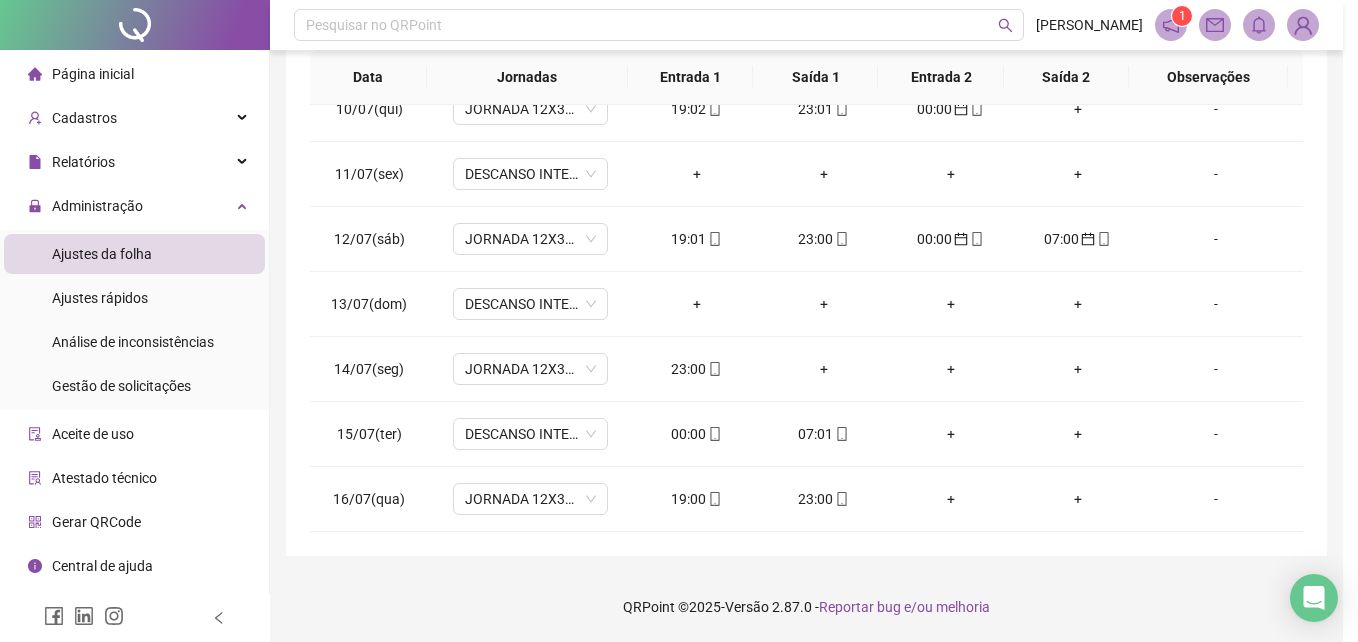 type on "**********" 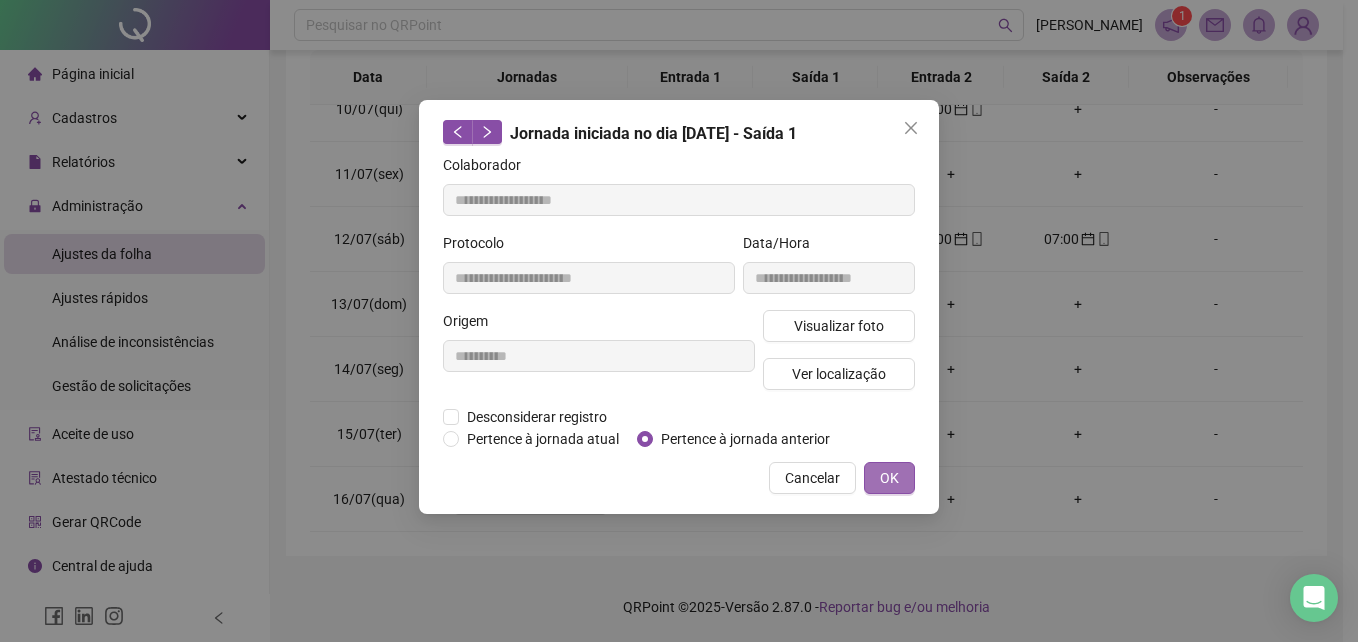 click on "OK" at bounding box center (889, 478) 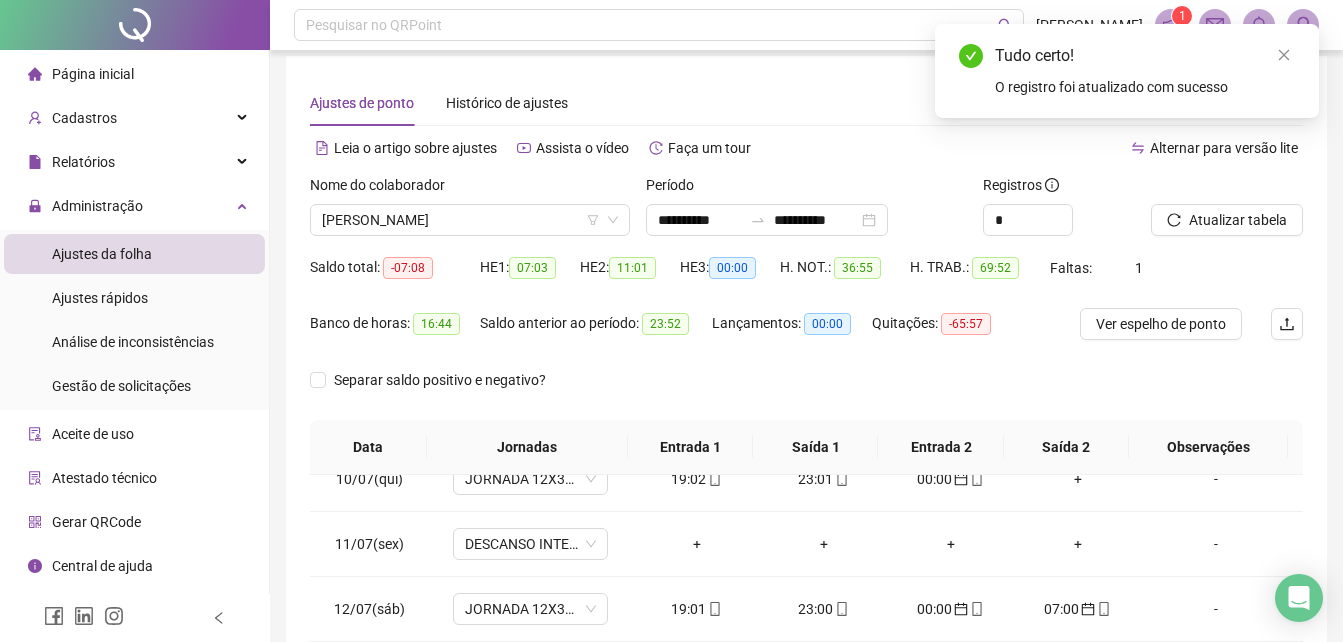 scroll, scrollTop: 5, scrollLeft: 0, axis: vertical 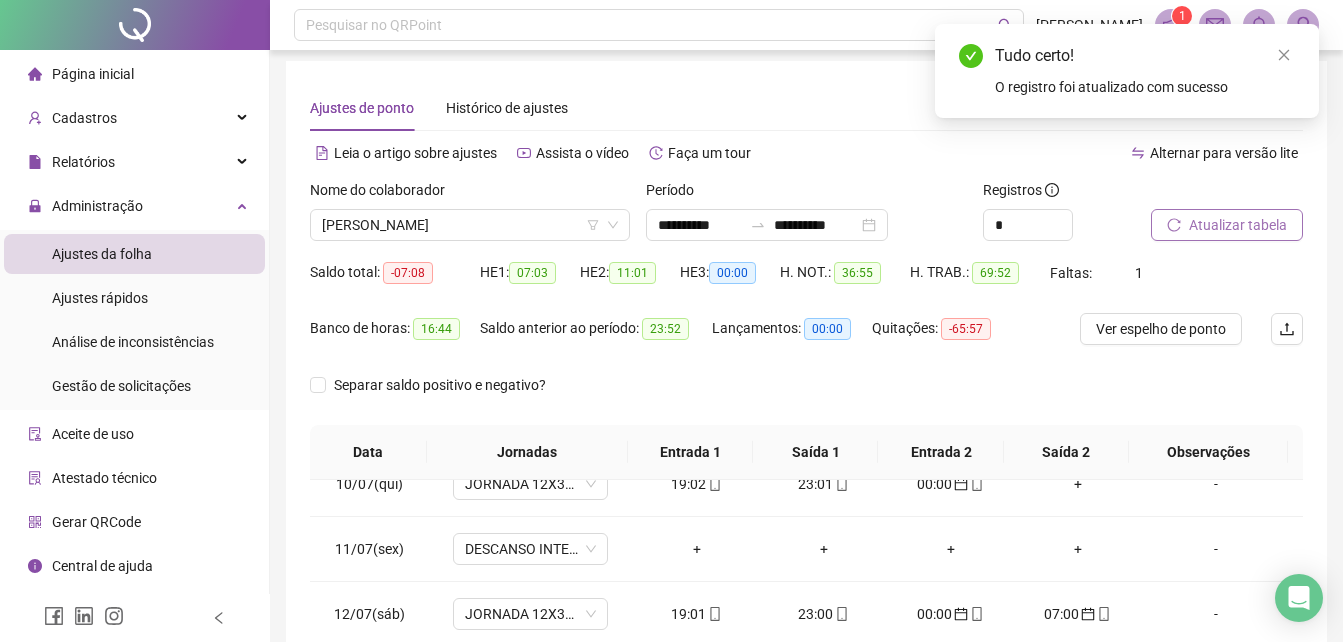 click on "Atualizar tabela" at bounding box center [1238, 225] 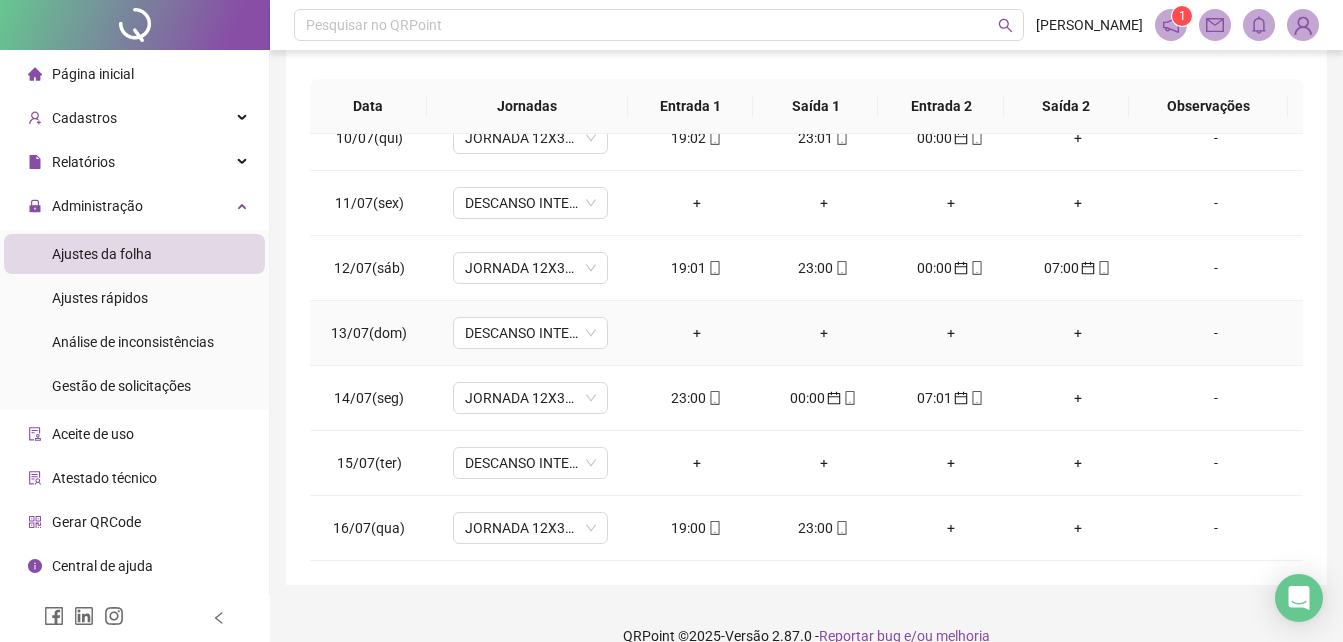 scroll, scrollTop: 380, scrollLeft: 0, axis: vertical 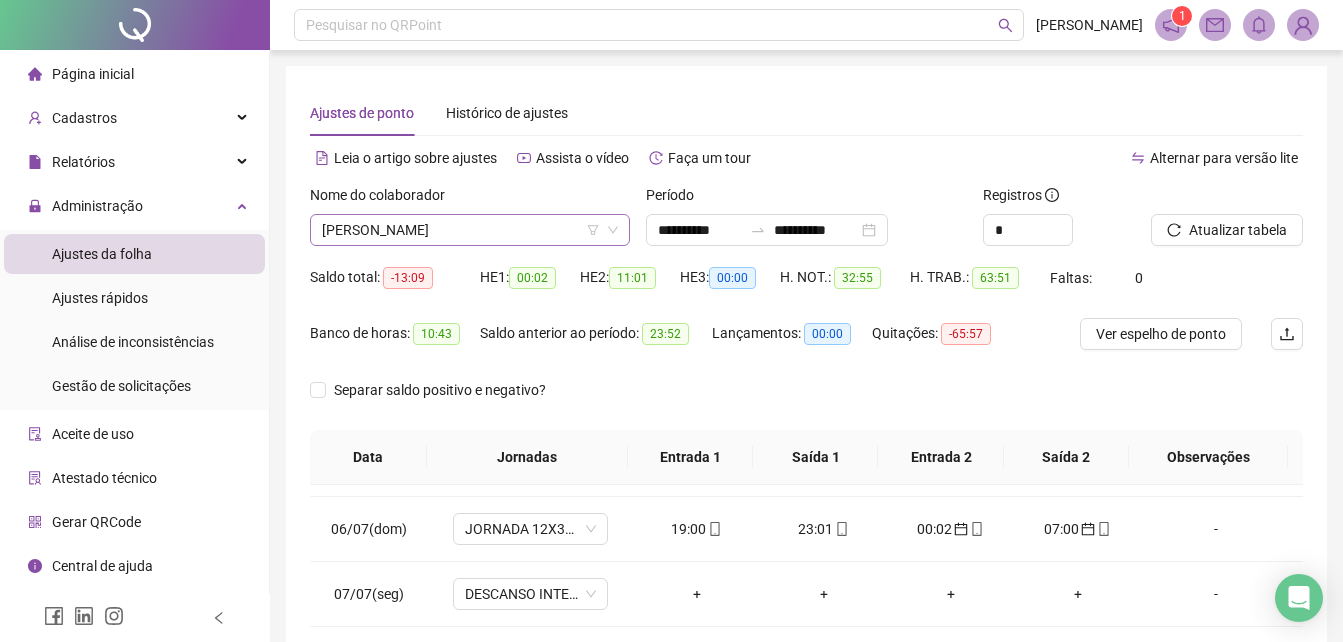 click on "[PERSON_NAME]" at bounding box center (470, 230) 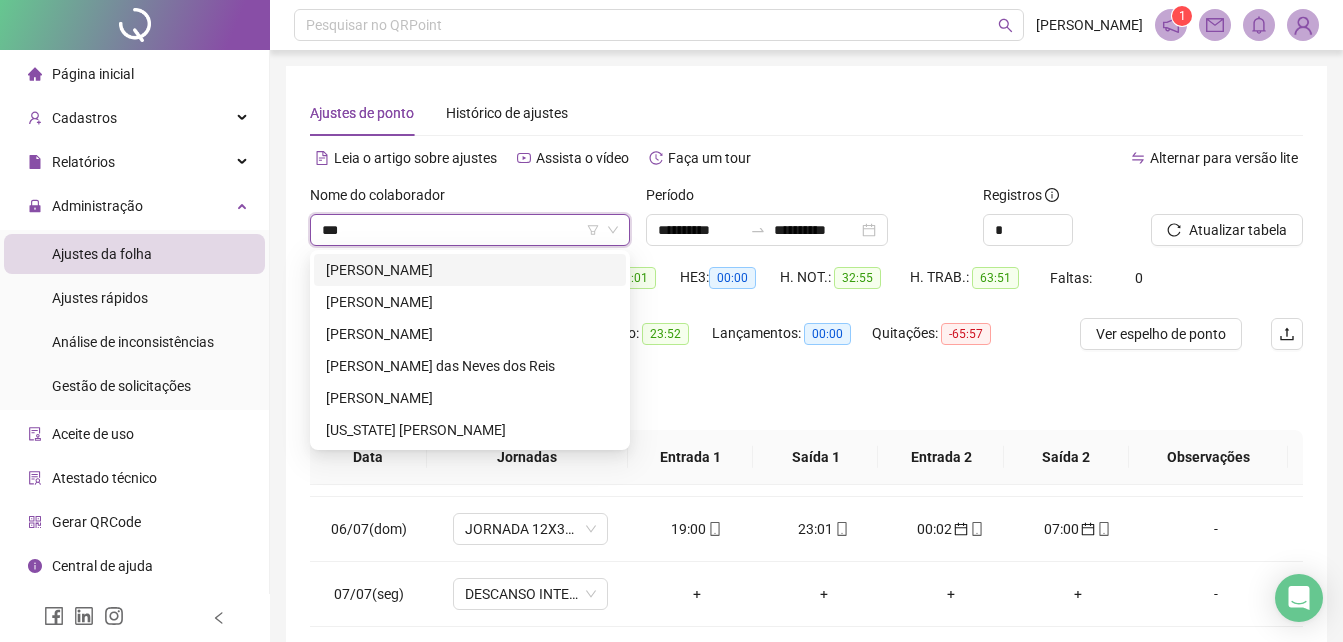 type on "****" 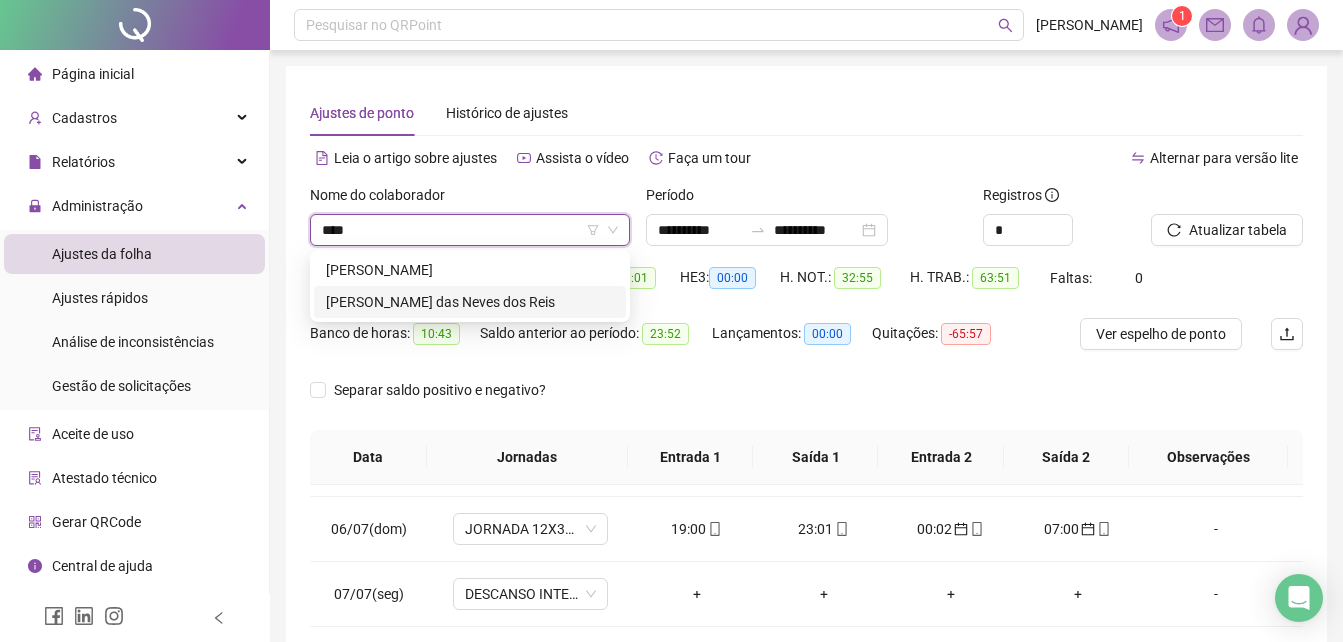 click on "[PERSON_NAME] das Neves dos Reis" at bounding box center (470, 302) 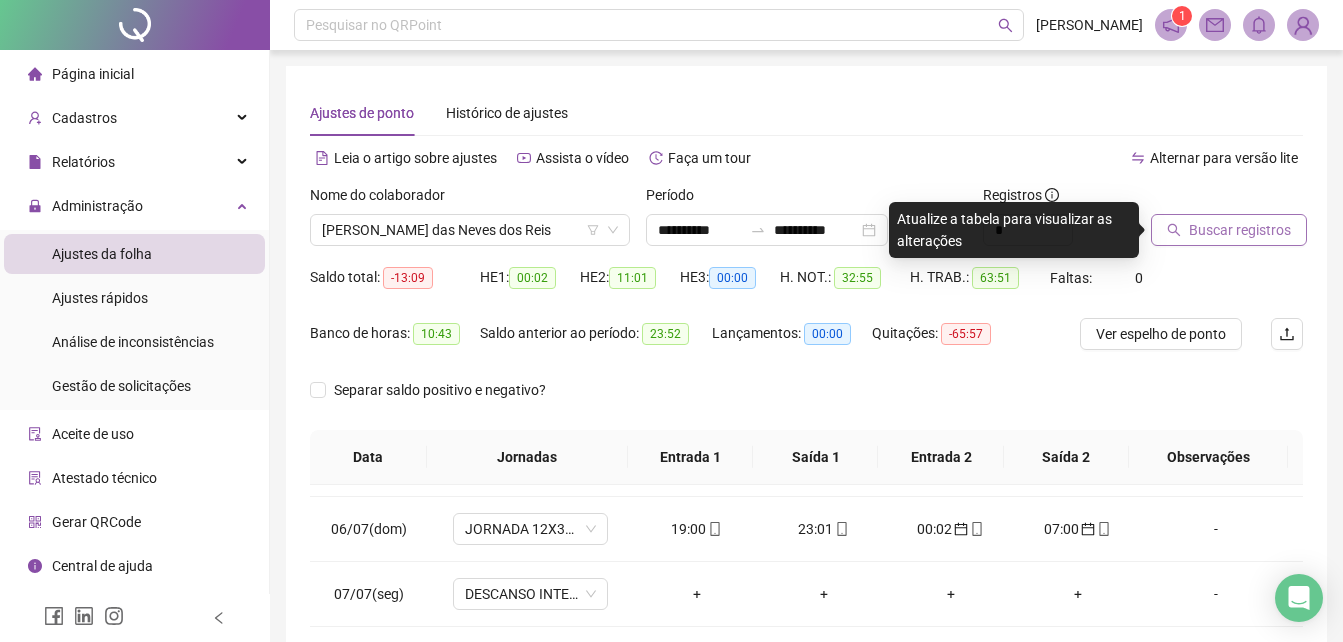 click on "Buscar registros" at bounding box center (1229, 230) 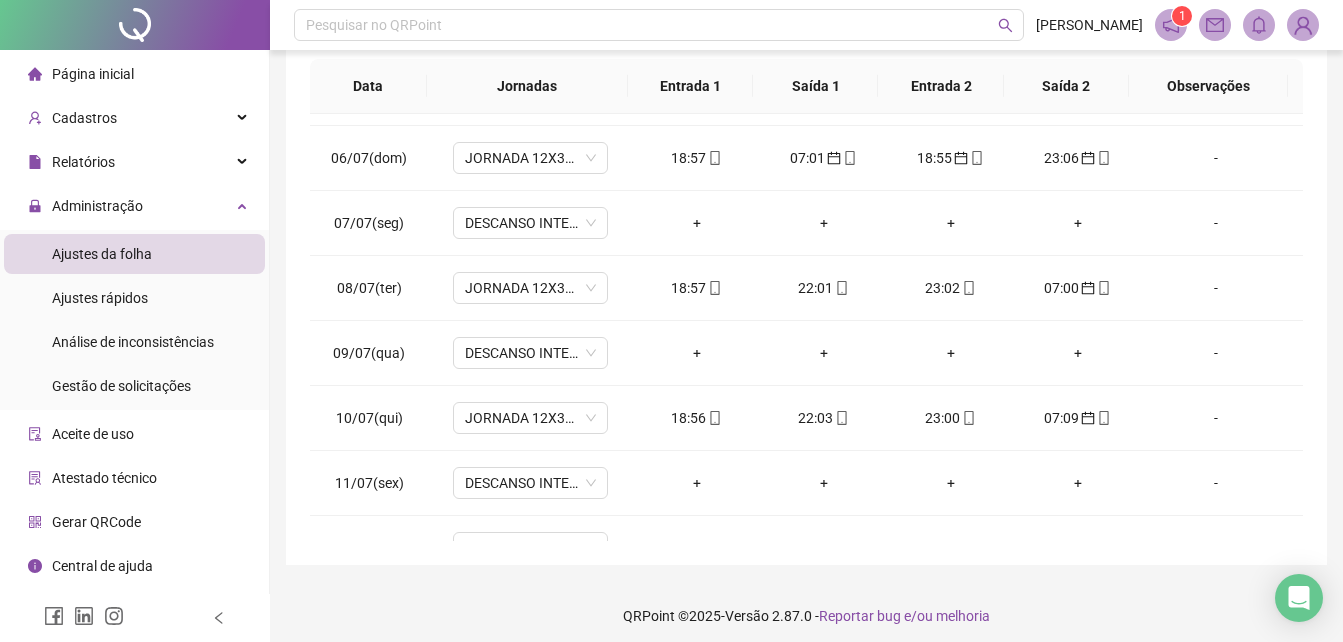 scroll, scrollTop: 380, scrollLeft: 0, axis: vertical 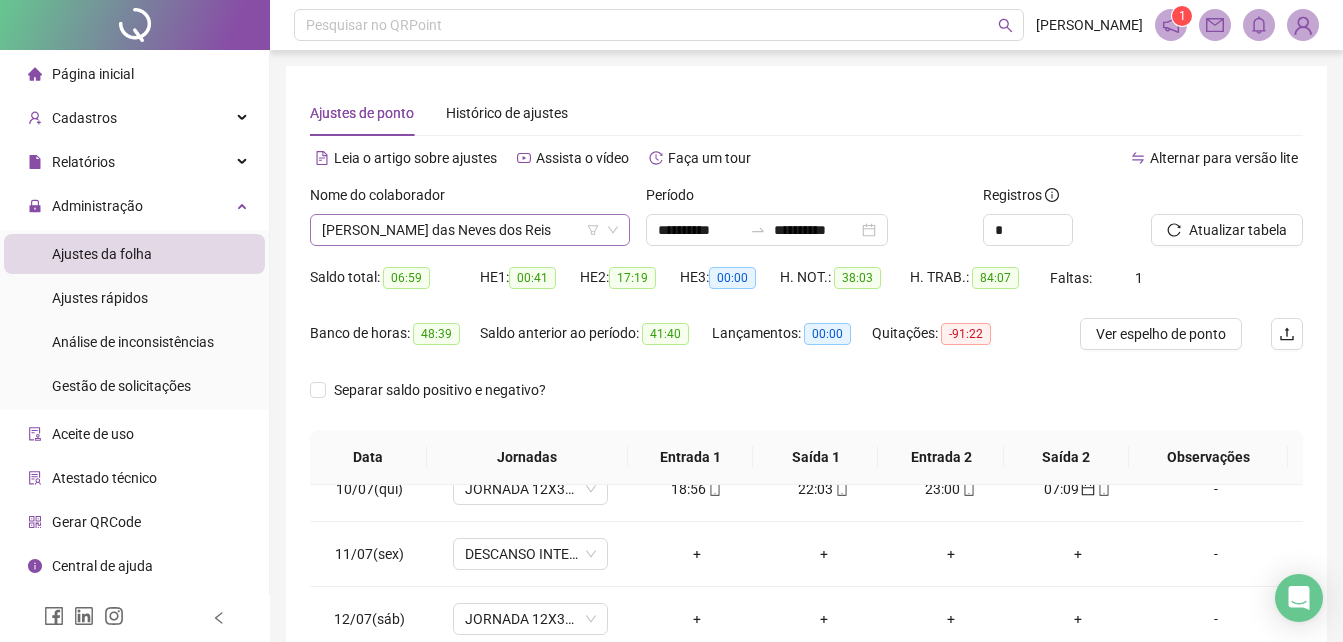 click on "[PERSON_NAME] das Neves dos Reis" at bounding box center [470, 230] 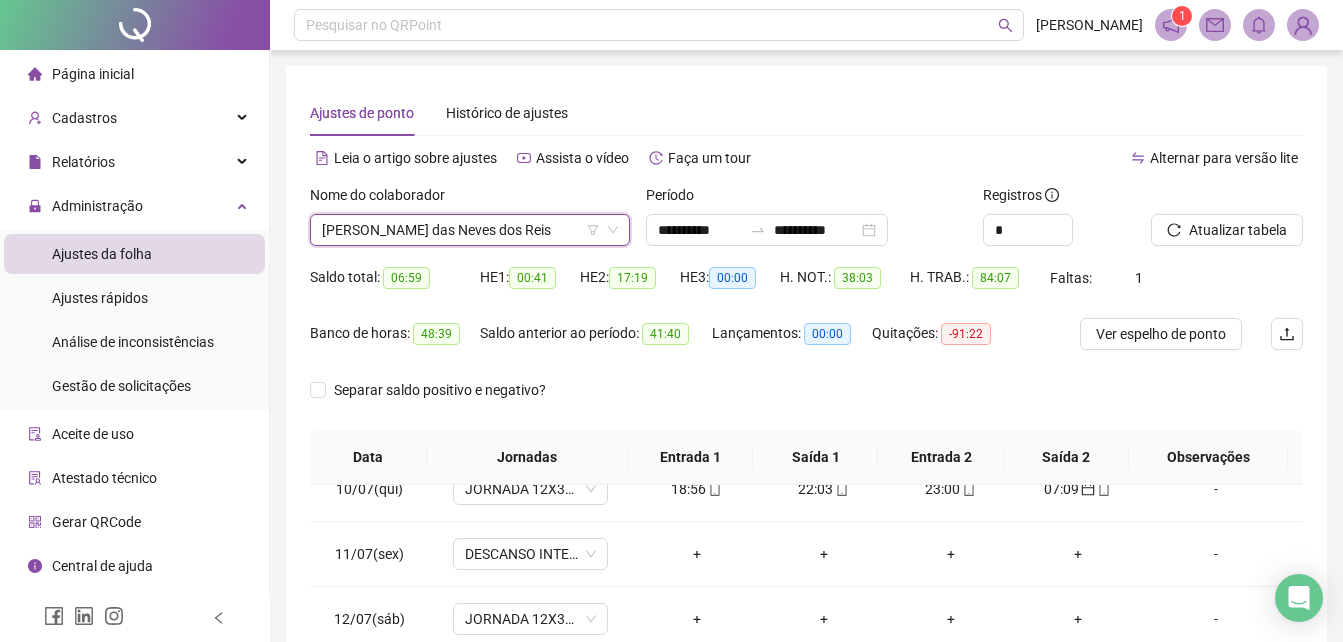 click on "**********" at bounding box center [806, 511] 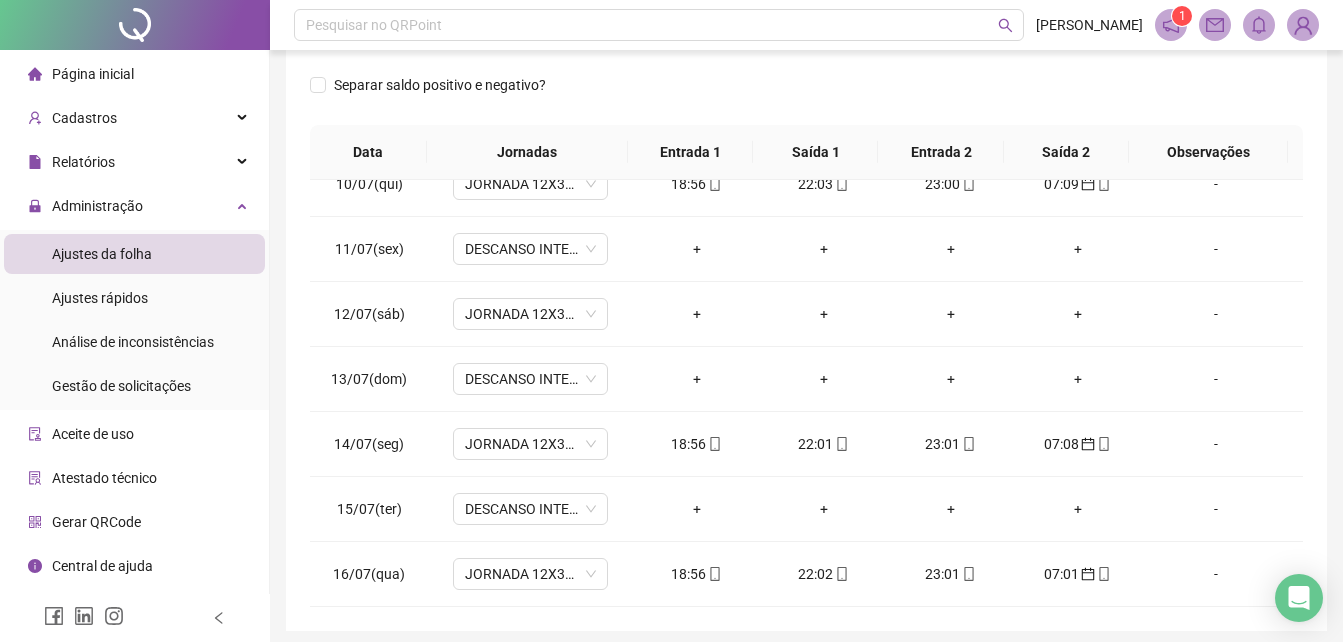scroll, scrollTop: 380, scrollLeft: 0, axis: vertical 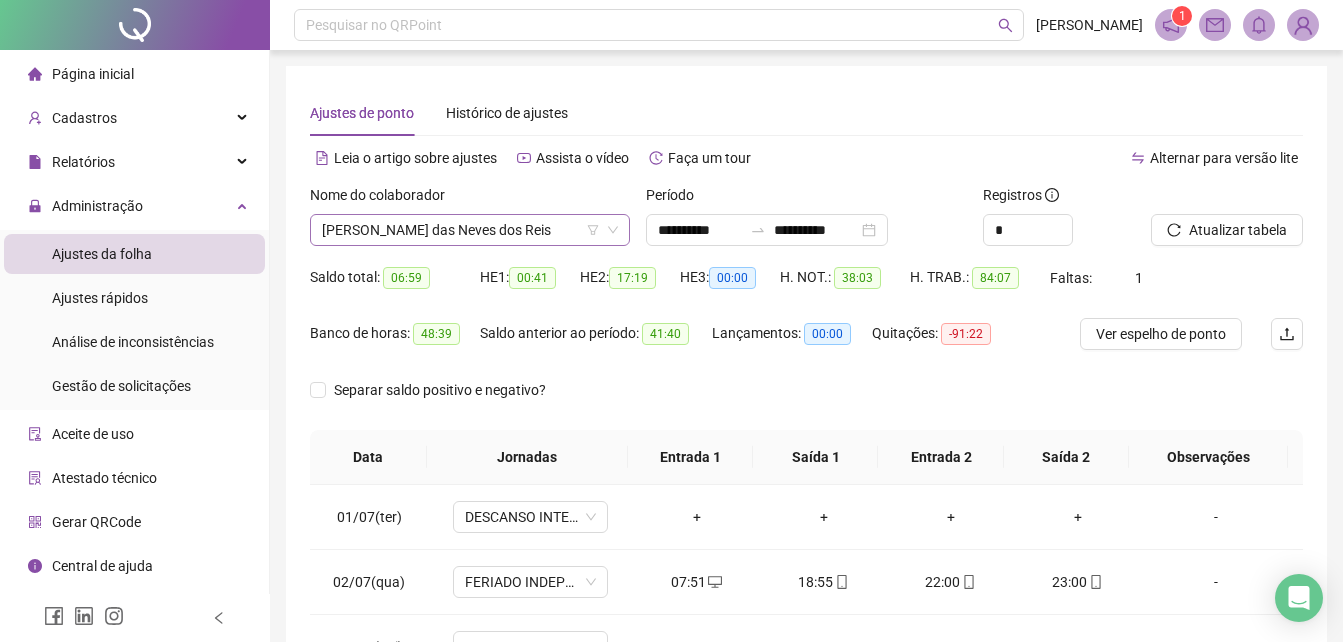 click on "[PERSON_NAME] das Neves dos Reis" at bounding box center (470, 230) 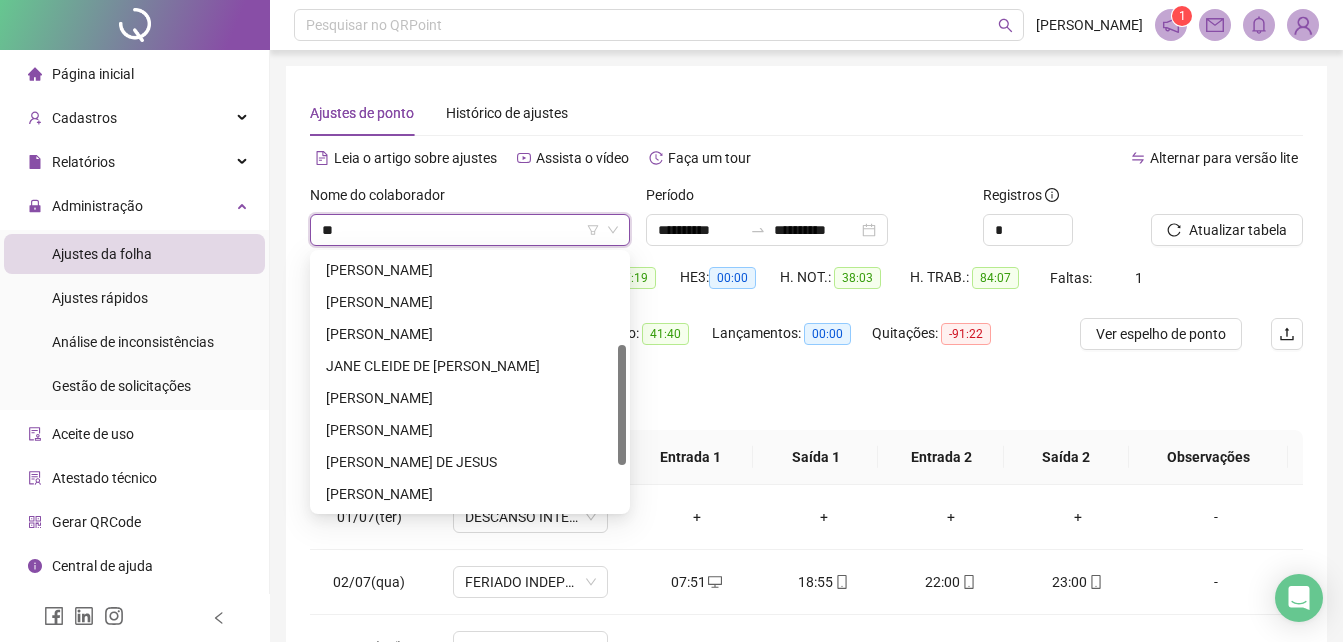 scroll, scrollTop: 0, scrollLeft: 0, axis: both 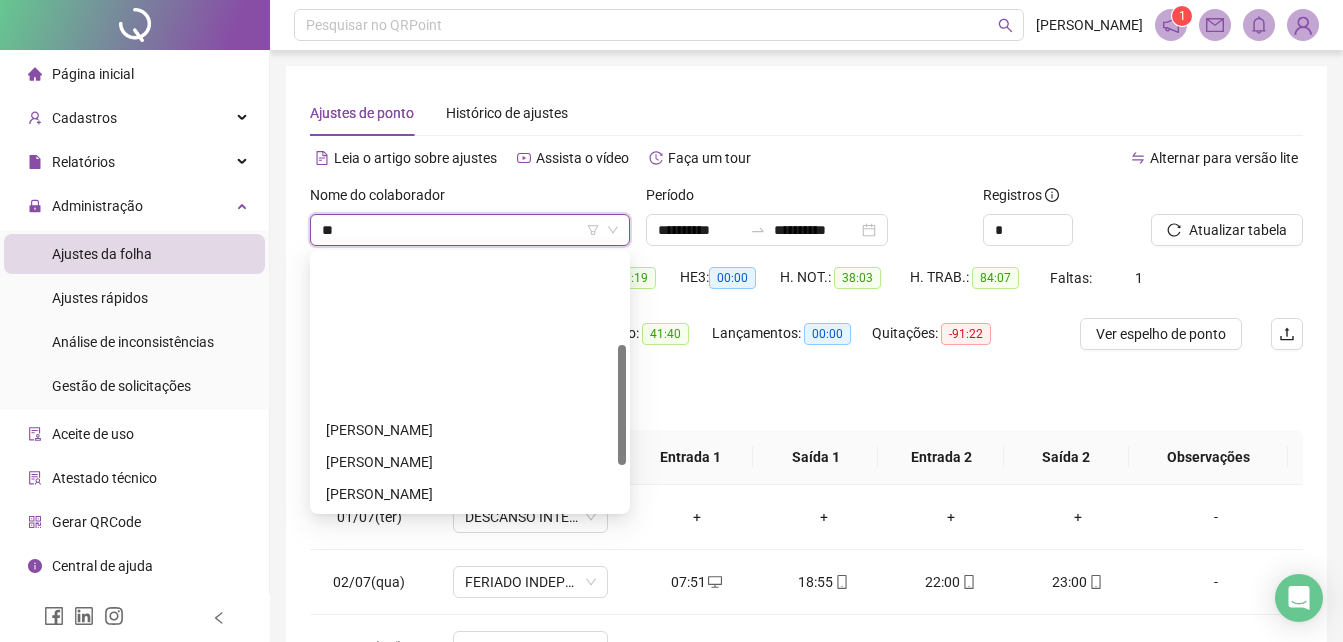 type on "***" 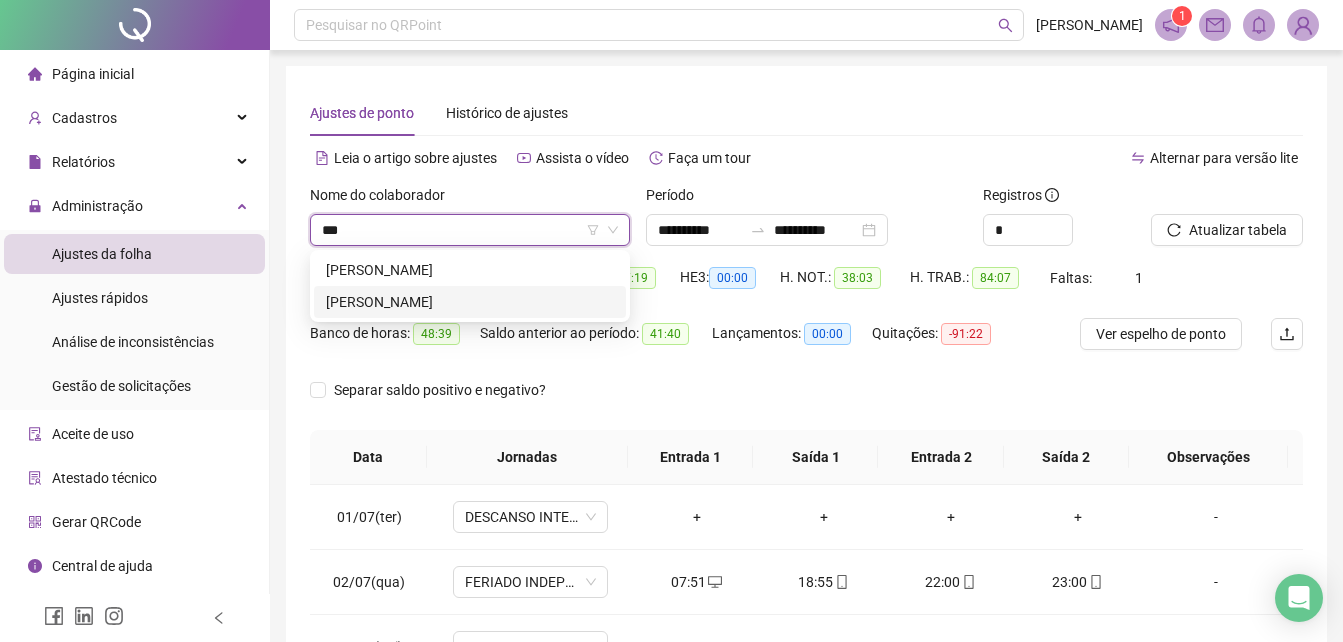click on "[PERSON_NAME]" at bounding box center (470, 302) 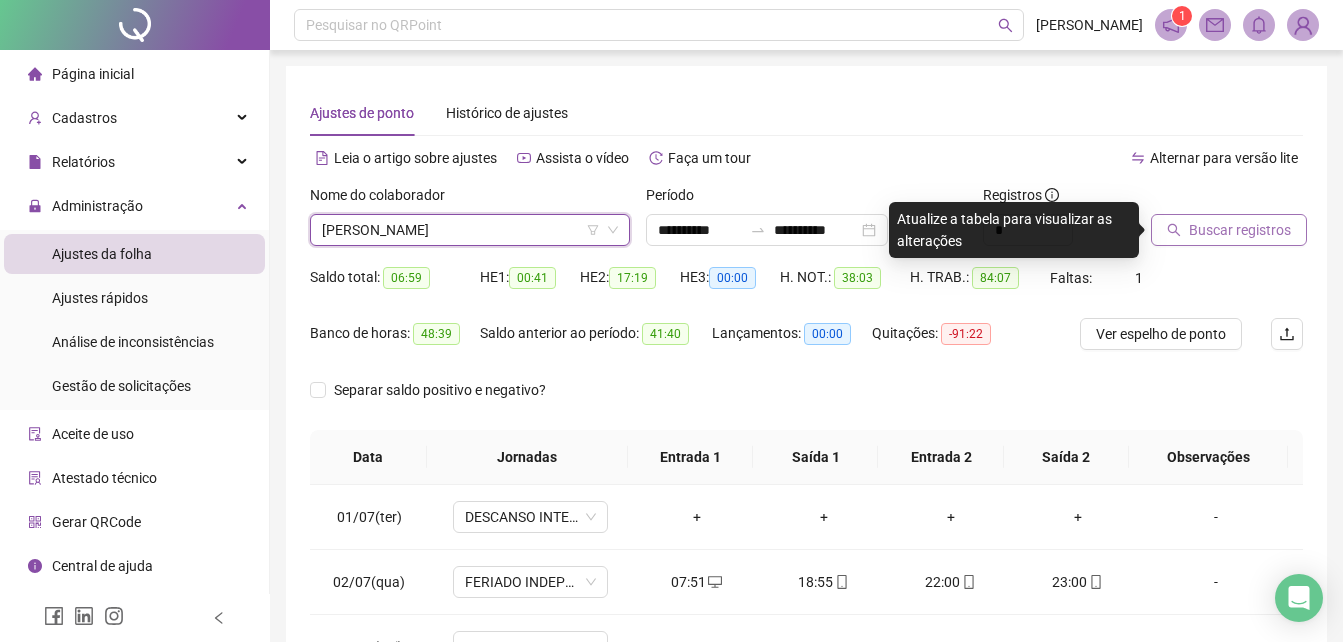 click on "Buscar registros" at bounding box center [1240, 230] 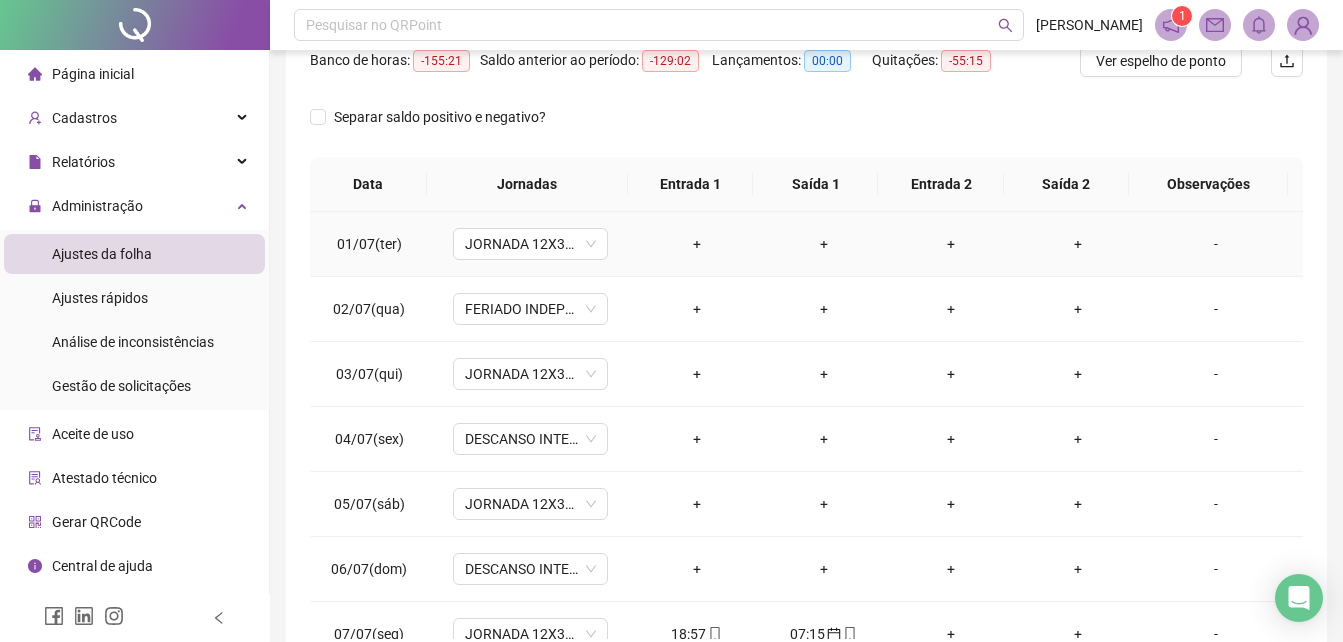 scroll, scrollTop: 300, scrollLeft: 0, axis: vertical 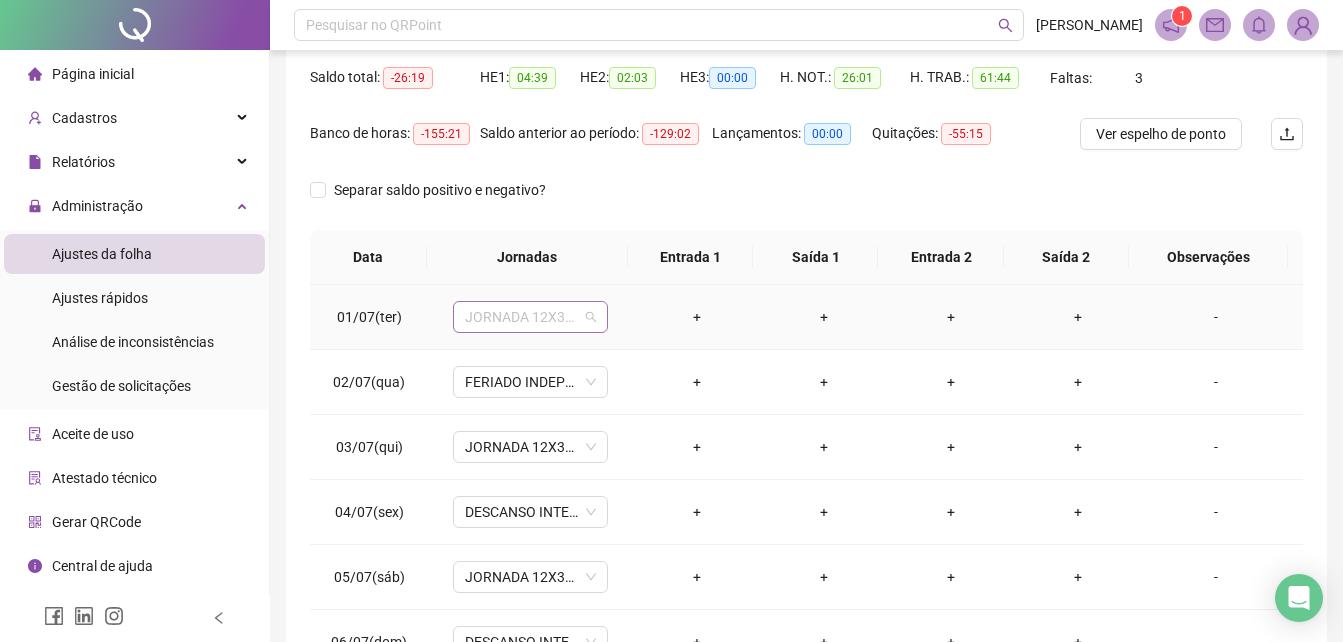 click on "JORNADA 12X36 NOTURNO 1" at bounding box center (530, 317) 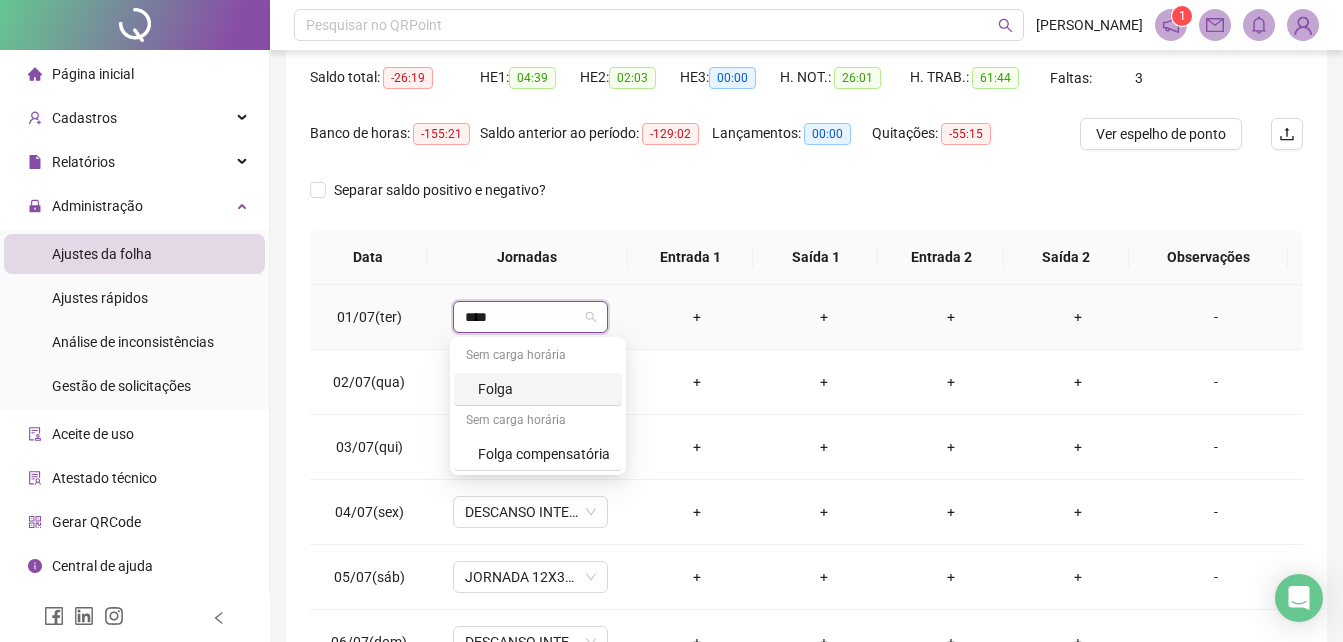 type on "*****" 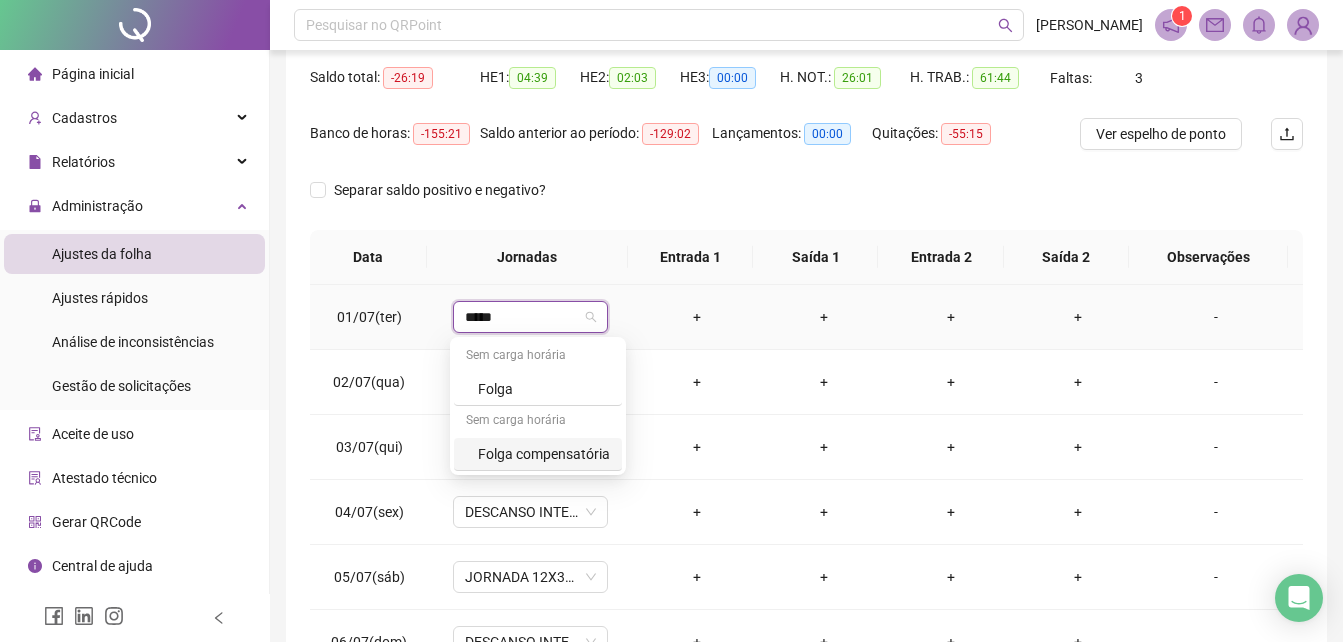 click on "Folga compensatória" at bounding box center [544, 454] 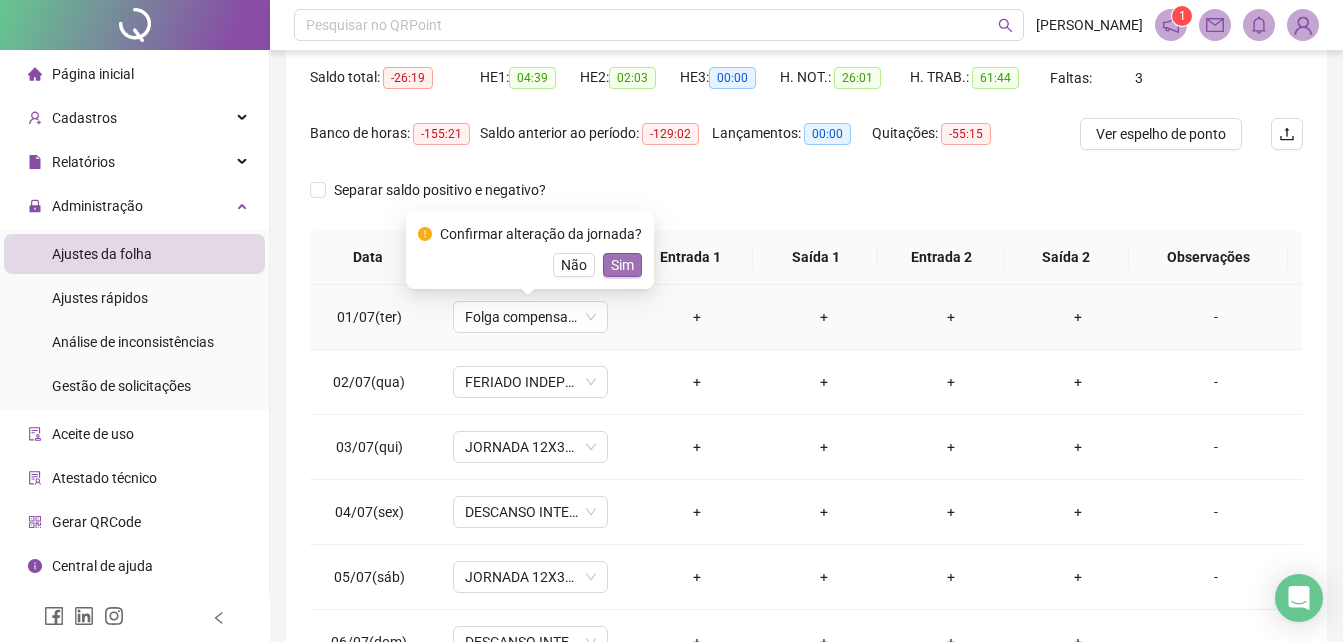 click on "Sim" at bounding box center [622, 265] 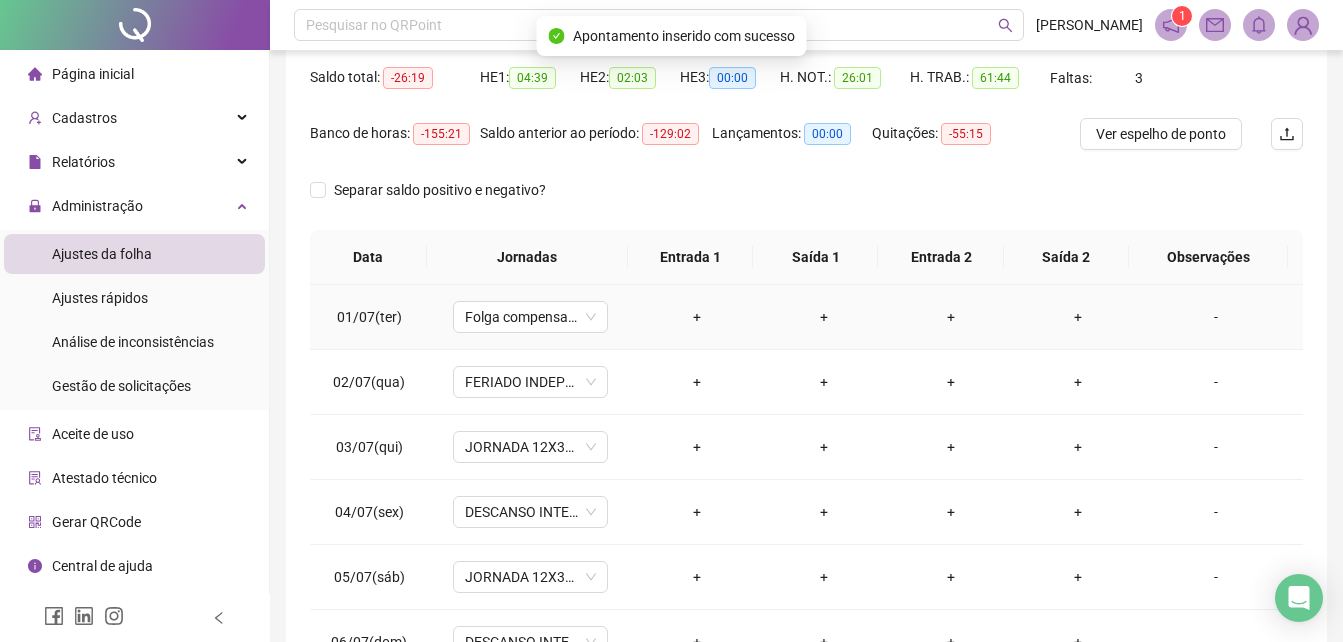 click on "-" at bounding box center [1216, 317] 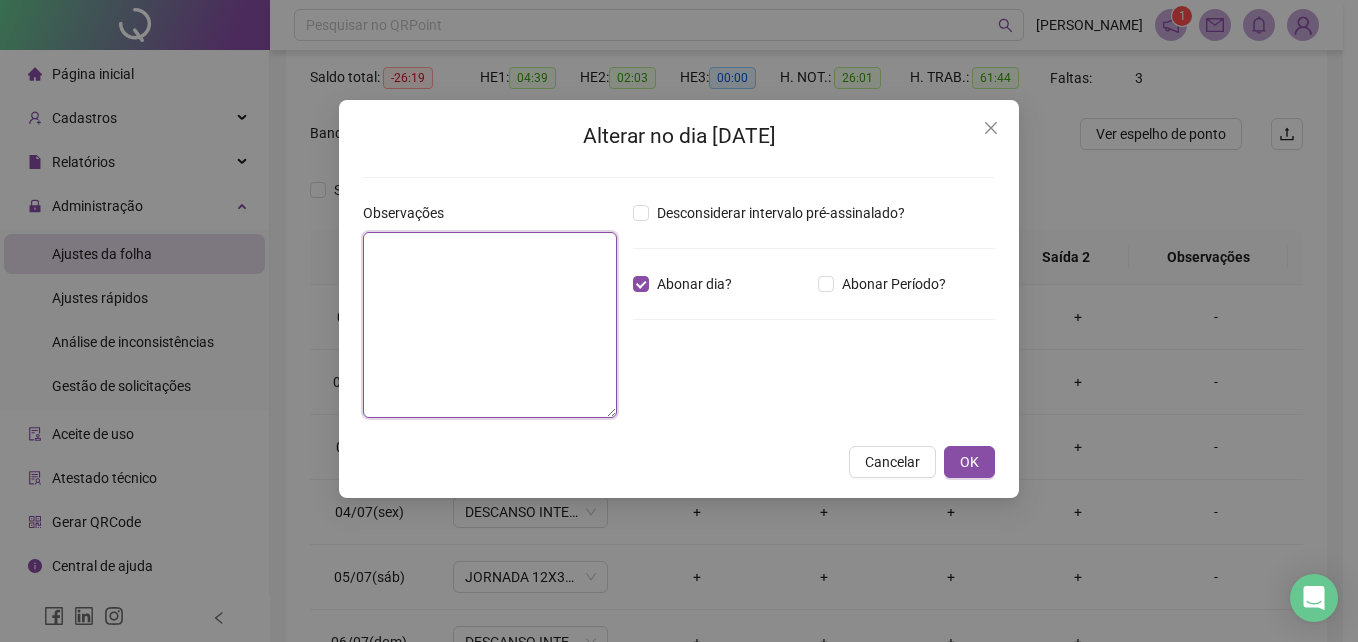 click at bounding box center [490, 325] 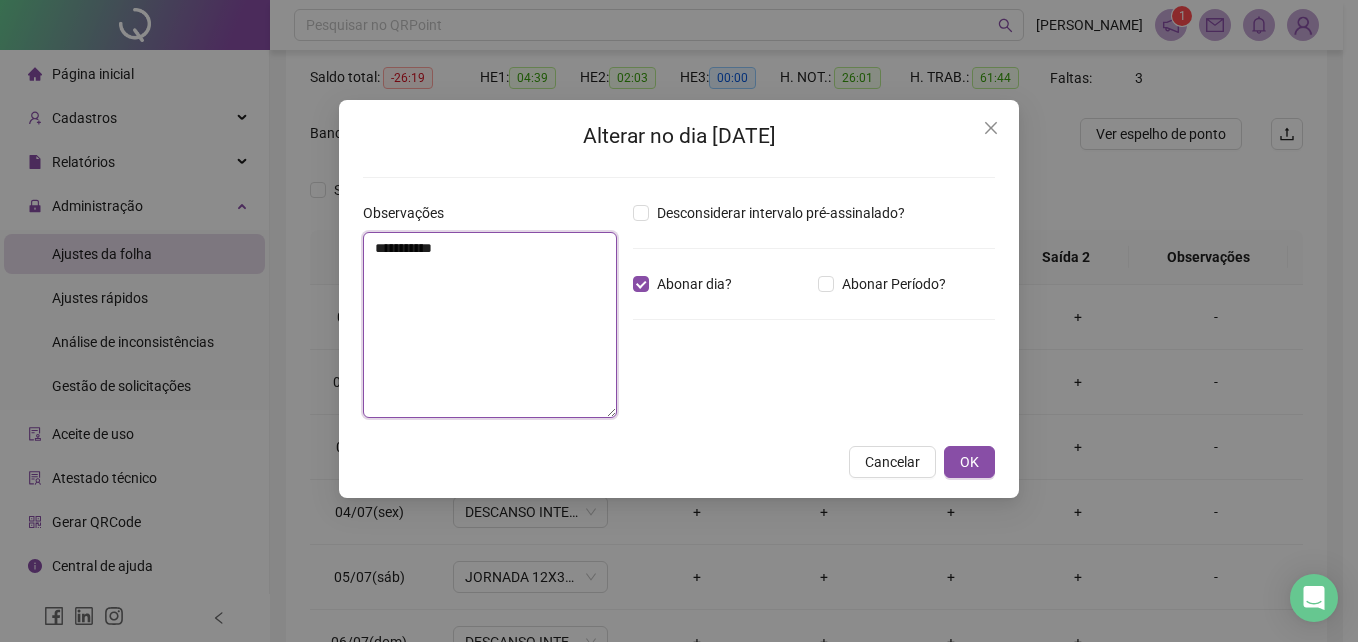 click on "**********" at bounding box center [490, 325] 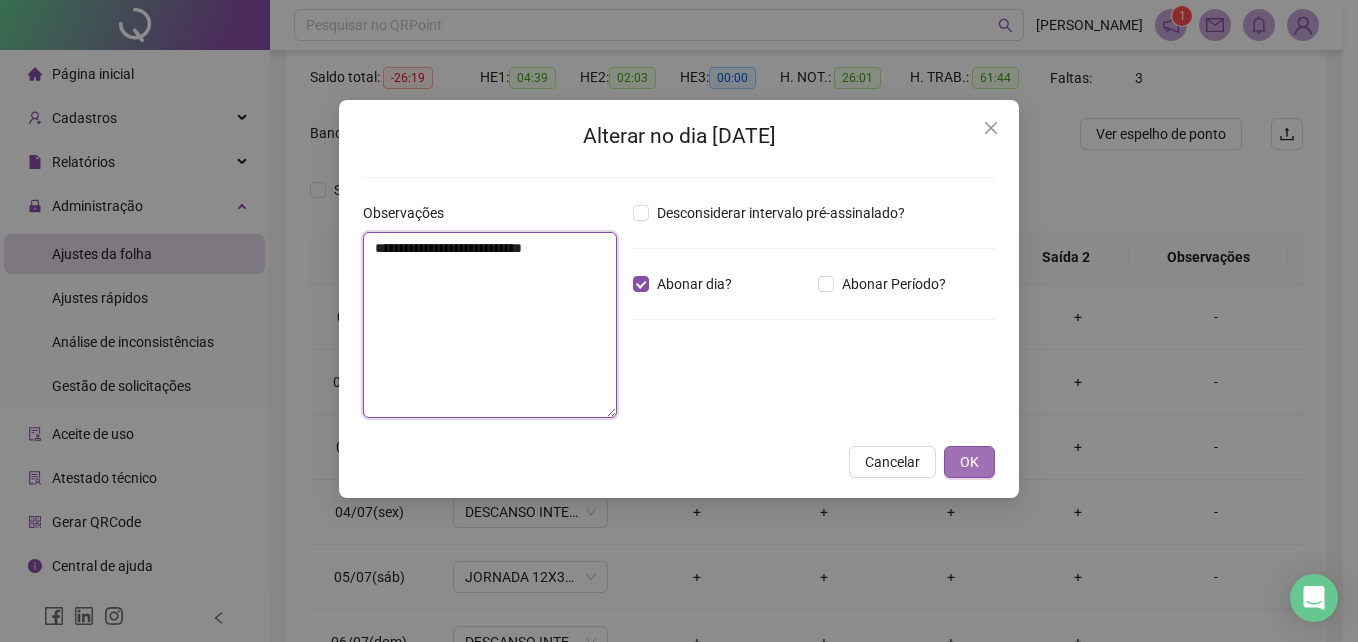 type on "**********" 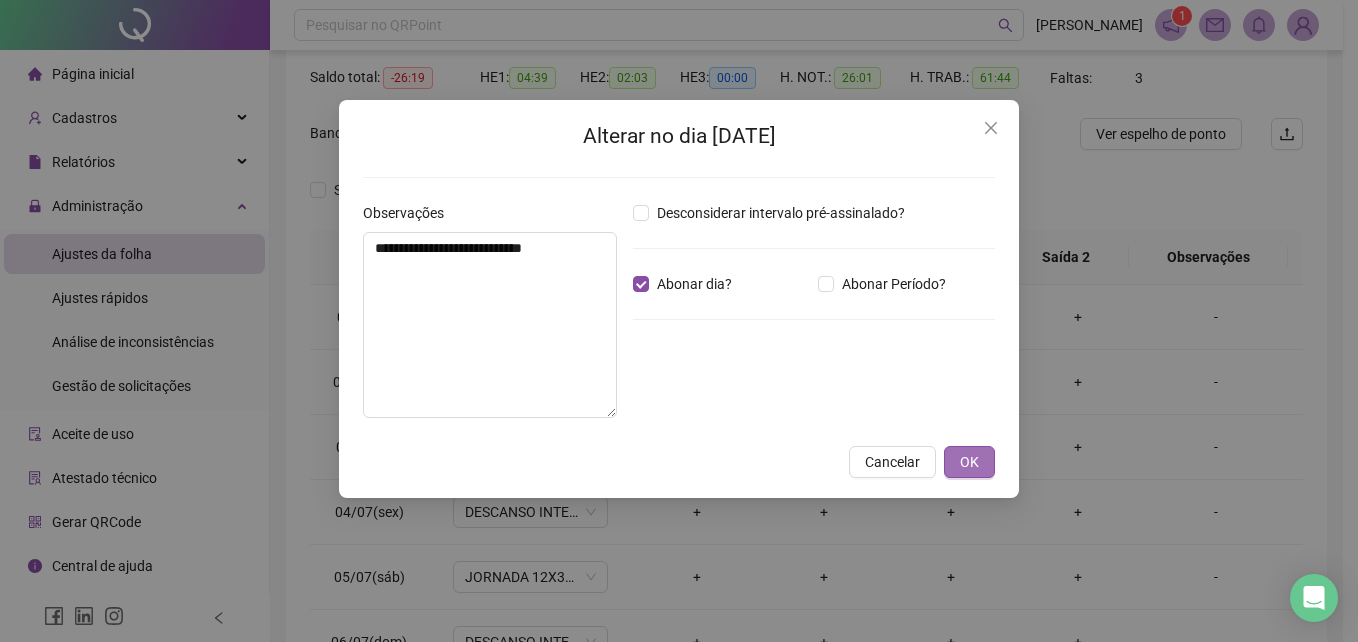 click on "OK" at bounding box center [969, 462] 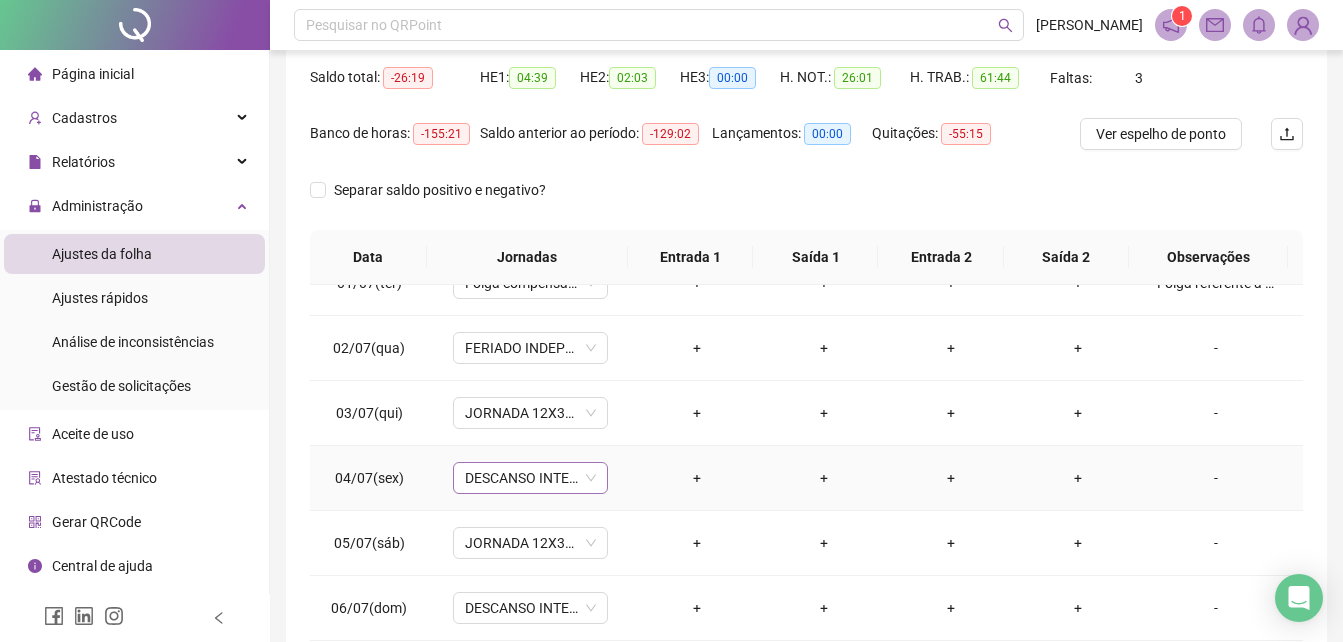 scroll, scrollTop: 0, scrollLeft: 0, axis: both 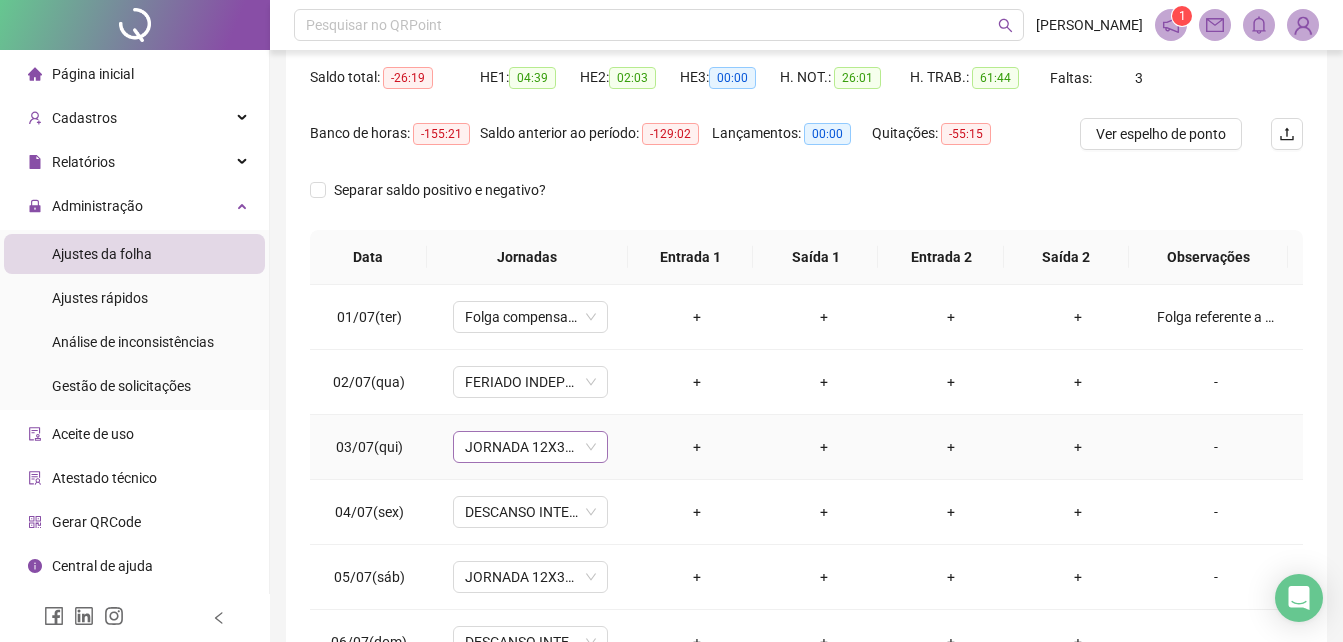 click on "JORNADA 12X36 NOTURNO 1" at bounding box center [530, 447] 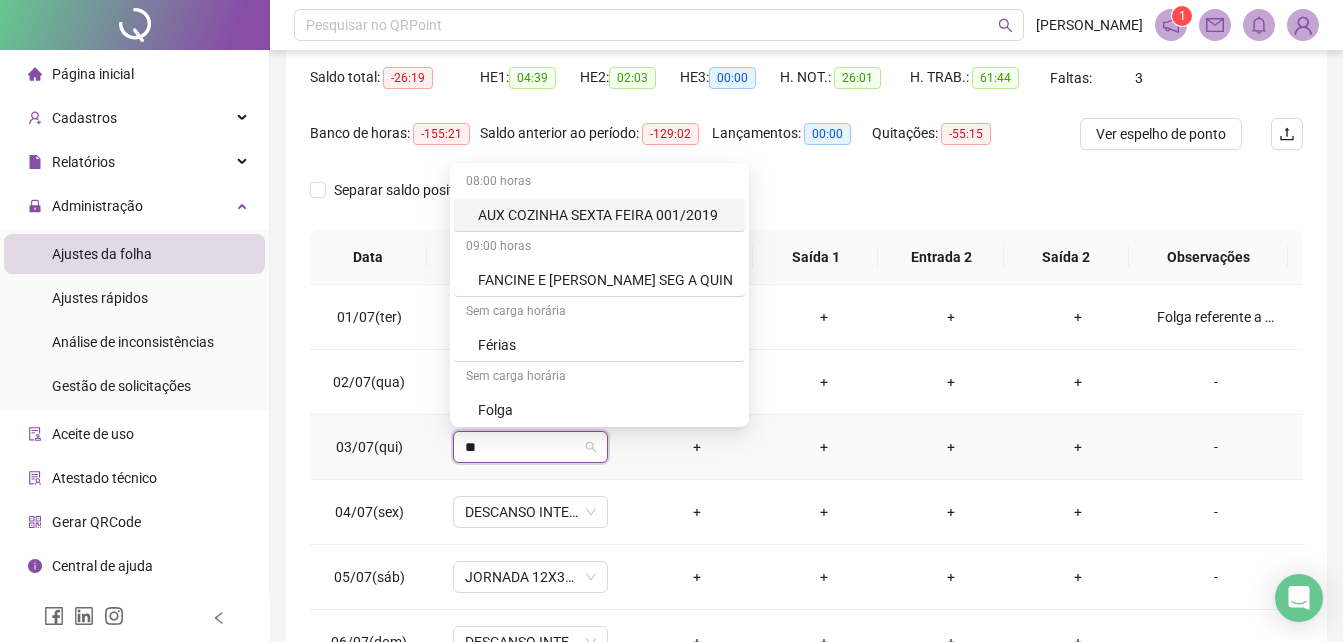 type on "***" 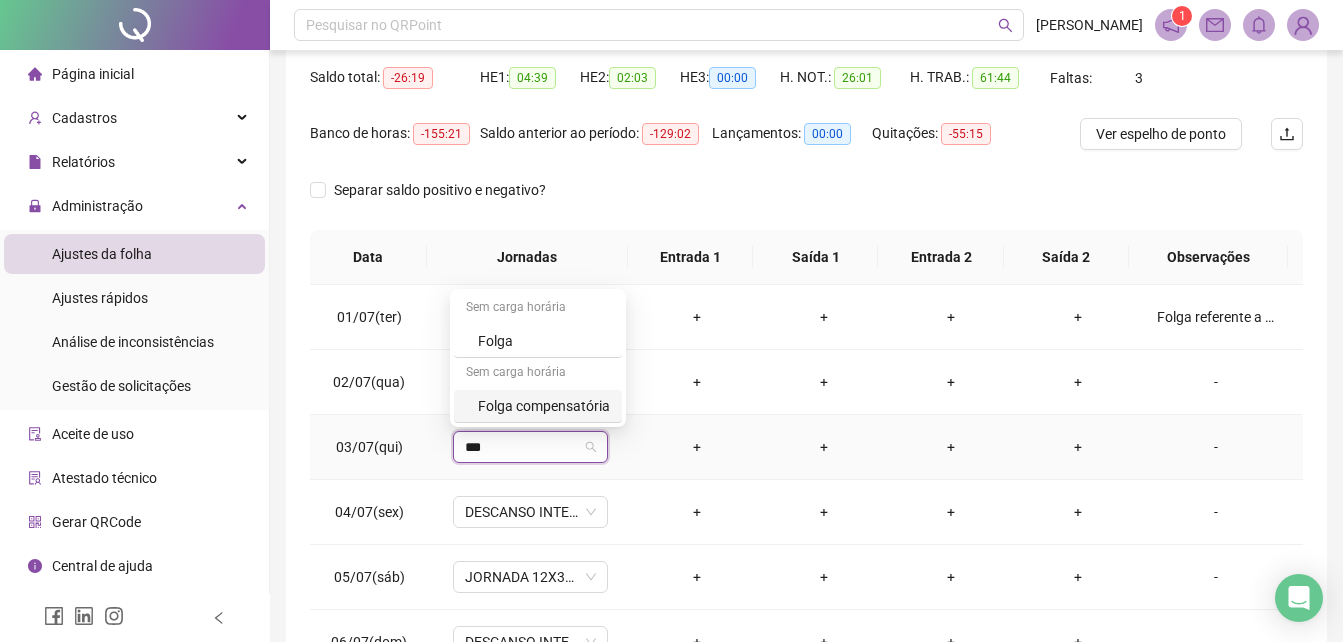 click on "Folga compensatória" at bounding box center [544, 406] 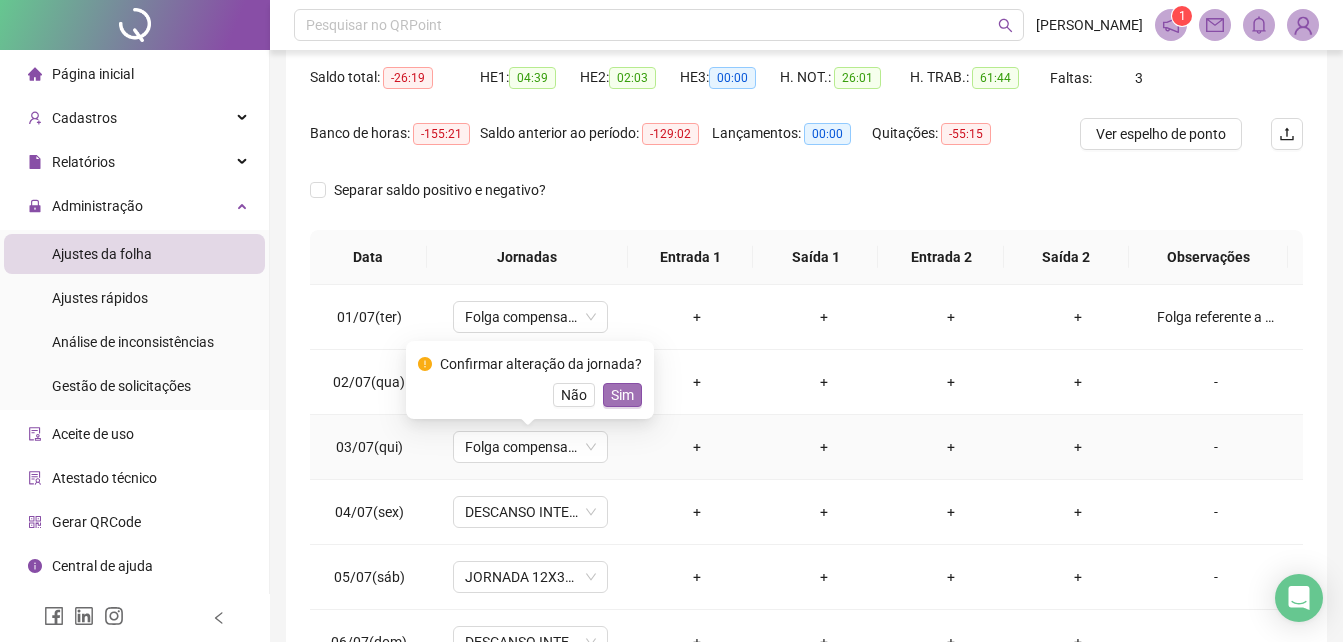 click on "Sim" at bounding box center (622, 395) 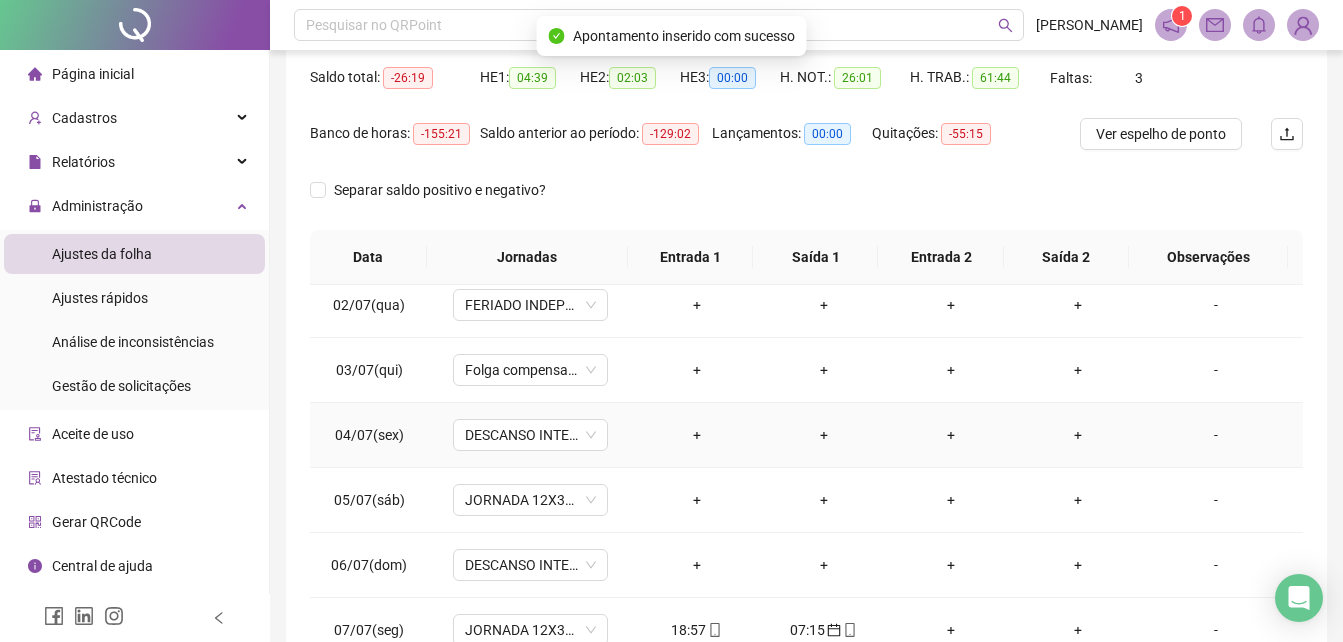 scroll, scrollTop: 100, scrollLeft: 0, axis: vertical 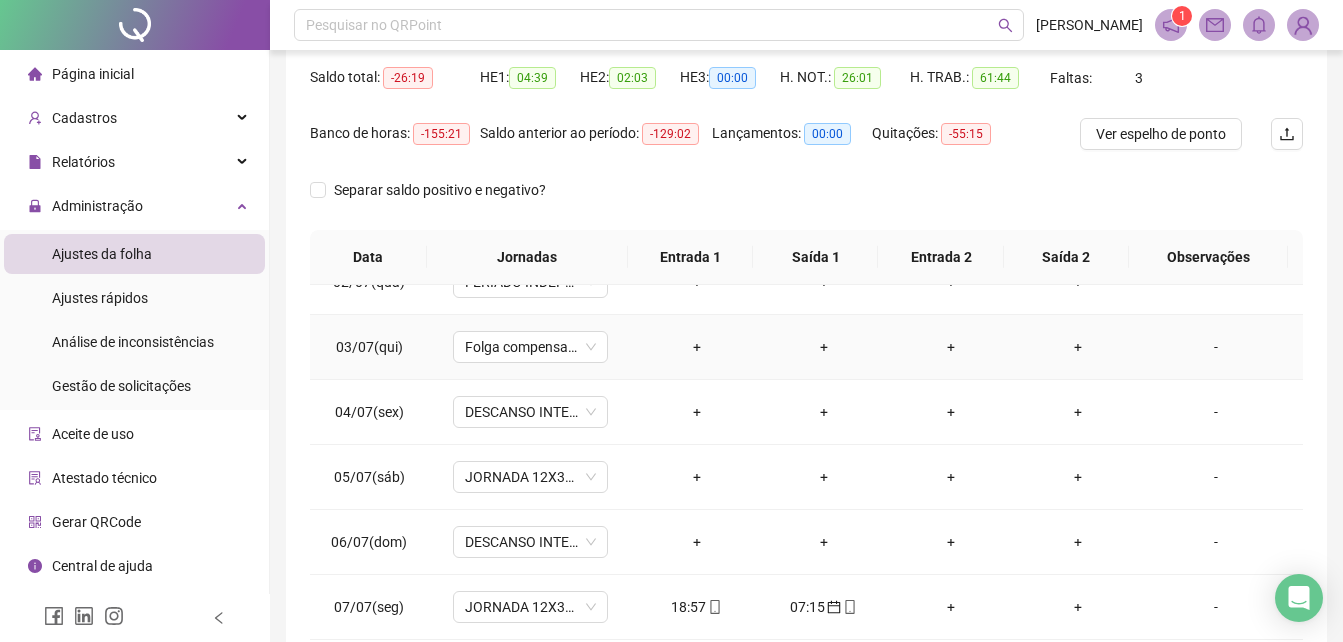 click on "-" at bounding box center (1216, 347) 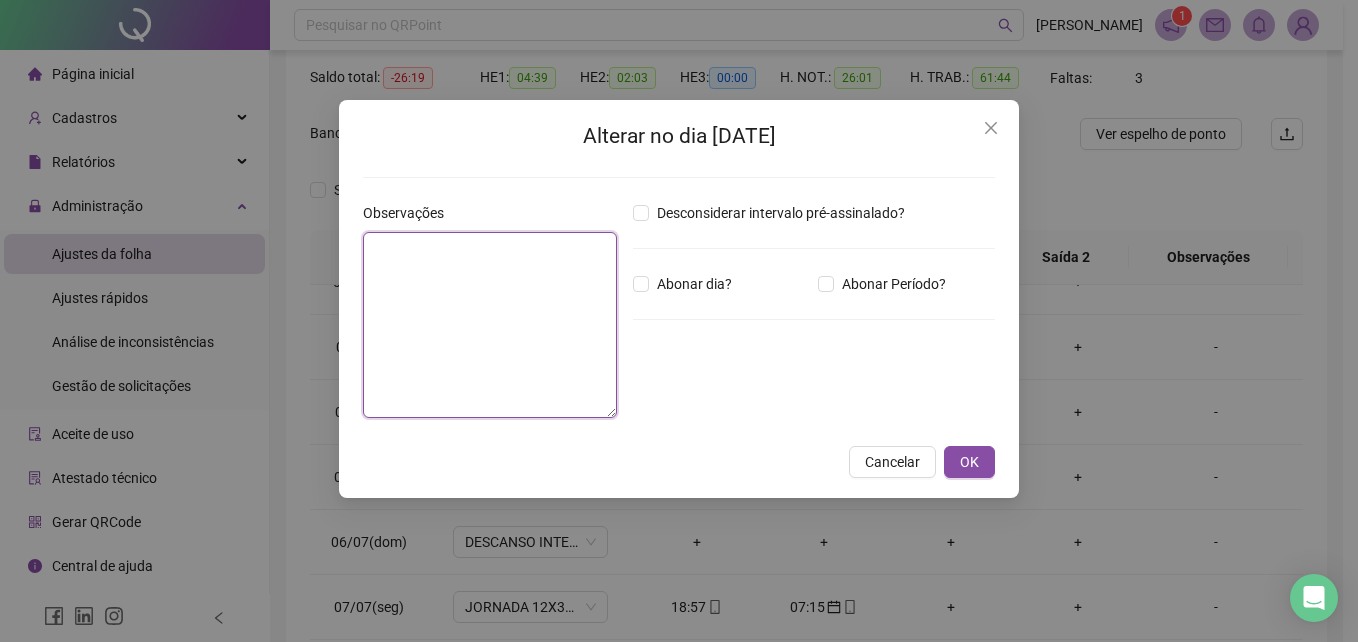 click at bounding box center (490, 325) 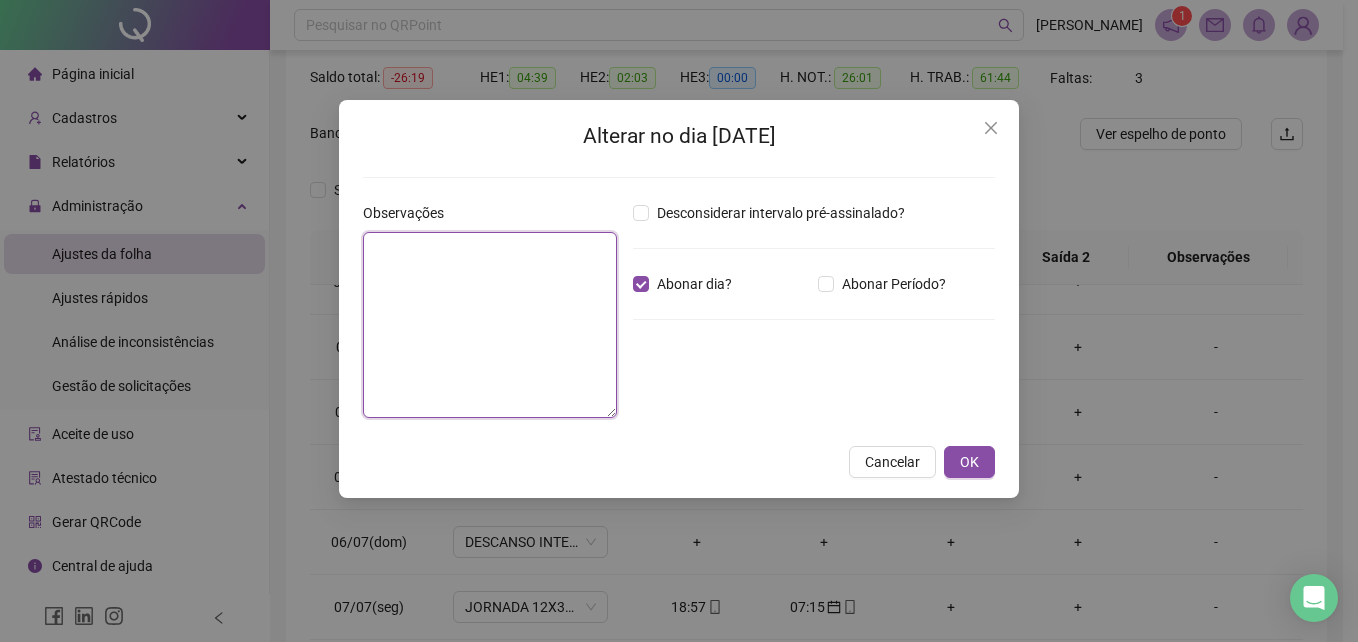 click at bounding box center (490, 325) 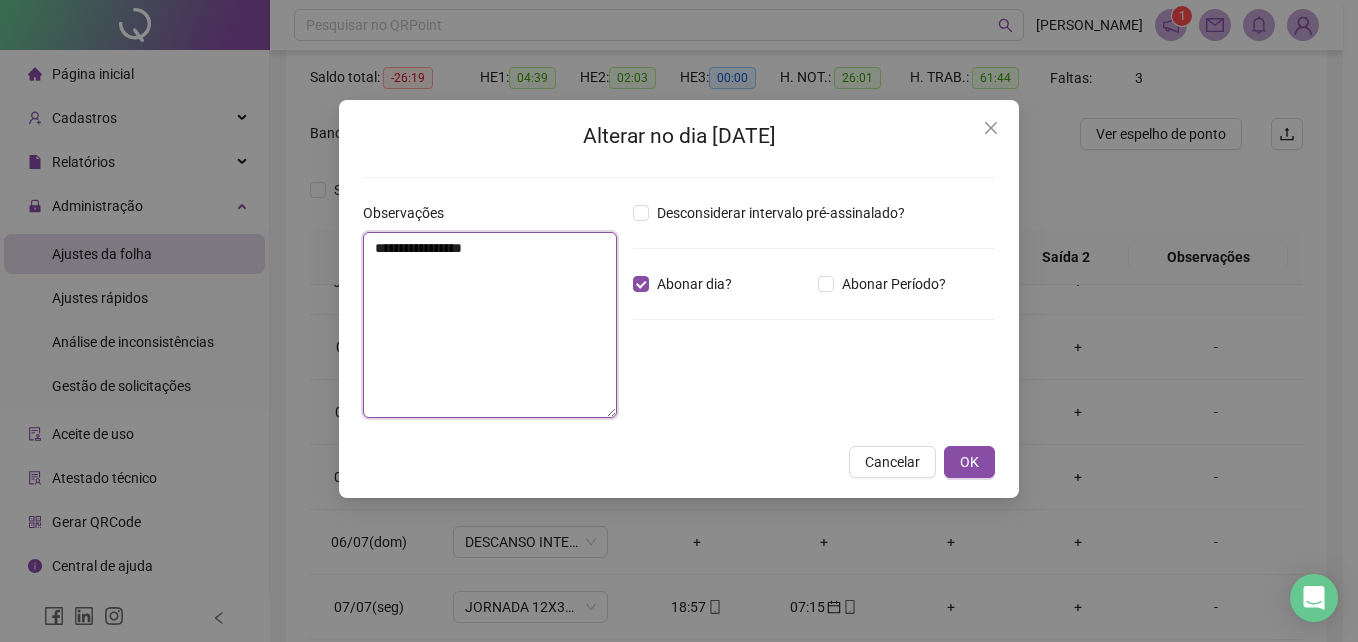 click on "**********" at bounding box center (490, 325) 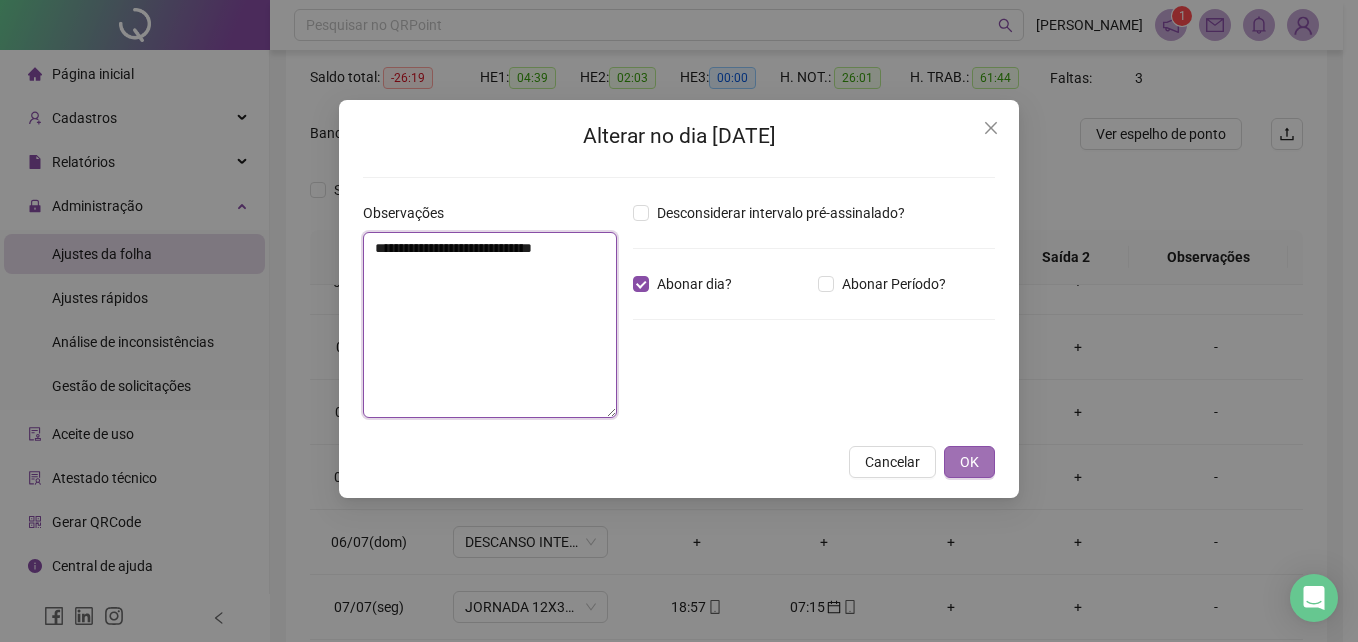 type on "**********" 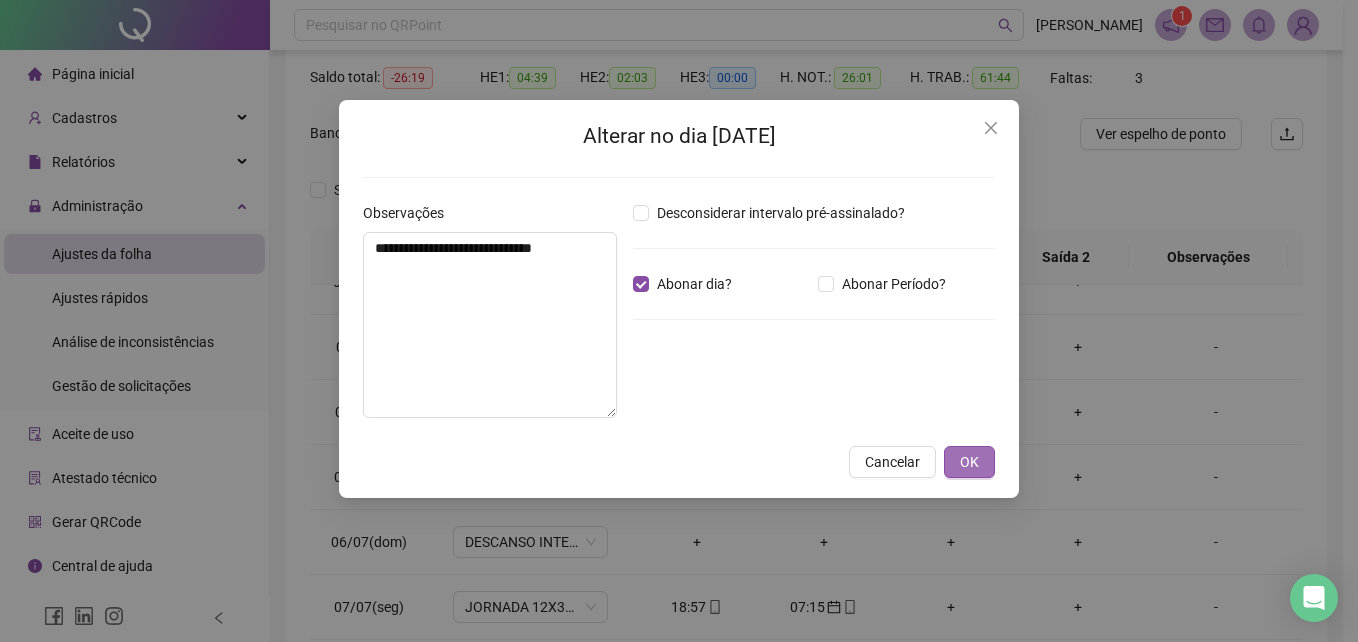 click on "OK" at bounding box center [969, 462] 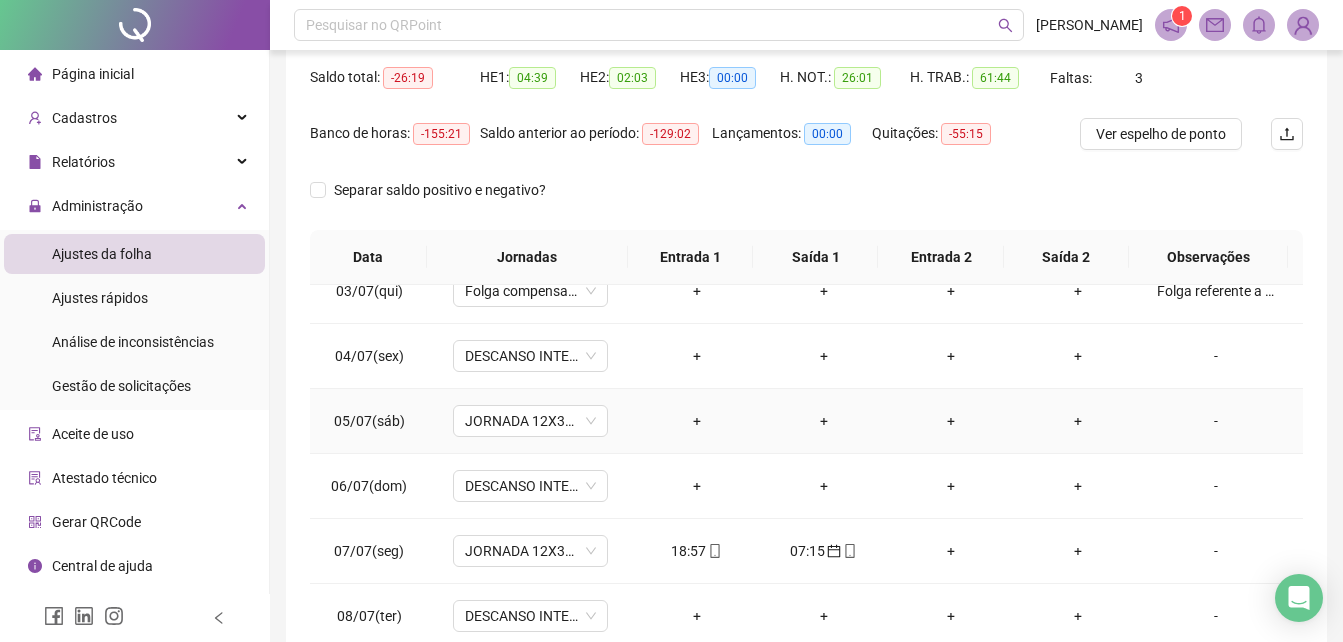 scroll, scrollTop: 200, scrollLeft: 0, axis: vertical 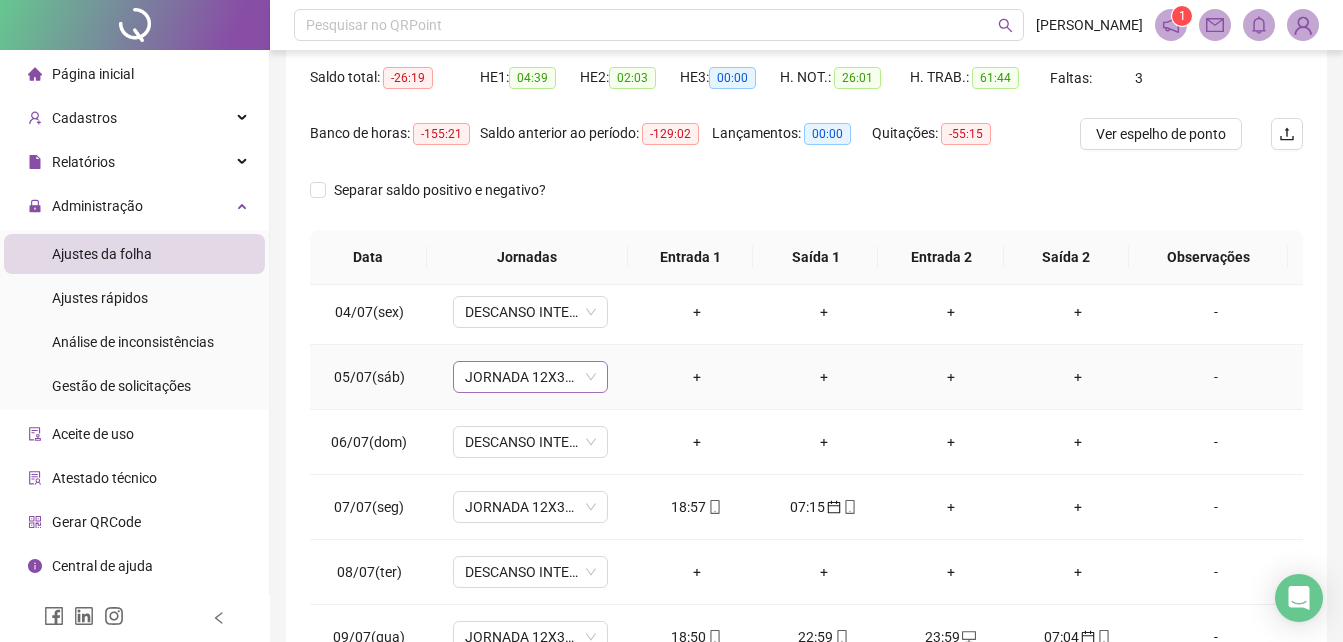 click on "JORNADA 12X36 NOTURNO 1" at bounding box center [530, 377] 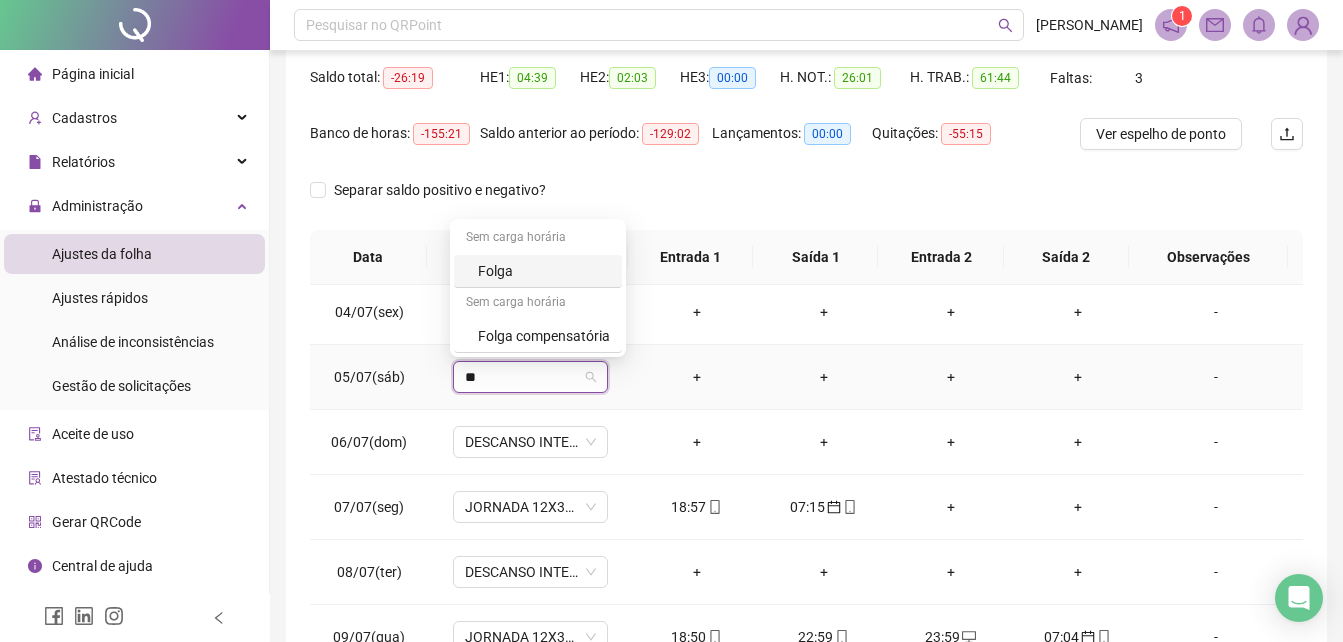 type on "***" 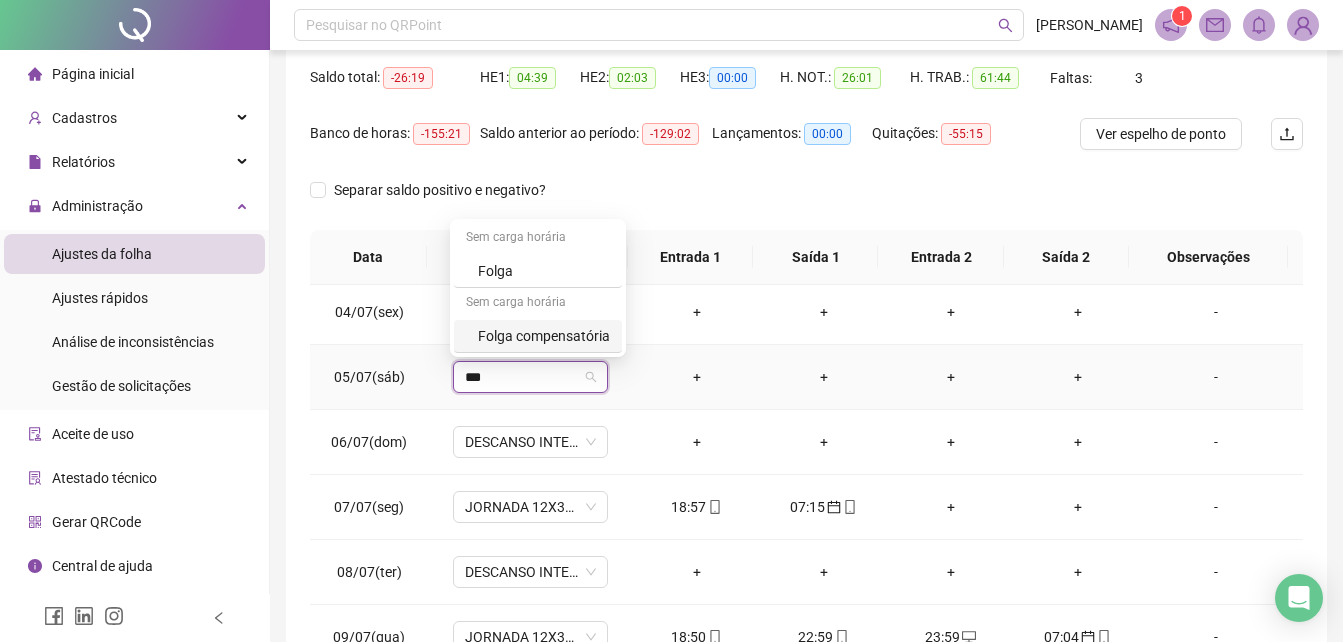 click on "Folga compensatória" at bounding box center (544, 336) 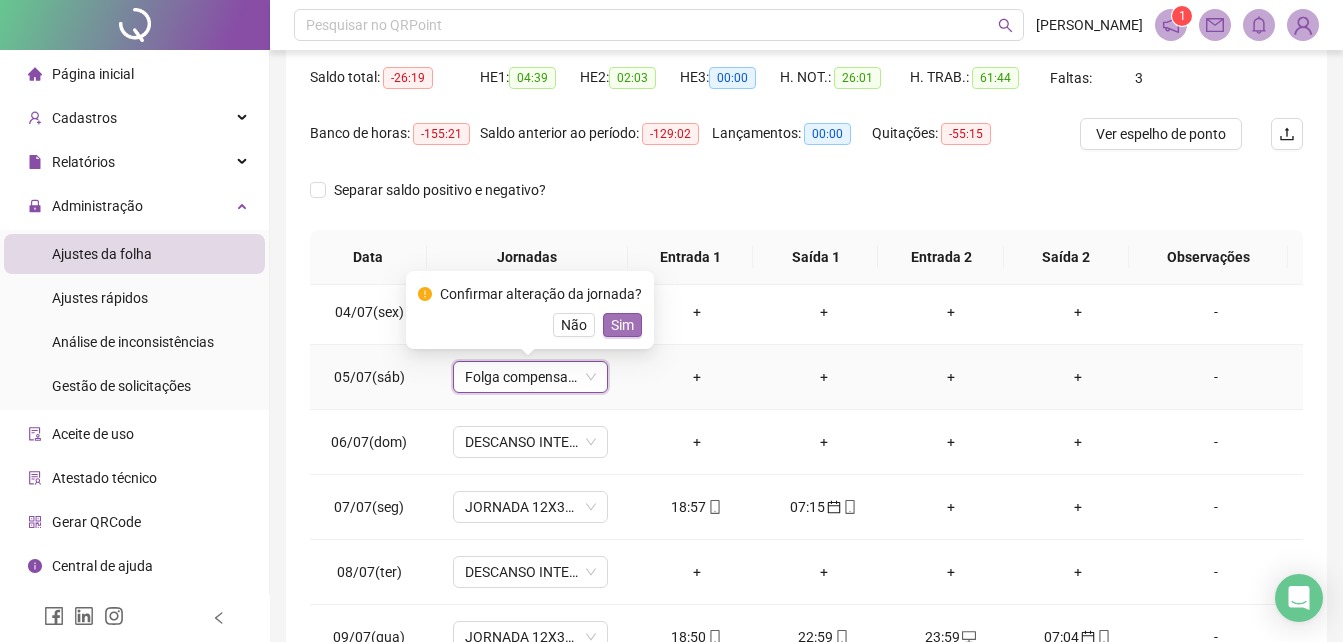 click on "Sim" at bounding box center [622, 325] 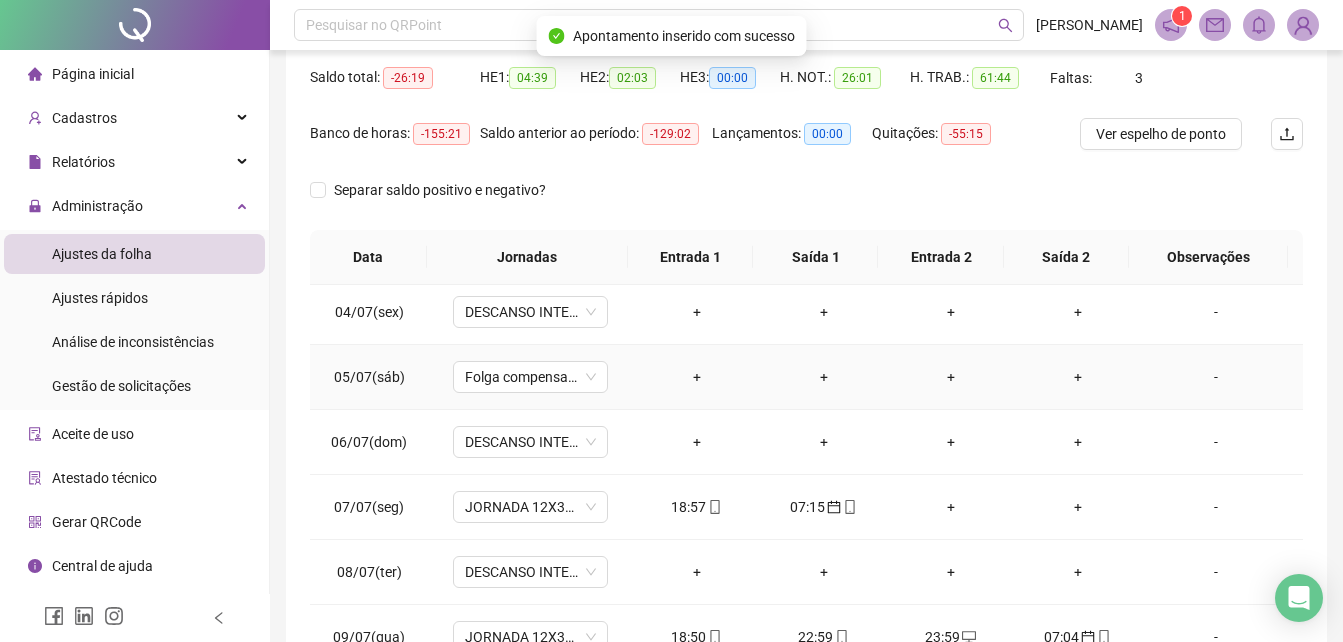 click on "-" at bounding box center [1216, 377] 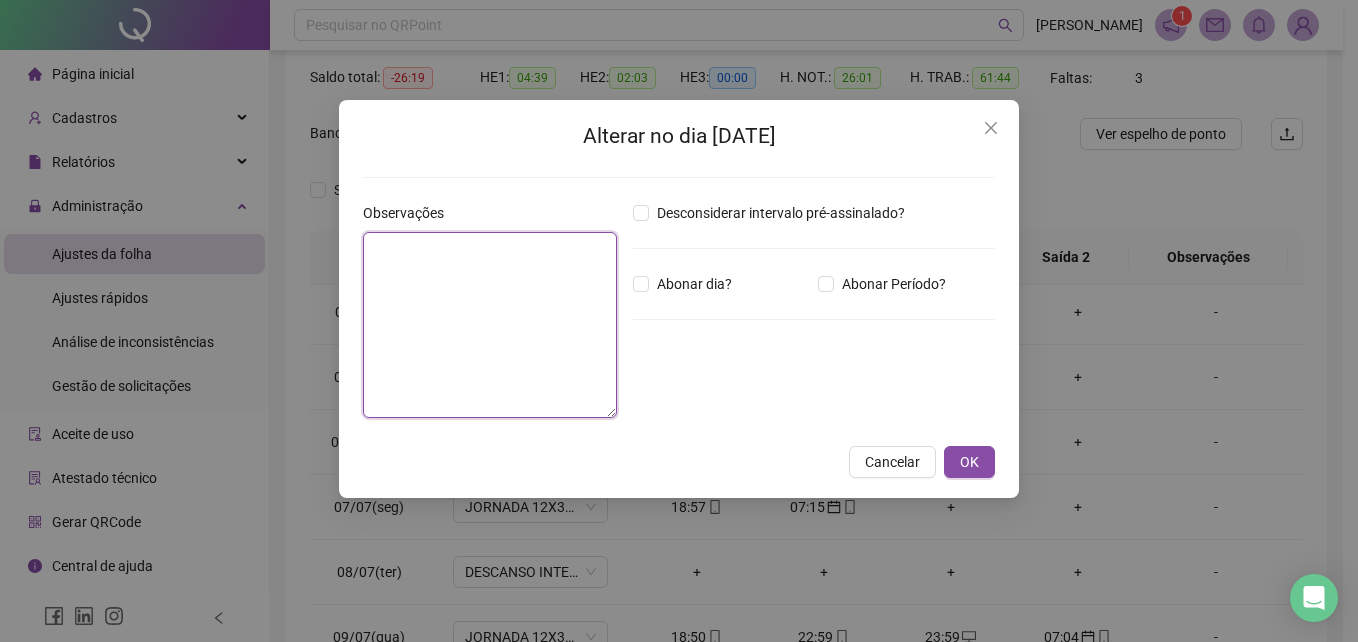 click at bounding box center [490, 325] 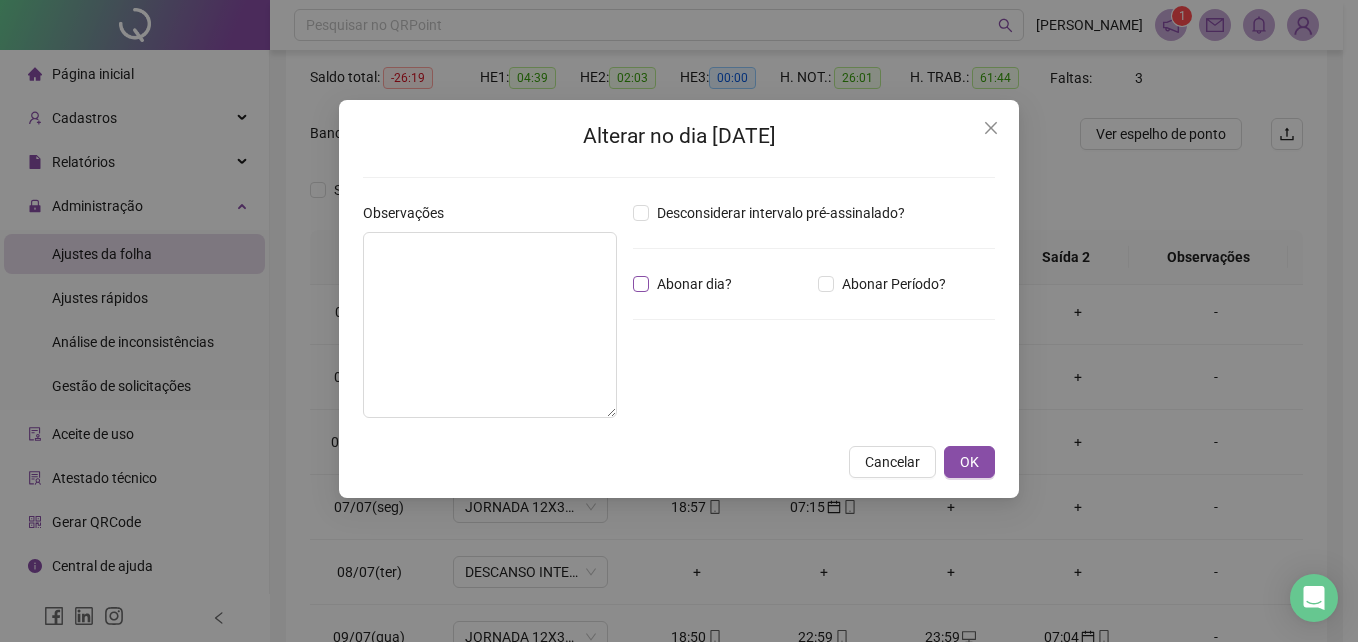 click on "Abonar dia?" at bounding box center [694, 284] 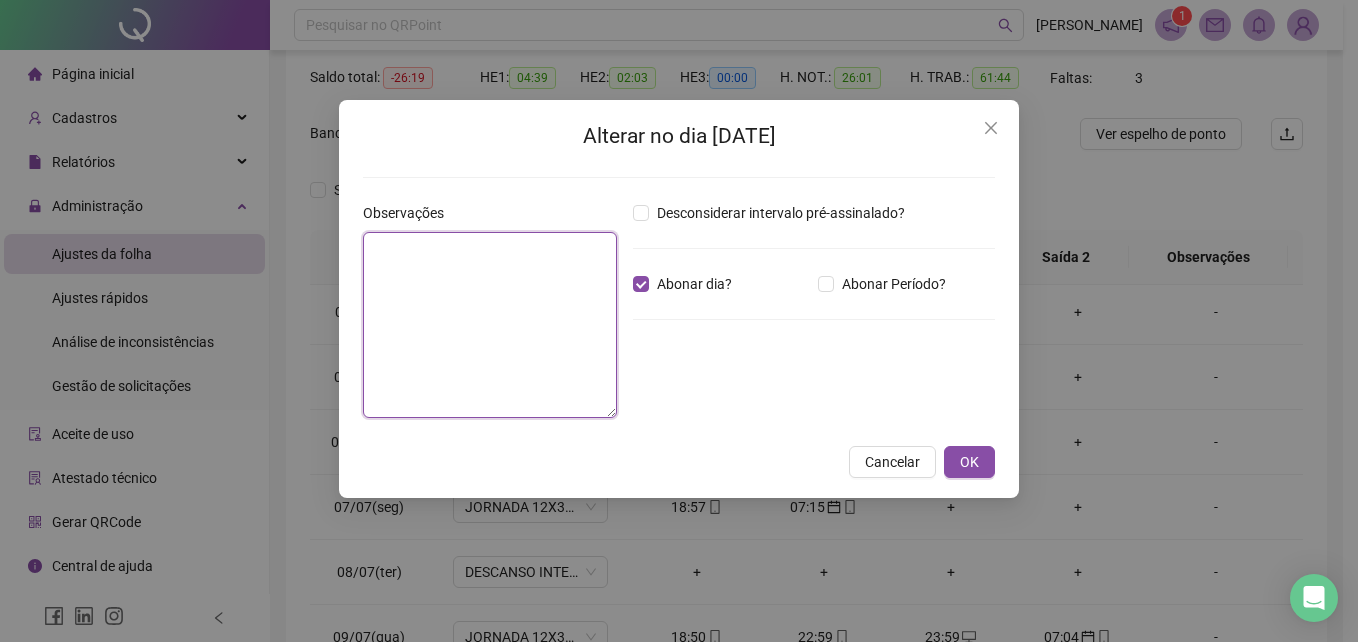 click at bounding box center [490, 325] 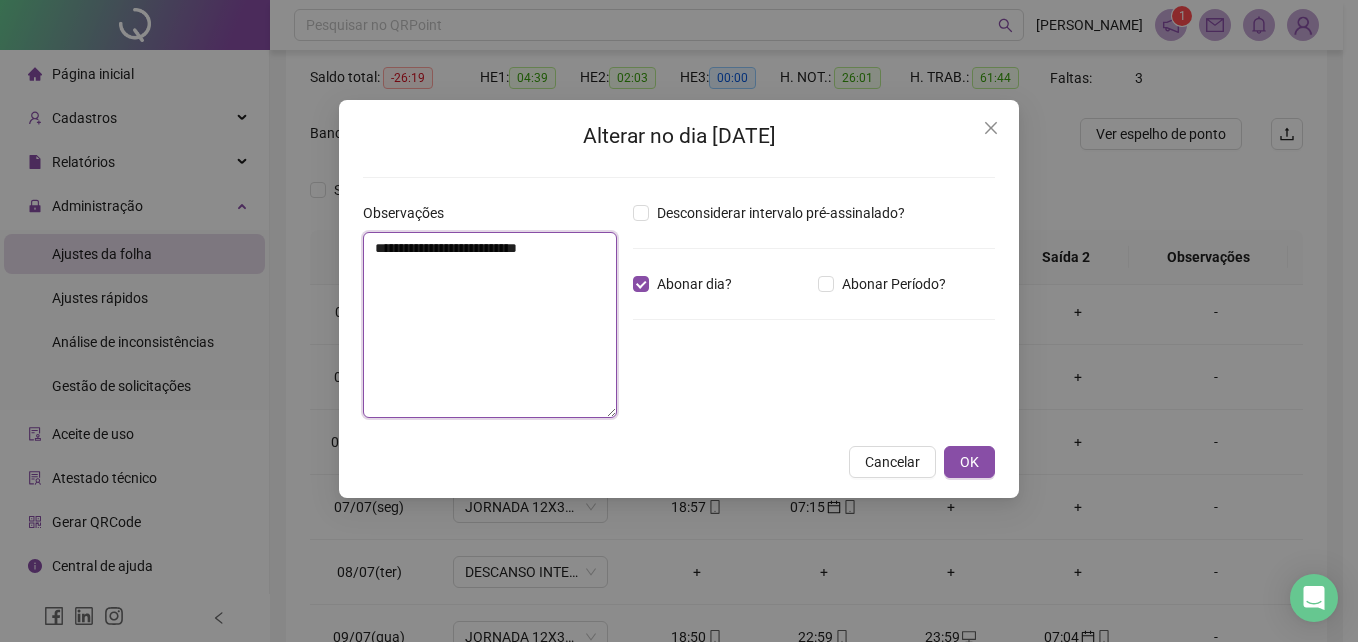 click on "**********" at bounding box center (490, 325) 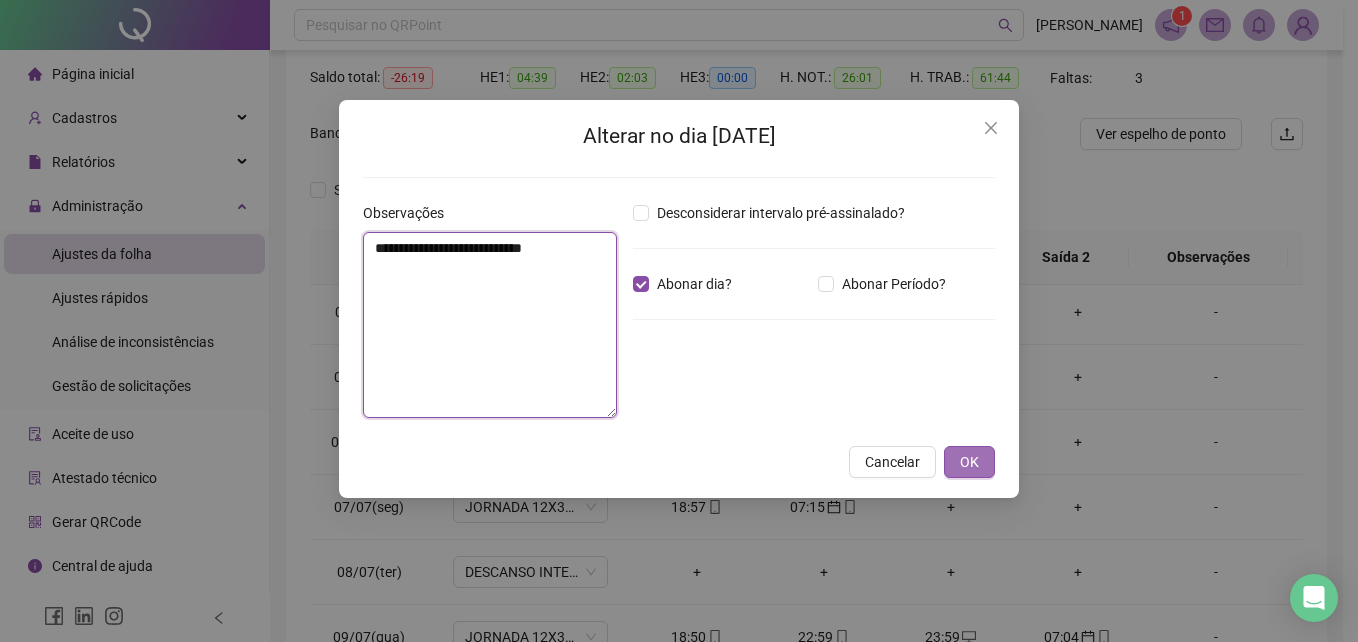 type on "**********" 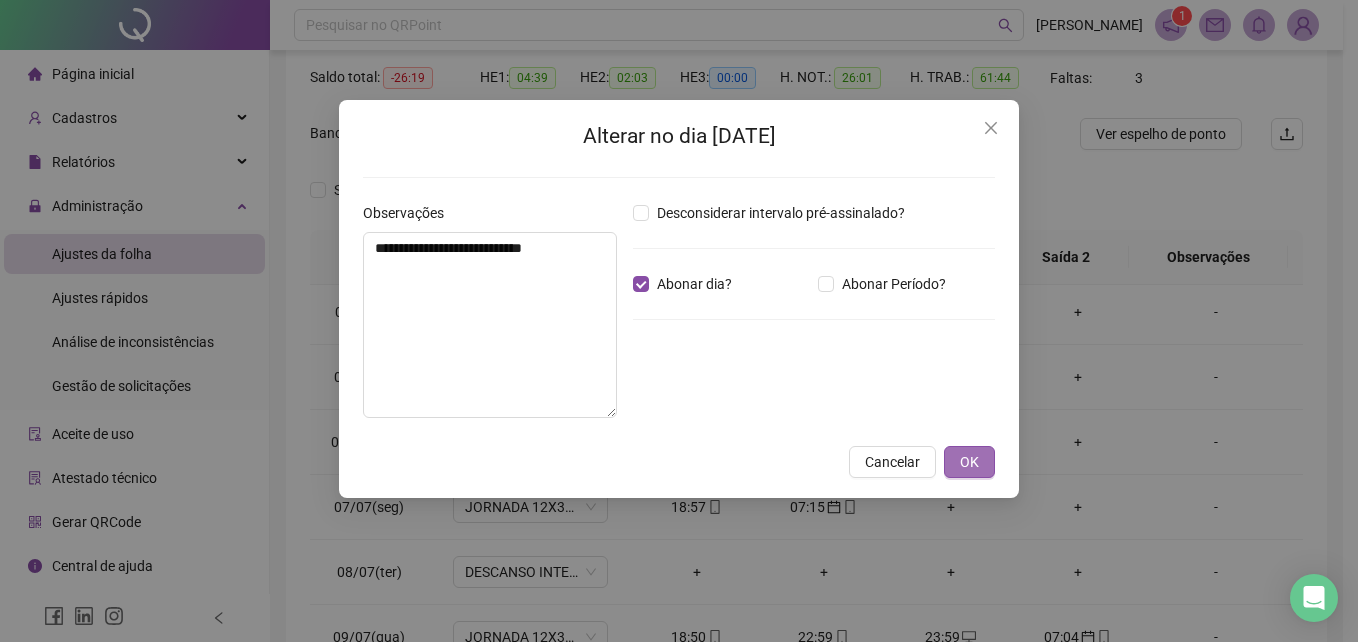 click on "OK" at bounding box center (969, 462) 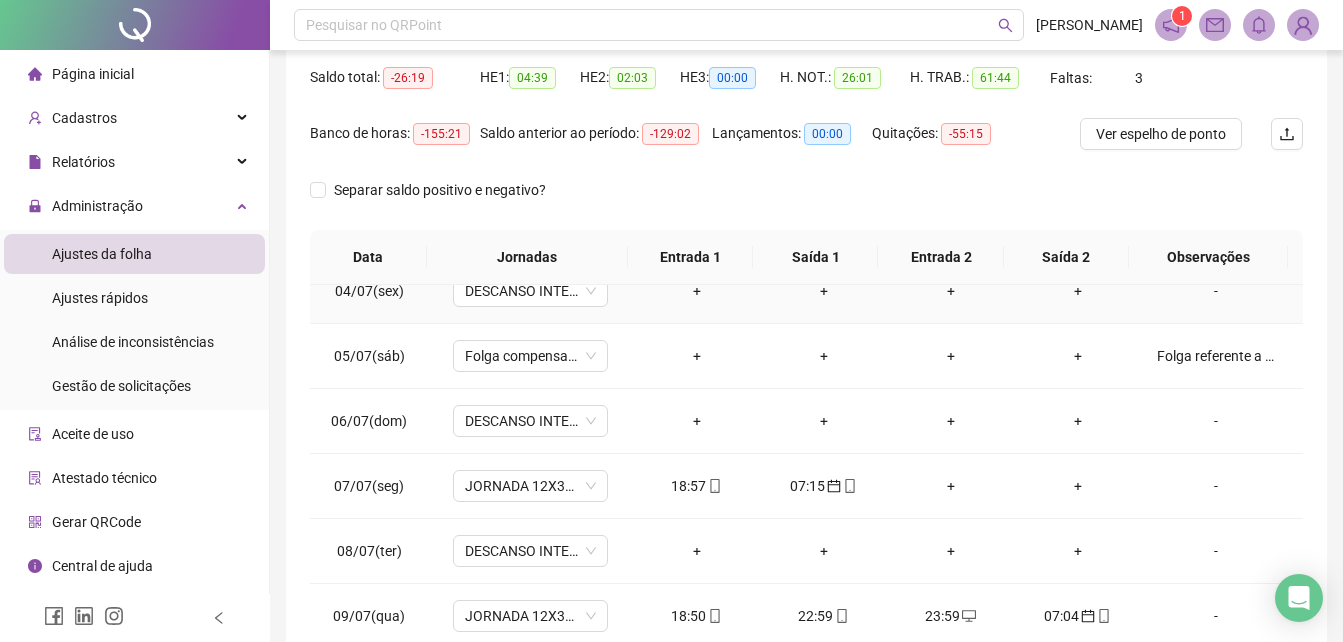 scroll, scrollTop: 0, scrollLeft: 0, axis: both 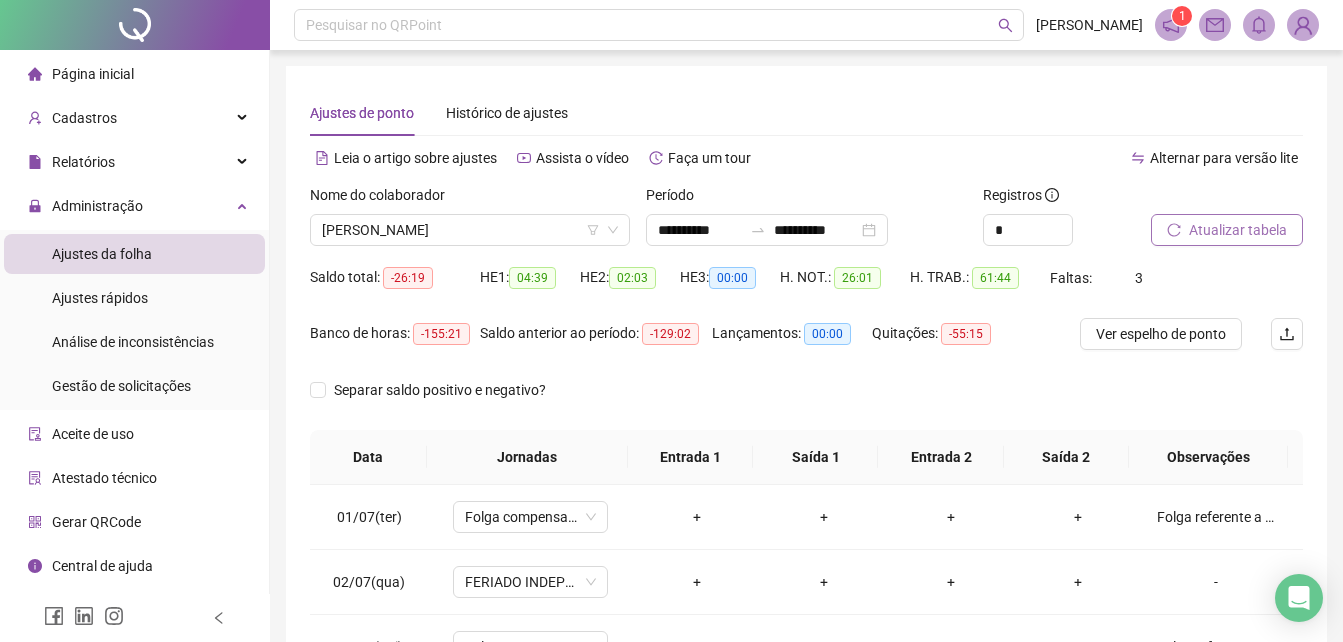 click on "Atualizar tabela" at bounding box center (1227, 230) 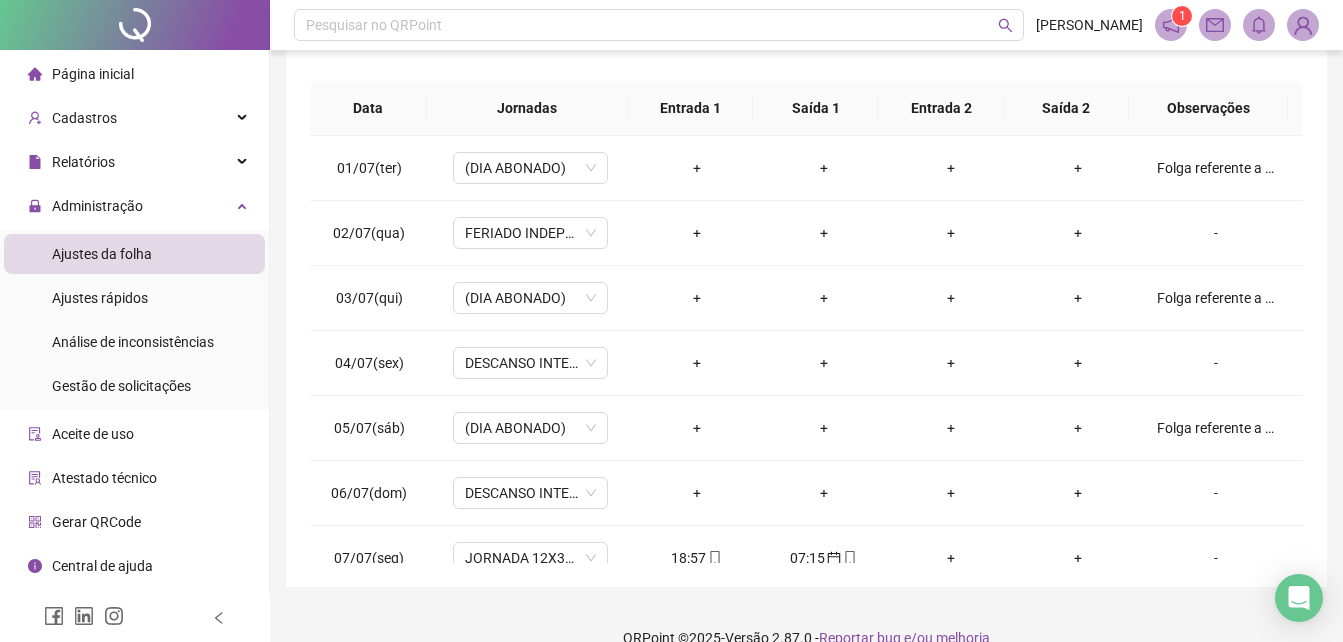 scroll, scrollTop: 380, scrollLeft: 0, axis: vertical 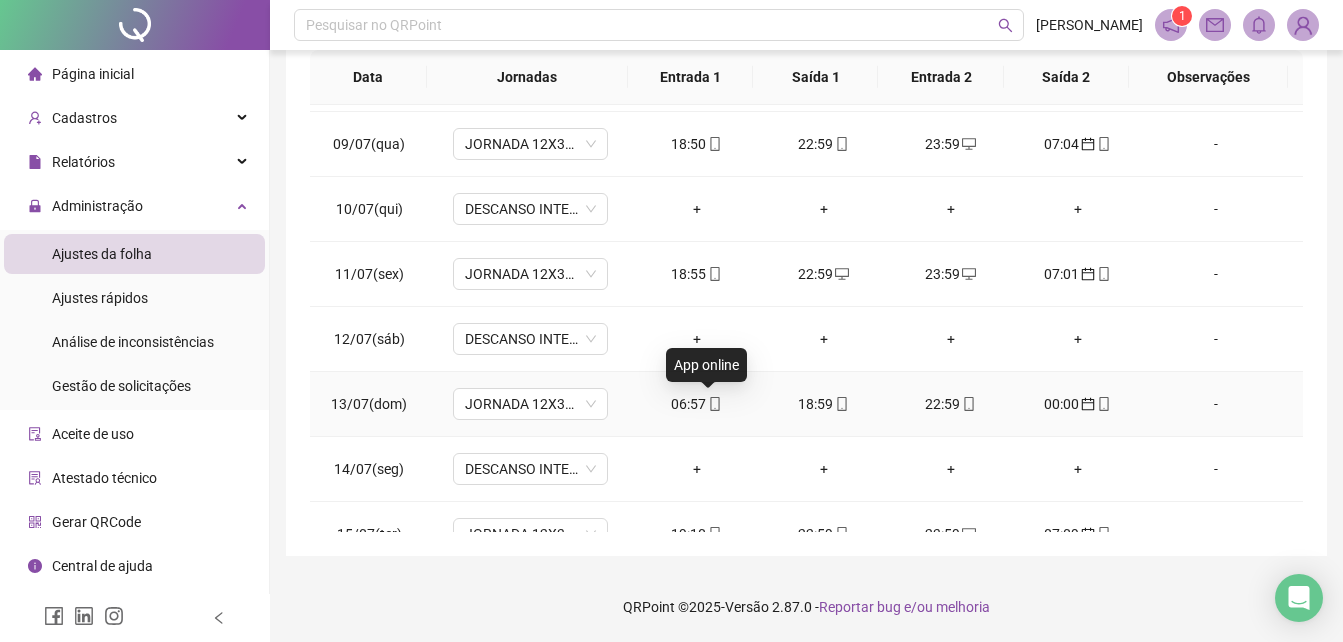 click 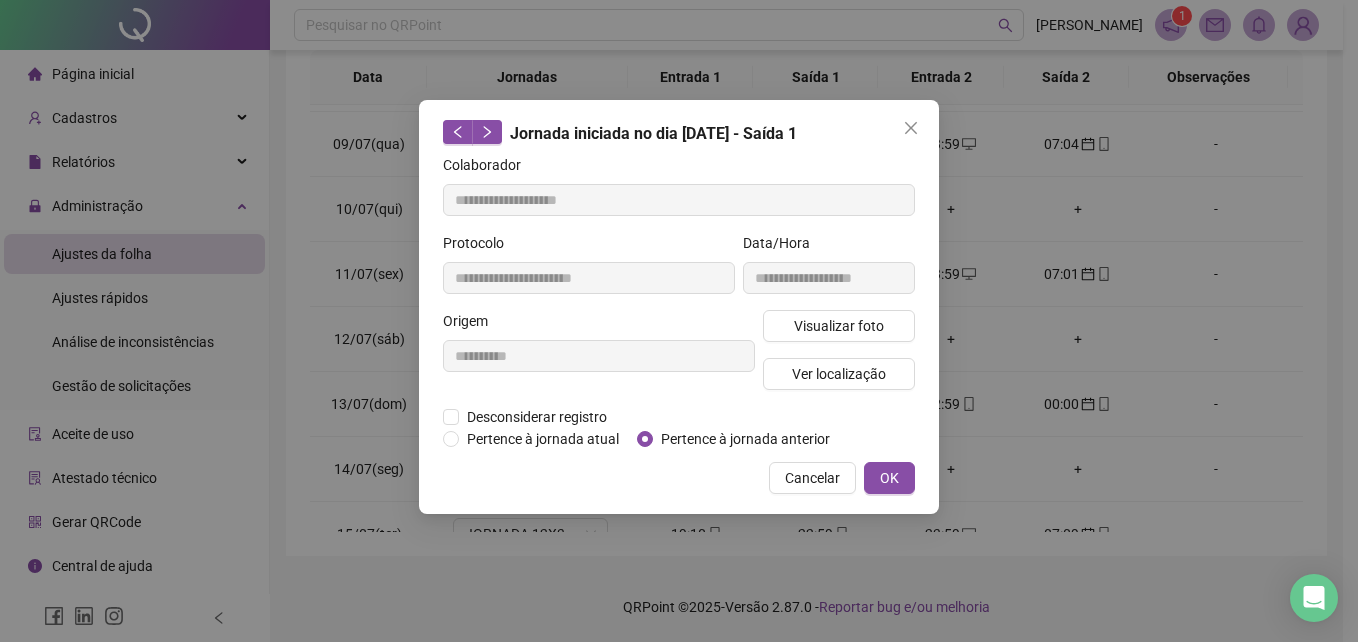 type on "**********" 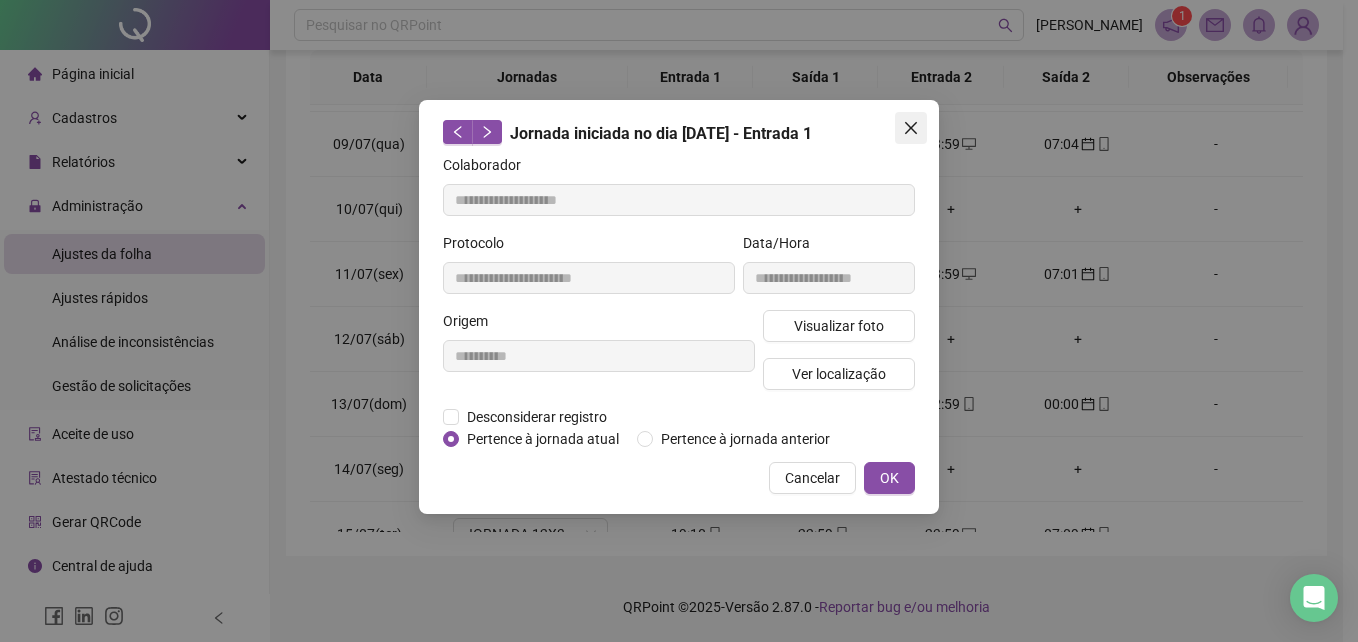 click 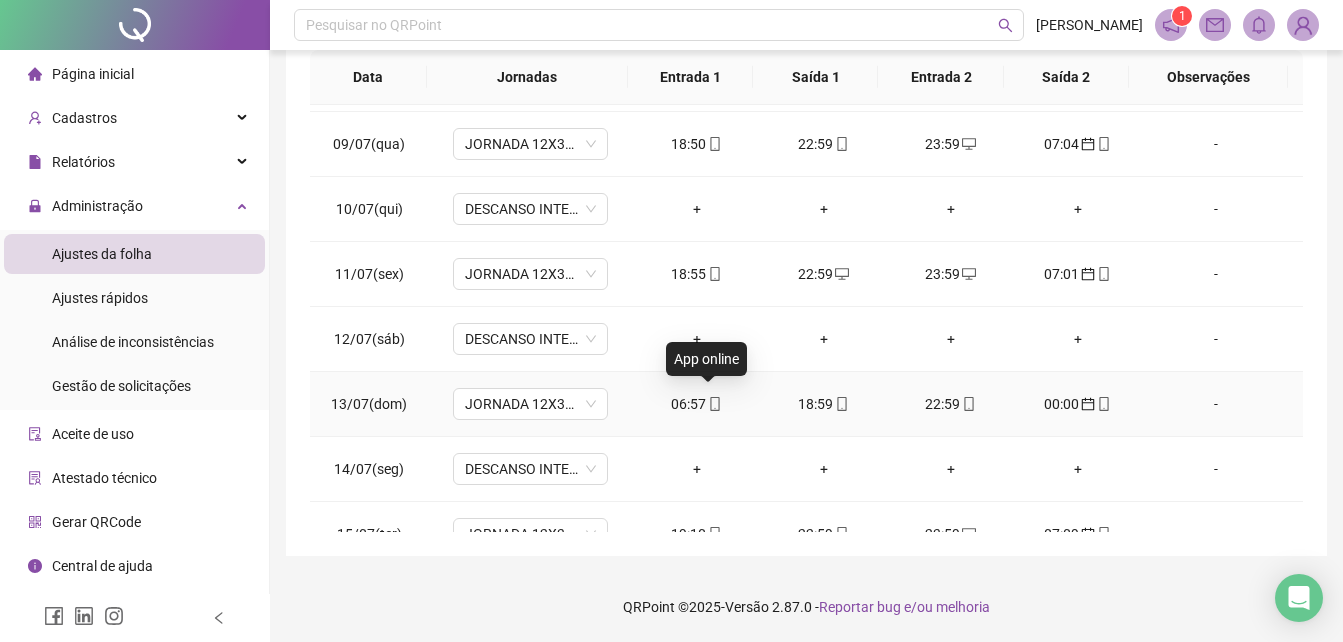 scroll, scrollTop: 613, scrollLeft: 0, axis: vertical 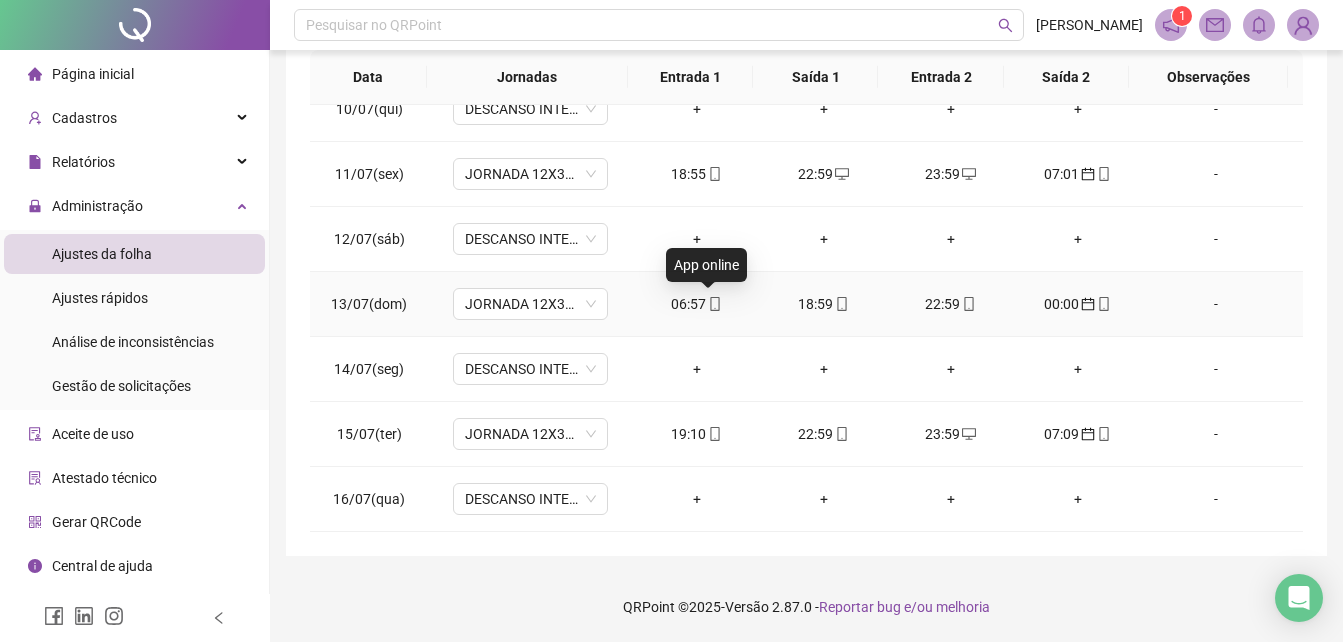 click 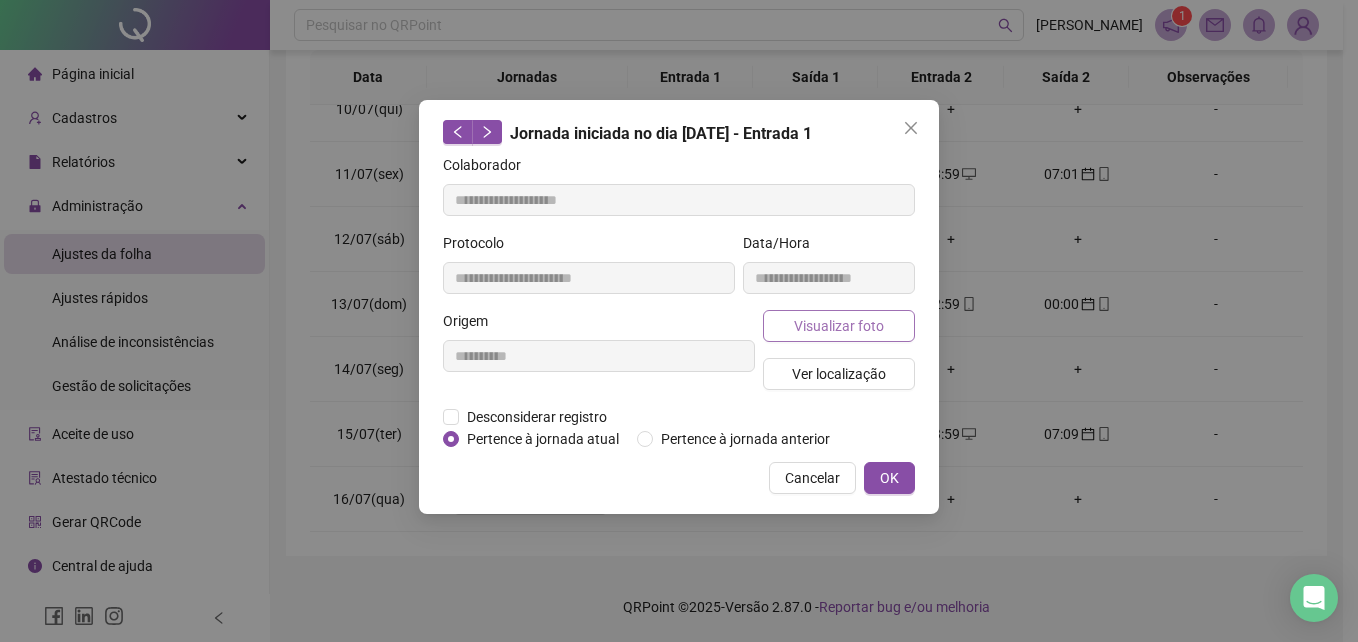 click on "Visualizar foto" at bounding box center (839, 326) 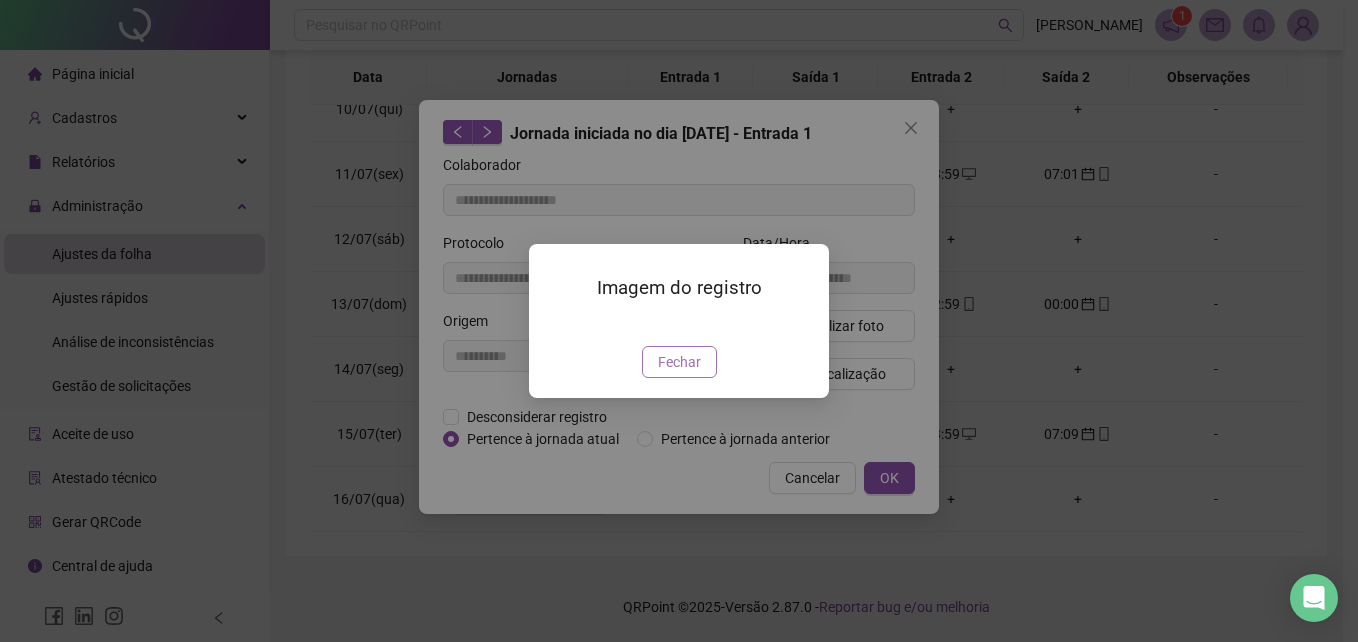 click on "Fechar" at bounding box center (679, 362) 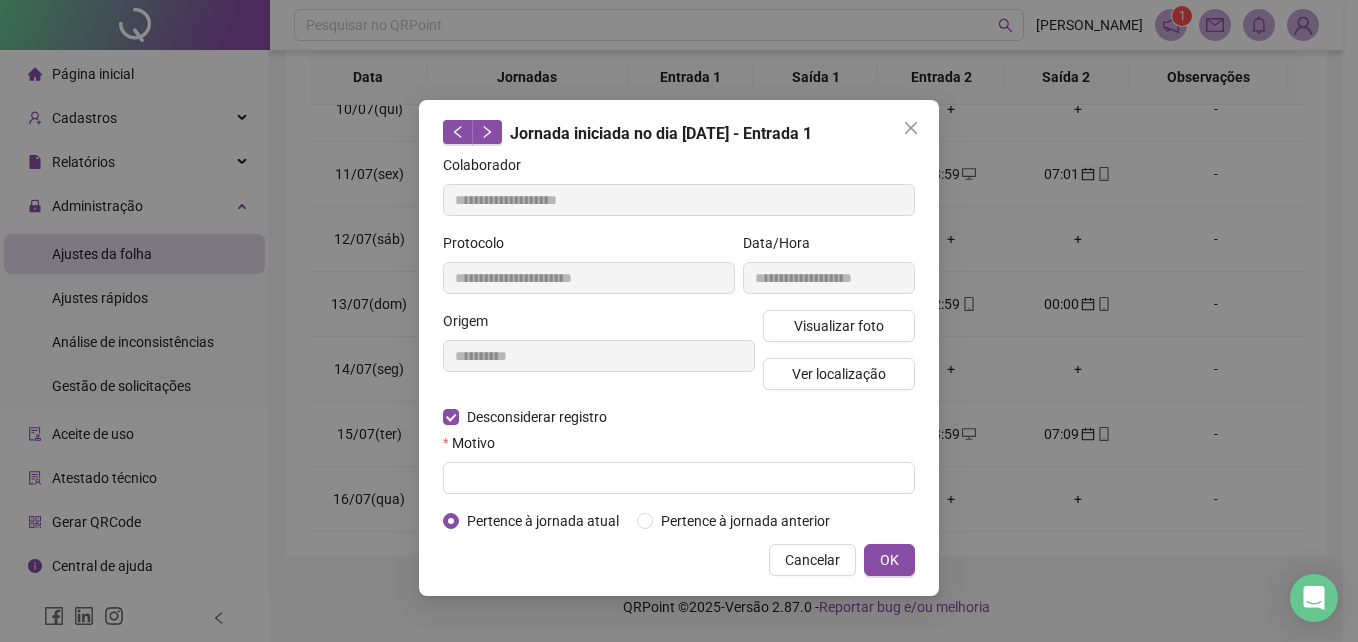 click on "Motivo" at bounding box center (679, 447) 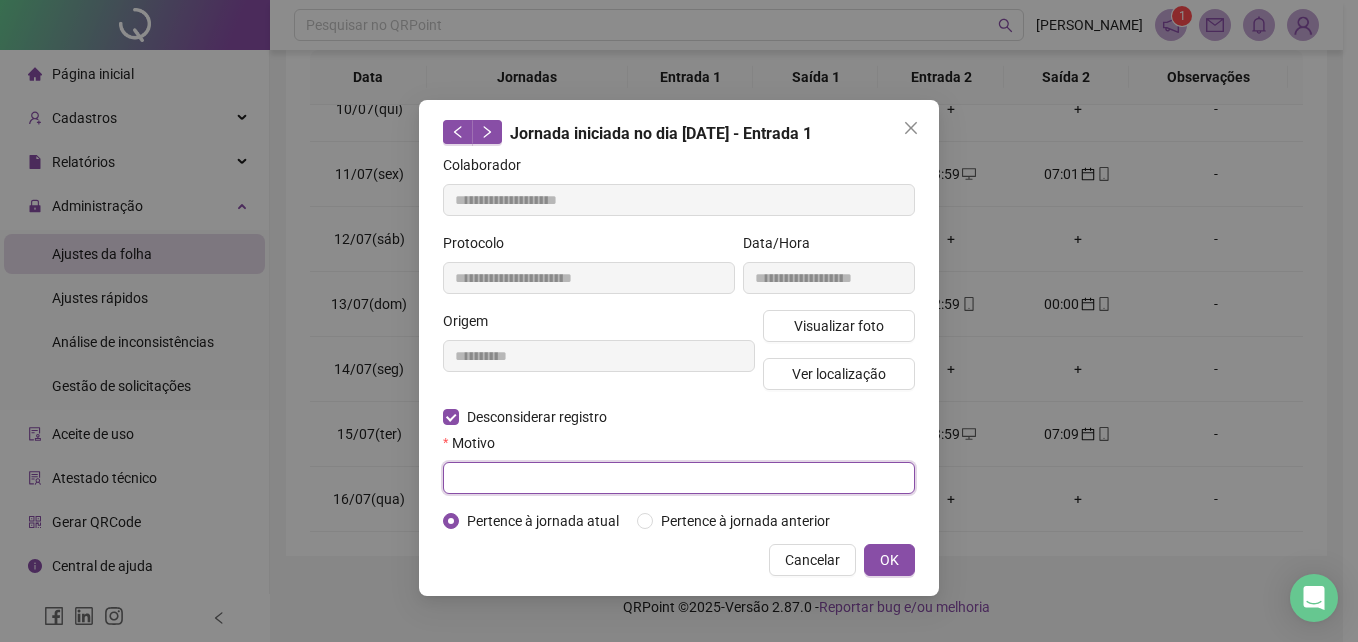 click at bounding box center [679, 478] 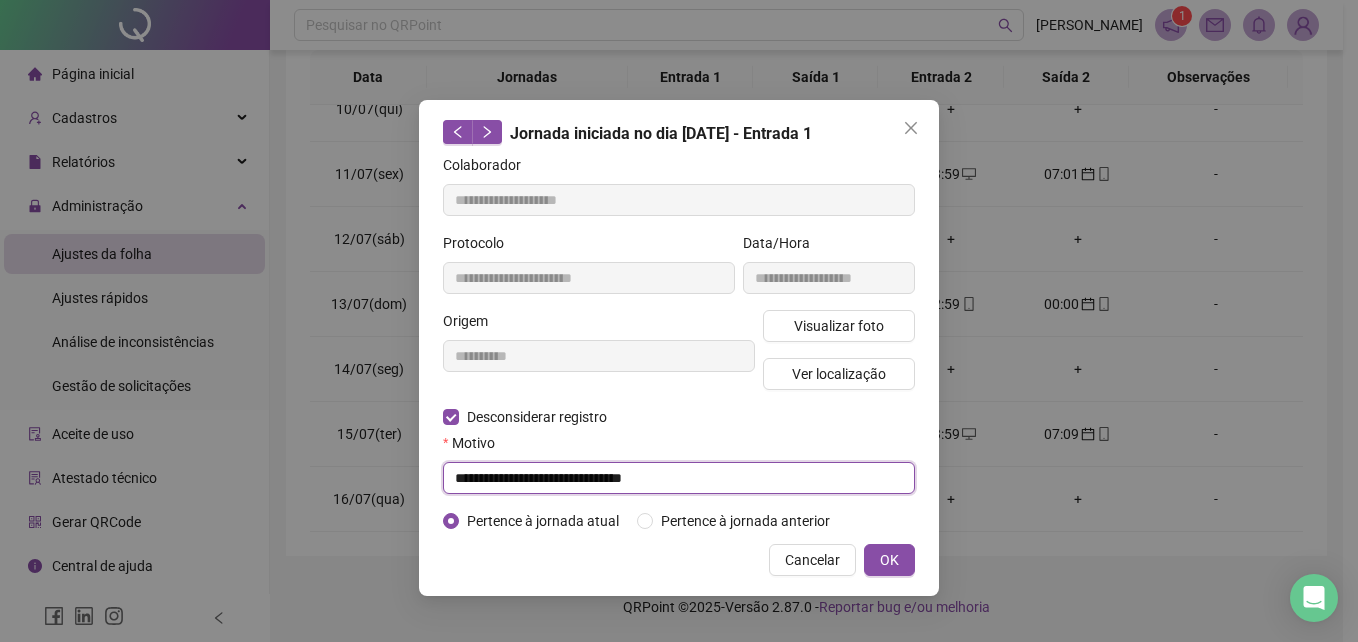 click on "**********" at bounding box center [679, 478] 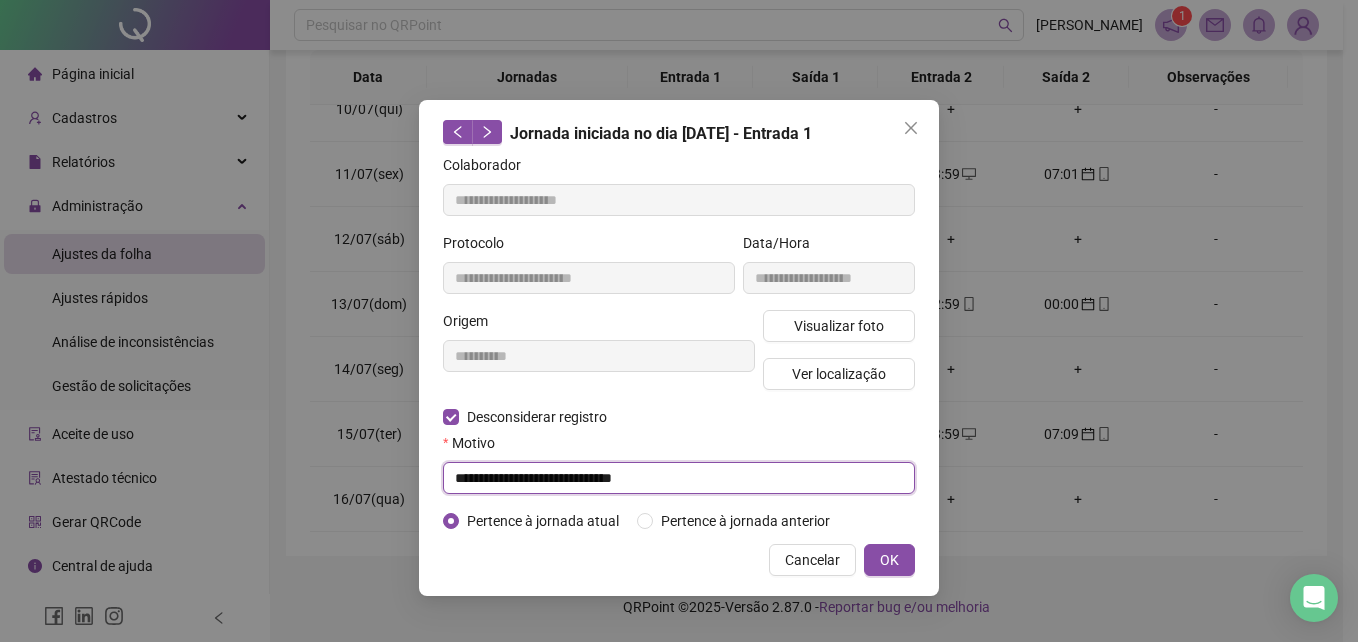 type on "**********" 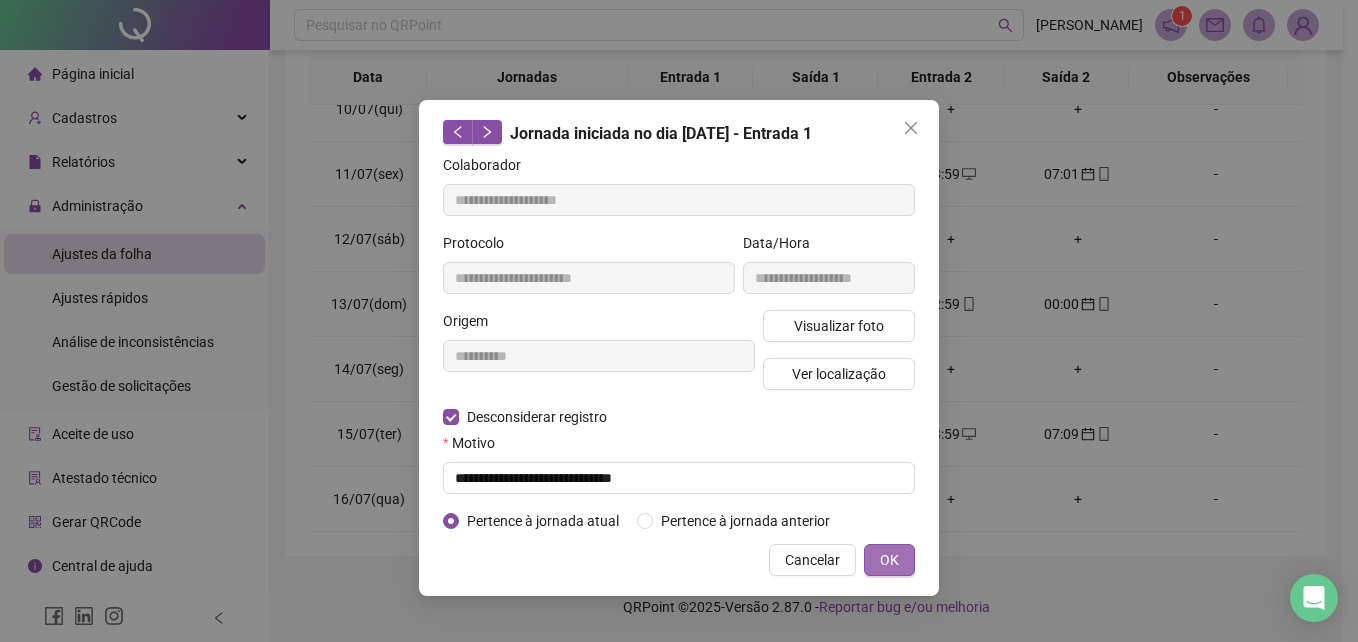 click on "OK" at bounding box center (889, 560) 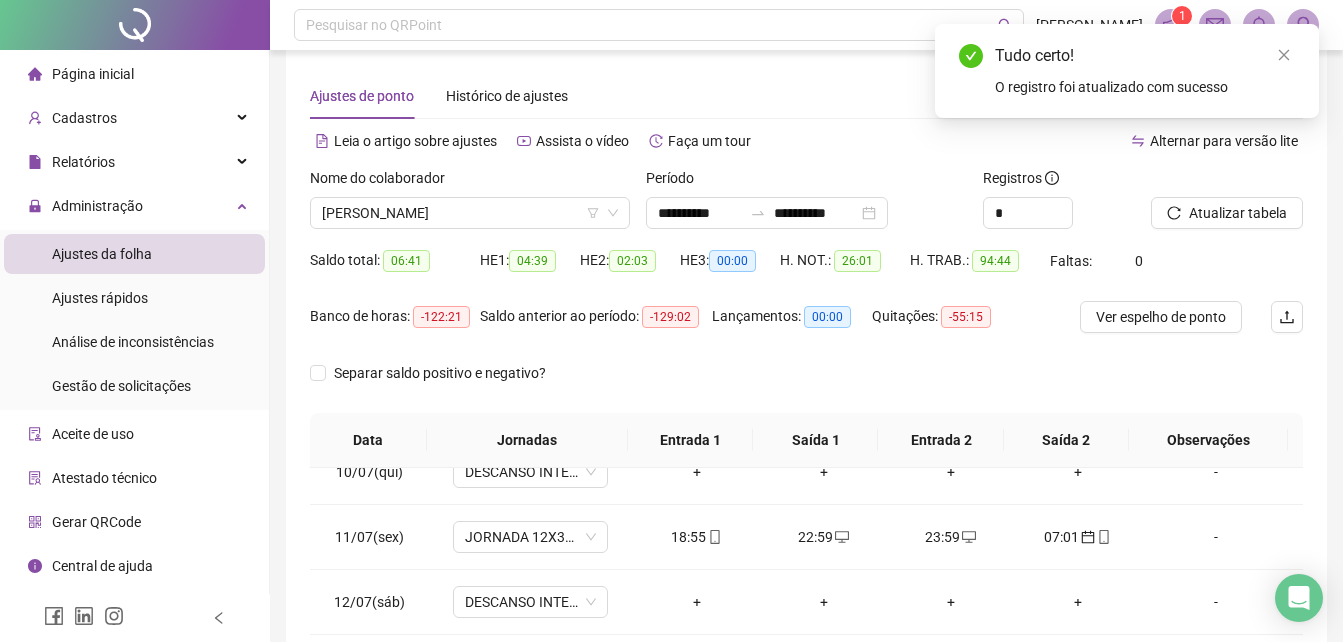 scroll, scrollTop: 0, scrollLeft: 0, axis: both 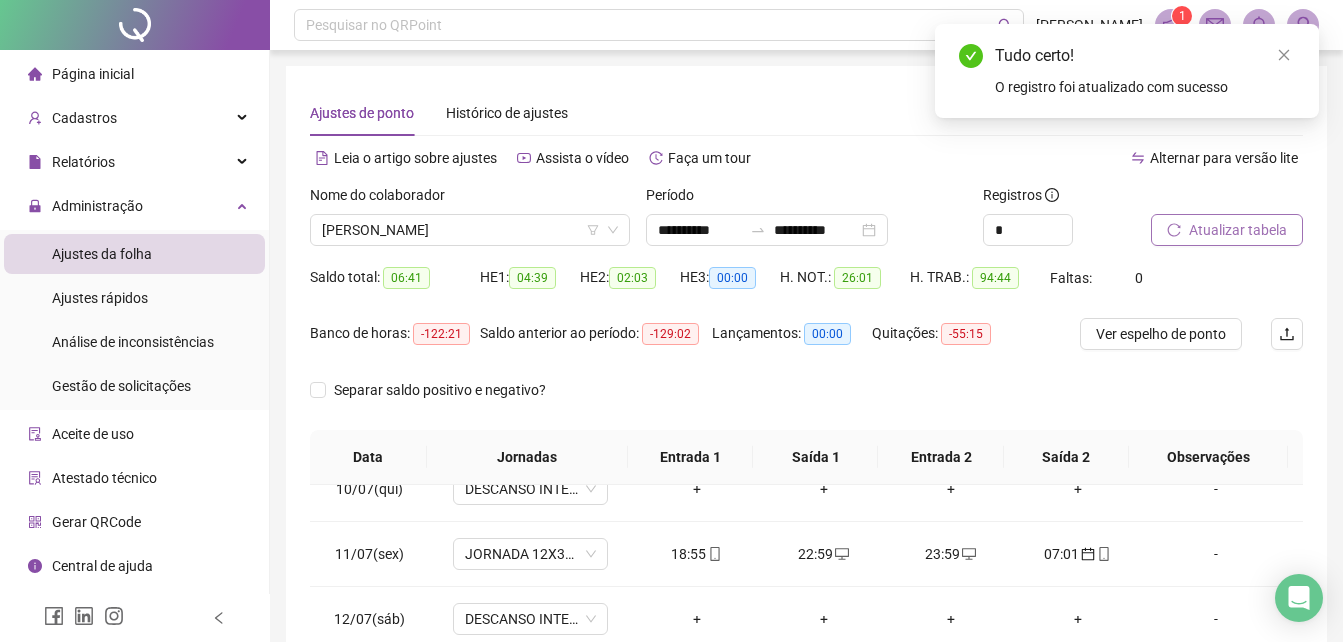 click on "Atualizar tabela" at bounding box center [1238, 230] 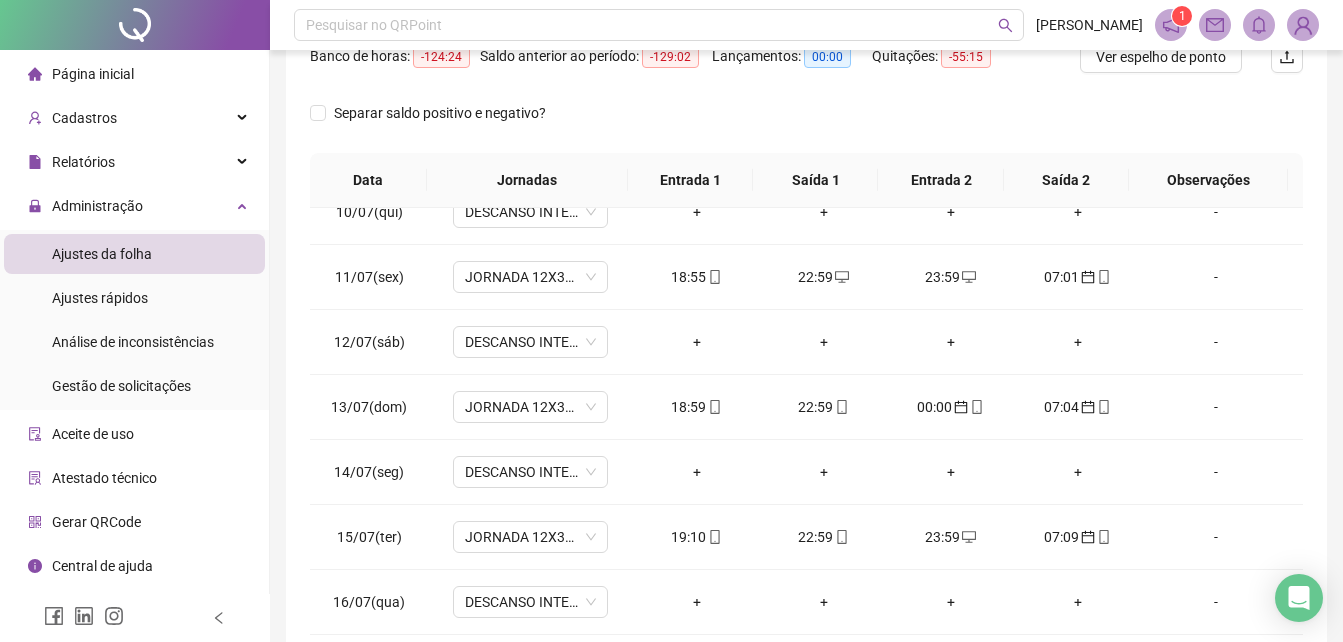 scroll, scrollTop: 380, scrollLeft: 0, axis: vertical 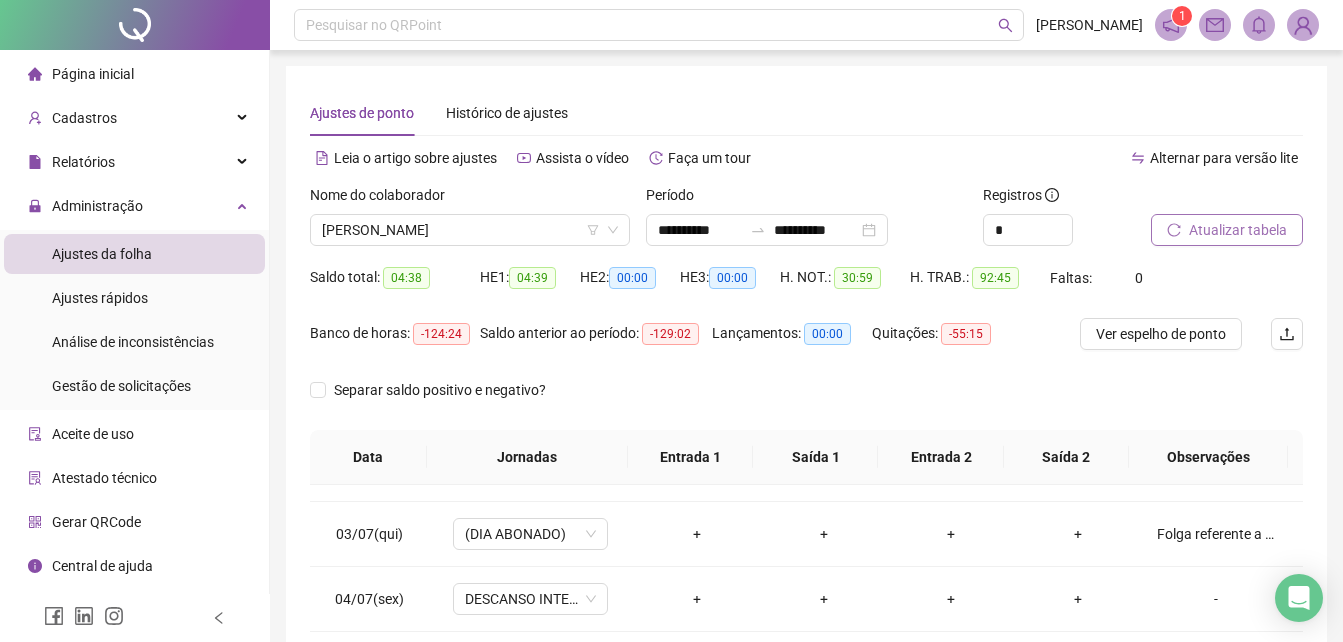 click on "Atualizar tabela" at bounding box center [1238, 230] 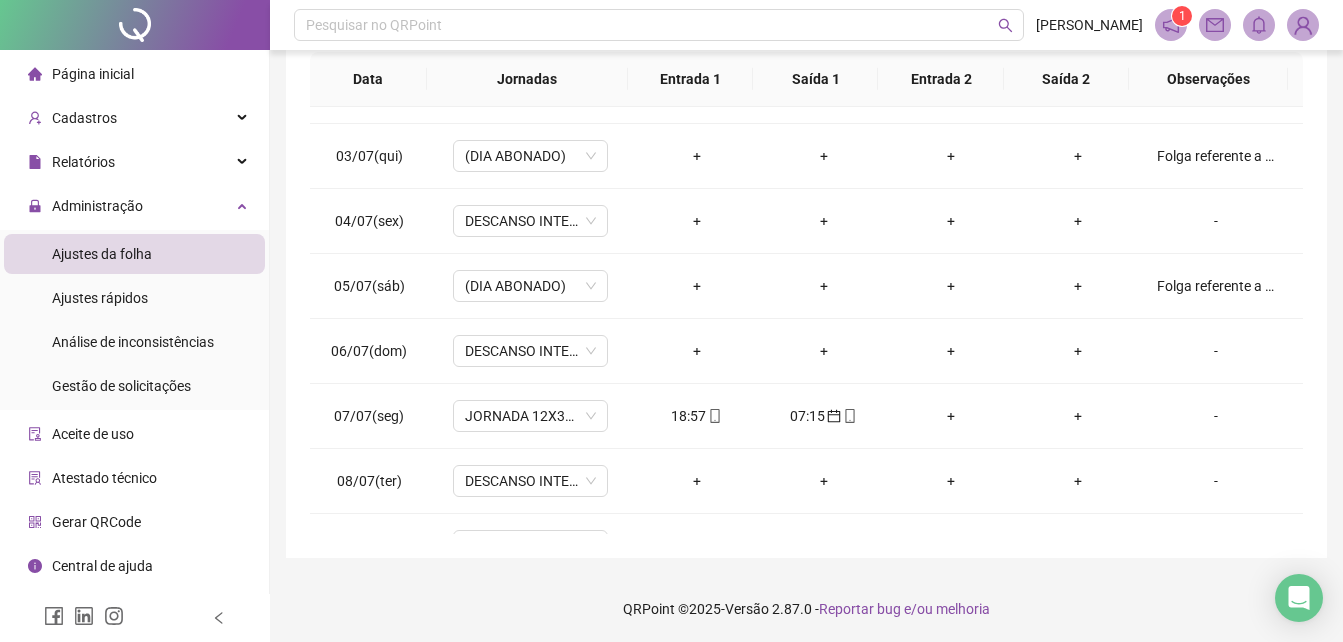 scroll, scrollTop: 380, scrollLeft: 0, axis: vertical 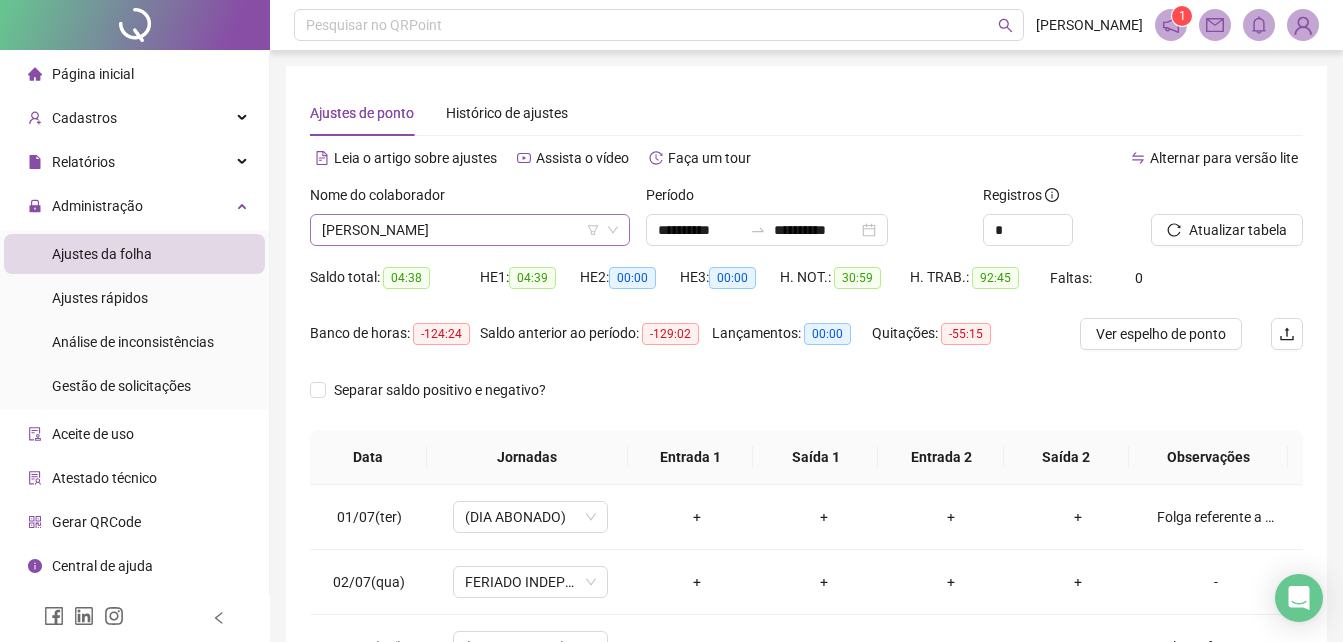 click on "[PERSON_NAME]" at bounding box center (470, 230) 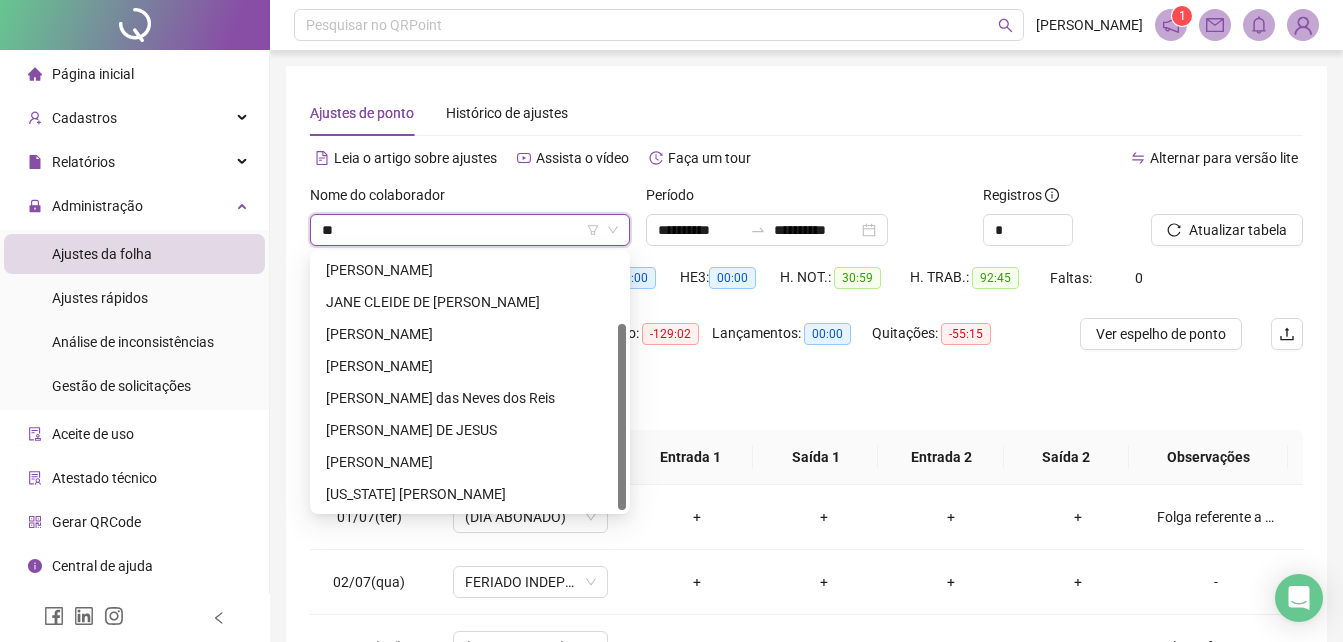 scroll, scrollTop: 0, scrollLeft: 0, axis: both 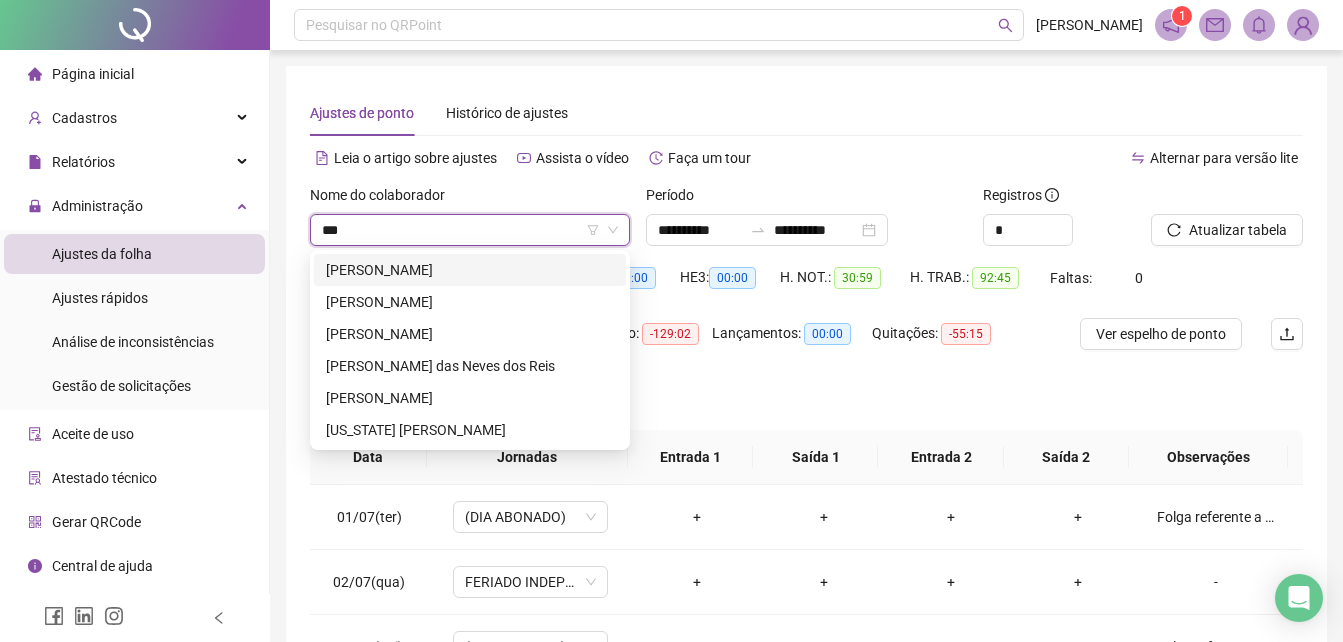 type on "****" 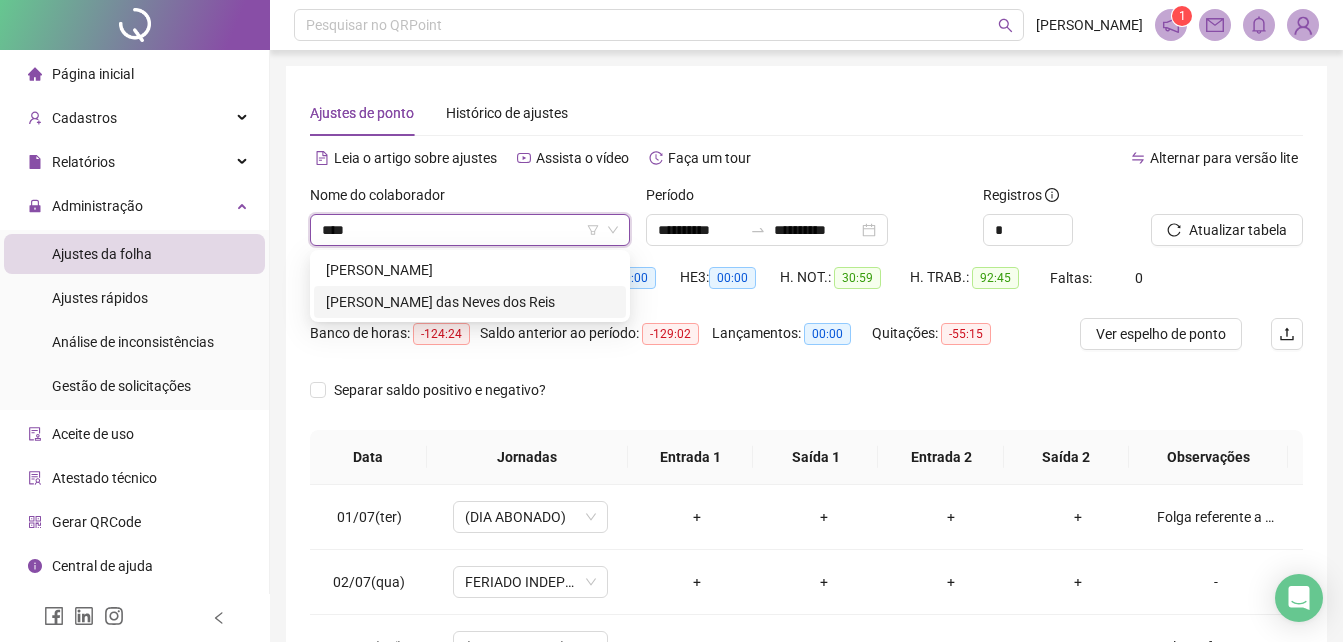 click on "[PERSON_NAME] das Neves dos Reis" at bounding box center [470, 302] 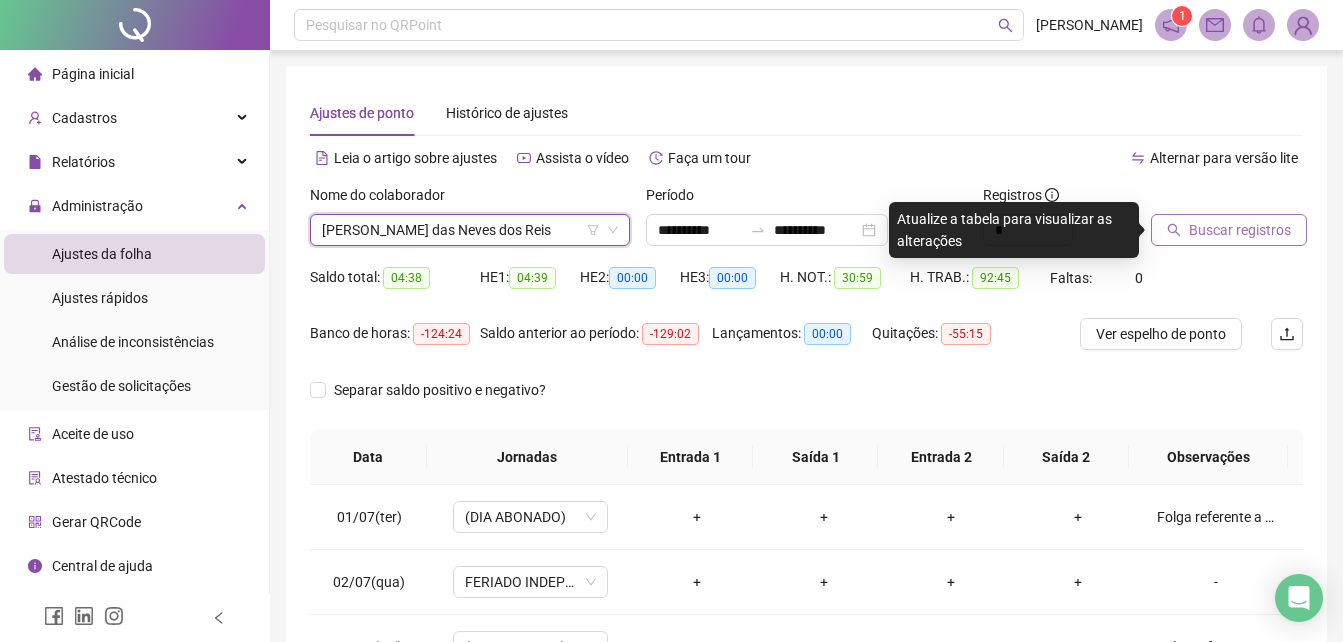 click on "Buscar registros" at bounding box center (1240, 230) 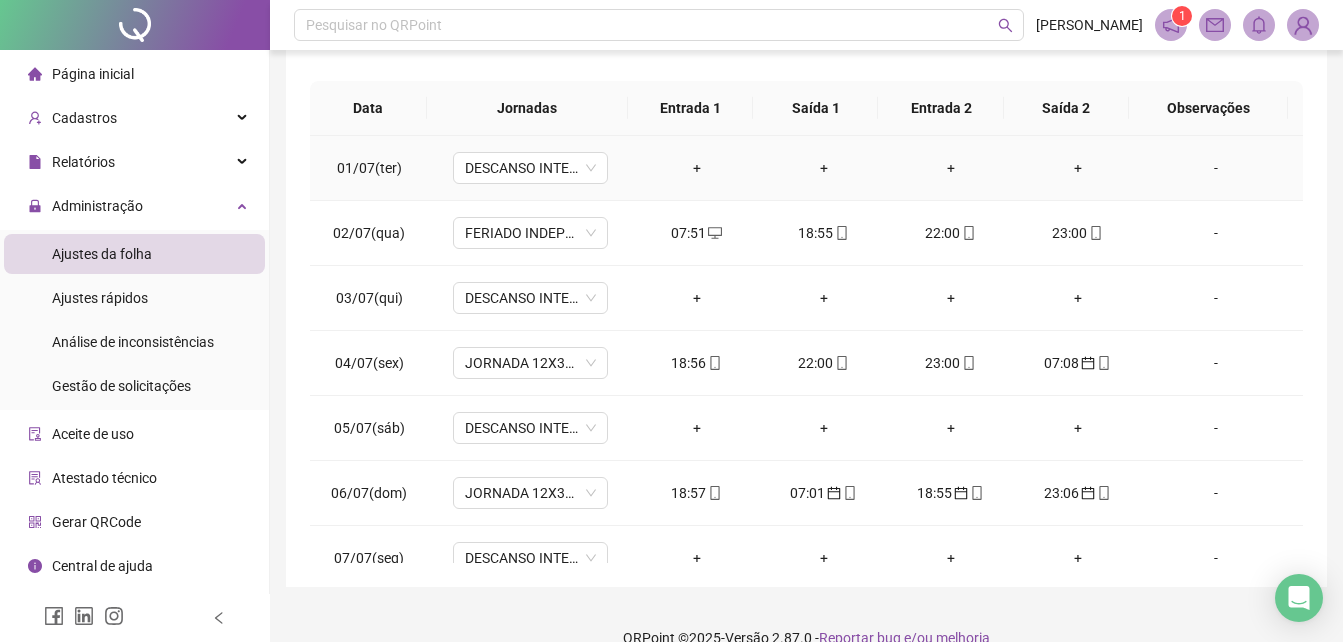 scroll, scrollTop: 380, scrollLeft: 0, axis: vertical 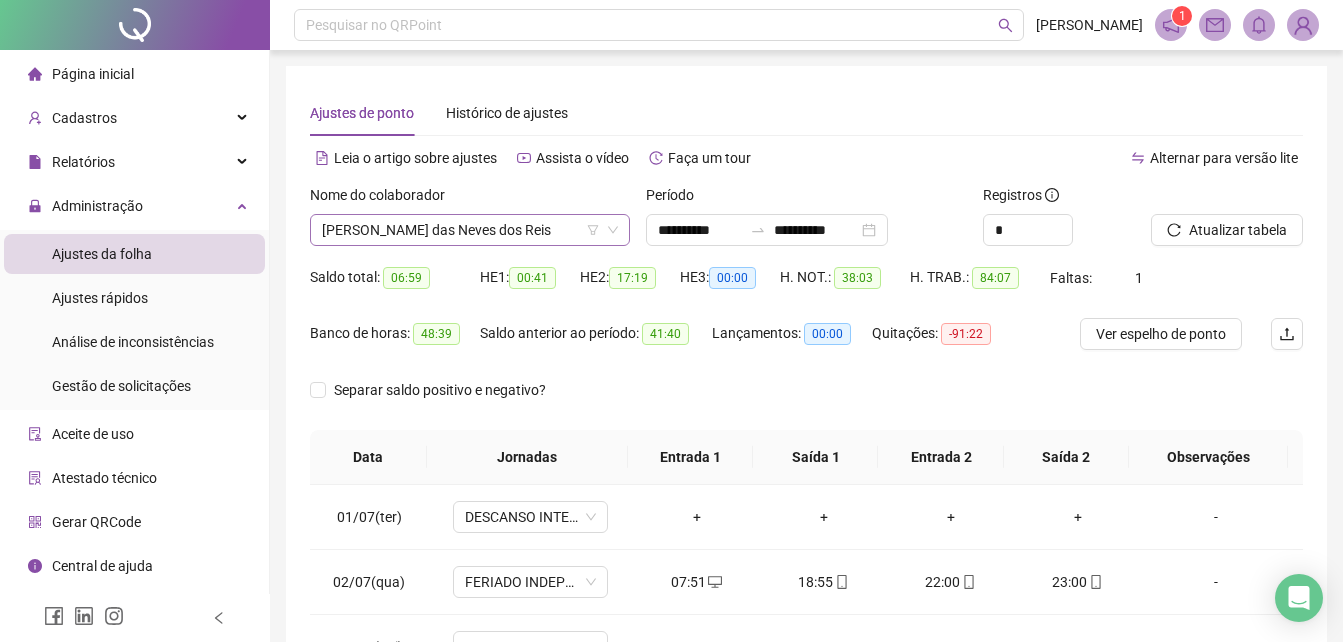 click on "[PERSON_NAME] das Neves dos Reis" at bounding box center (470, 230) 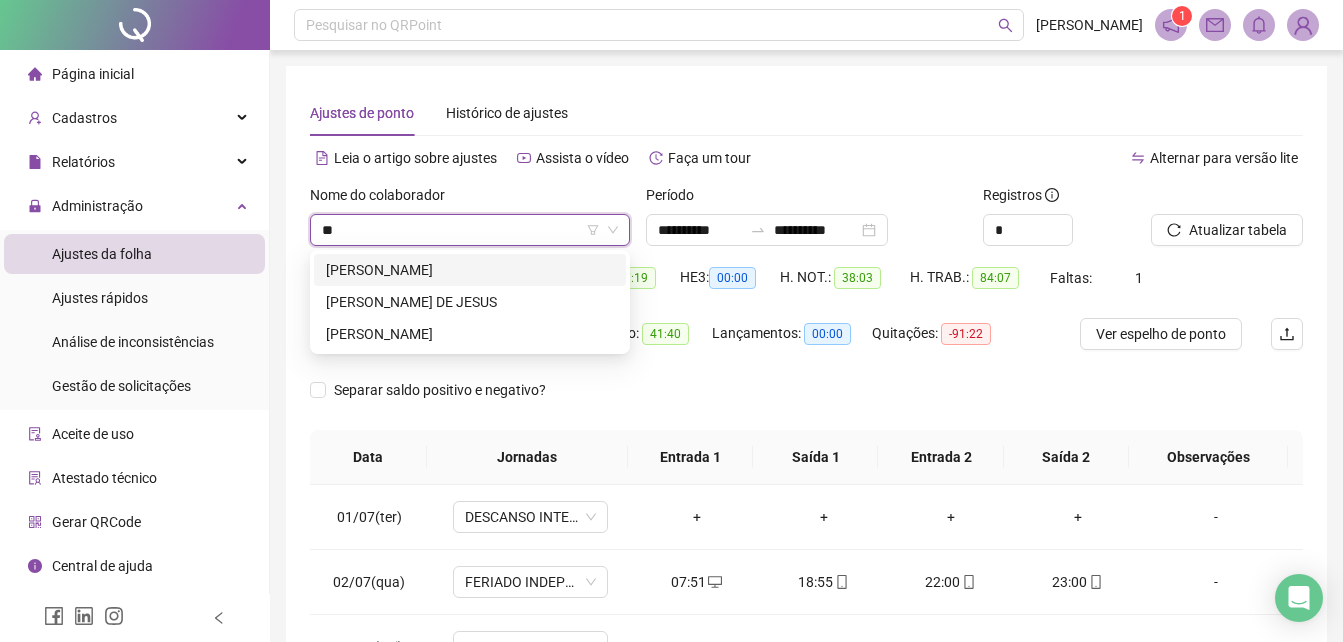 scroll, scrollTop: 0, scrollLeft: 0, axis: both 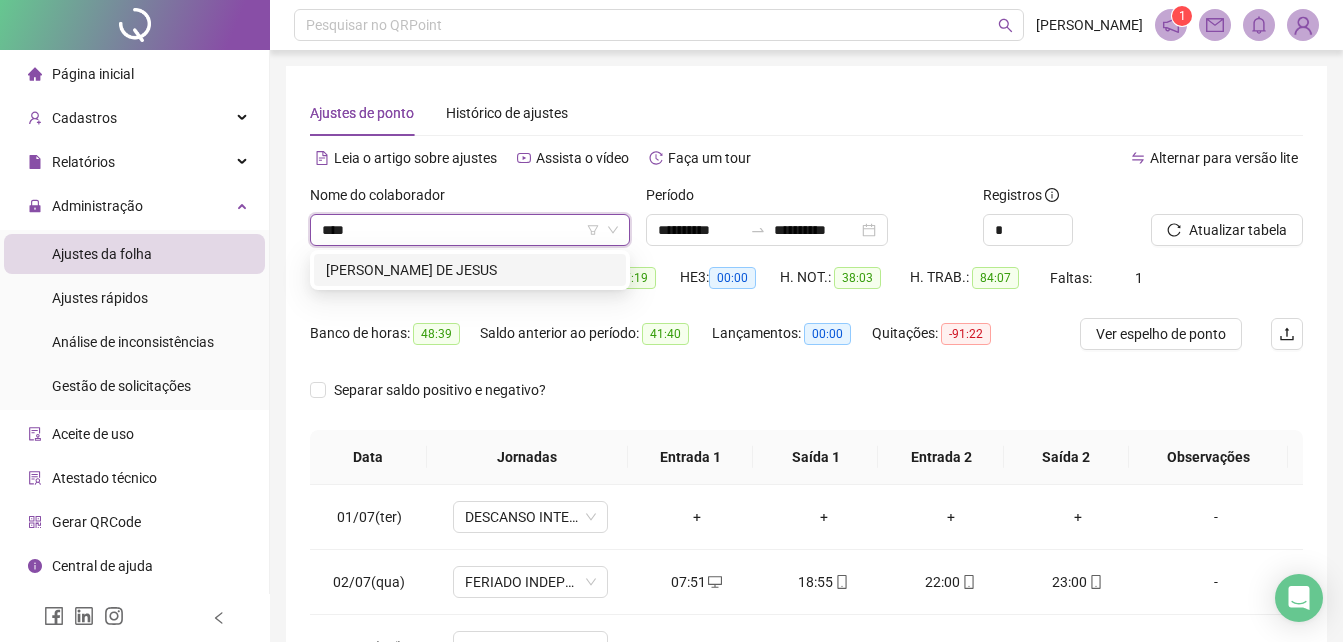 type on "*****" 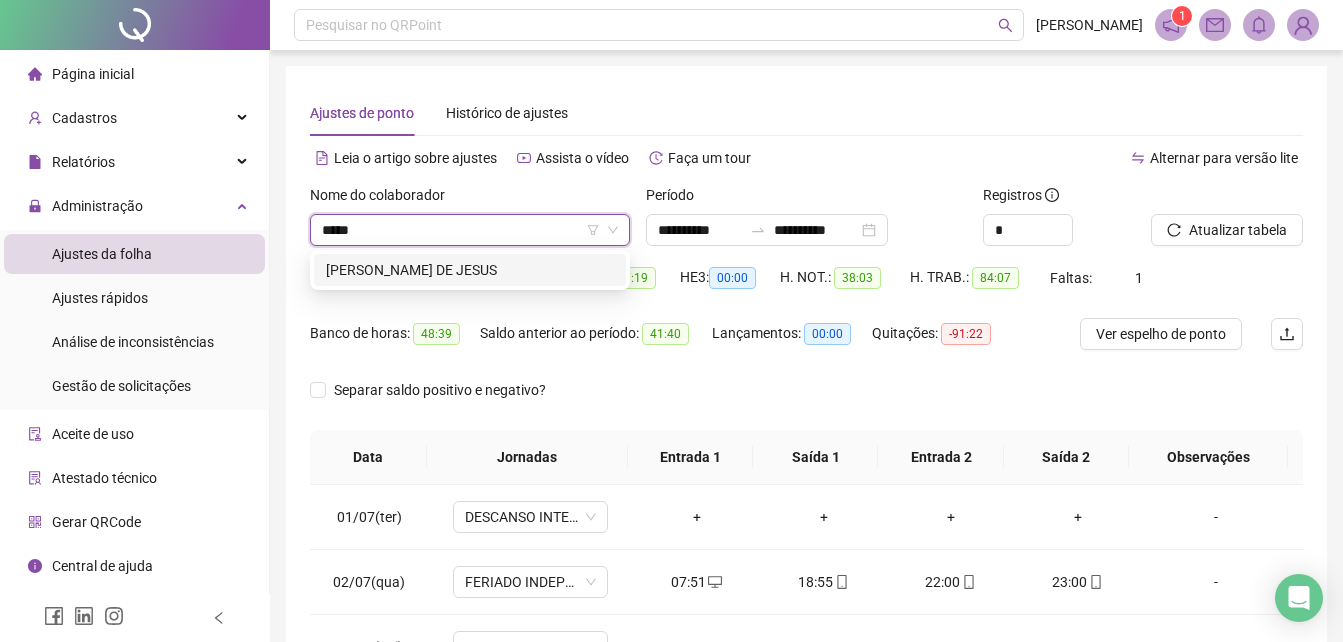 click on "[PERSON_NAME] DE JESUS" at bounding box center [470, 270] 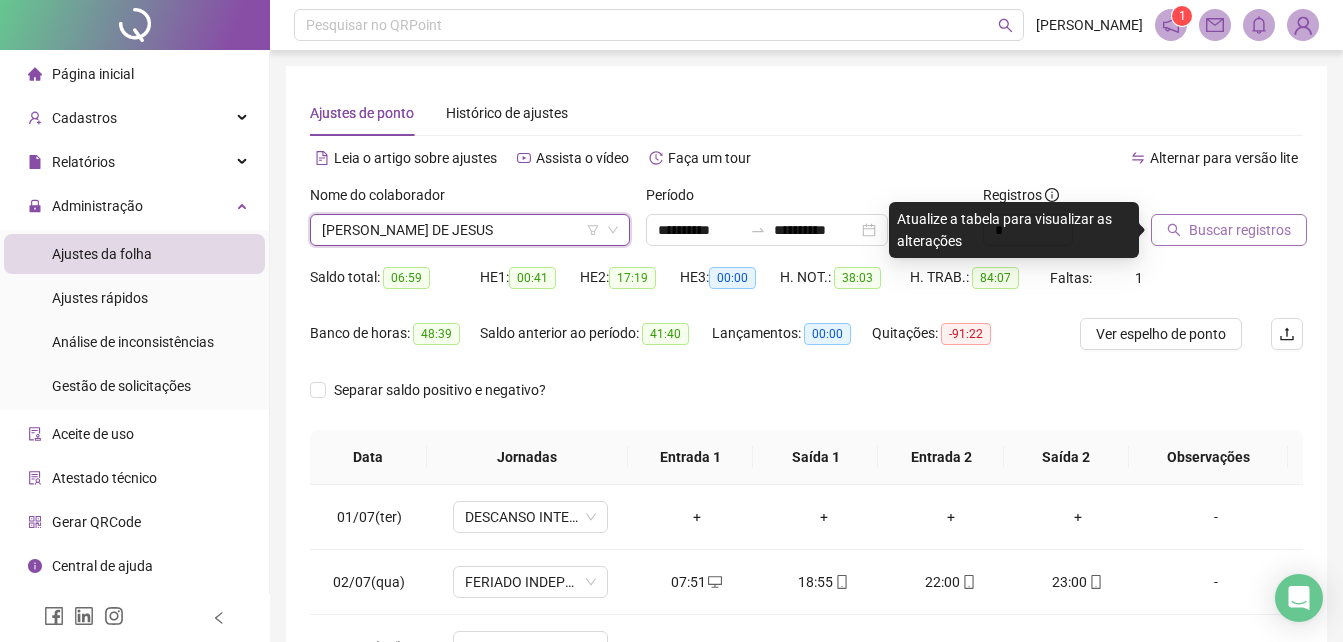 click 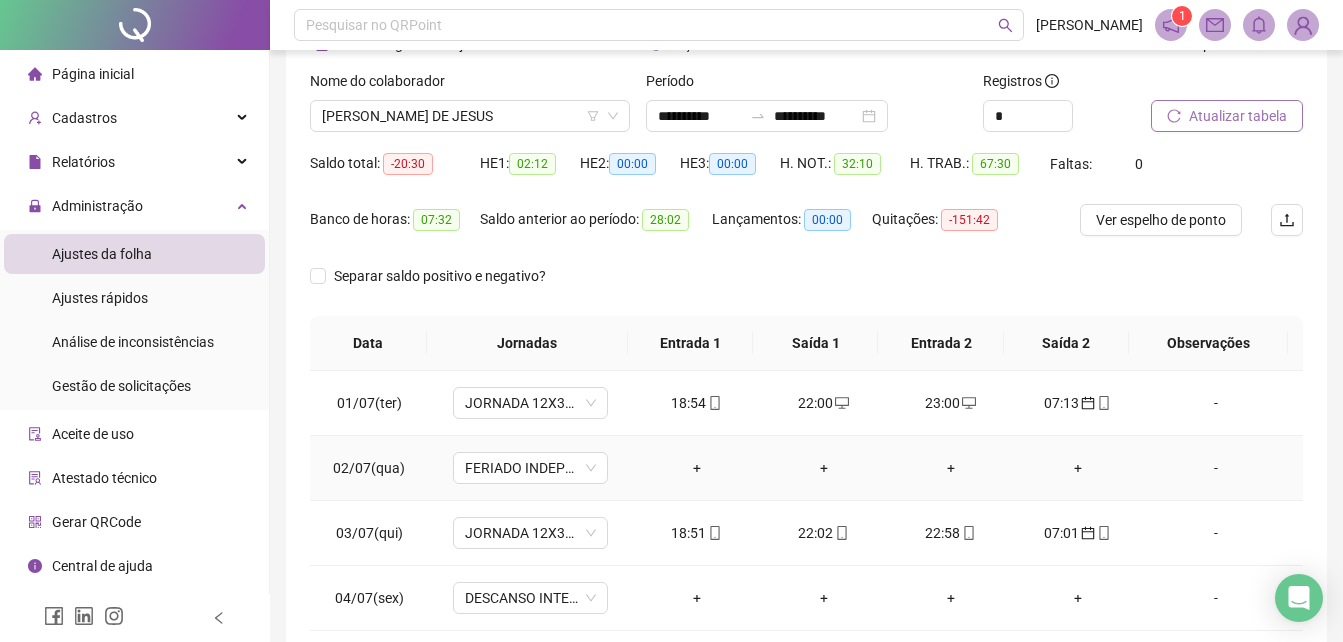 scroll, scrollTop: 300, scrollLeft: 0, axis: vertical 